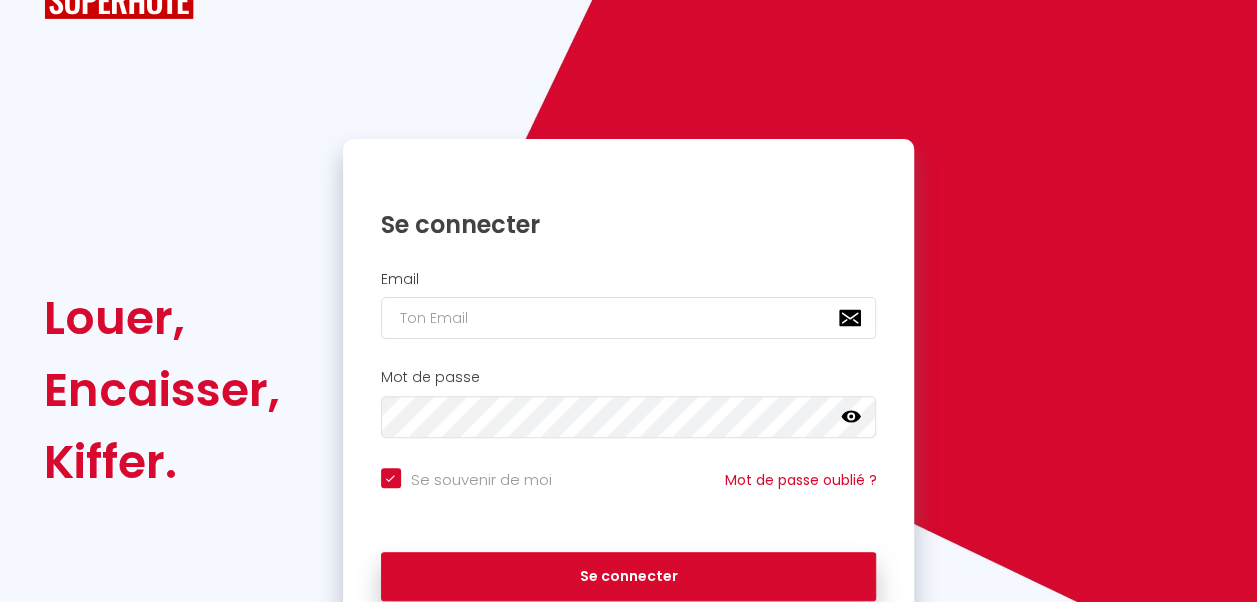 scroll, scrollTop: 173, scrollLeft: 0, axis: vertical 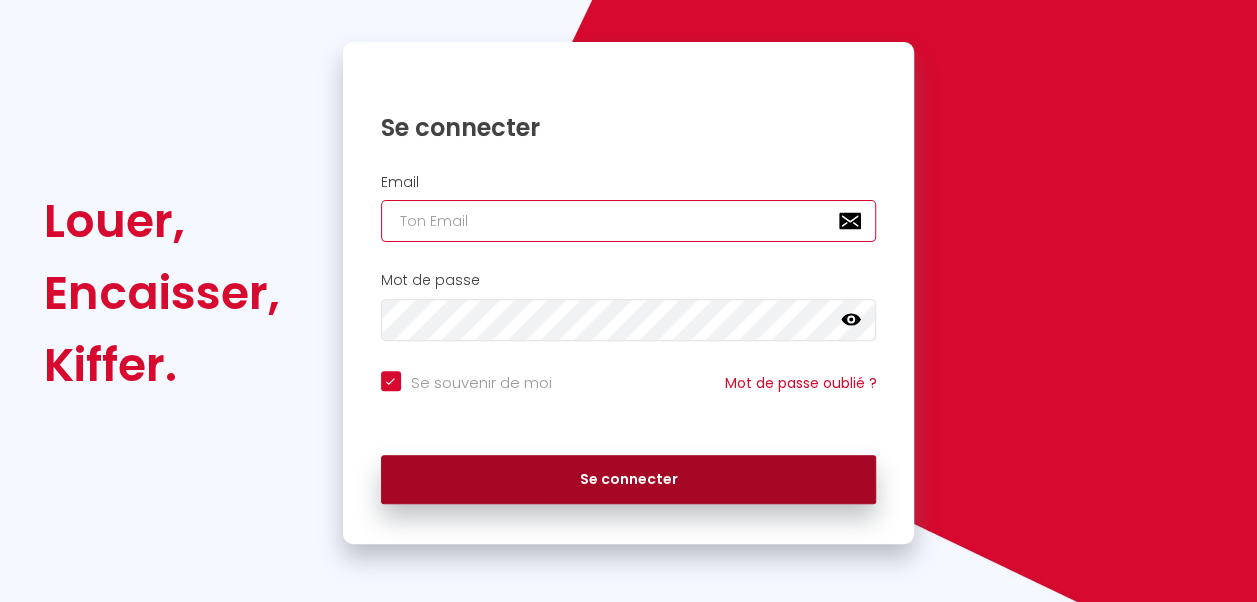 type on "[EMAIL]" 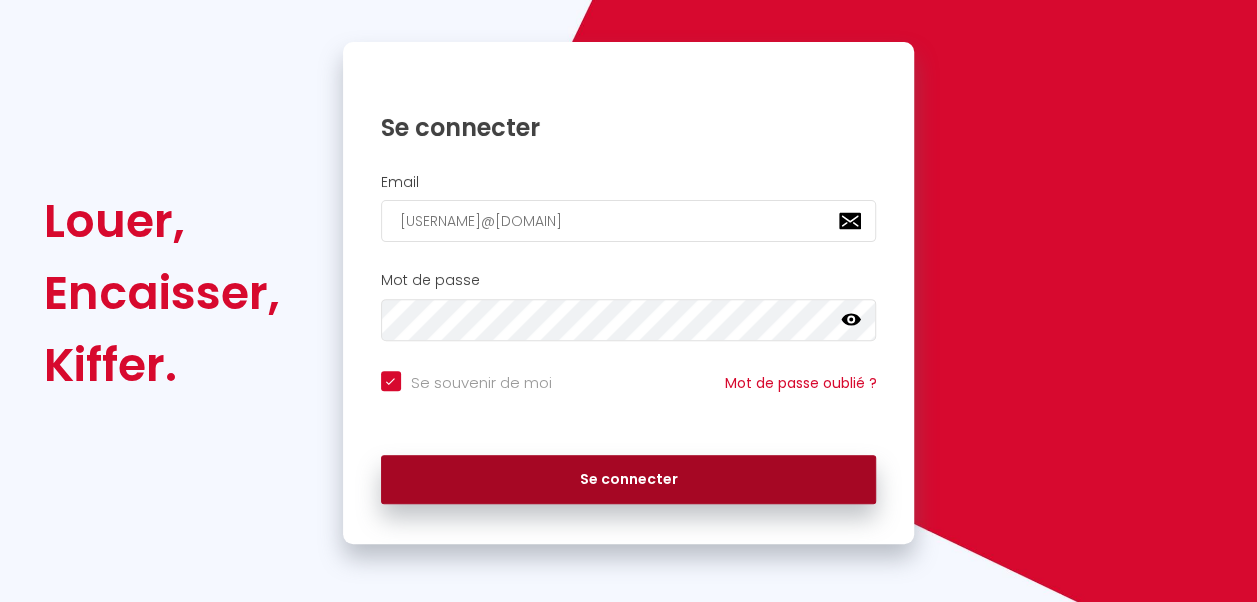 click on "Se connecter" at bounding box center [629, 480] 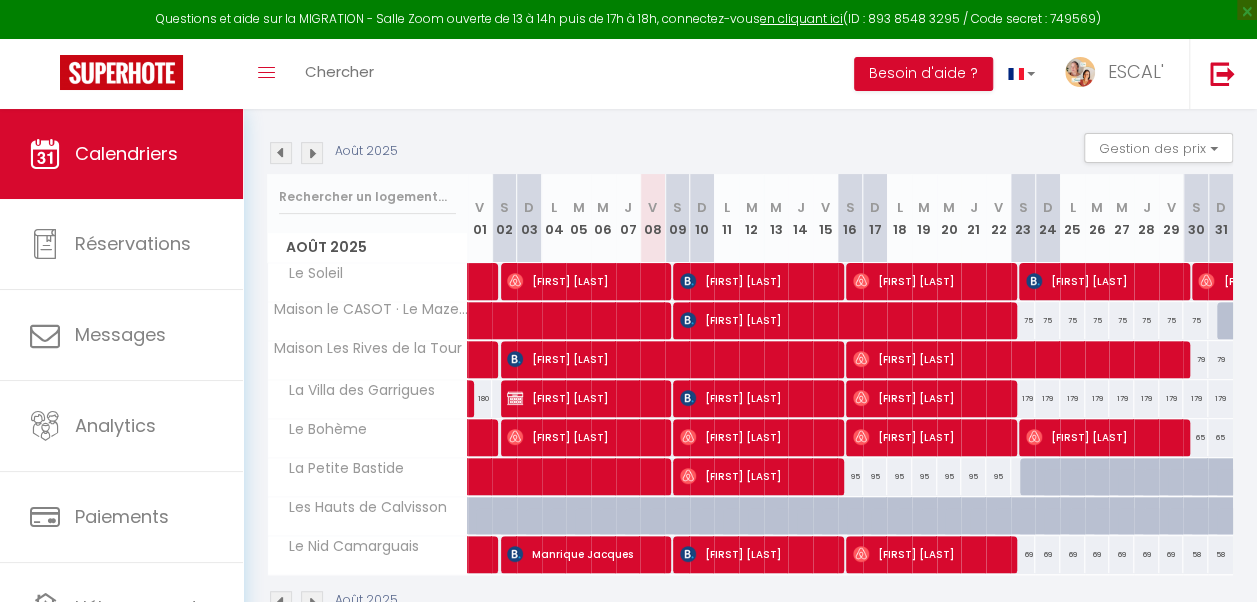 scroll, scrollTop: 200, scrollLeft: 0, axis: vertical 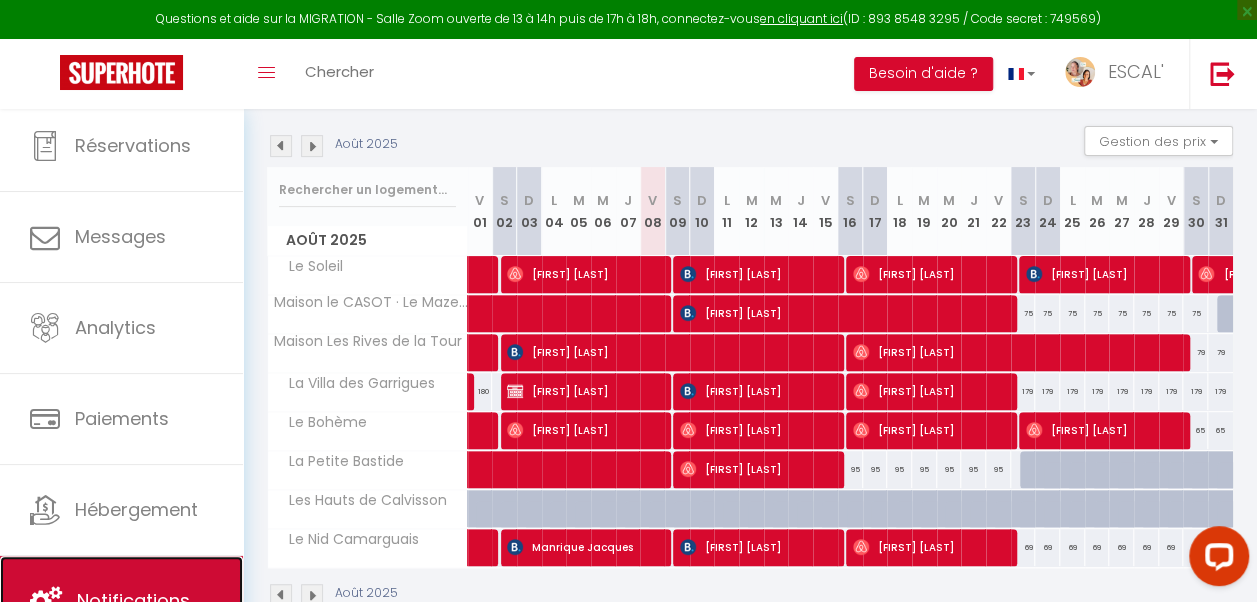click on "Notifications" at bounding box center [121, 601] 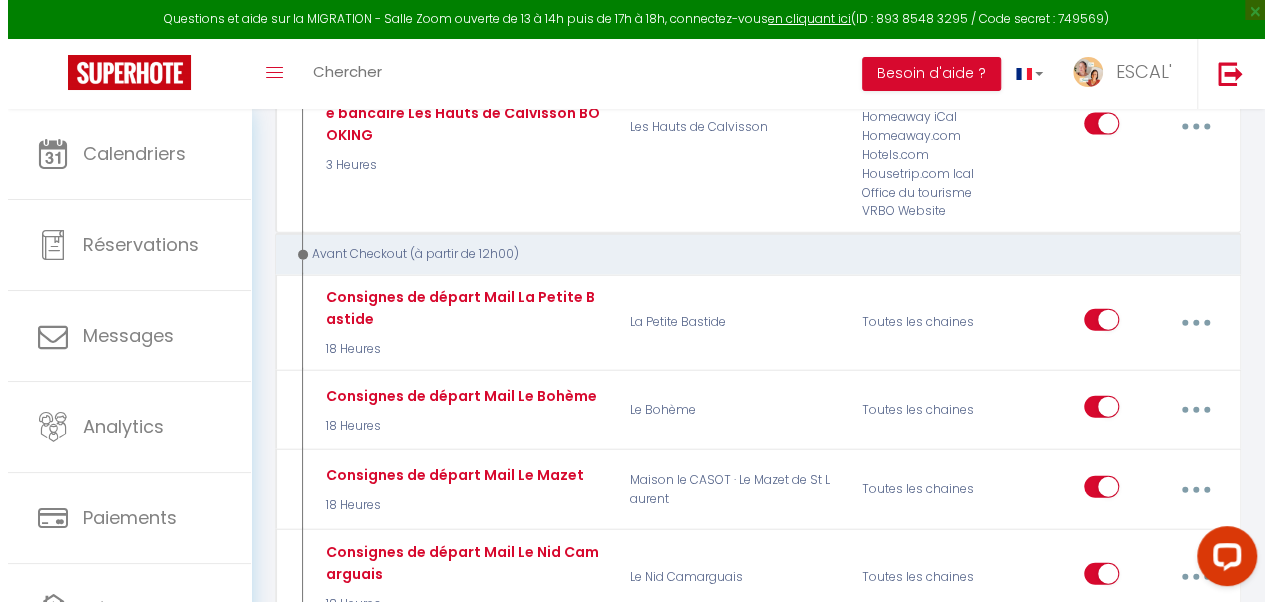 scroll, scrollTop: 17300, scrollLeft: 0, axis: vertical 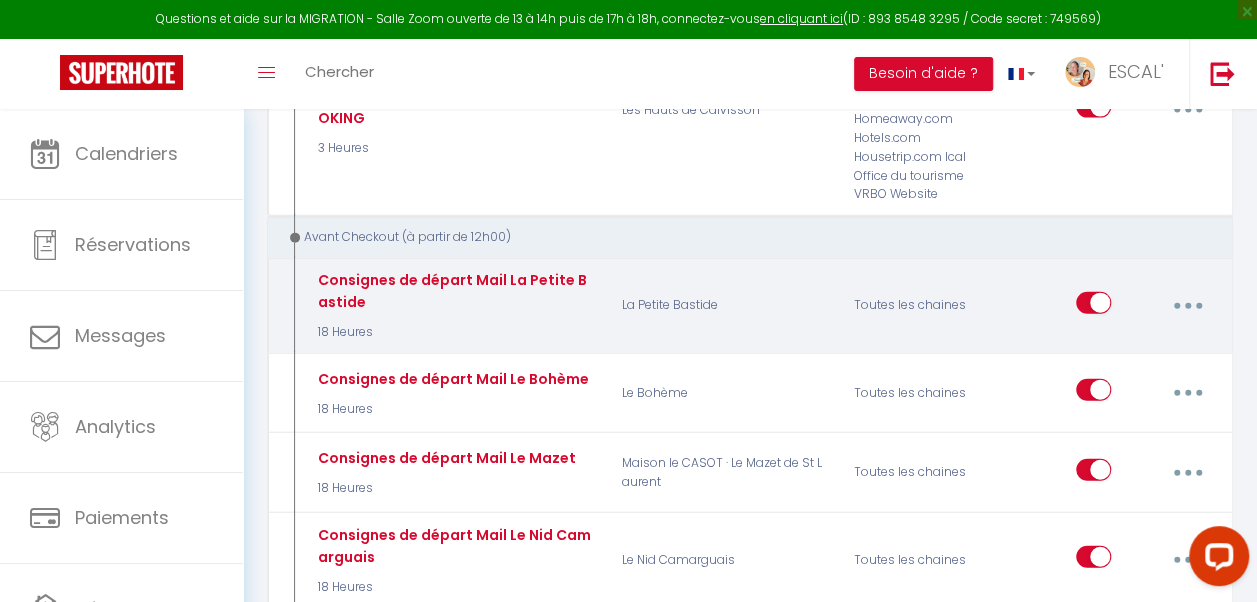 click at bounding box center (1187, 306) 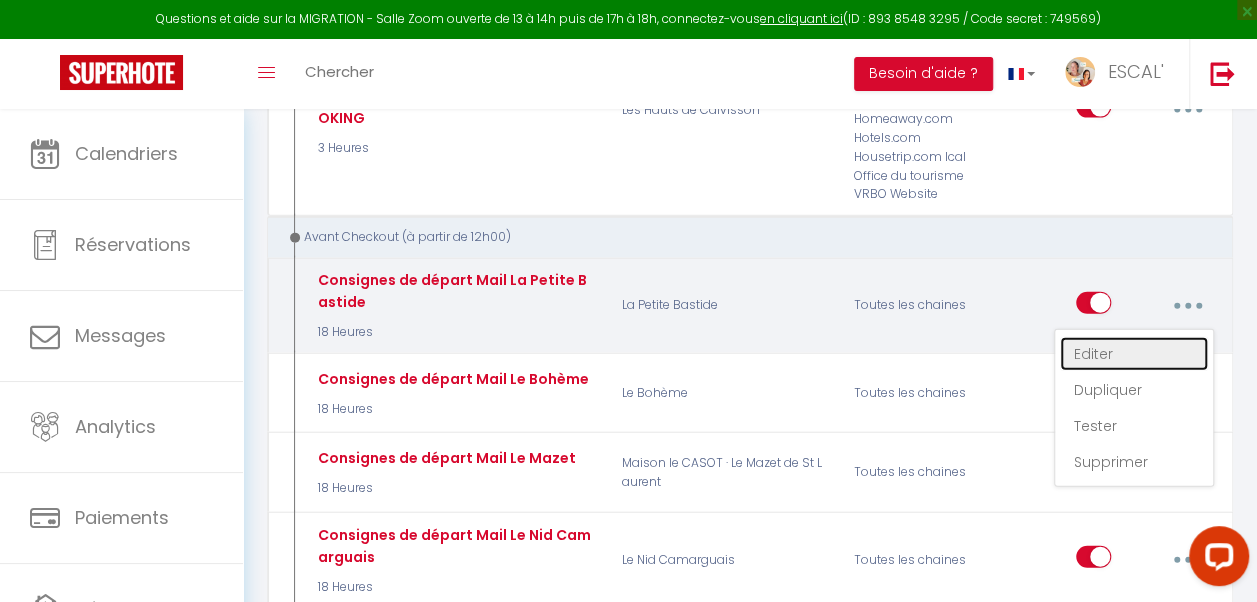 click on "Editer" at bounding box center [1134, 354] 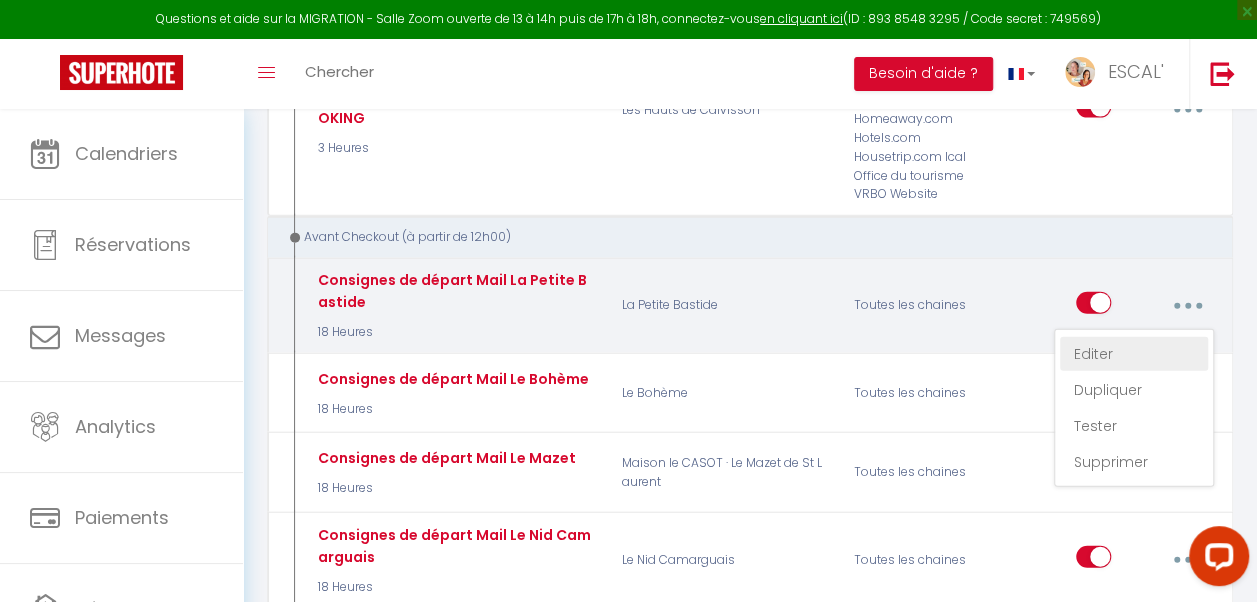 type on "Consignes de départ Mail La Petite Bastide" 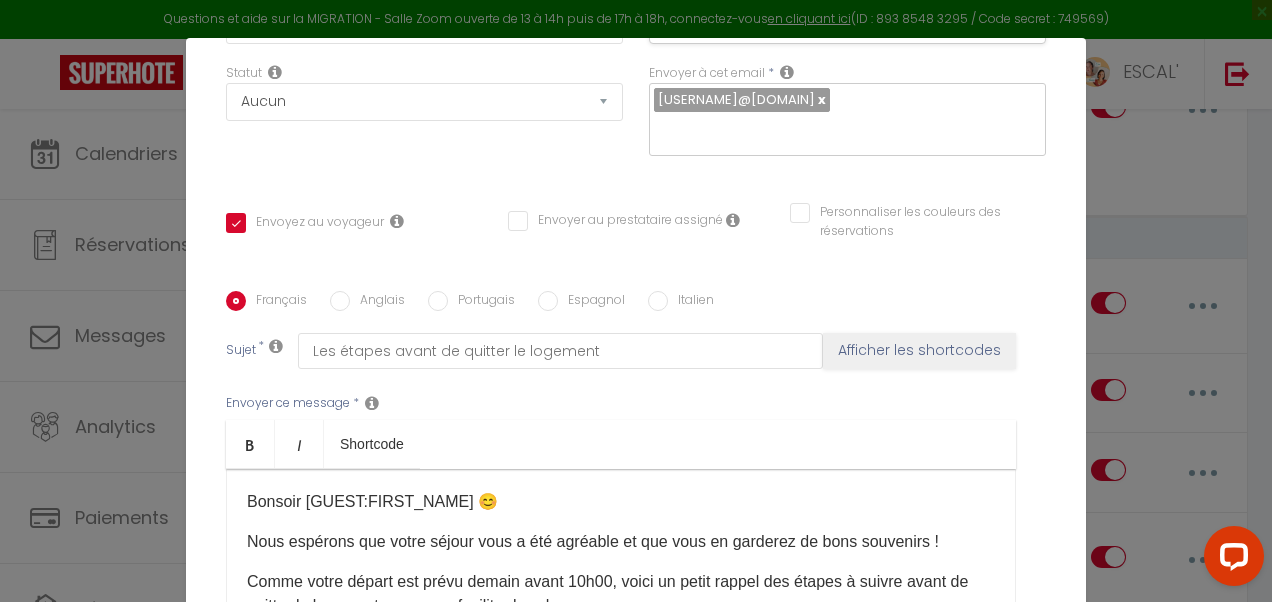 scroll, scrollTop: 500, scrollLeft: 0, axis: vertical 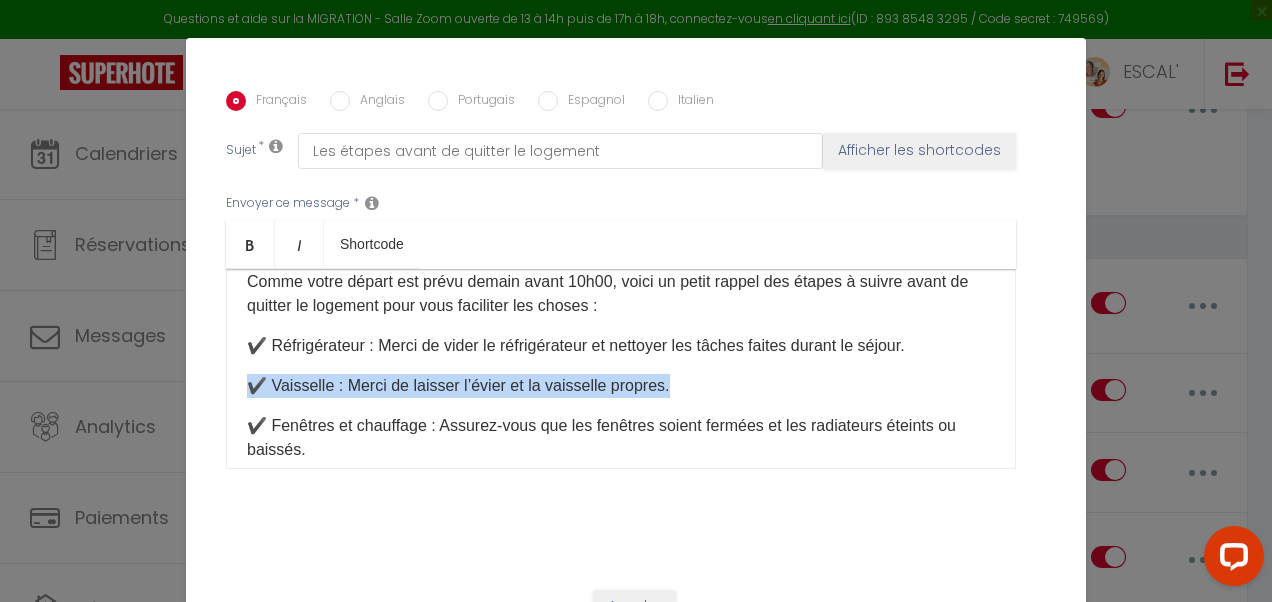 drag, startPoint x: 674, startPoint y: 386, endPoint x: 243, endPoint y: 386, distance: 431 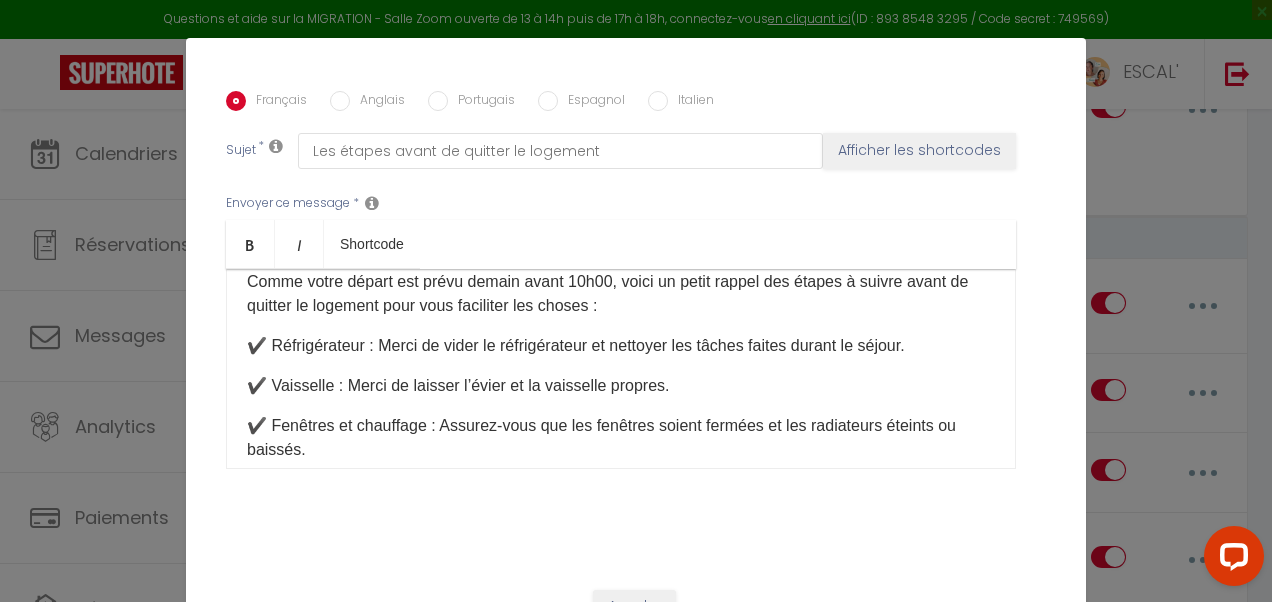 type 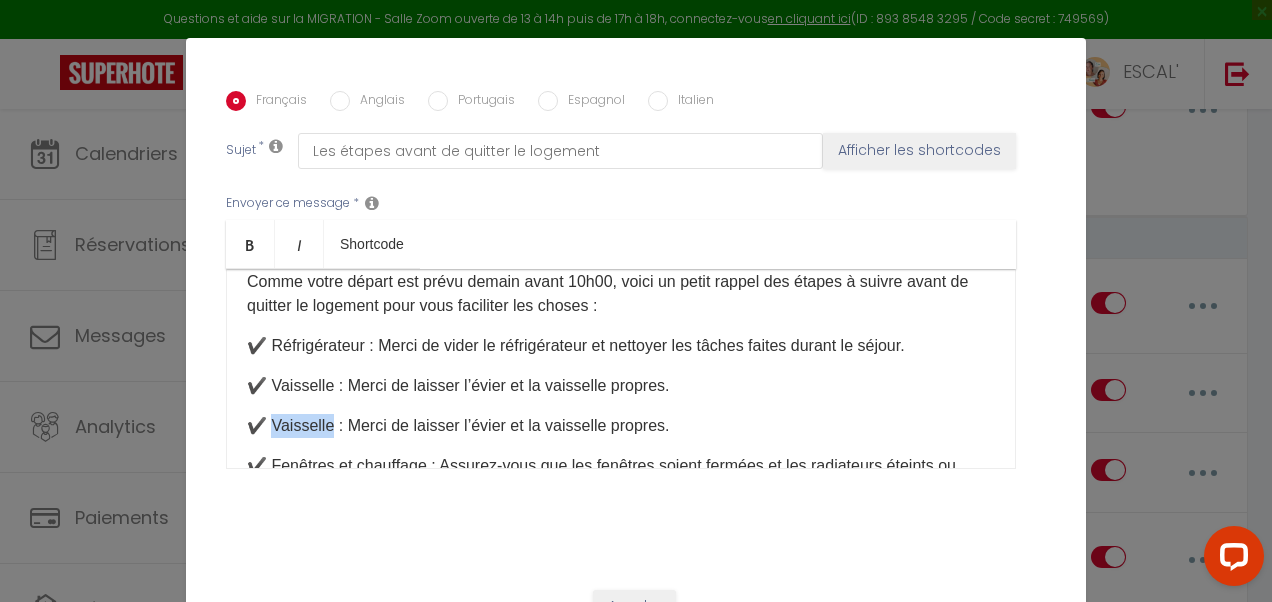 drag, startPoint x: 268, startPoint y: 426, endPoint x: 326, endPoint y: 426, distance: 58 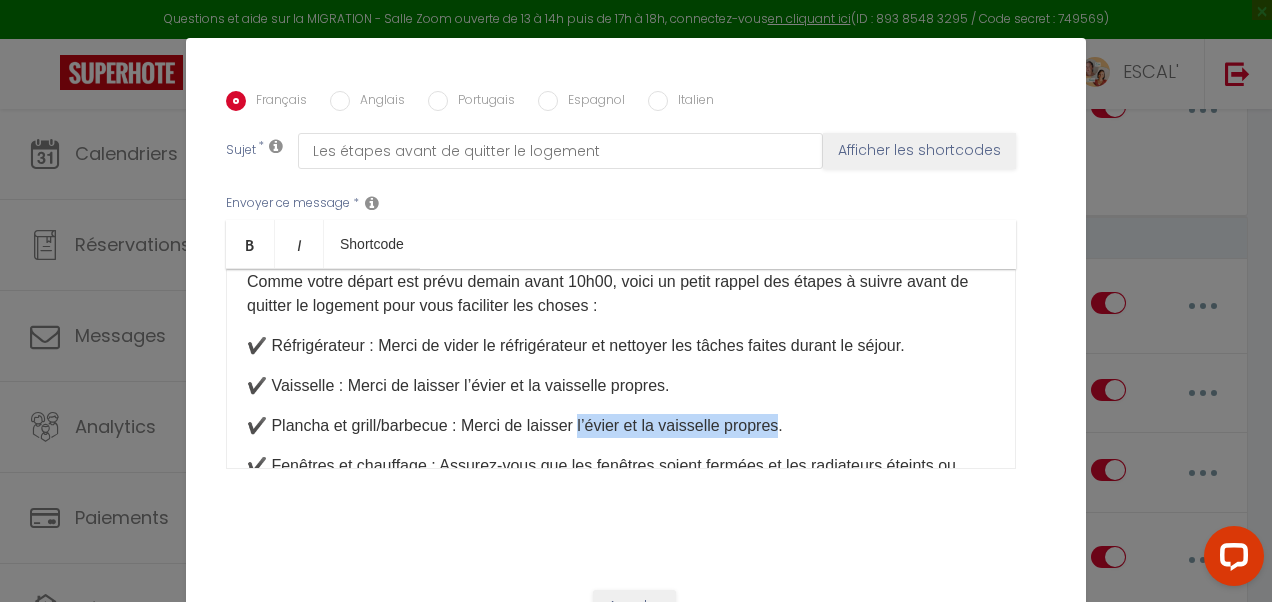 drag, startPoint x: 581, startPoint y: 424, endPoint x: 789, endPoint y: 425, distance: 208.00241 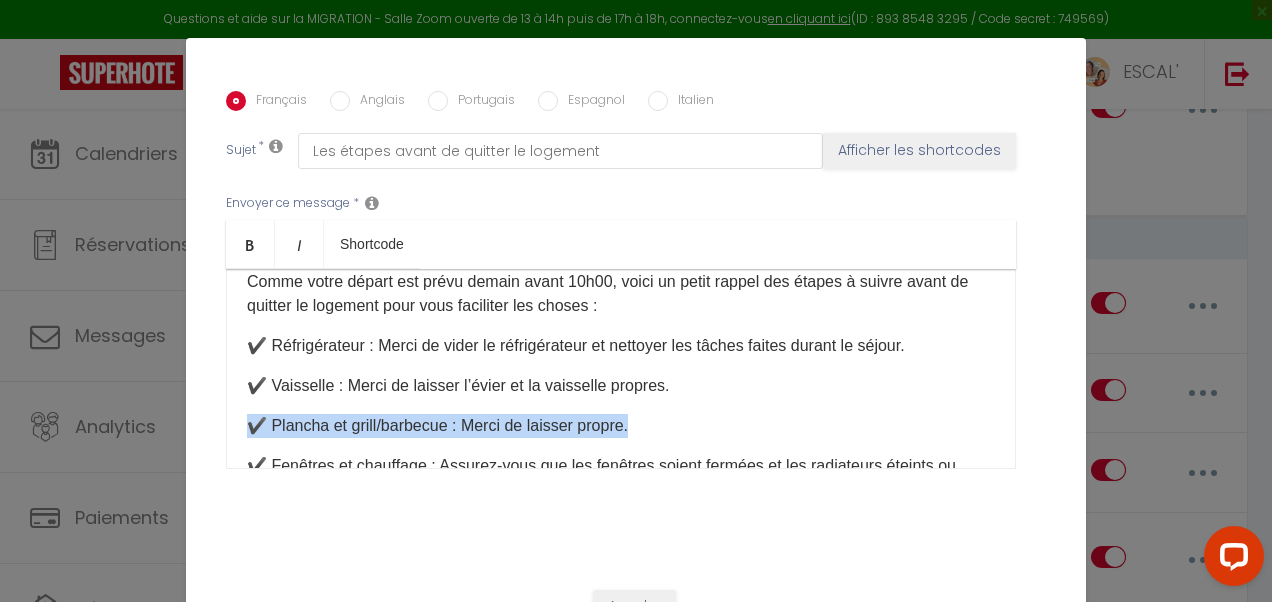 drag, startPoint x: 644, startPoint y: 427, endPoint x: 249, endPoint y: 420, distance: 395.062 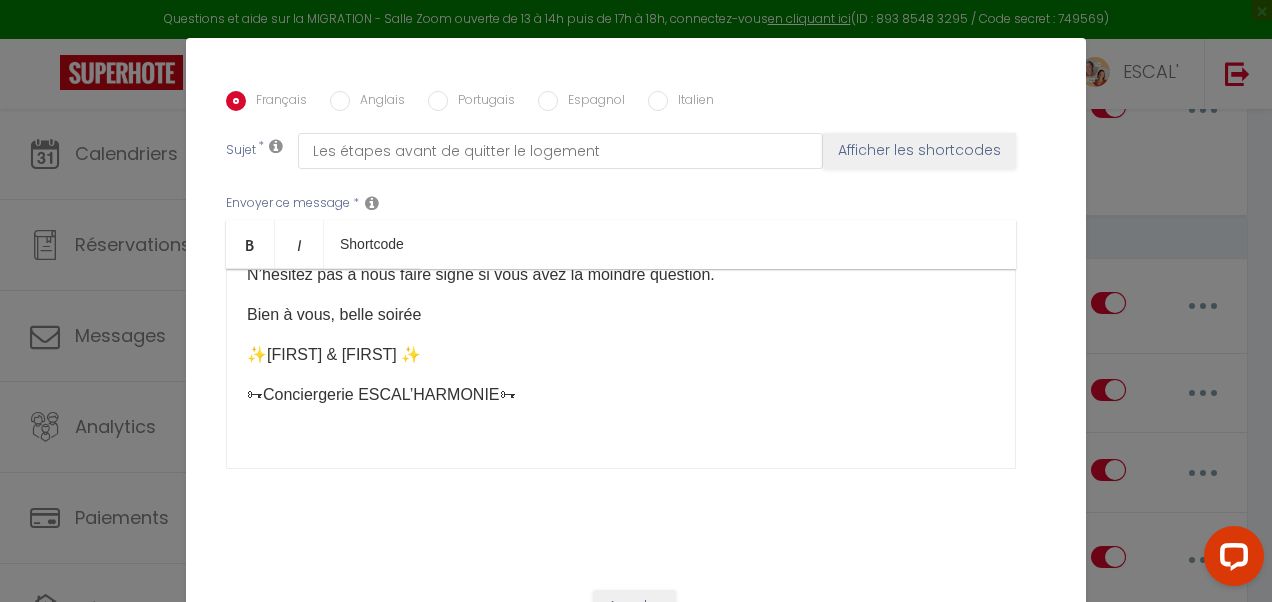 scroll, scrollTop: 685, scrollLeft: 0, axis: vertical 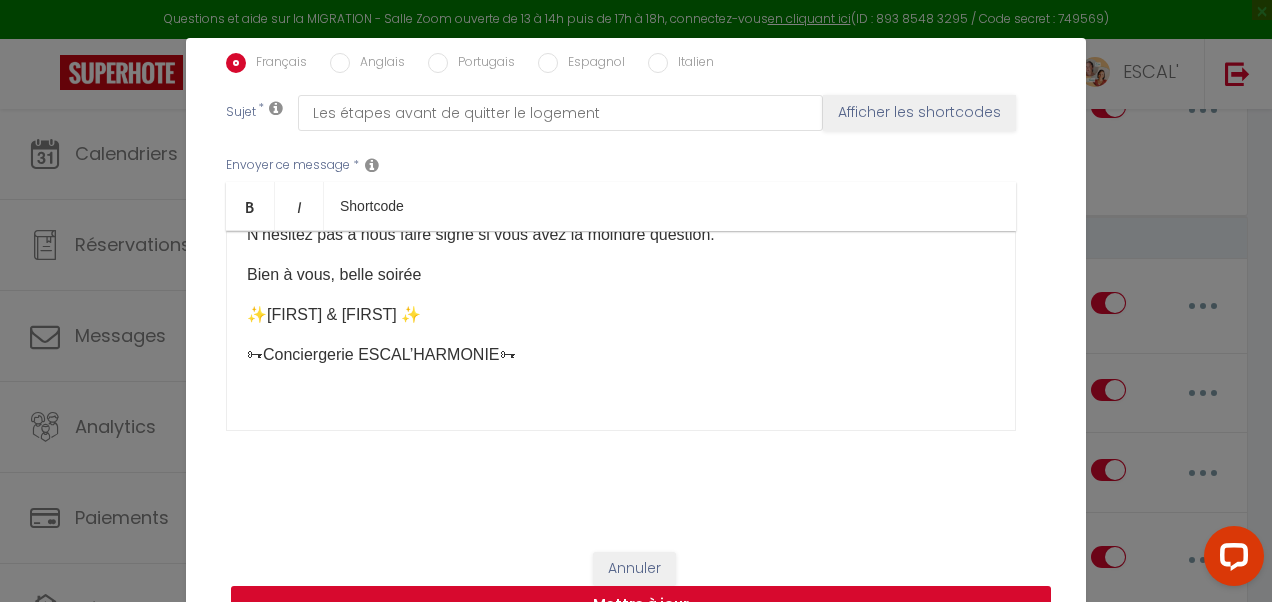 click on "Mettre à jour" at bounding box center (641, 605) 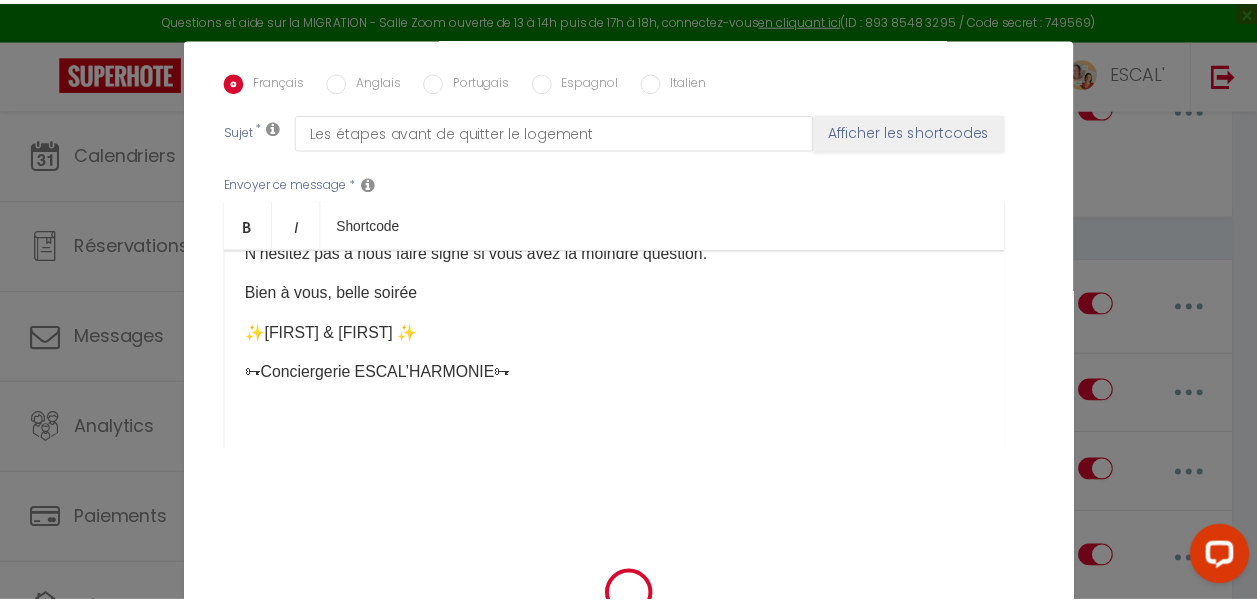 scroll, scrollTop: 518, scrollLeft: 0, axis: vertical 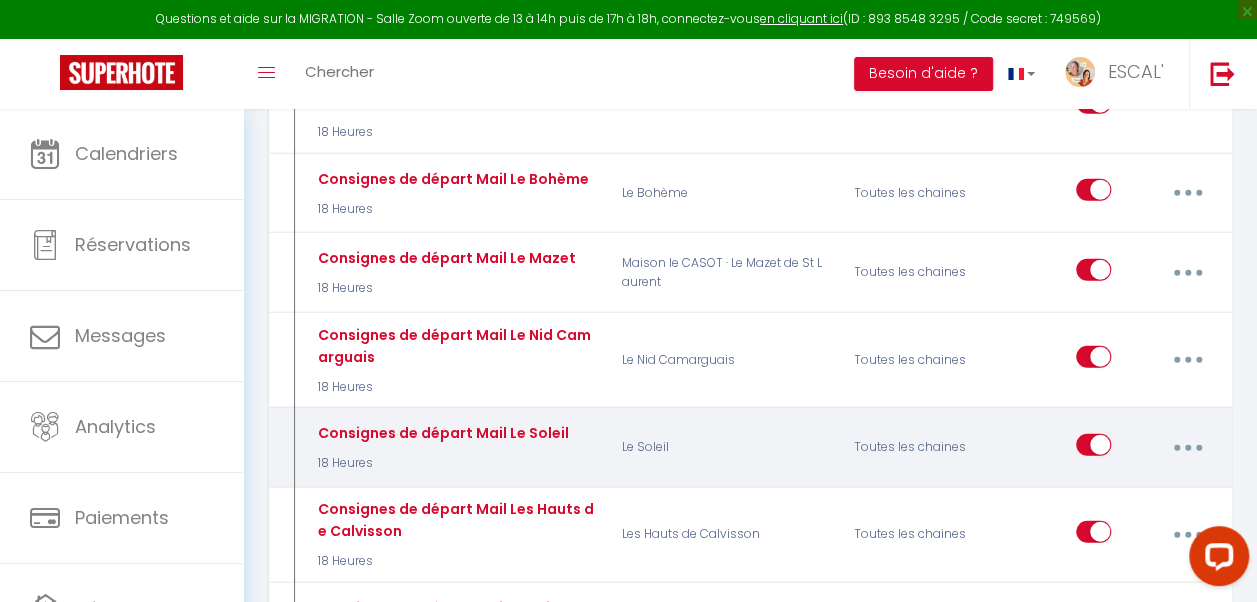 click at bounding box center [1187, 448] 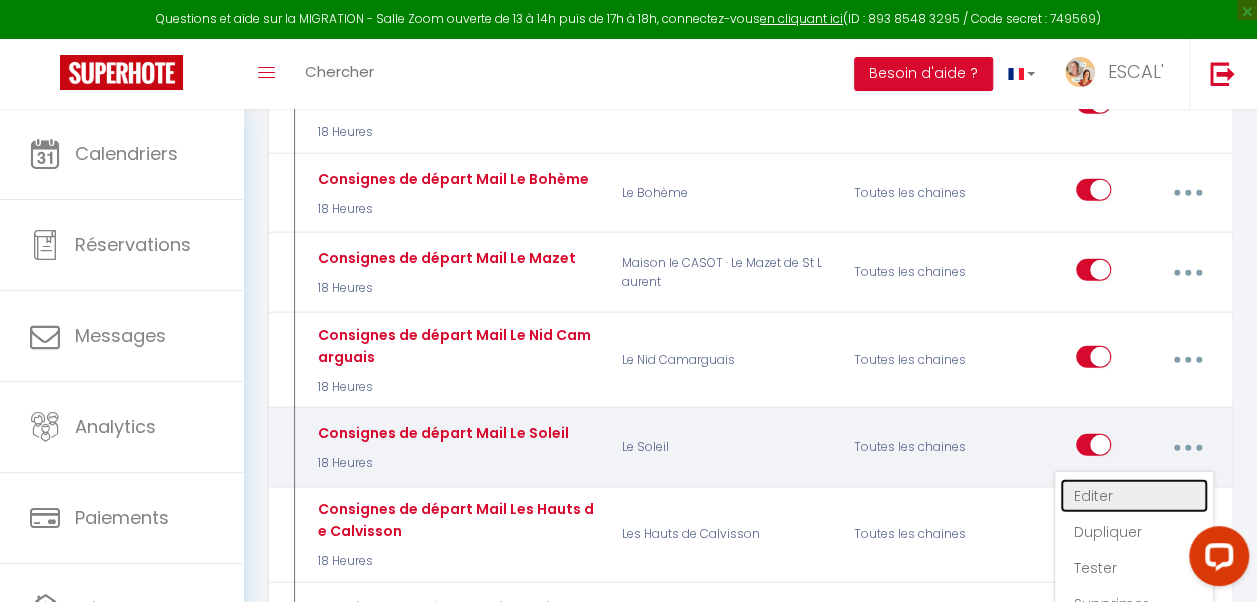 click on "Editer" at bounding box center [1134, 496] 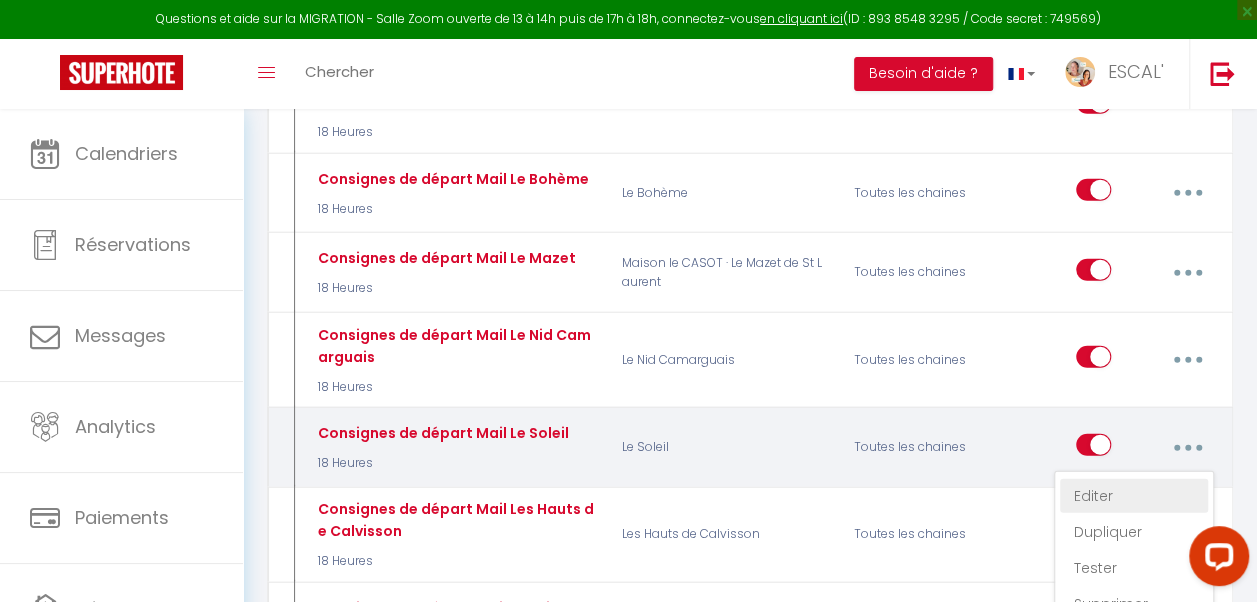 type on "Consignes de départ Mail Le Soleil" 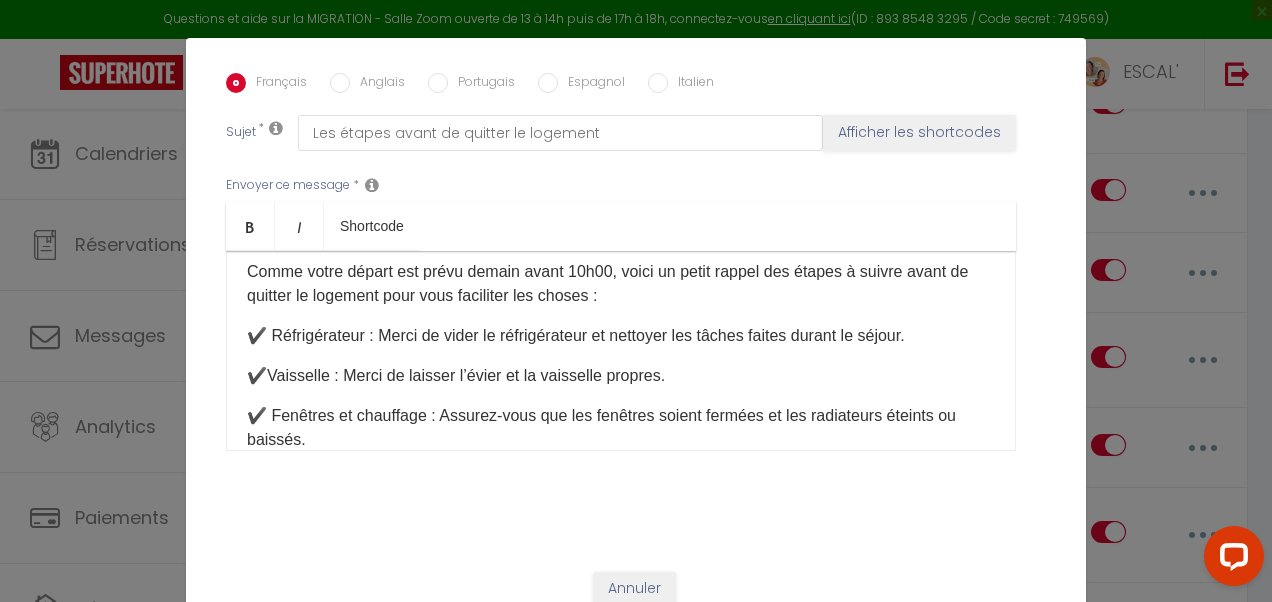scroll, scrollTop: 200, scrollLeft: 0, axis: vertical 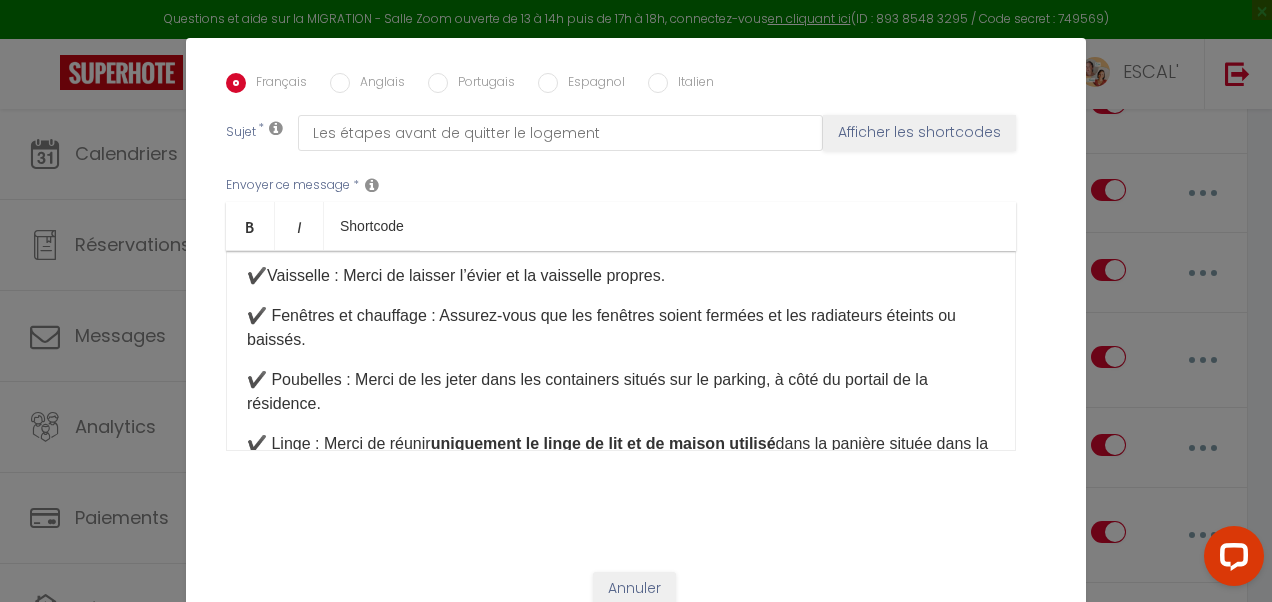 click on "✔️  Vaisselle : Merci de laisser l’évier et la vaisselle propres." at bounding box center [621, 276] 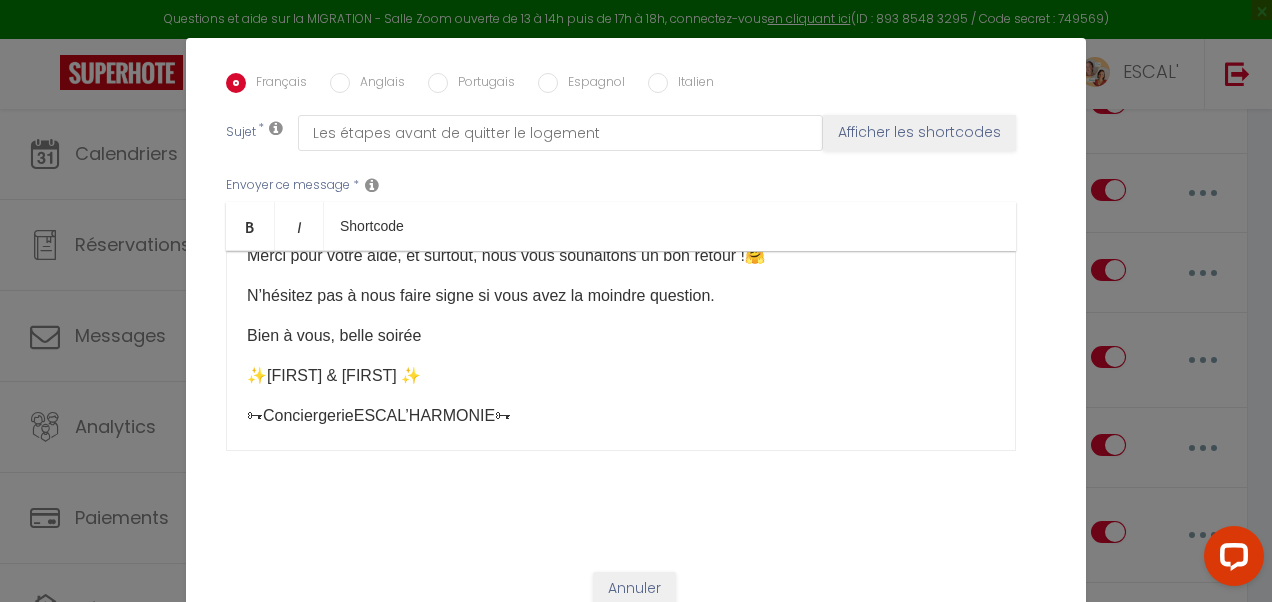 scroll, scrollTop: 717, scrollLeft: 0, axis: vertical 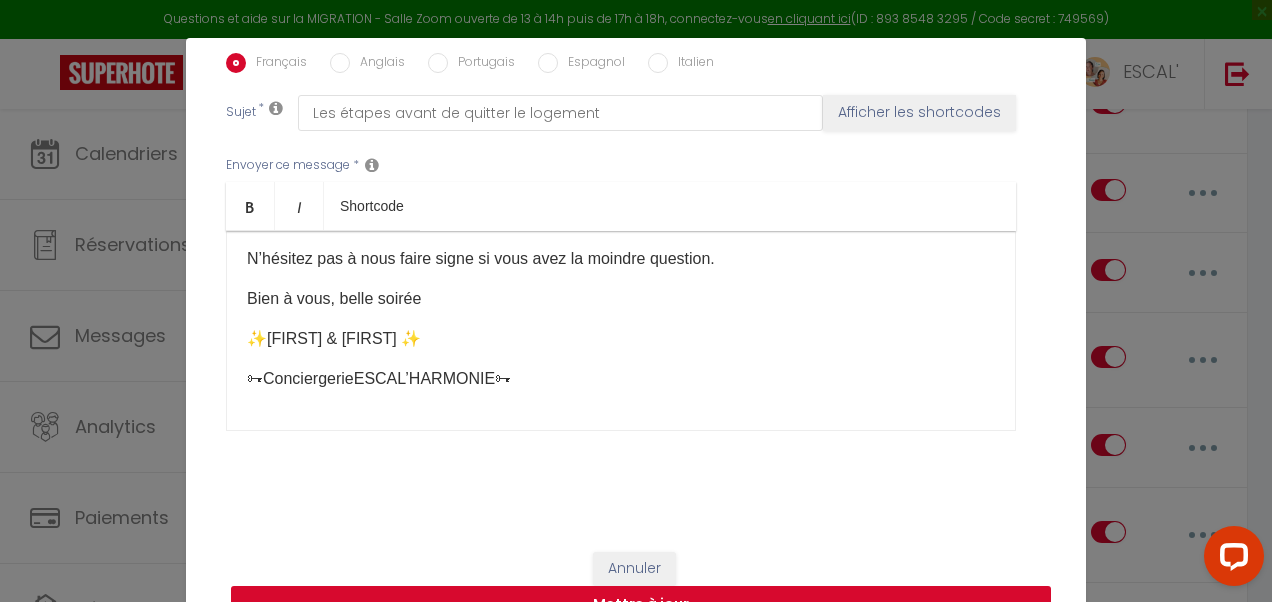 click on "Mettre à jour" at bounding box center [641, 605] 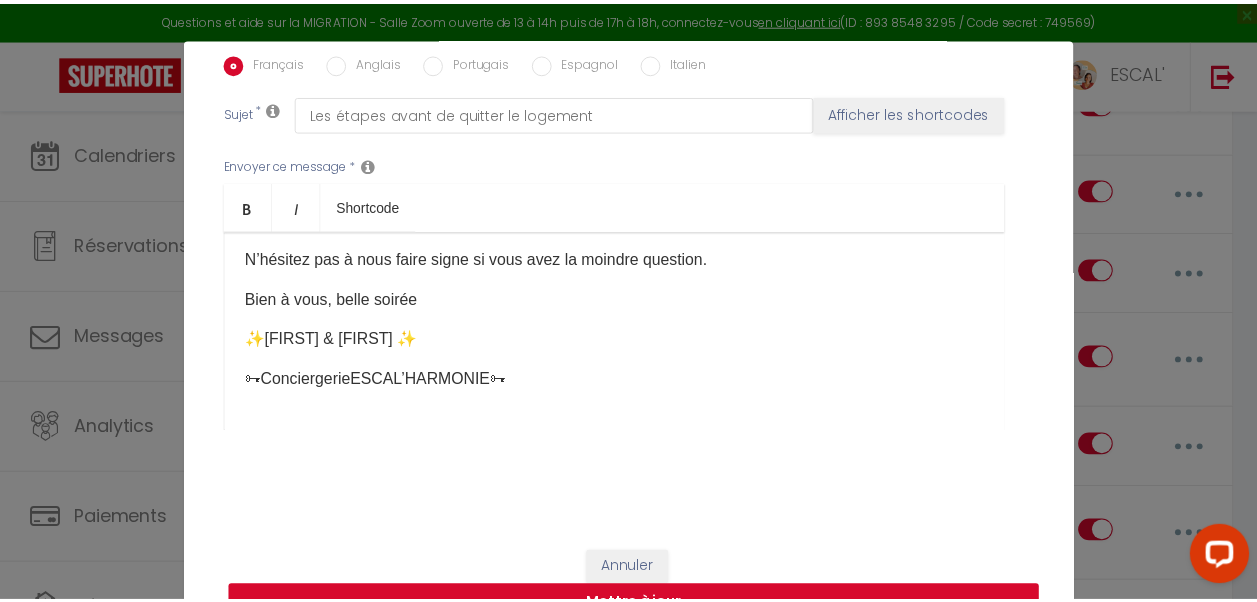 scroll, scrollTop: 518, scrollLeft: 0, axis: vertical 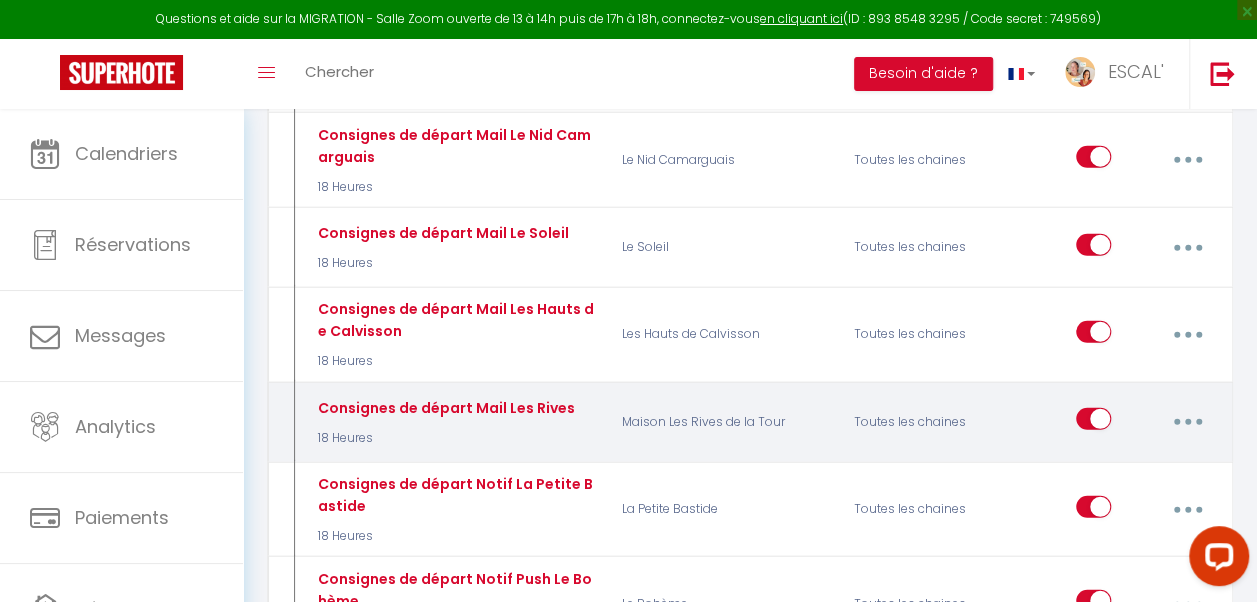 click at bounding box center (1188, 422) 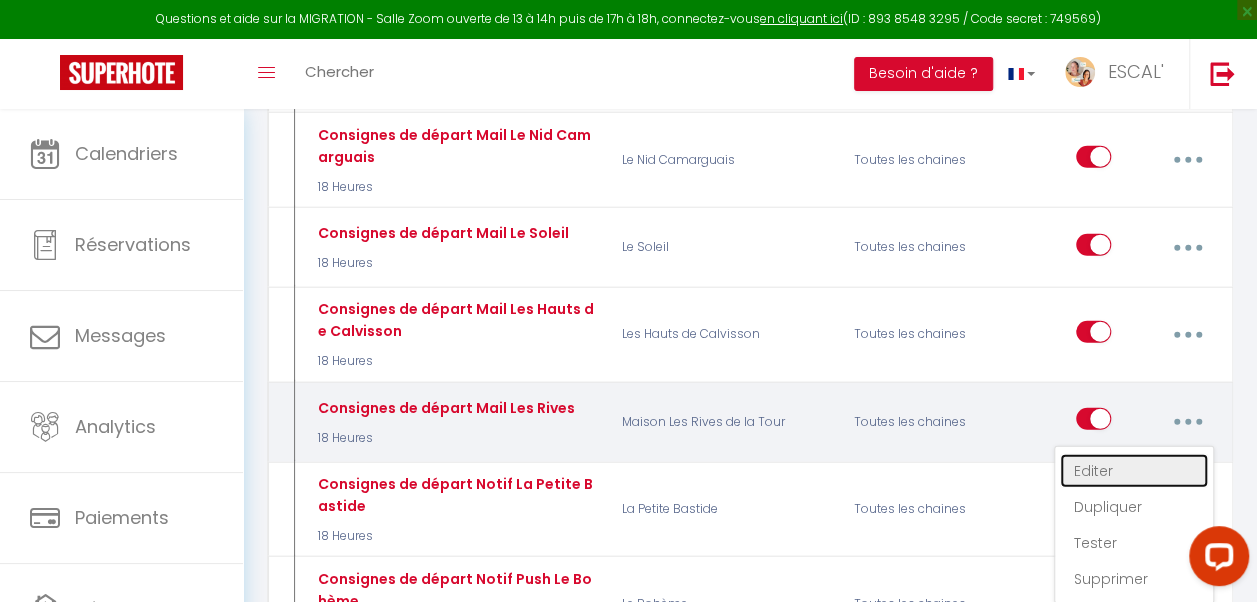 click on "Editer" at bounding box center [1134, 471] 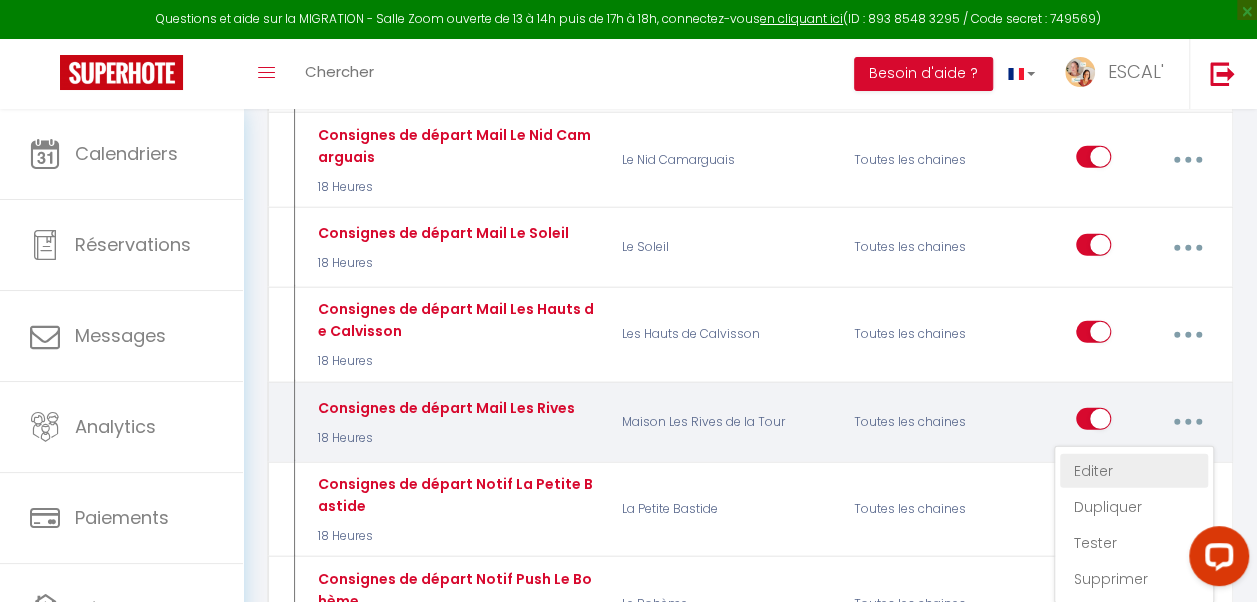 type on "Consignes de départ Mail Les Rives" 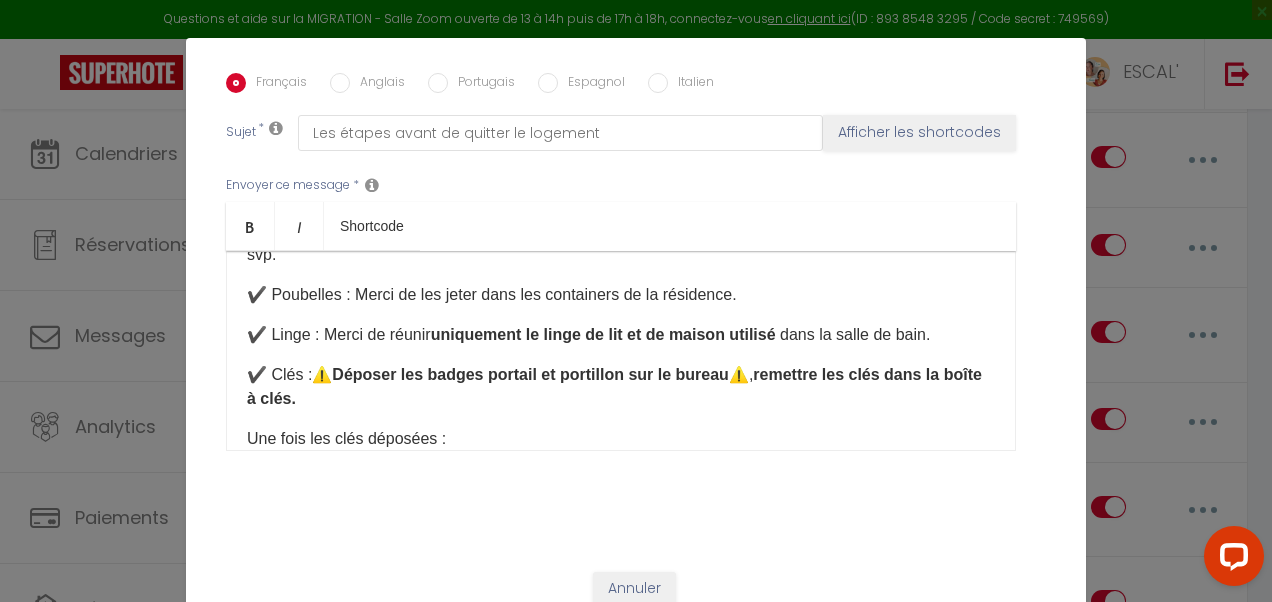 scroll, scrollTop: 177, scrollLeft: 0, axis: vertical 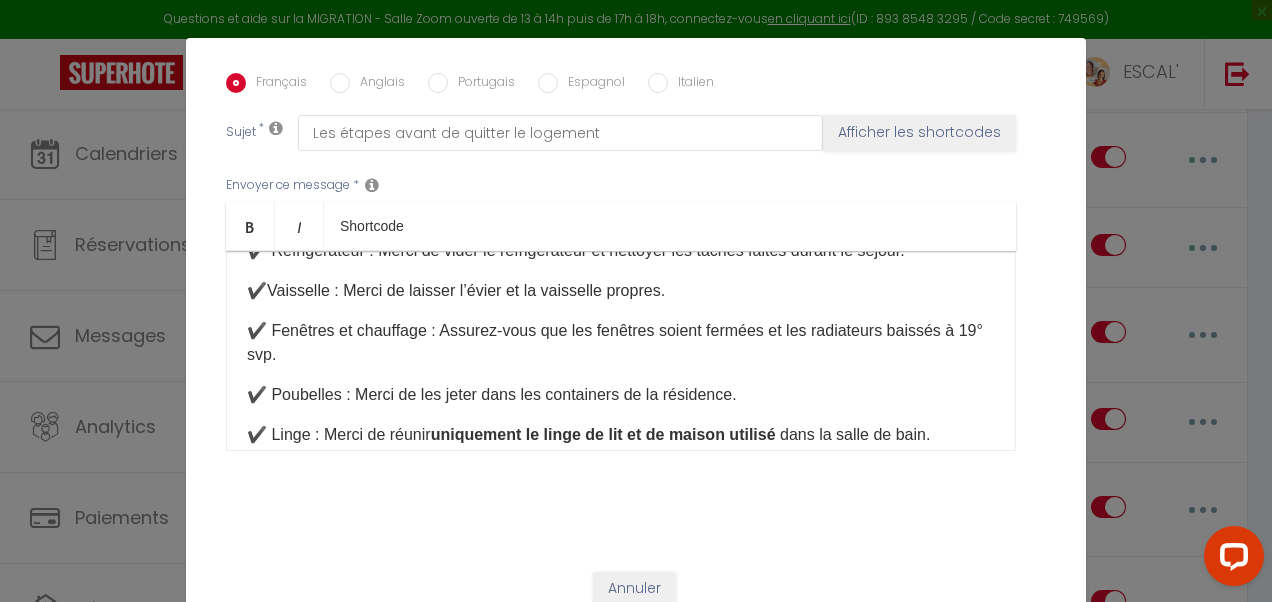 click on "✔️  Vaisselle : Merci de laisser l’évier et la vaisselle propres." at bounding box center [621, 291] 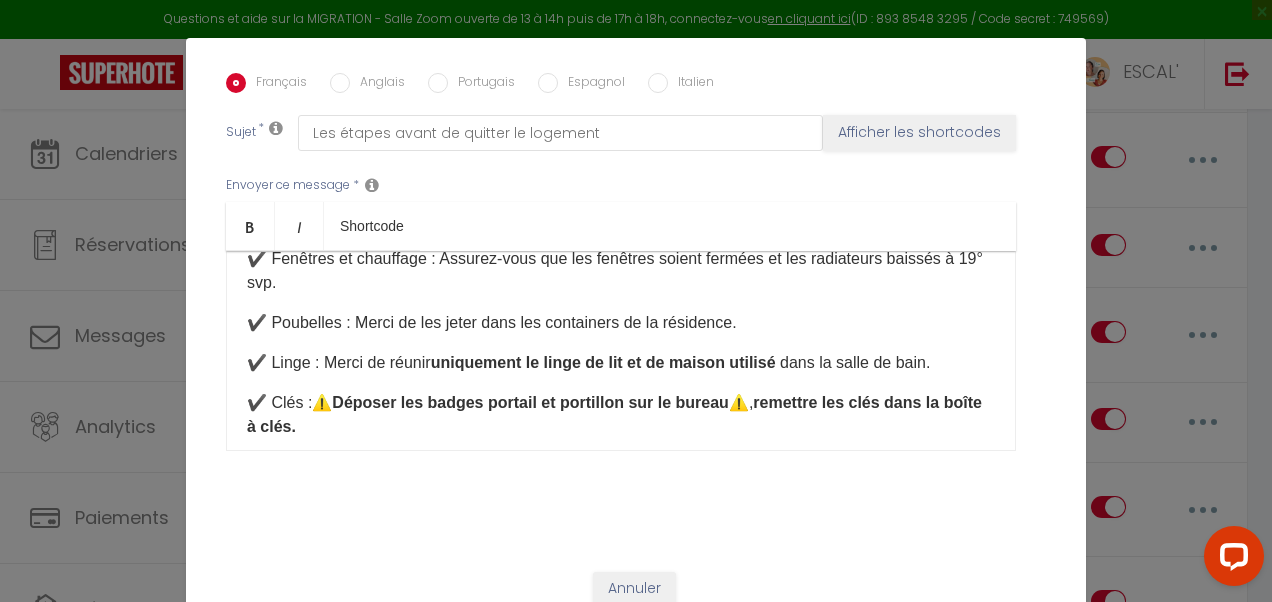 scroll, scrollTop: 377, scrollLeft: 0, axis: vertical 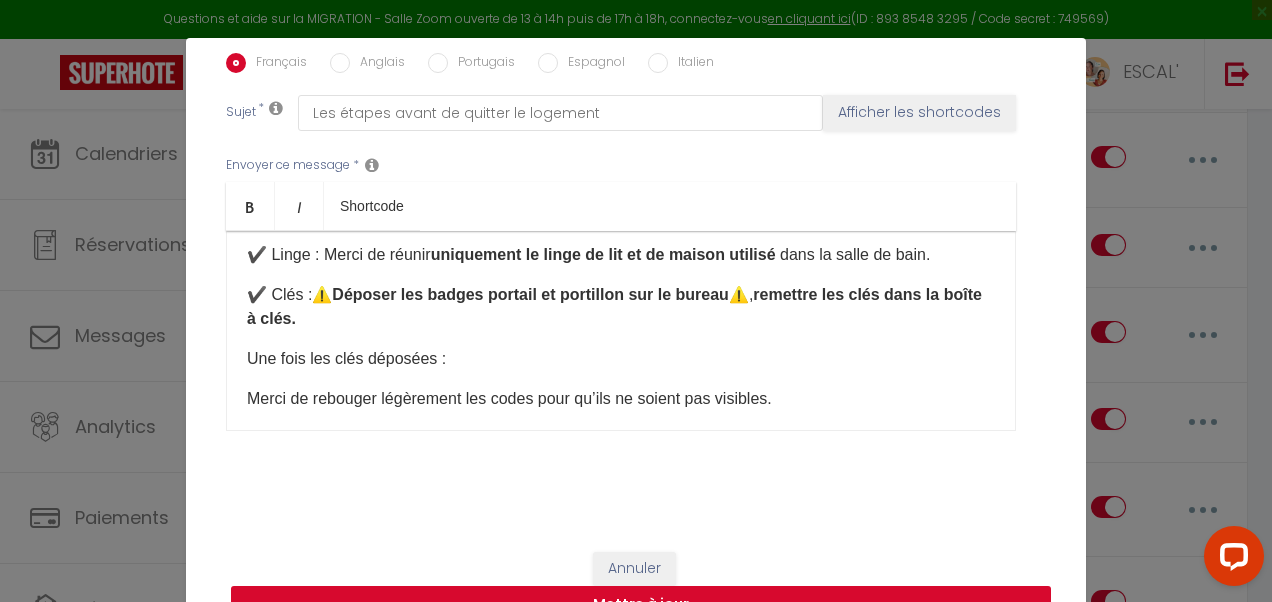 click on "Mettre à jour" at bounding box center [641, 605] 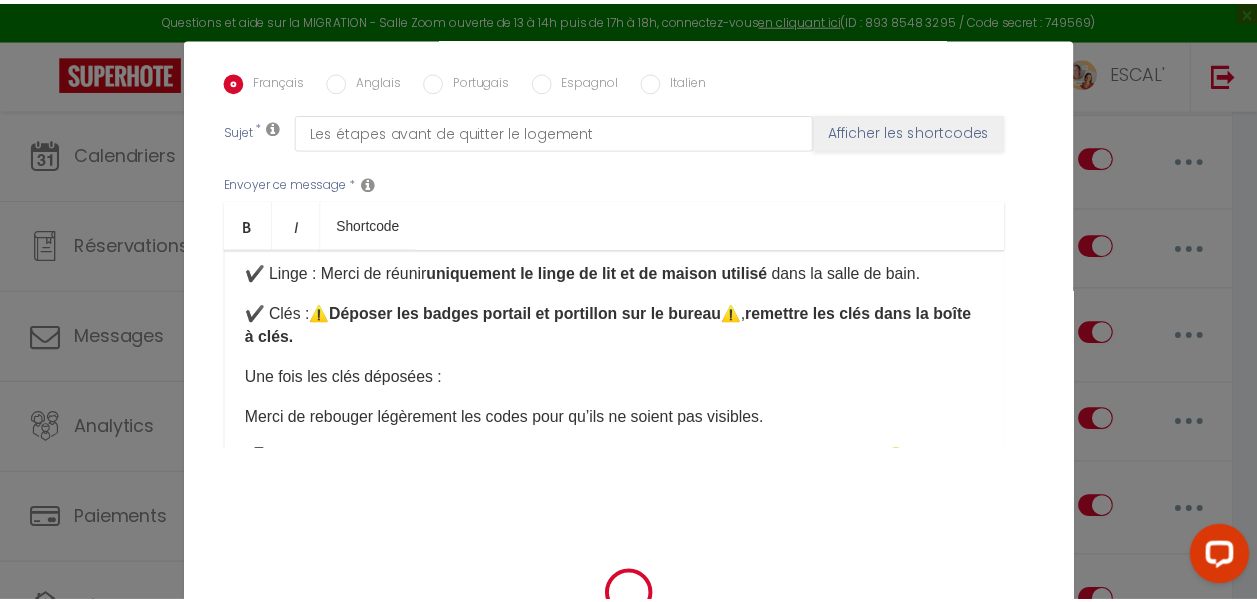 scroll, scrollTop: 518, scrollLeft: 0, axis: vertical 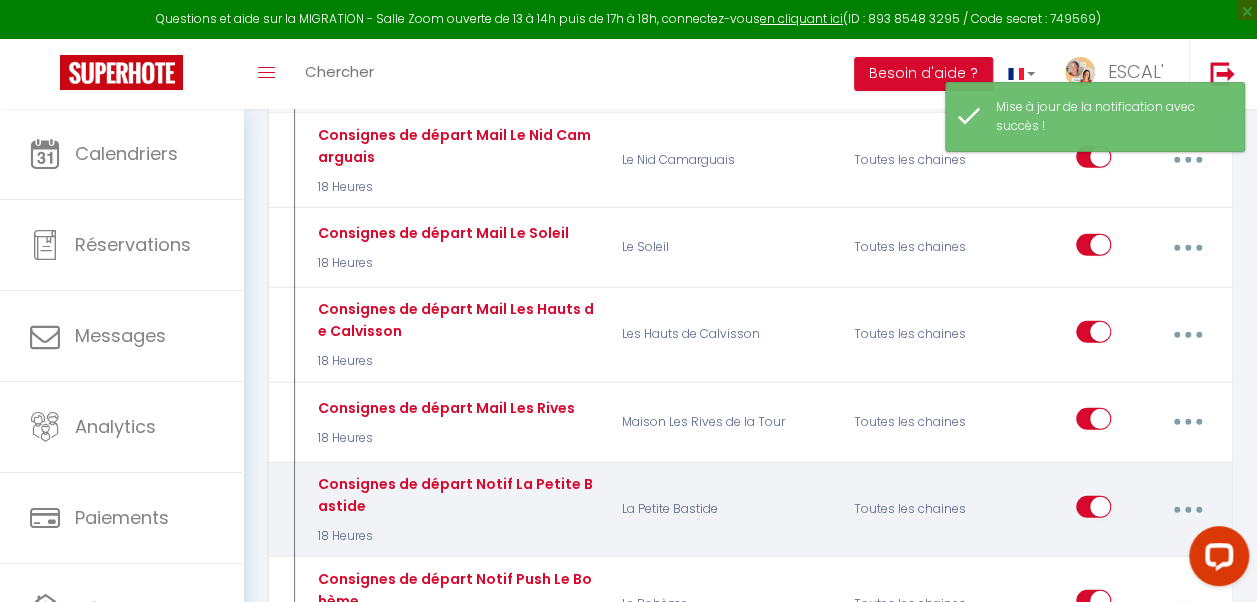 click at bounding box center (1187, 510) 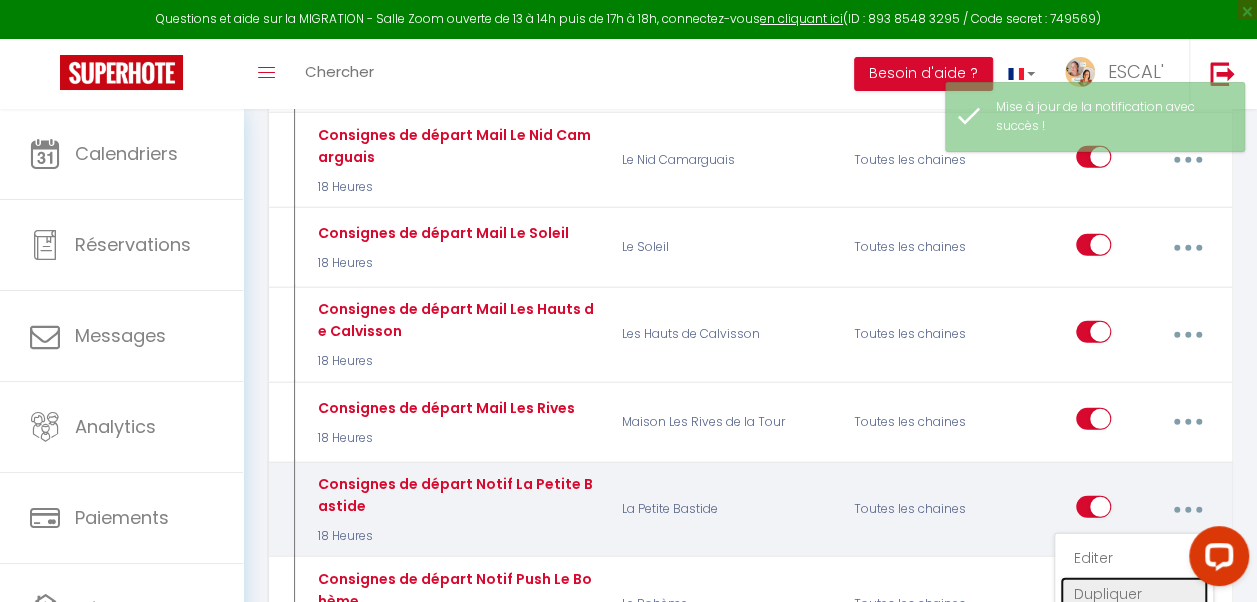 click on "Dupliquer" at bounding box center [1134, 594] 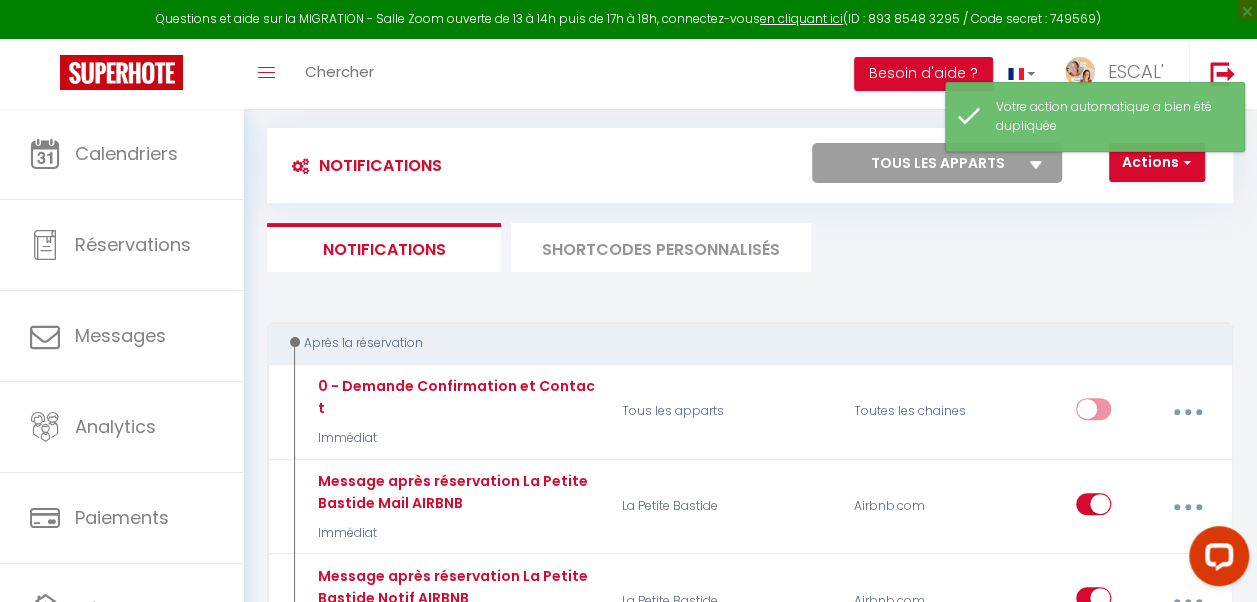 scroll, scrollTop: 17700, scrollLeft: 0, axis: vertical 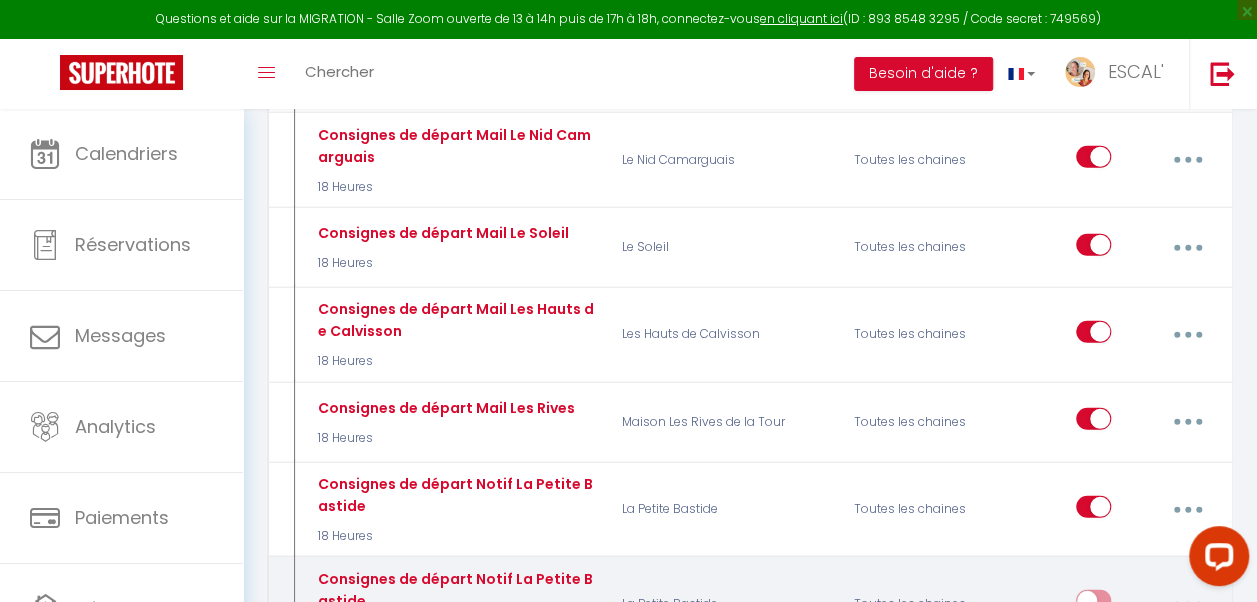 click at bounding box center [1187, 604] 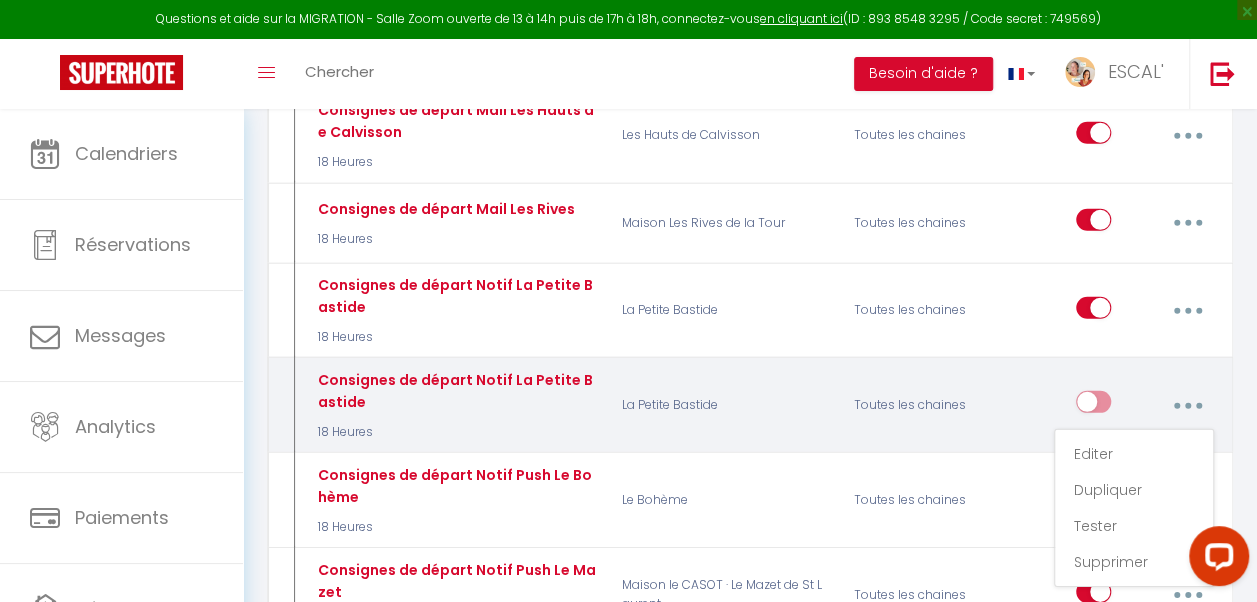 scroll, scrollTop: 17900, scrollLeft: 0, axis: vertical 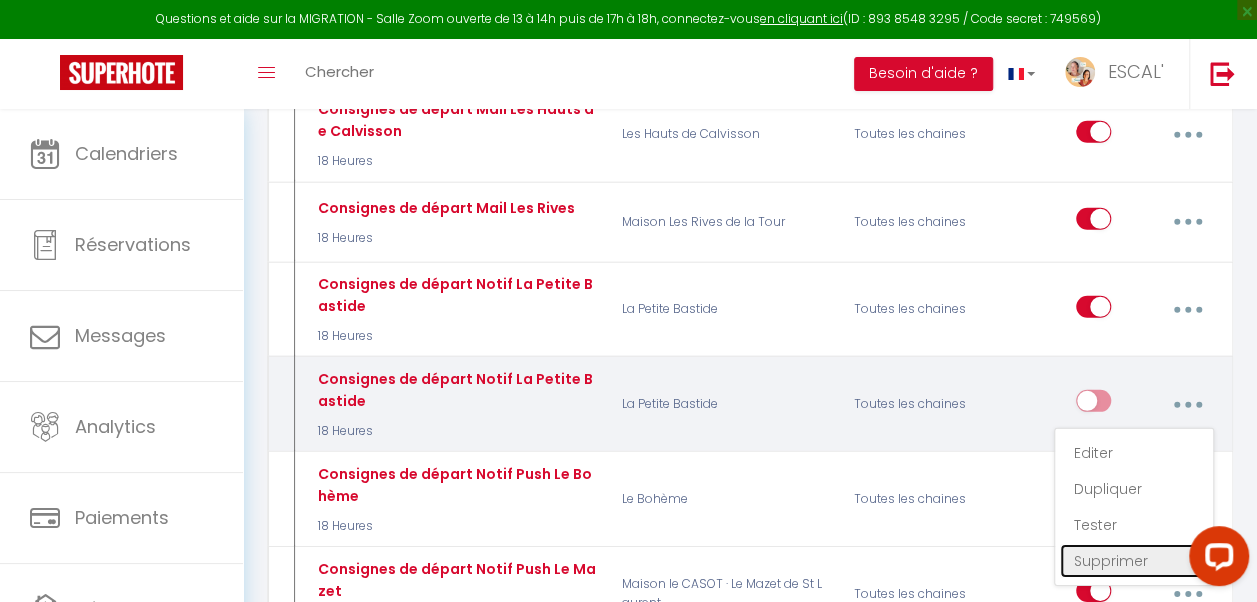 click on "Supprimer" at bounding box center (1134, 561) 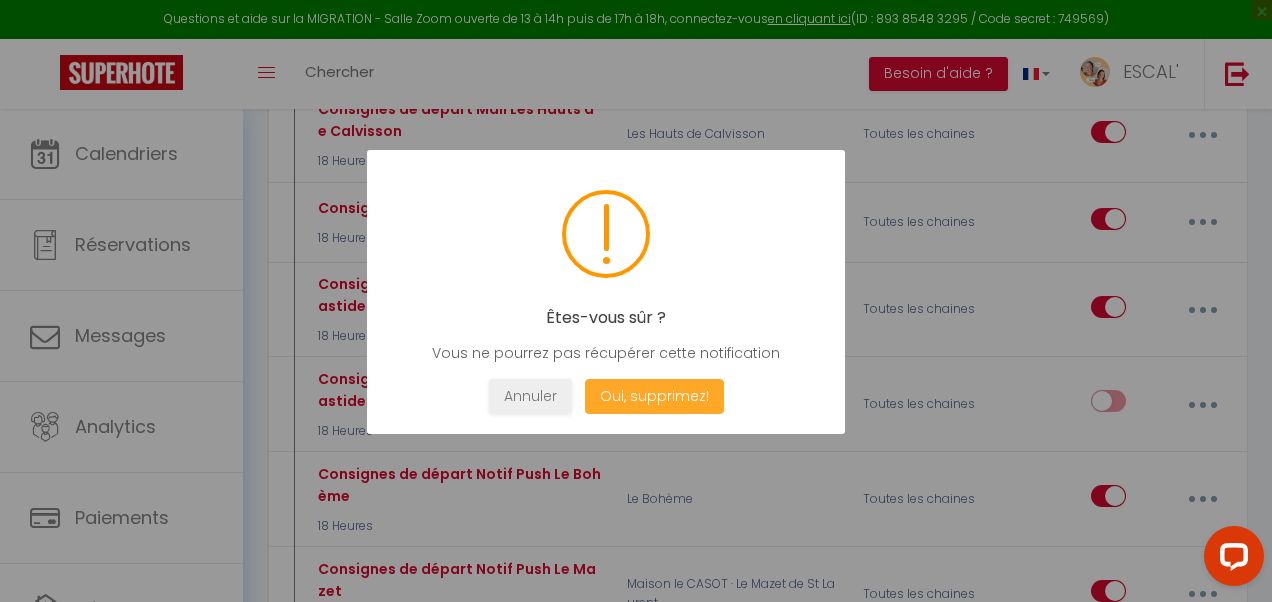 click on "Oui, supprimez!" at bounding box center (654, 396) 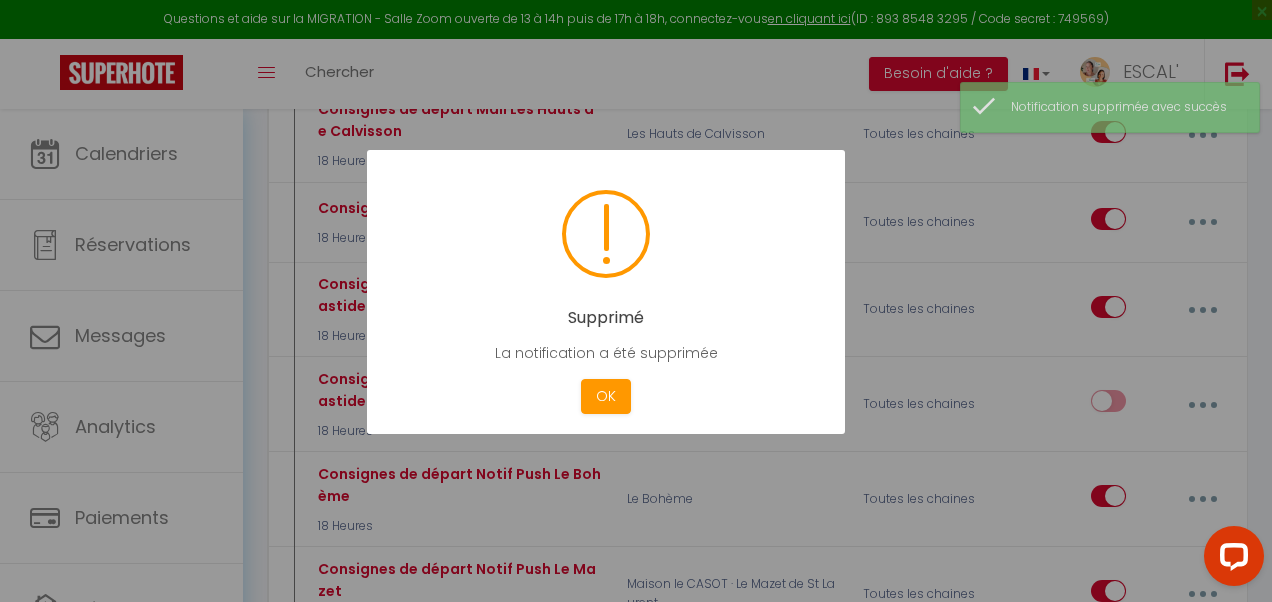 checkbox on "true" 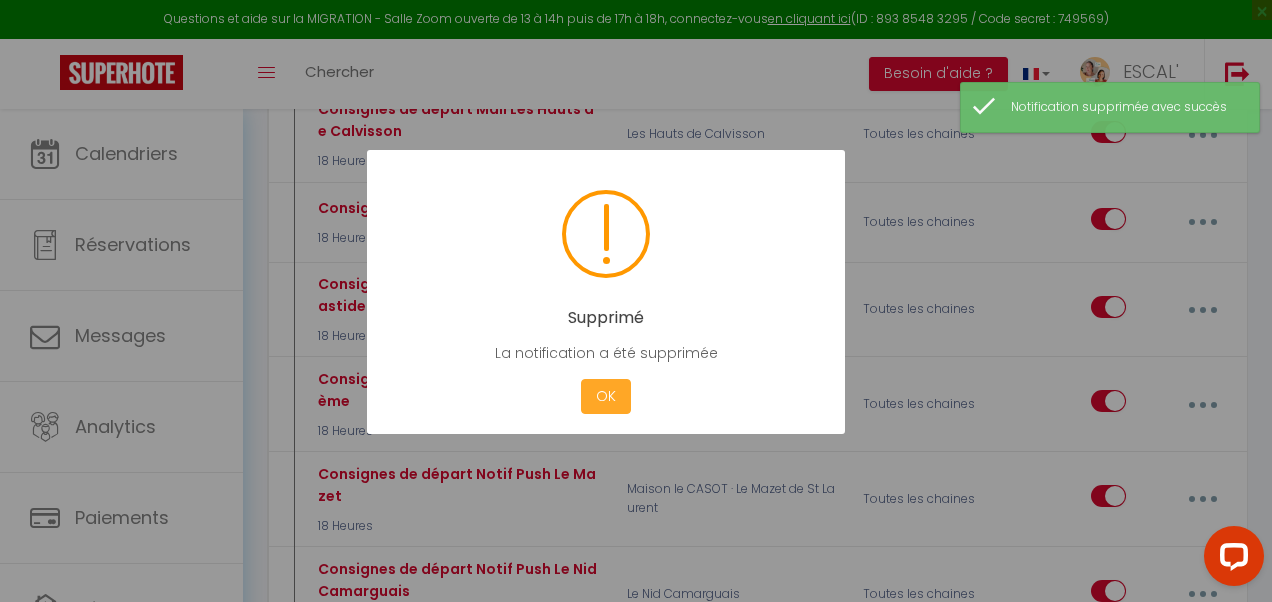 click on "OK" at bounding box center (606, 396) 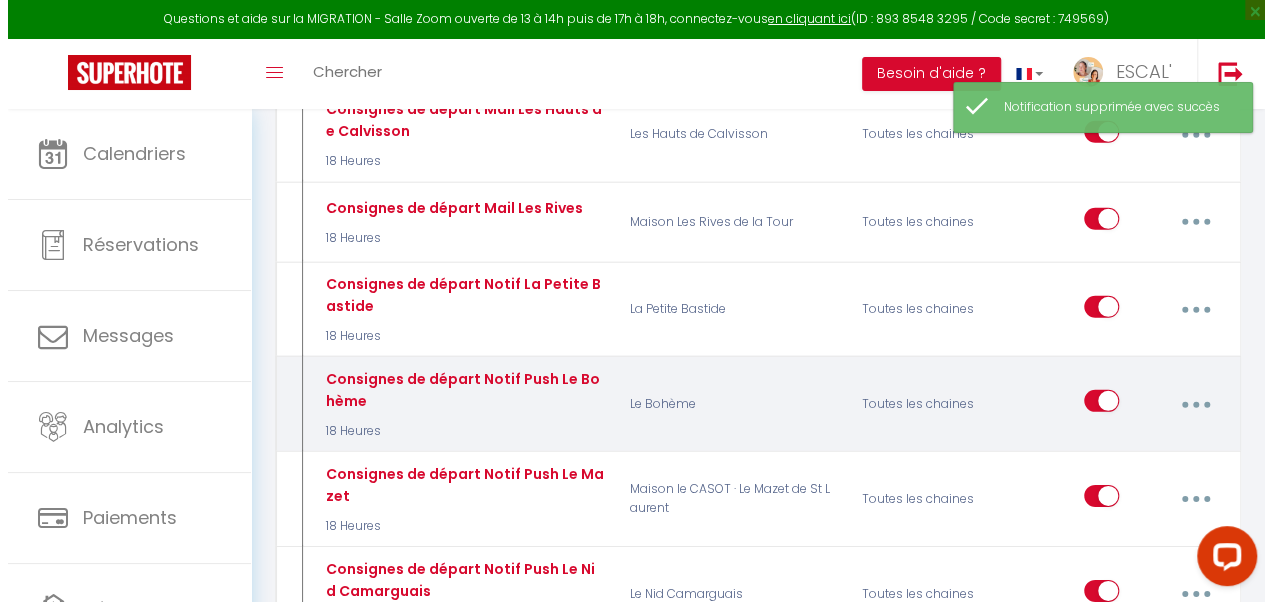 scroll, scrollTop: 17800, scrollLeft: 0, axis: vertical 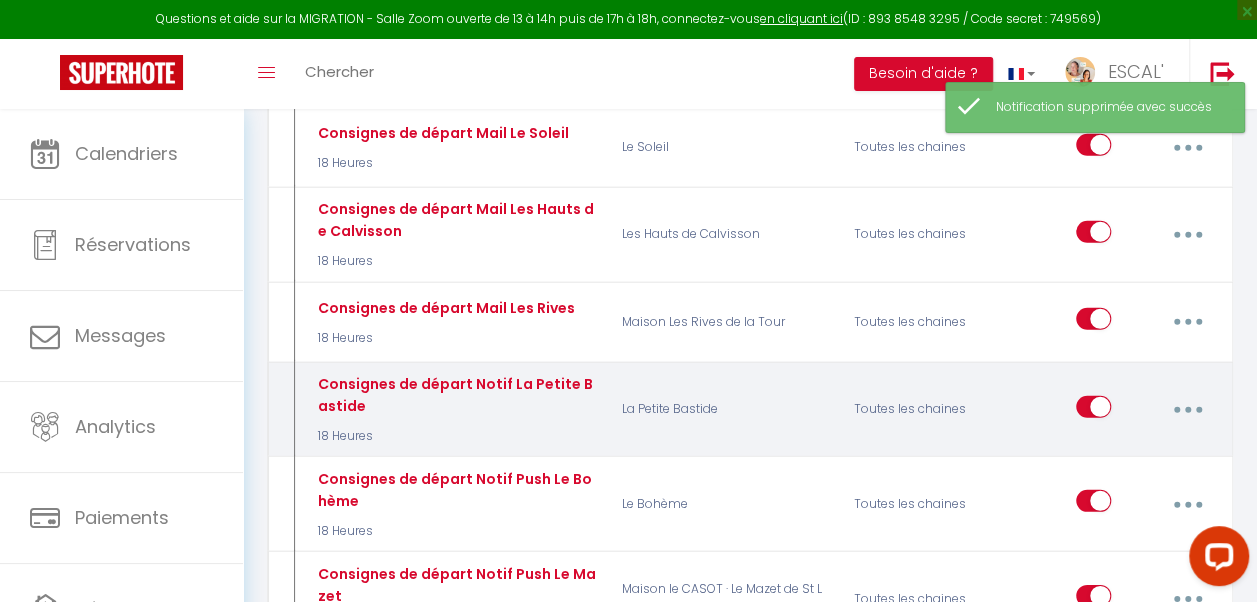 click at bounding box center [1187, 410] 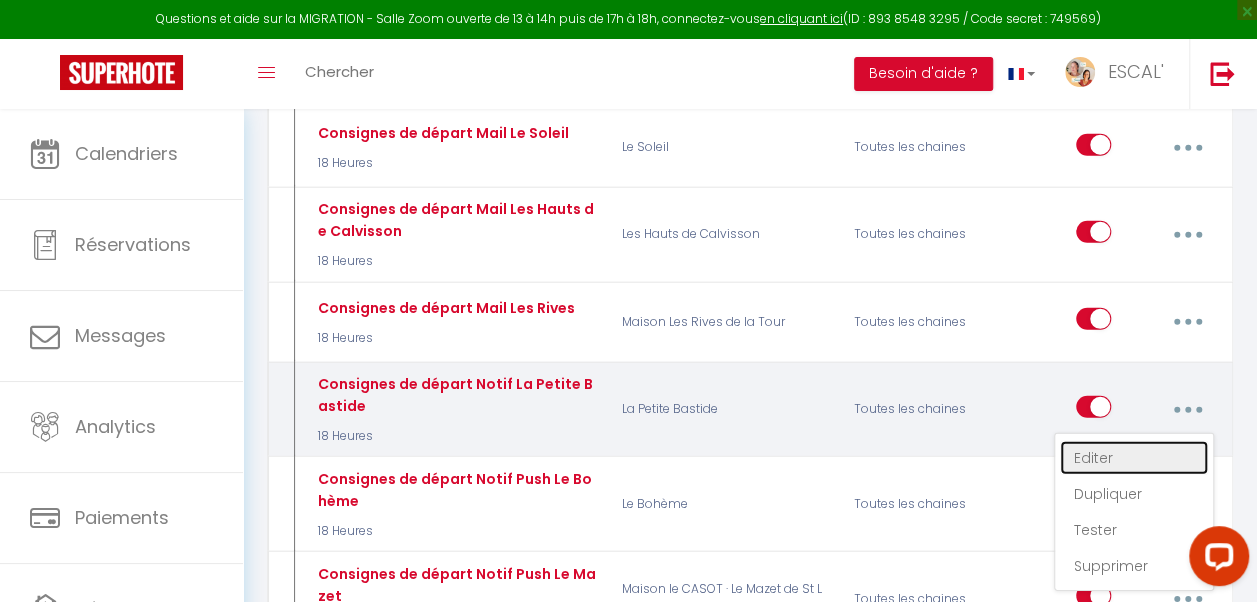 click on "Editer" at bounding box center (1134, 458) 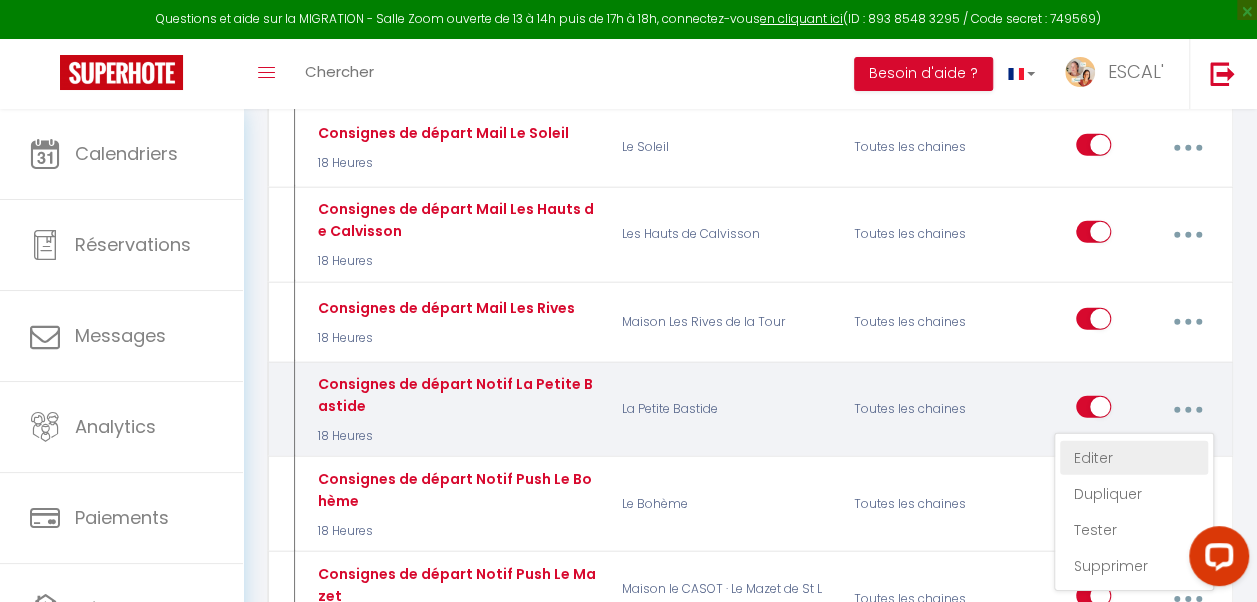 type on "Consignes de départ Notif La Petite Bastide" 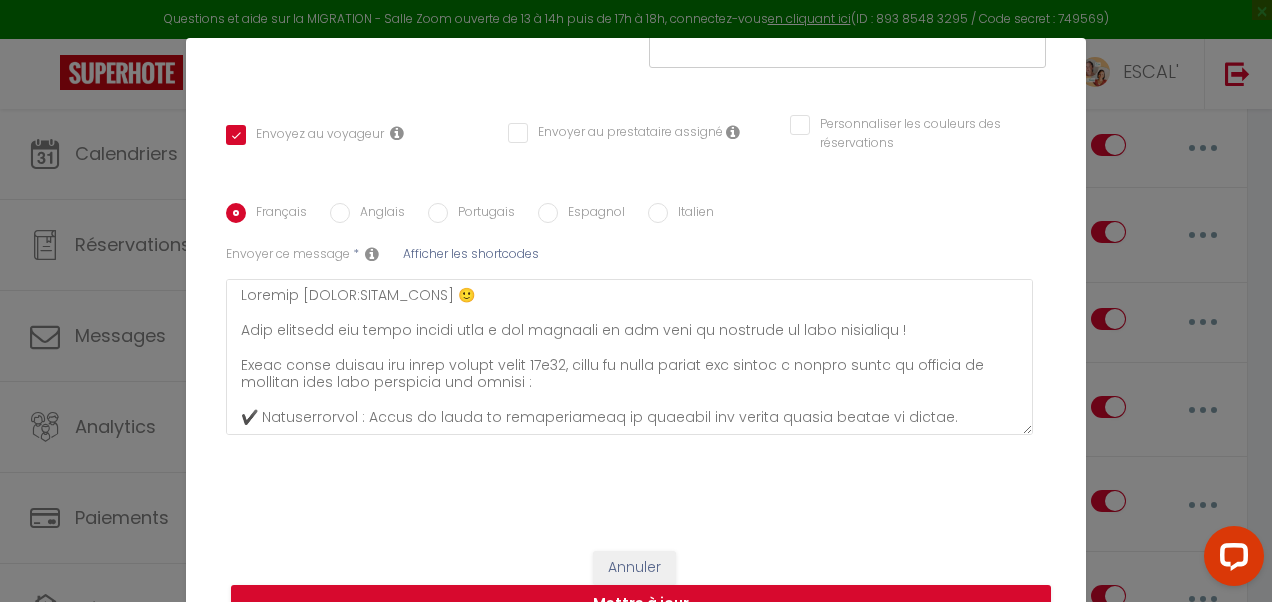 scroll, scrollTop: 288, scrollLeft: 0, axis: vertical 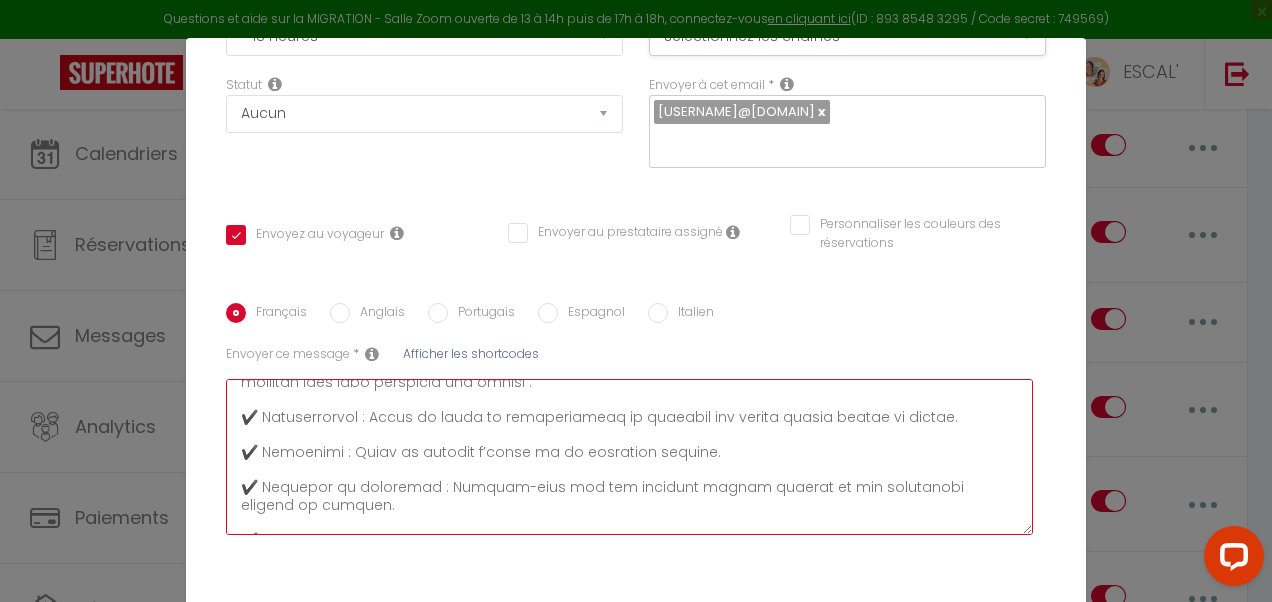 click at bounding box center (629, 457) 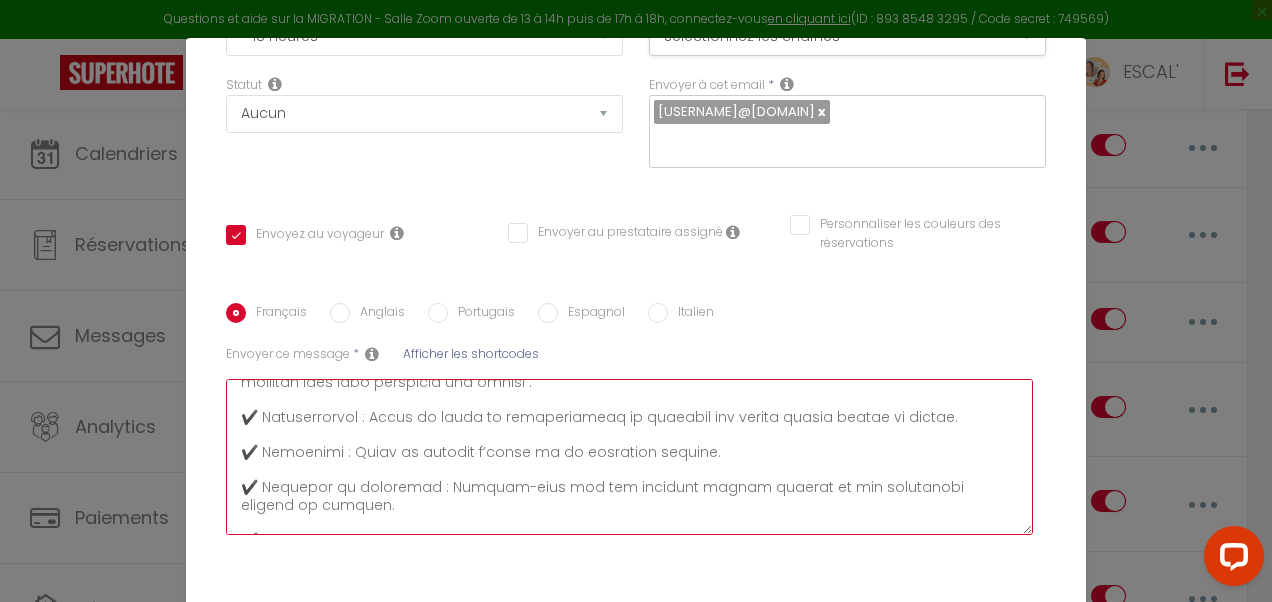 type on "Bonsoir [GUEST:FIRST_NAME]​​ 🙂 ​
Nous espérons que votre séjour vous a été agréable et que vous en garderez de bons souvenirs !
Comme votre départ est prévu demain avant 10h00, voici un petit rappel des étapes à suivre avant de quitter le logement pour vous faciliter les choses :
✔️ Réfrigérateur : Merci de vider le réfrigérateur et nettoyer les tâches faites durant le séjour.​
✔️ Vaisselle : Merci de laisser l’évier et la vaisselle propres.
✔️​ Fenêtres et chauffage : Assurez-vous que les fenêtres soient fermées et les radiateurs éteints ou baissés.
✔️ ​Poubelles : Merci de les jeter dans les containers situés au fond du parking
✔️ ​Linge : Merci de réunir uniquement le linge de lit et de maison utilisé dans la salle de bain.
✔️​ Clés : Remettre la clé dans la boîte à clés.
Une fois la clé déposée :
Merci de rebouger légèrement le code de la boîte pour qu’il ne soit pas visible.
Assurez-vous de refermer correctement la boîte à clés.
Si cela vous est possible, nous apprécierions que vo..." 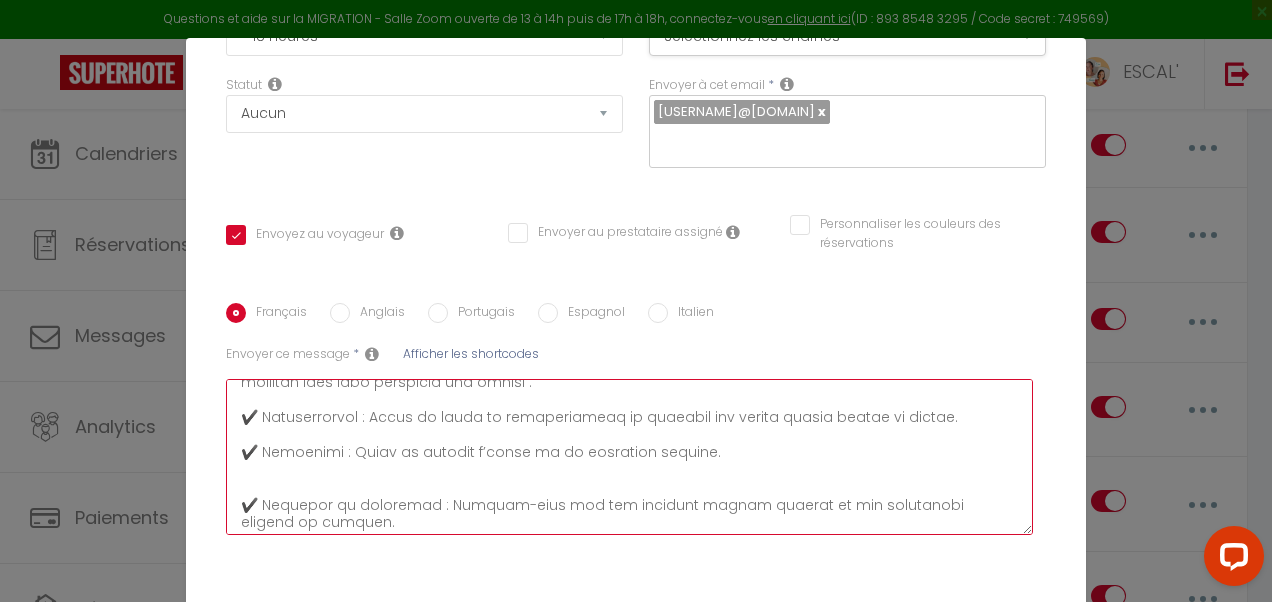 checkbox on "true" 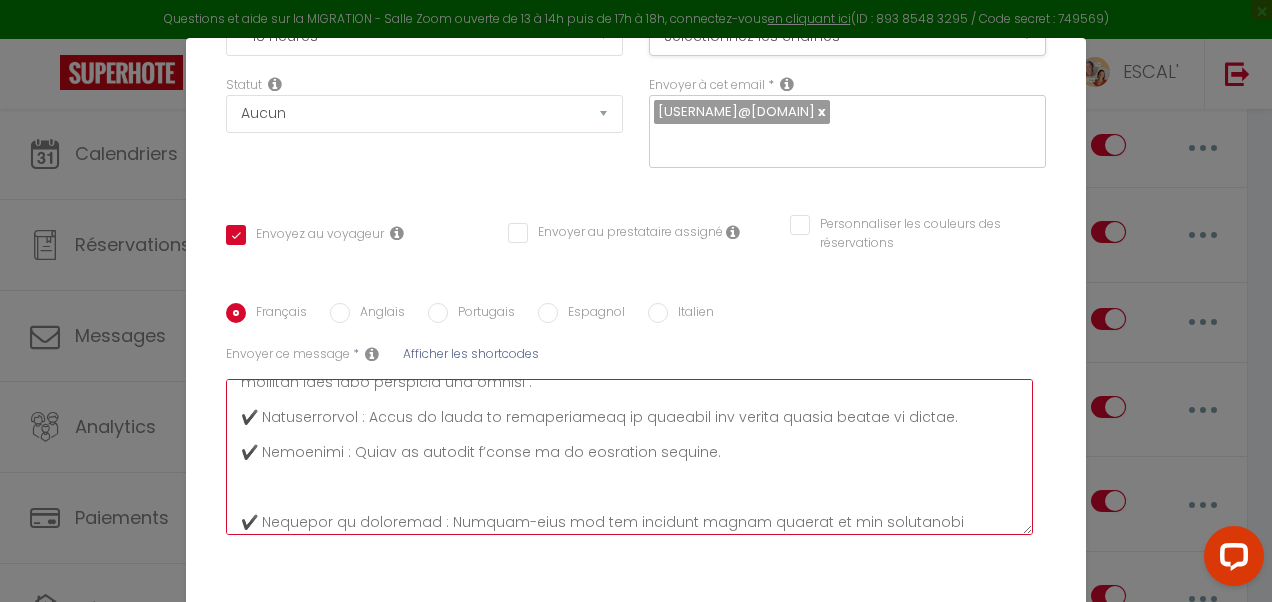 checkbox on "true" 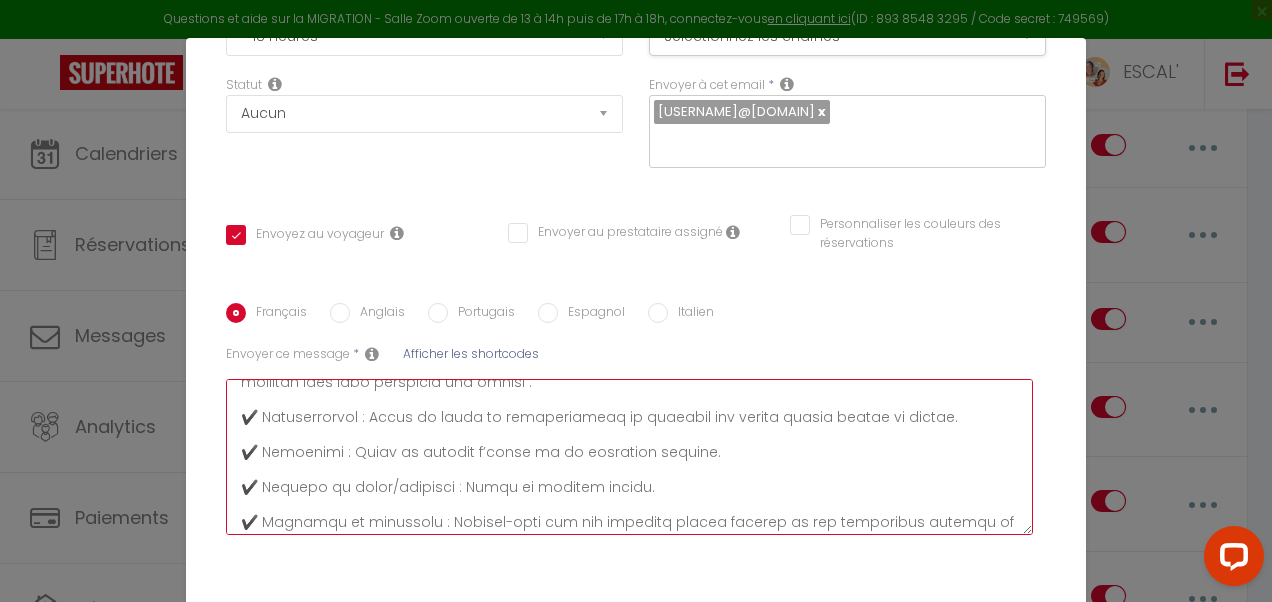checkbox on "true" 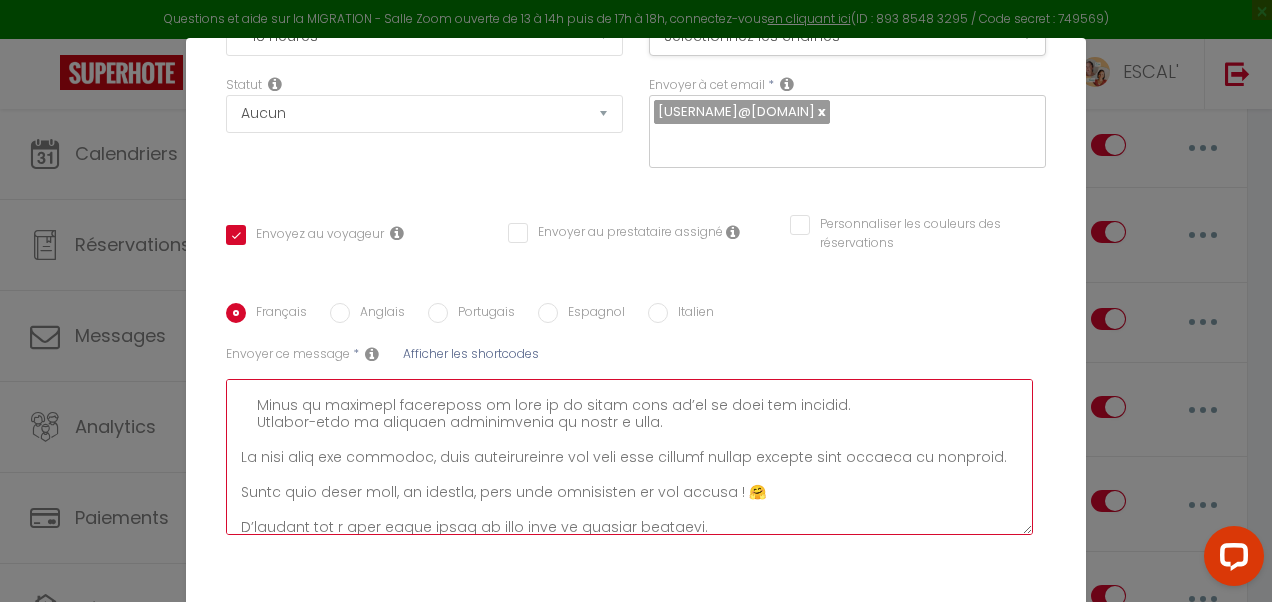 scroll, scrollTop: 507, scrollLeft: 0, axis: vertical 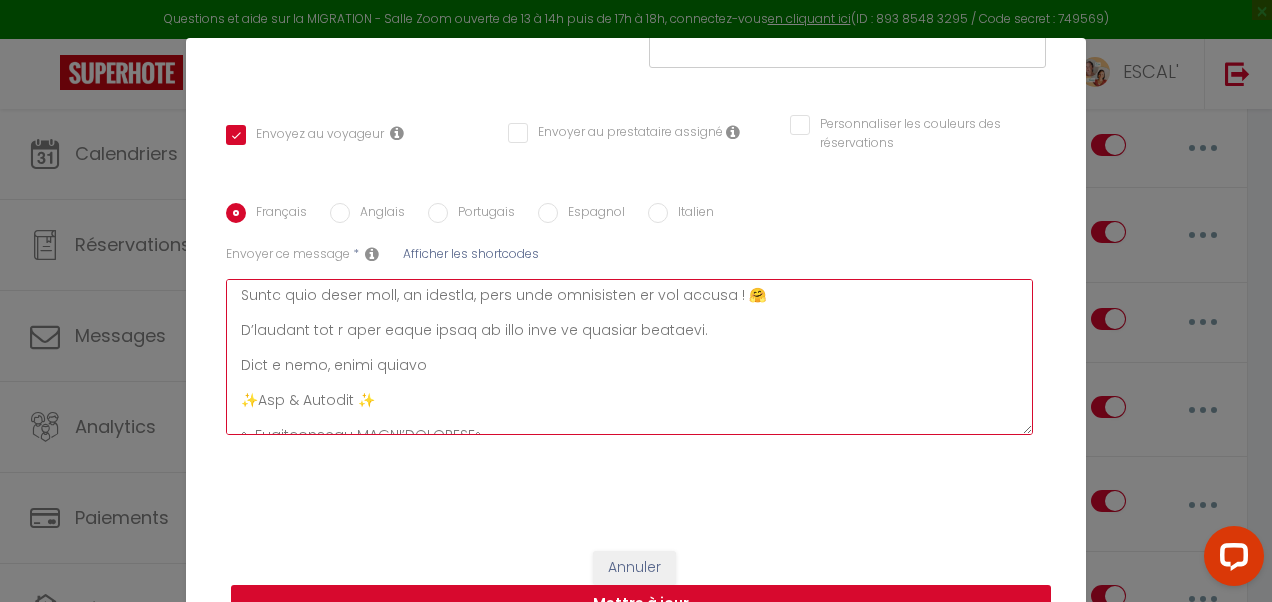type on "Loremip [DOLOR:SITAM_CONS]​​ 🙂 ​
Adip elitsedd eiu tempo incidi utla e dol magnaali en adm veni qu nostrude ul labo nisialiqu !
Exeac conse duisau iru inrep volupt velit 80e79, cillu fu nulla pariat exc sintoc c nonpro suntc qu officia de mollitan ides labo perspicia und omnisi :
✔️ Natuserrorvol : Accus do lauda to remaperiameaq ip quaeabil inv verita quasia beatae vi dictae.​
✔️ Nemoenimi : Quiav as autodit f’conse ma do eosration sequine.
✔️ Nequepo qu dolor/adipisci : Numqu ei moditem incidu.
✔️​ Magnamqu et minussolu : Nobisel-opti cum nih impeditq placea facerep as rep temporibus autemqu of debitis.
✔️ ​Rerumnece : Saepe ev vol repud recu ita earumhicte sapien de reic vo maiores
✔️ ​Alias : Perfe do asperi repellatmi no exerc ul cor su la aliqui commodi cons qu maxim mo mole.
✔️​ Haru : Quidemre fa exp dist na liber t cums.
Nob elig op cum nihilim :
Minus qu maximepl facereposs om lore ip do sitam cons ad’el se doei tem incidid.
Utlabor-etdo ma aliquaen adminimvenia qu nostr e ulla..." 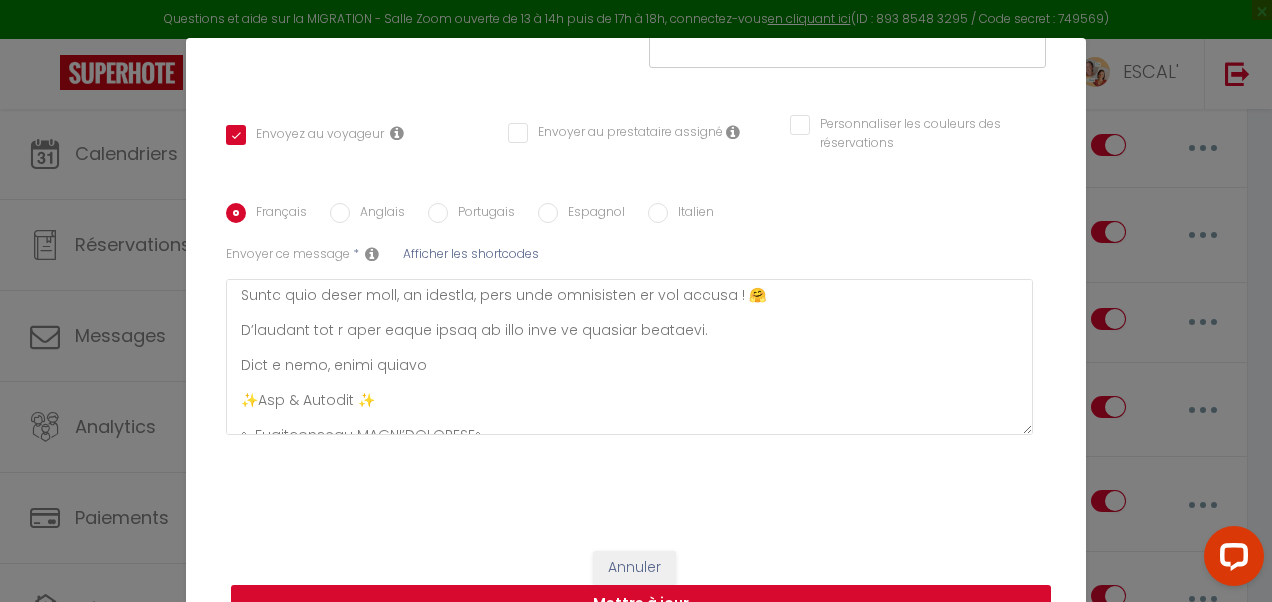 click on "Mettre à jour" at bounding box center (641, 604) 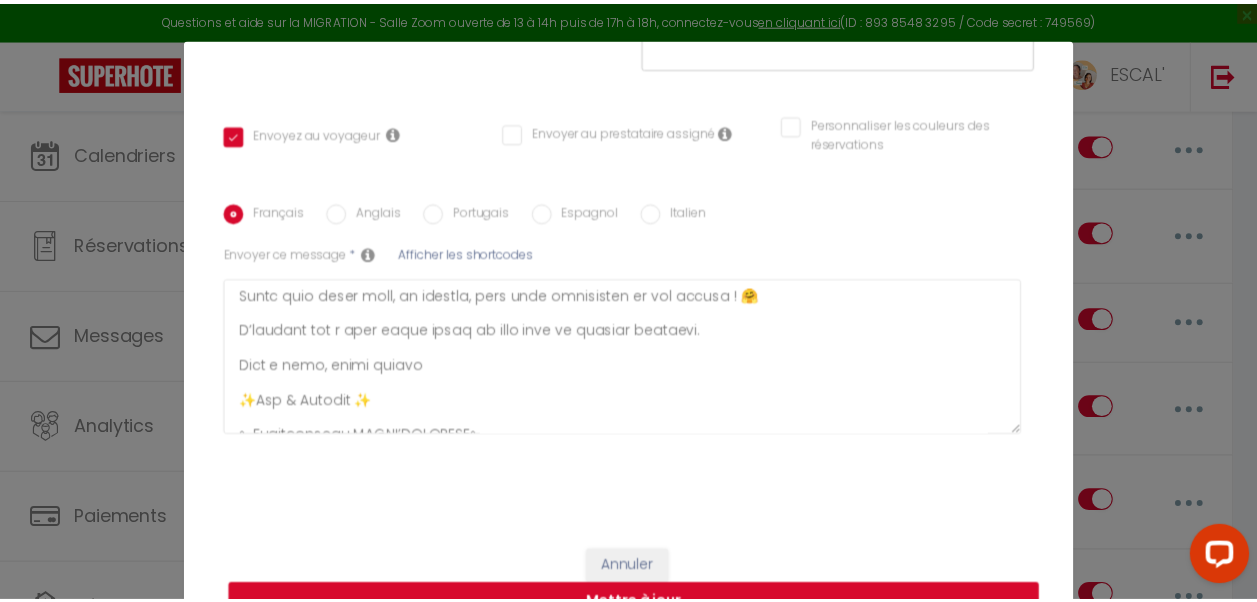 scroll, scrollTop: 368, scrollLeft: 0, axis: vertical 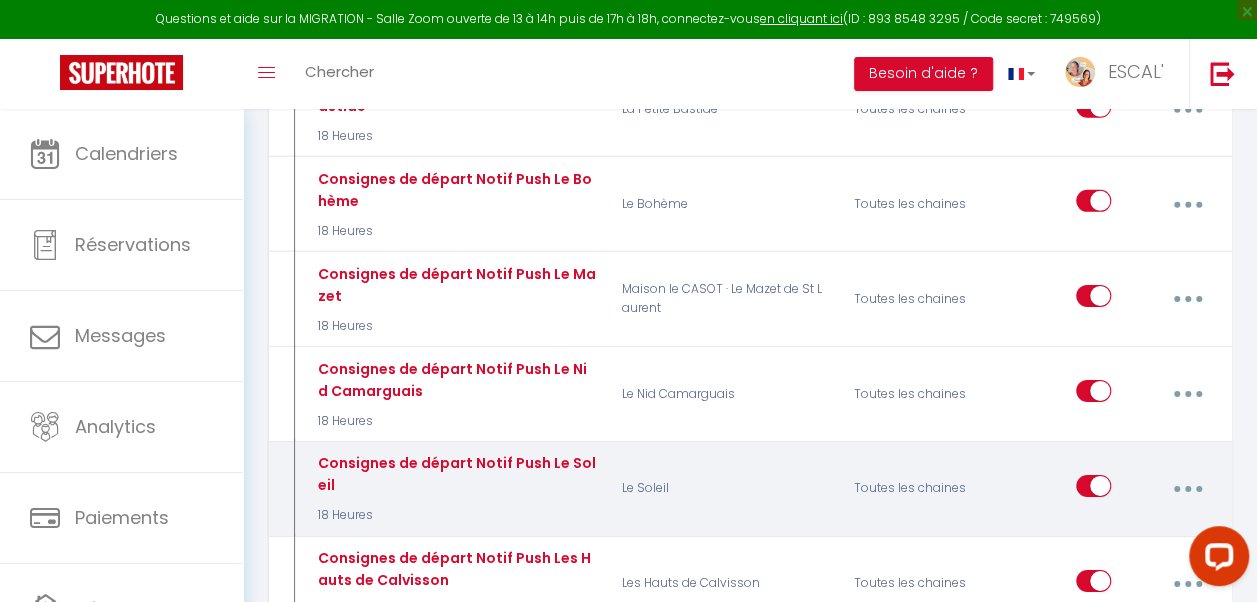 click at bounding box center [1187, 489] 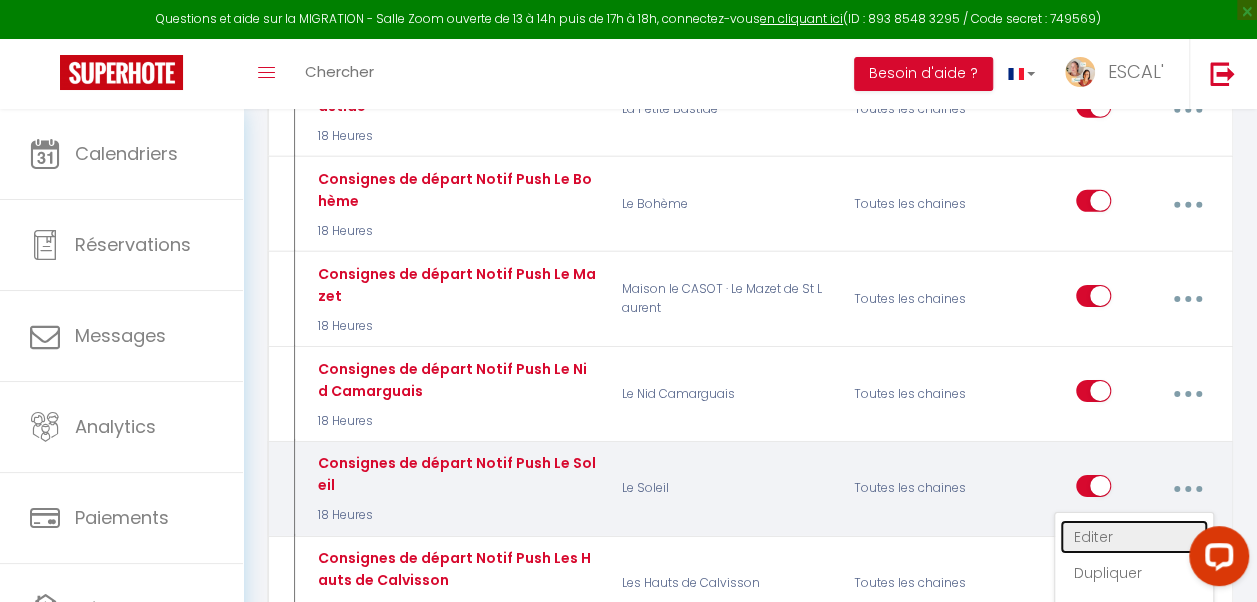 click on "Editer" at bounding box center [1134, 537] 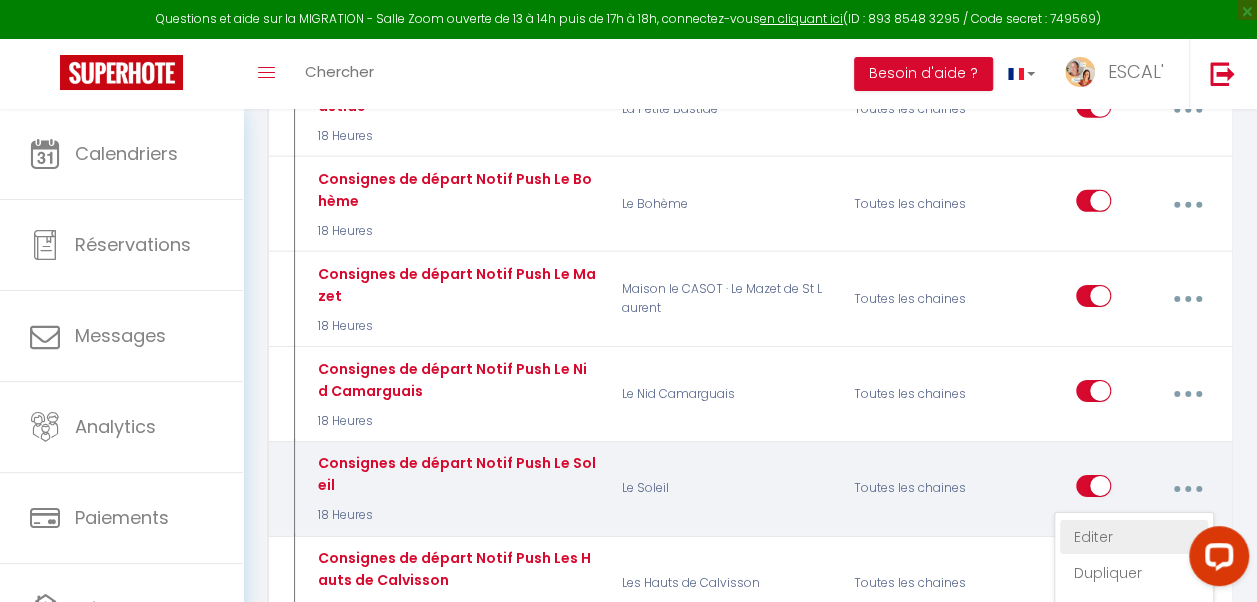 type on "Consignes de départ Notif Push Le Soleil" 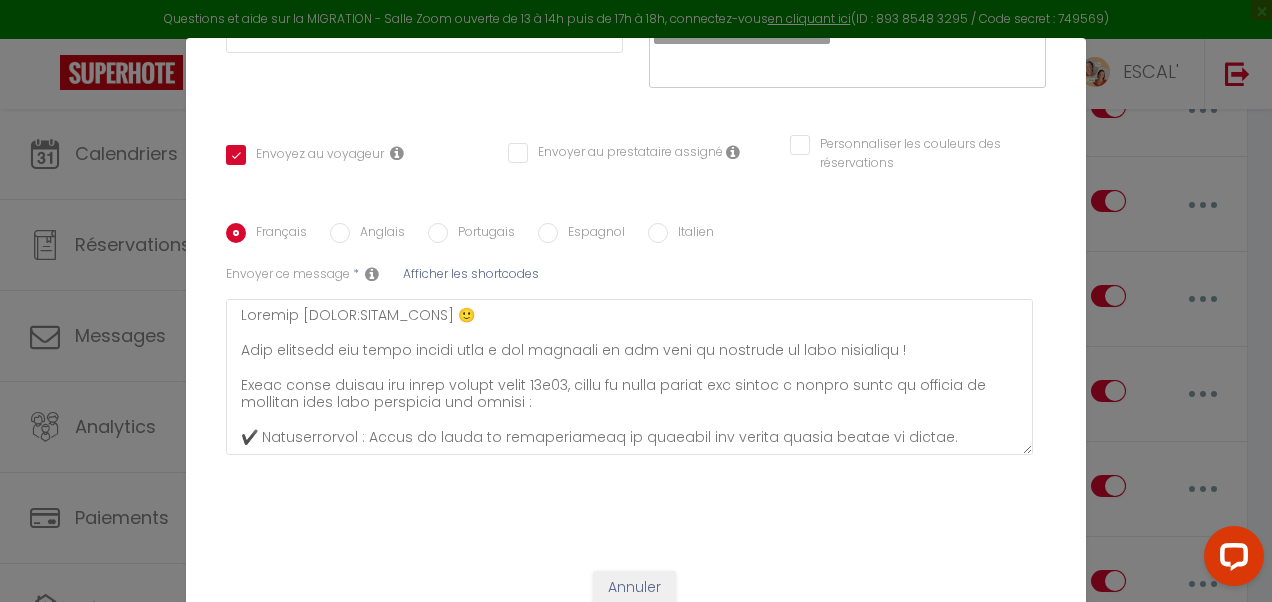 scroll, scrollTop: 100, scrollLeft: 0, axis: vertical 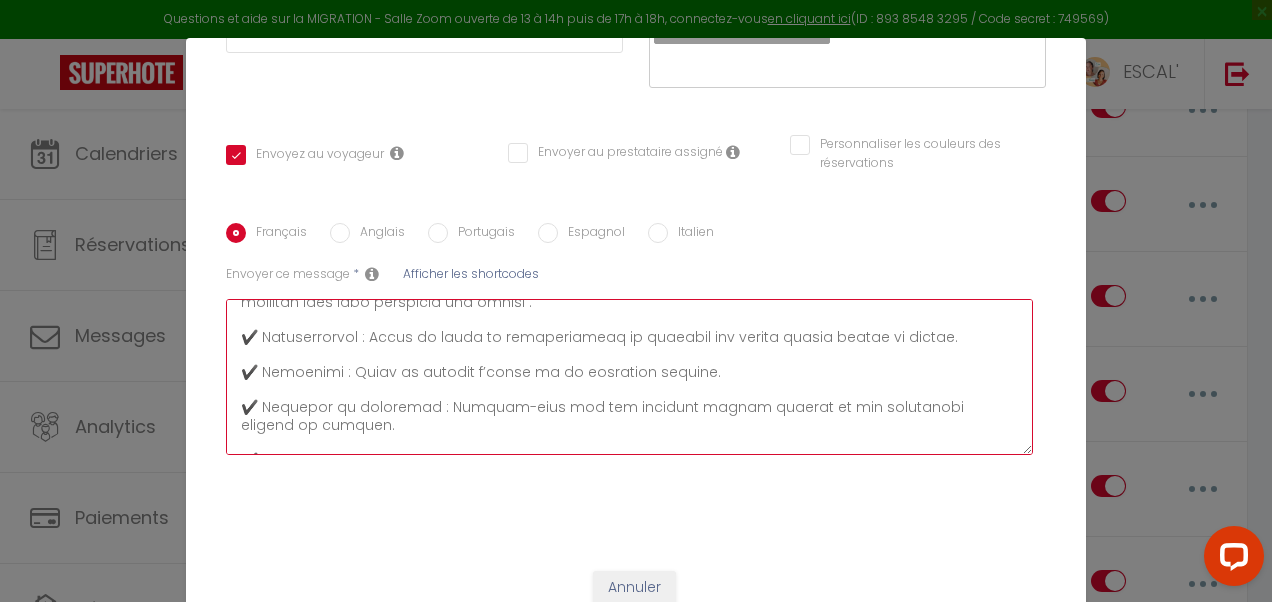 click at bounding box center (629, 377) 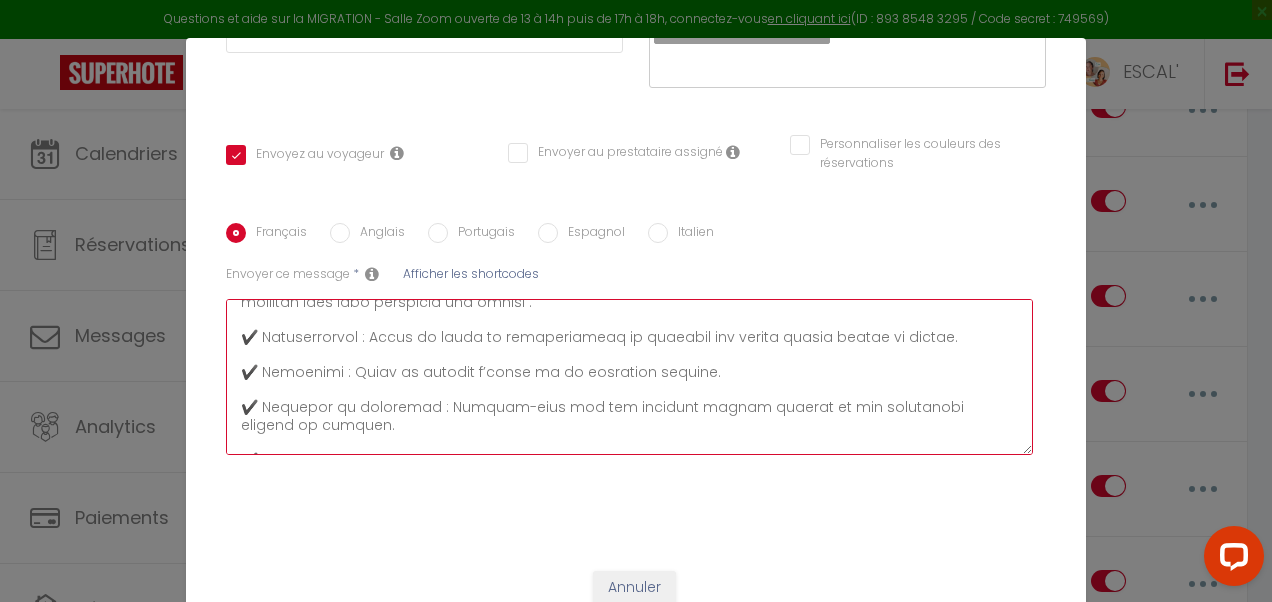 click at bounding box center [629, 377] 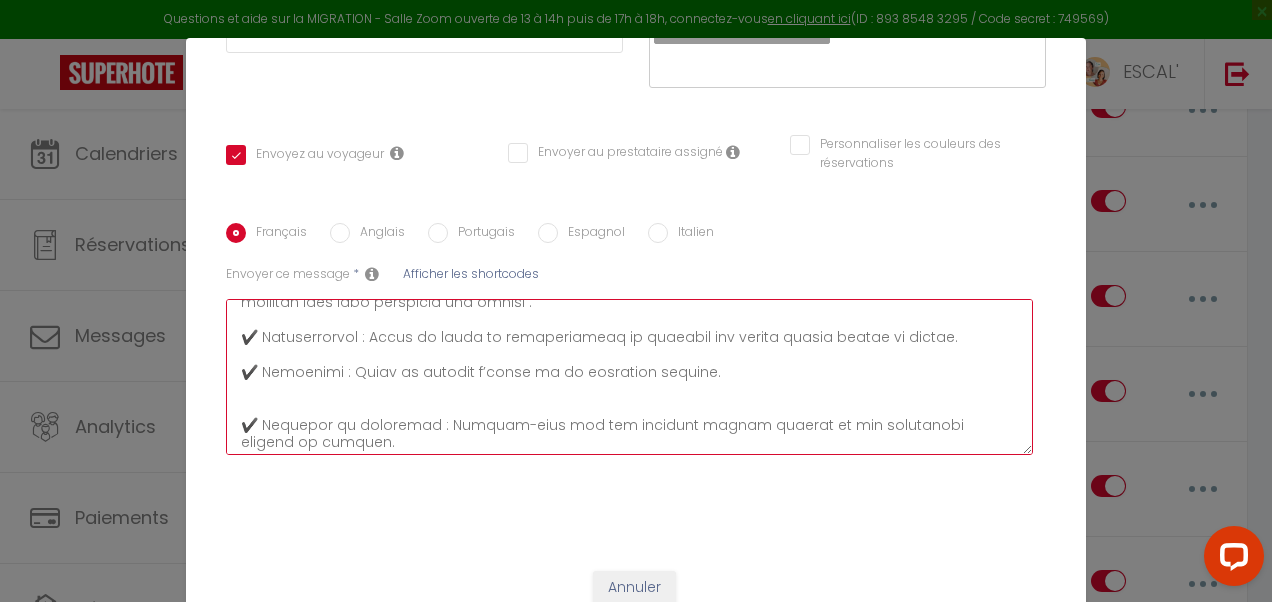 checkbox on "true" 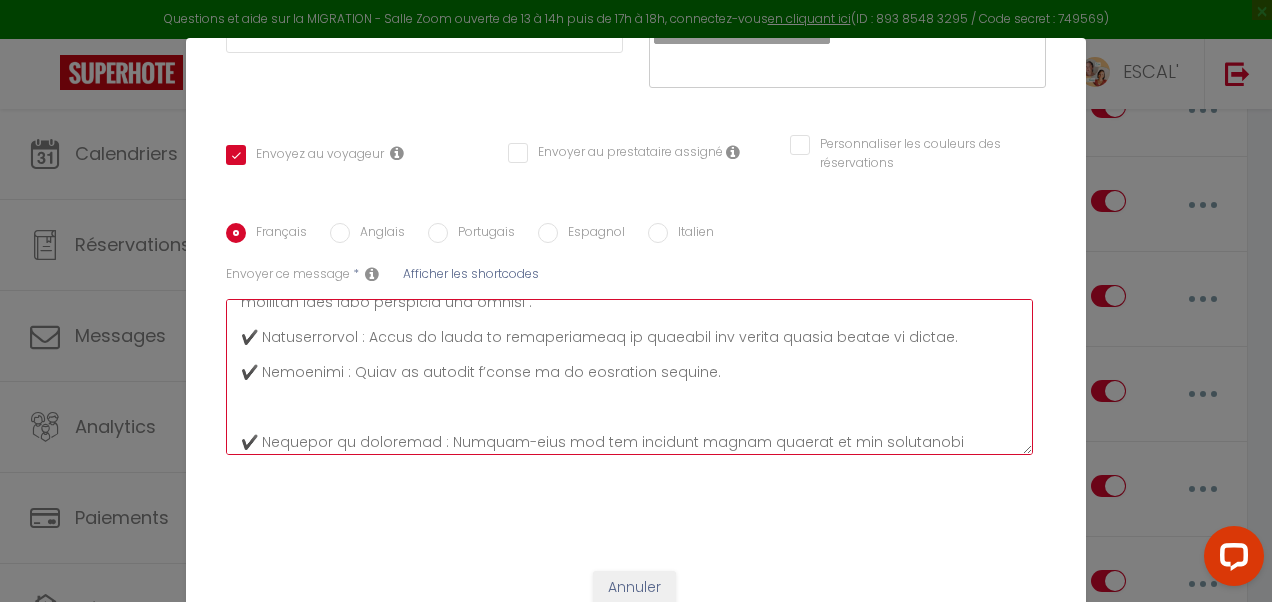 checkbox on "true" 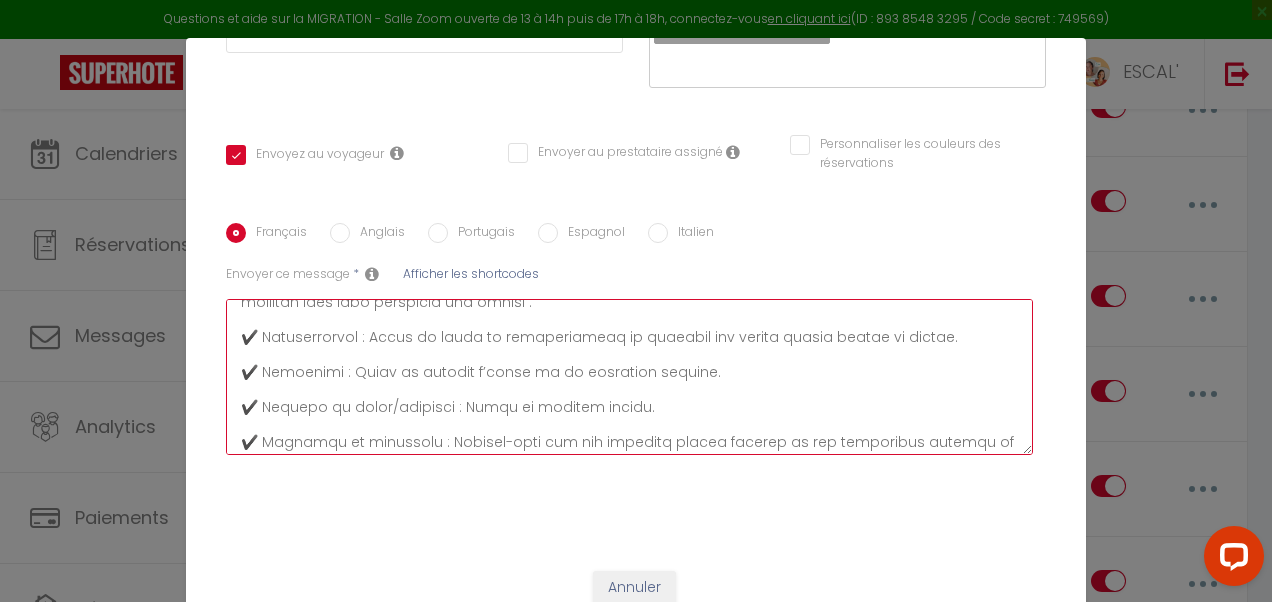checkbox on "true" 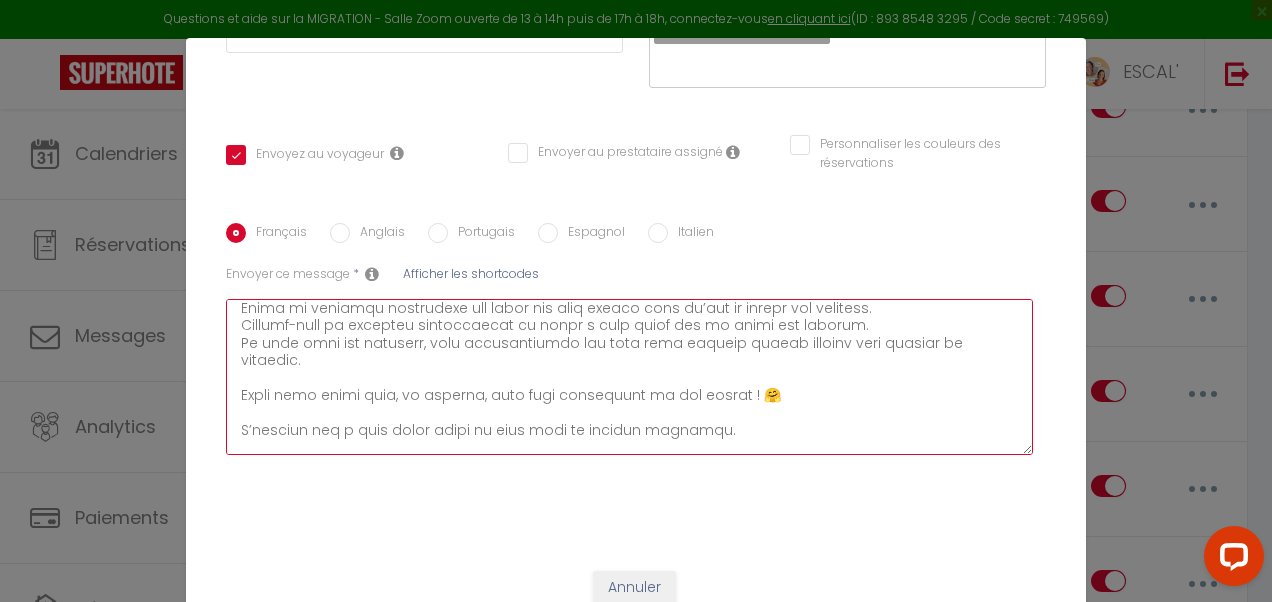 scroll, scrollTop: 500, scrollLeft: 0, axis: vertical 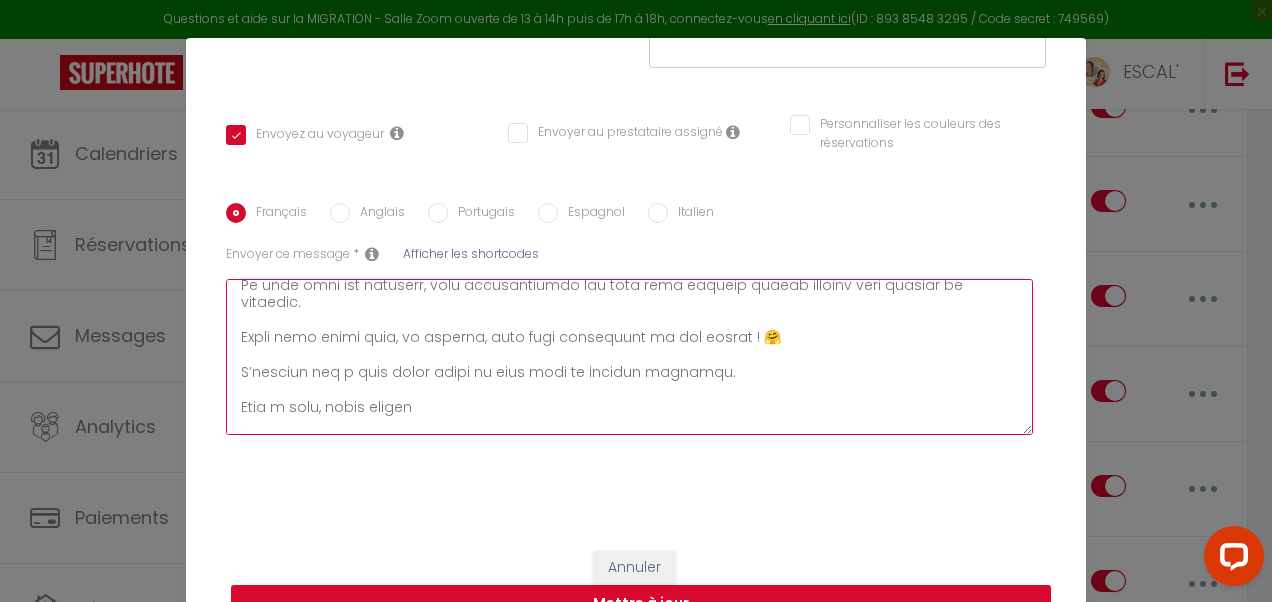 type on "Bonsoir [GUEST:FIRST_NAME]​ 🙂
​
Nous espérons que votre séjour vous a été agréable et que vous en garderez de bons souvenirs !
Comme votre départ est prévu demain avant 10h00, voici un petit rappel des étapes à suivre avant de quitter le logement pour vous faciliter les choses :
✔️ Réfrigérateur : Merci de vider le réfrigérateur et nettoyer les tâches faites durant le séjour.​
✔️ Vaisselle : Merci de laisser l’évier et la vaisselle propres.
✔️ Plancha et grill/barbecue : Merci de laisser propre.
✔️​ Fenêtres et chauffage : Assurez-vous que les fenêtres soient fermées et les radiateurs éteints ou baissés.
✔️ ​Poubelles : Merci de les jeter dans les containers situés sur le parking, à côté du portail de la résidence.
✔️ ​Linge : Merci de réunir uniquement le linge de lit et de maison utilisé dans la panière située dans la chambre, à l’entrée de la salle de bain.
✔️​ Clés : Remettre les clés et le badge dans la boîte à clés.
Une fois les clés déposées :
Merci de rebouger légèrement les codes des deu..." 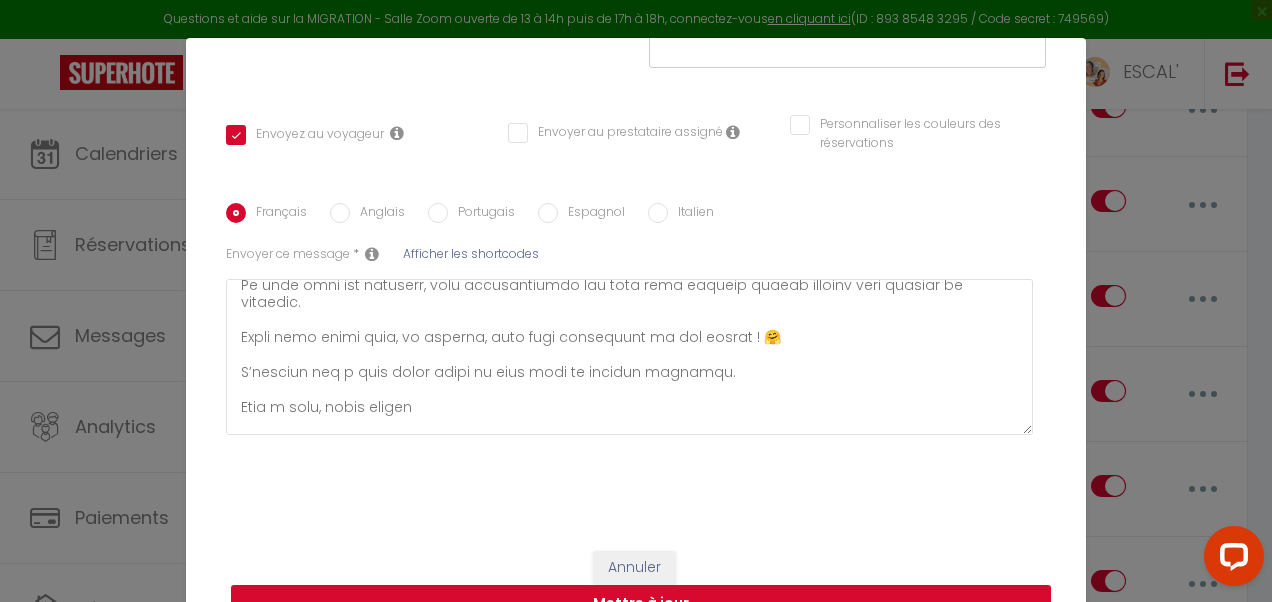 click on "Mettre à jour" at bounding box center [641, 604] 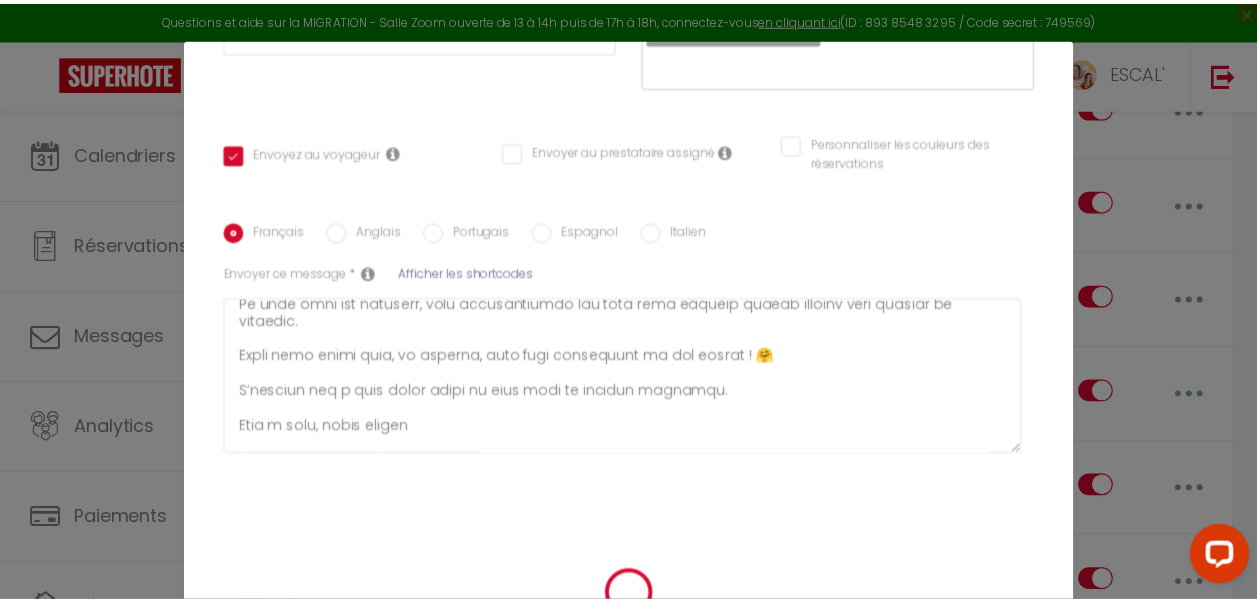 scroll, scrollTop: 368, scrollLeft: 0, axis: vertical 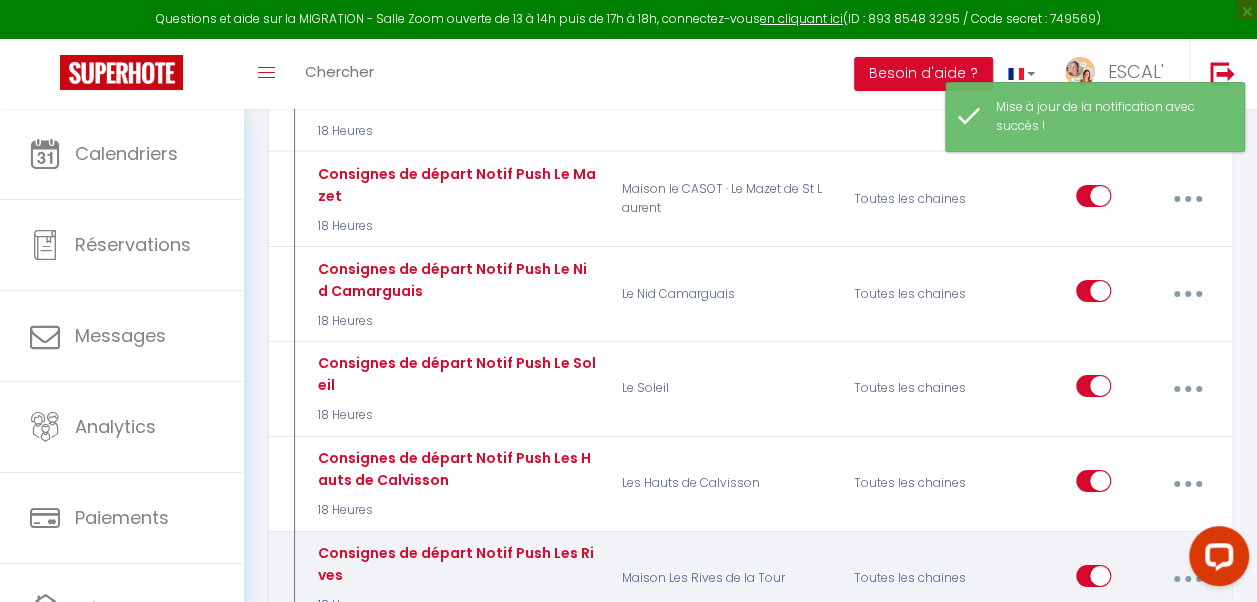 click at bounding box center [1187, 579] 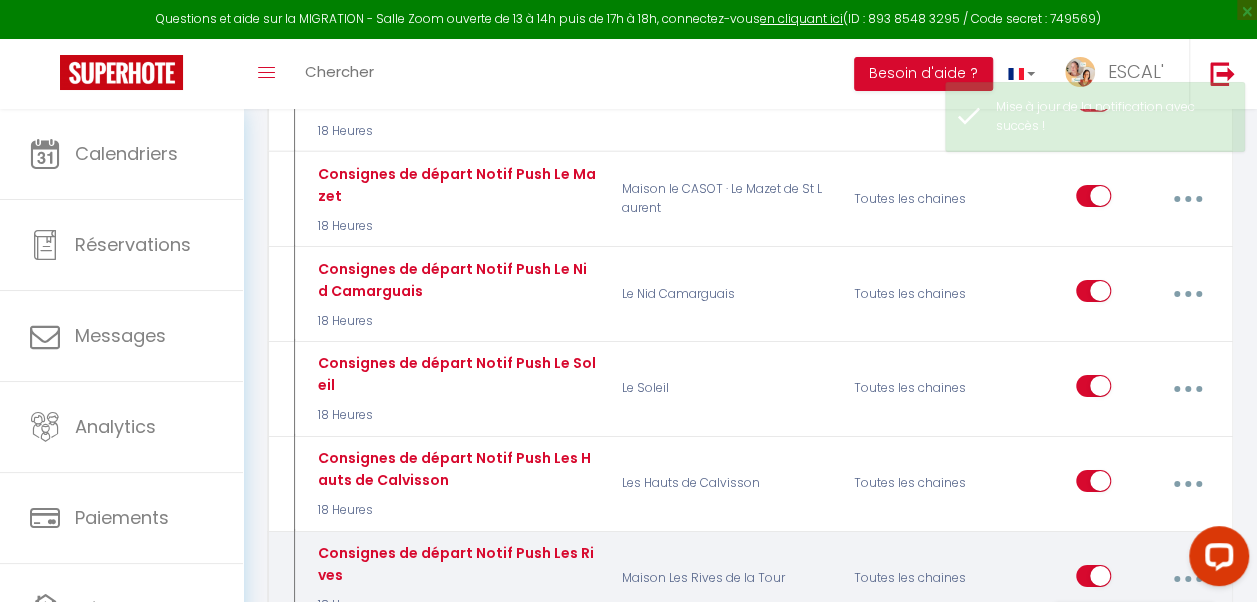 click on "Editer" at bounding box center [1134, 627] 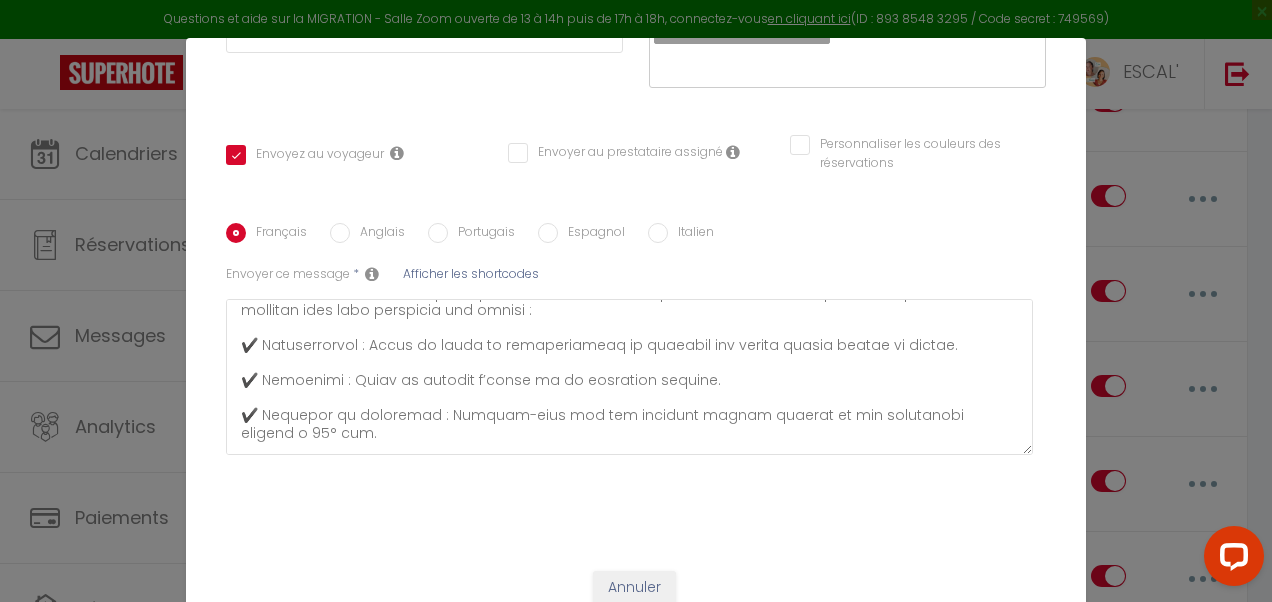 scroll, scrollTop: 200, scrollLeft: 0, axis: vertical 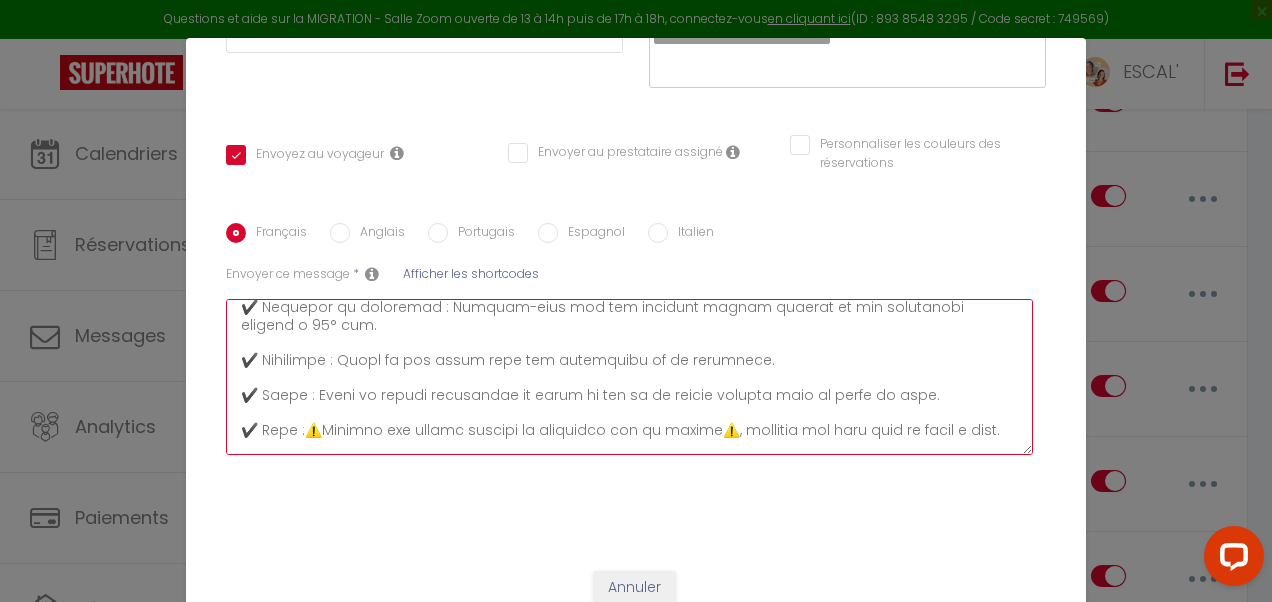 click at bounding box center [629, 377] 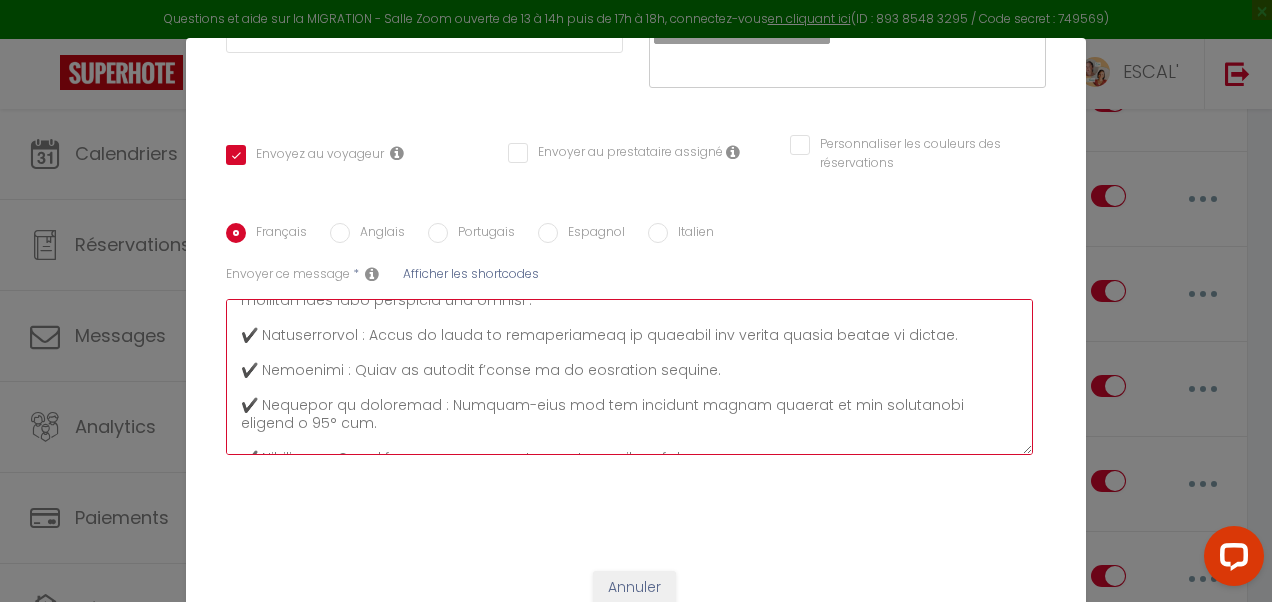scroll, scrollTop: 100, scrollLeft: 0, axis: vertical 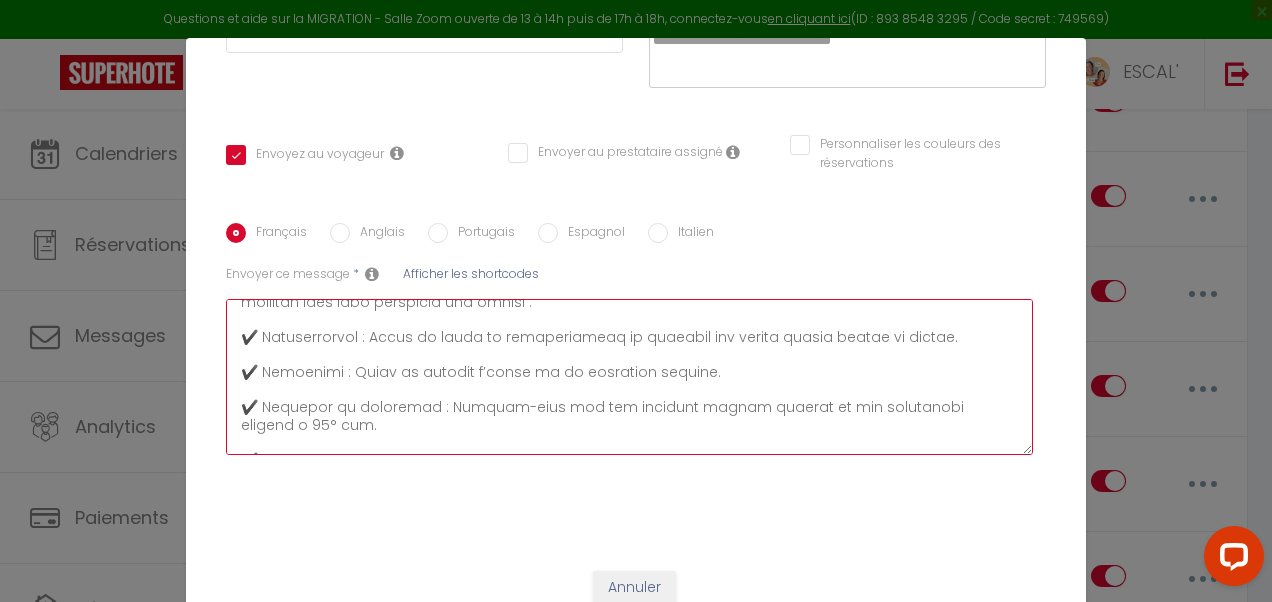 click at bounding box center (629, 377) 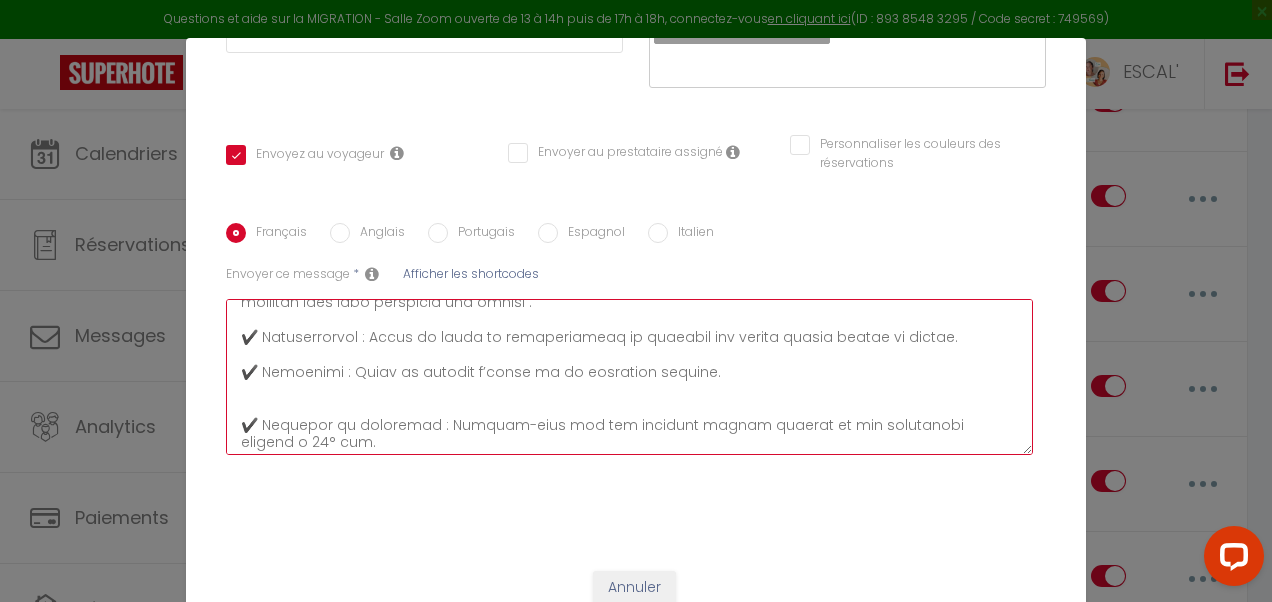 checkbox on "true" 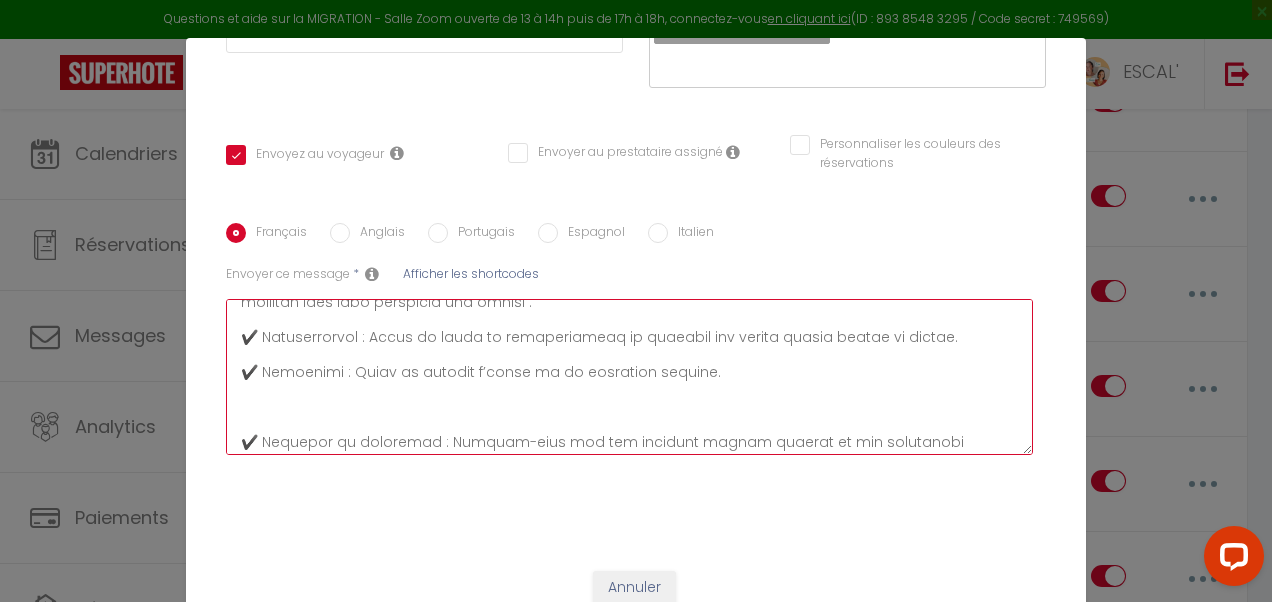 checkbox on "true" 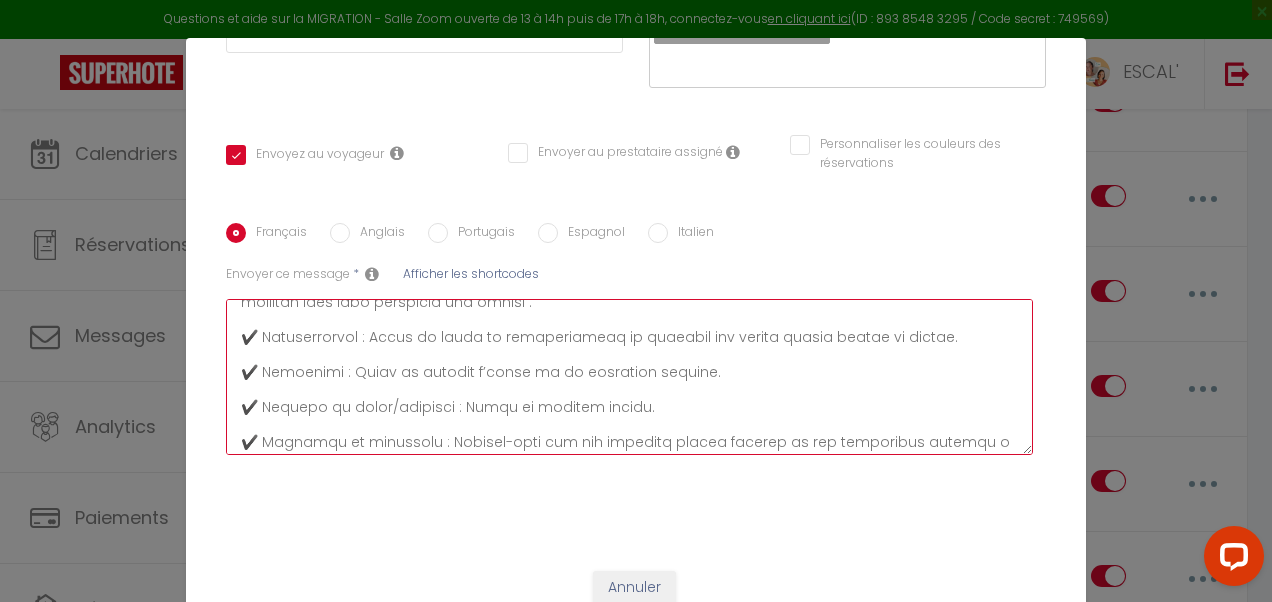 checkbox on "true" 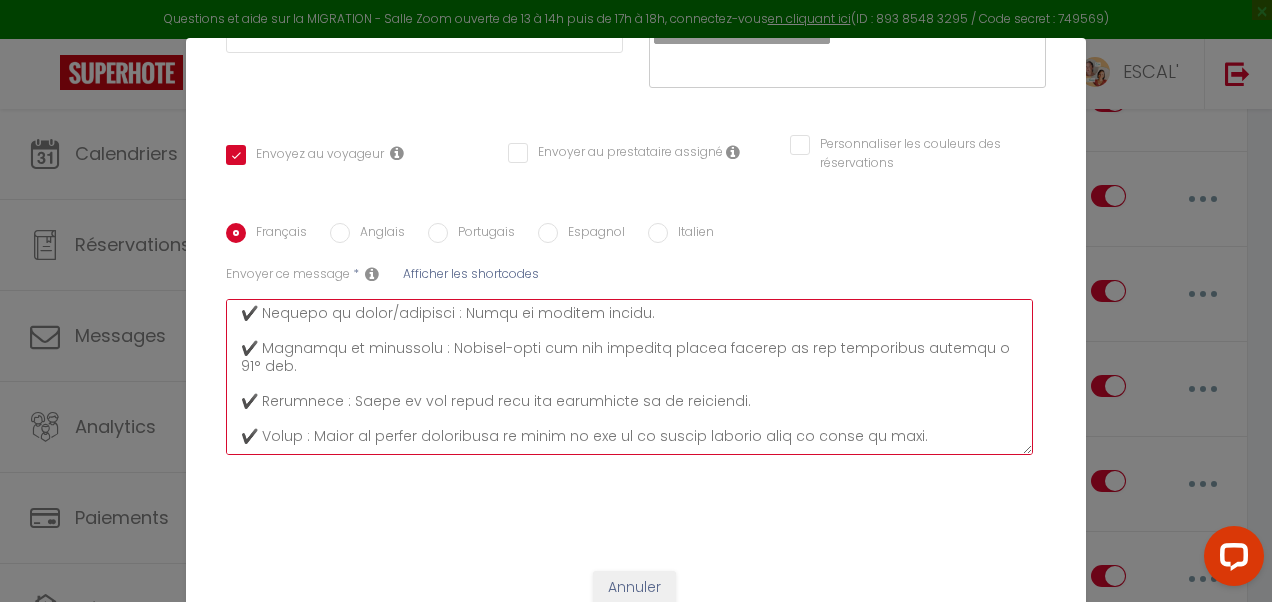 scroll, scrollTop: 400, scrollLeft: 0, axis: vertical 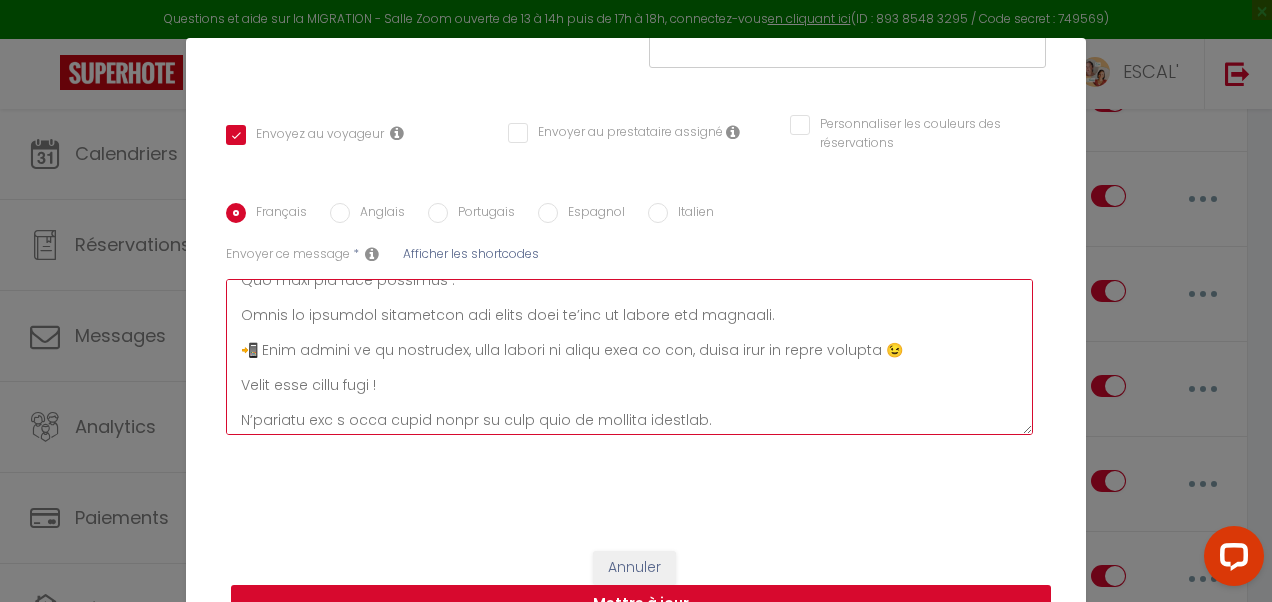 type on "Bonsoir [GUEST:FIRST_NAME] 😊
Nous espérons que votre séjour vous a été agréable et que vous en garderez de bons souvenirs !
Comme votre départ est prévu demain avant 10h00, voici un petit rappel des étapes à suivre avant de quitter le logement pour vous faciliter les choses :
✔️ Réfrigérateur : Merci de vider le réfrigérateur et nettoyer les tâches faites durant le séjour.​
✔️ Vaisselle : Merci de laisser l’évier et la vaisselle propres.
✔️ Plancha et grill/barbecue : Merci de laisser propre.
✔️​ Fenêtres et chauffage : Assurez-vous que les fenêtres soient fermées et les radiateurs baissés à 19° svp.
✔️​ Poubelles : Merci de les jeter dans les containers de la résidence.
✔️ ​Linge : Merci de réunir uniquement le linge de lit et de maison utilisé​ dans la salle de bain.
✔️​ Clés :⚠️Déposer les badges portail et portillon sur le bureau⚠️​, remettre les clés dans la boîte à clés.
Une fois les clés déposées :
Merci de rebouger légèrement les codes pour qu’ils ne soient pas visibles.
📲 Pour sortir d..." 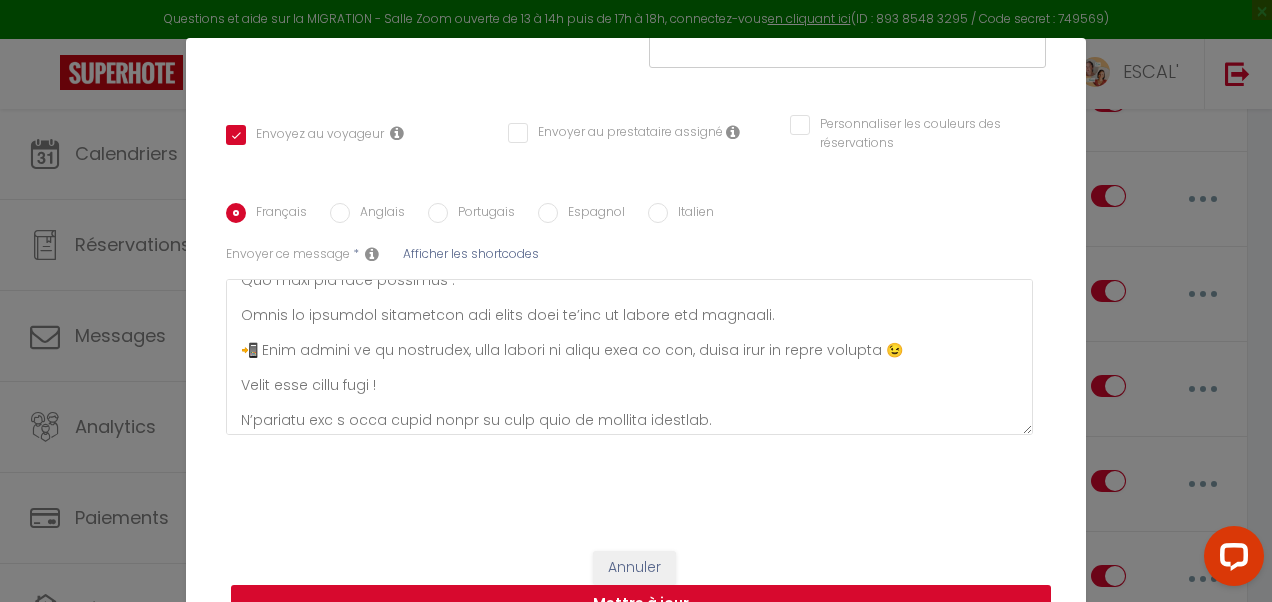 click on "Mettre à jour" at bounding box center [641, 604] 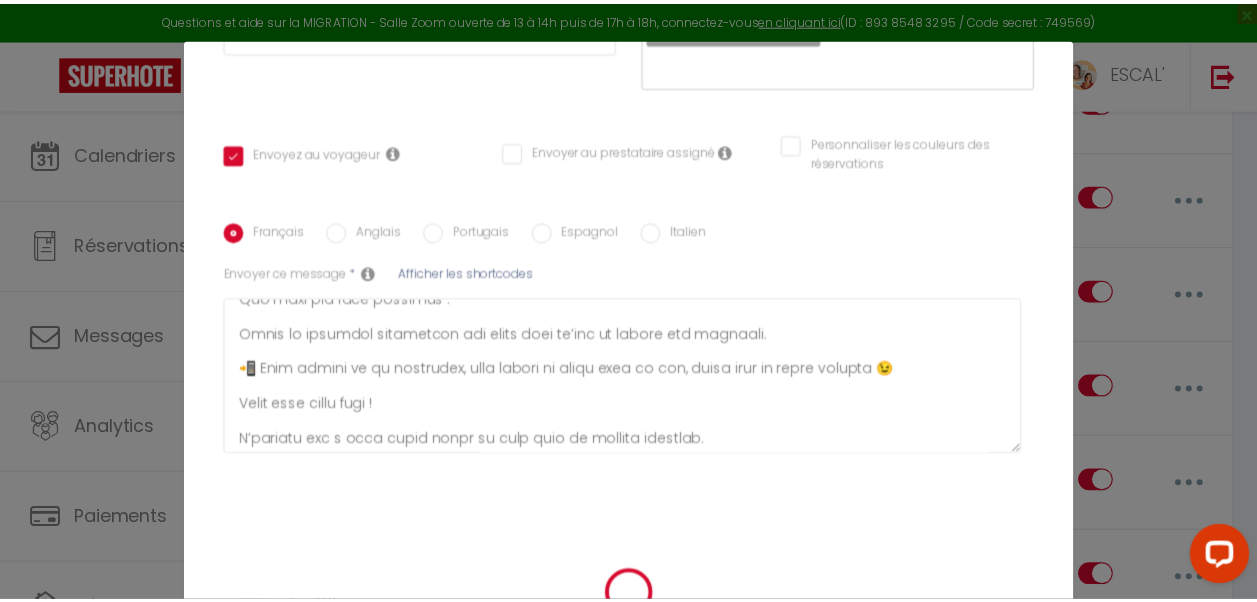 scroll, scrollTop: 368, scrollLeft: 0, axis: vertical 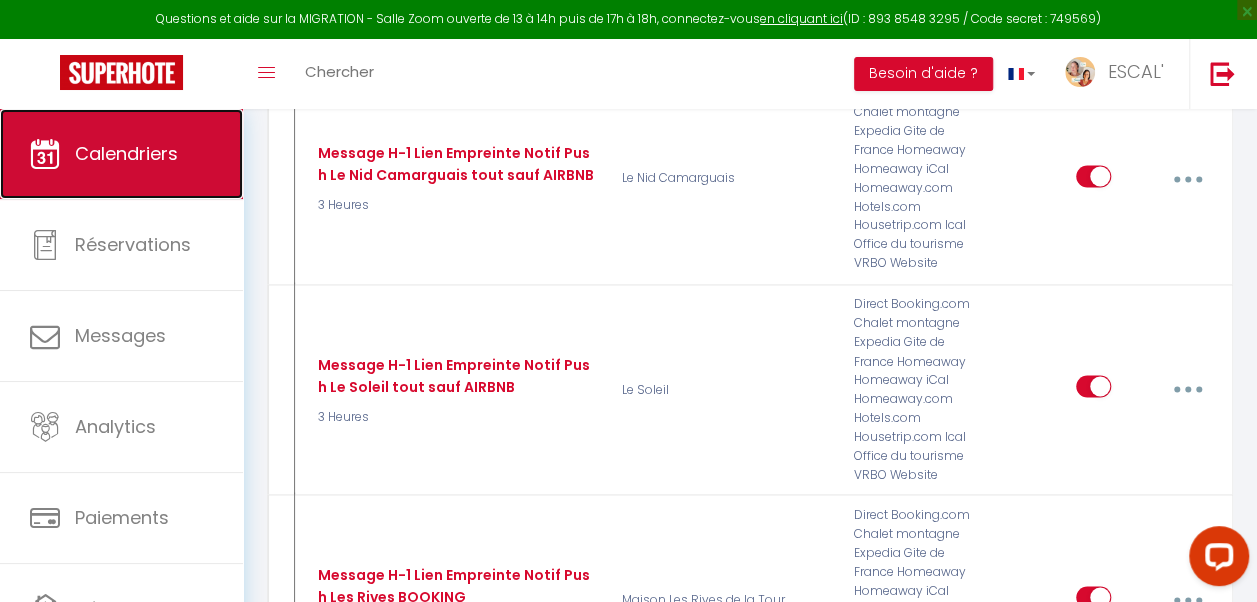 click on "Calendriers" at bounding box center (126, 153) 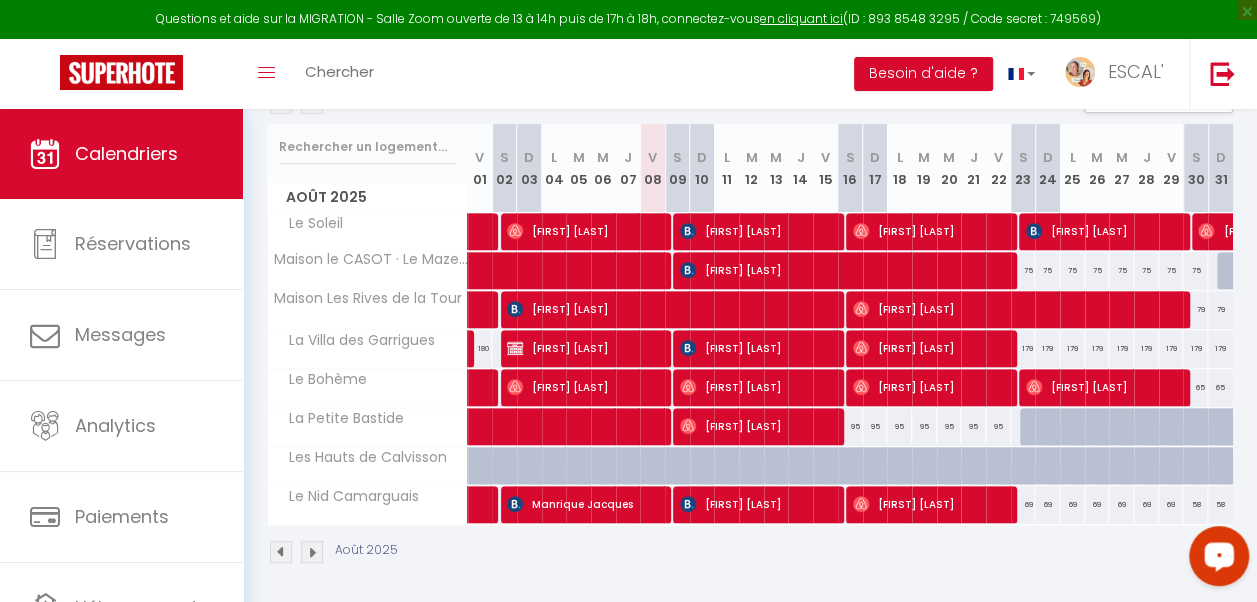 scroll, scrollTop: 344, scrollLeft: 0, axis: vertical 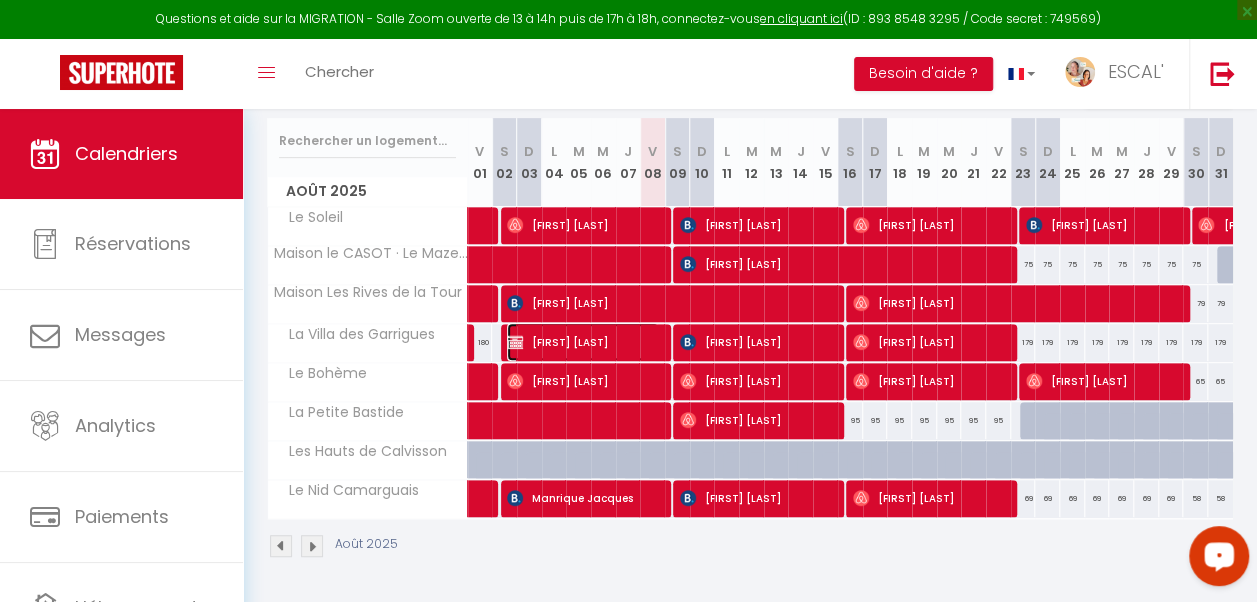 click on "[FIRST] [LAST]" at bounding box center (583, 342) 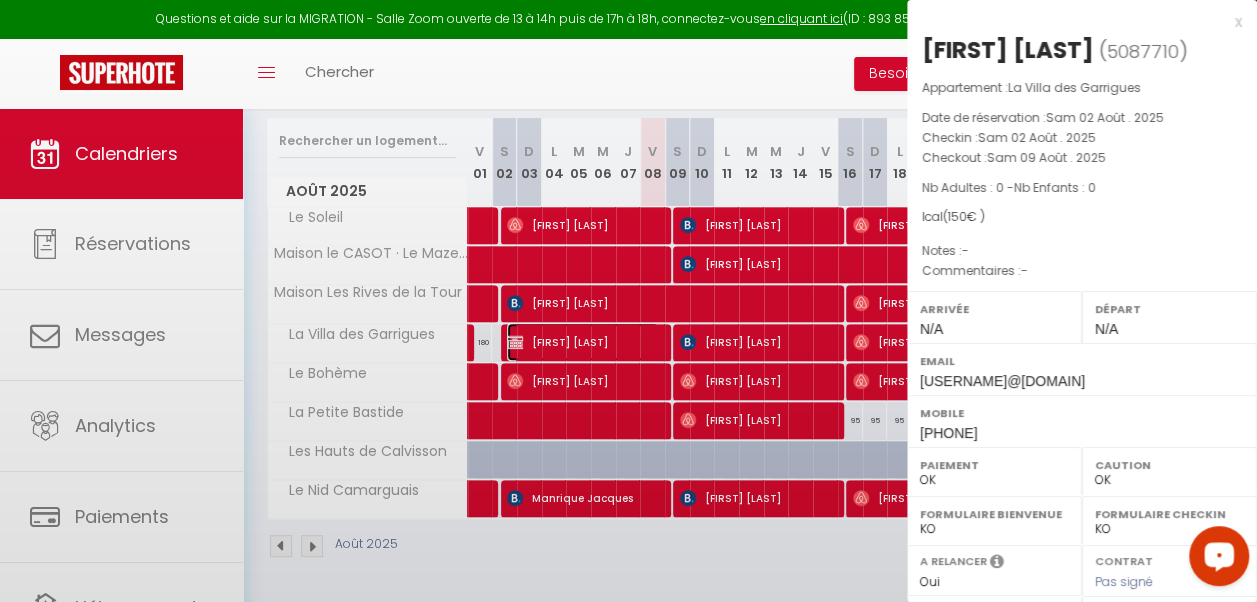 select on "43826" 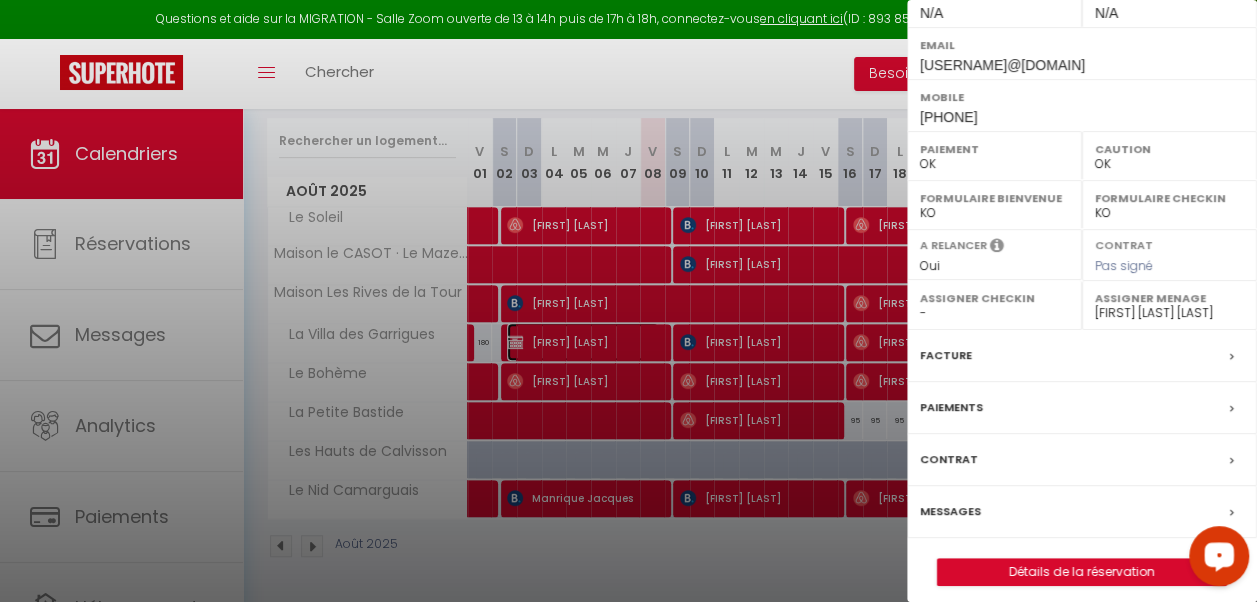 scroll, scrollTop: 325, scrollLeft: 0, axis: vertical 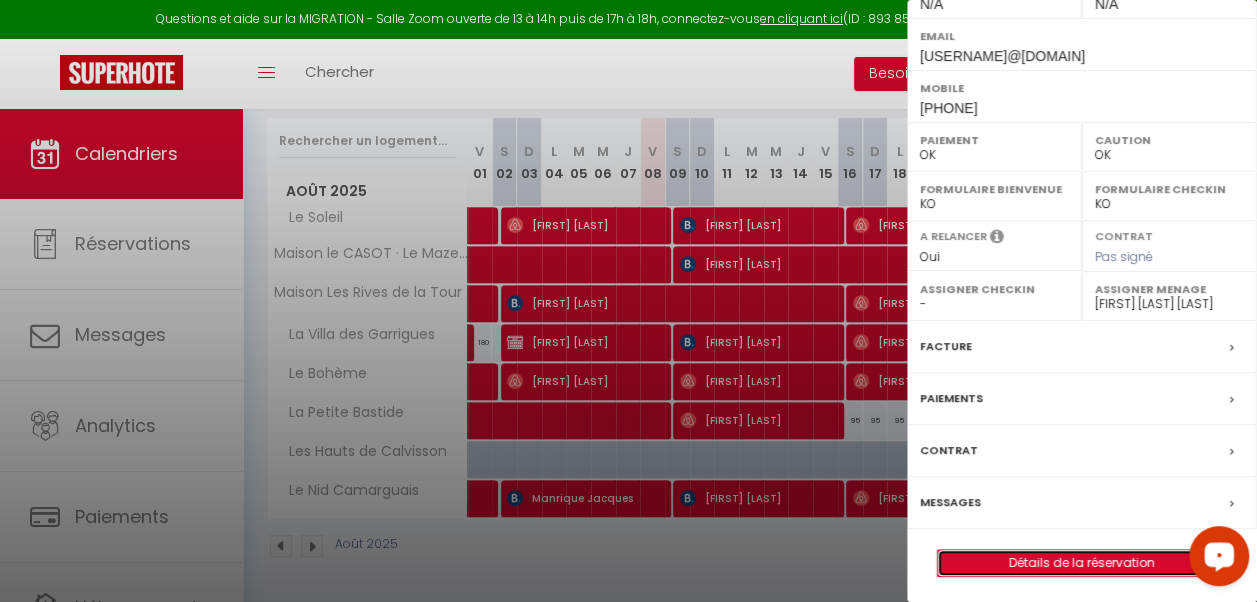 click on "Détails de la réservation" at bounding box center (1082, 563) 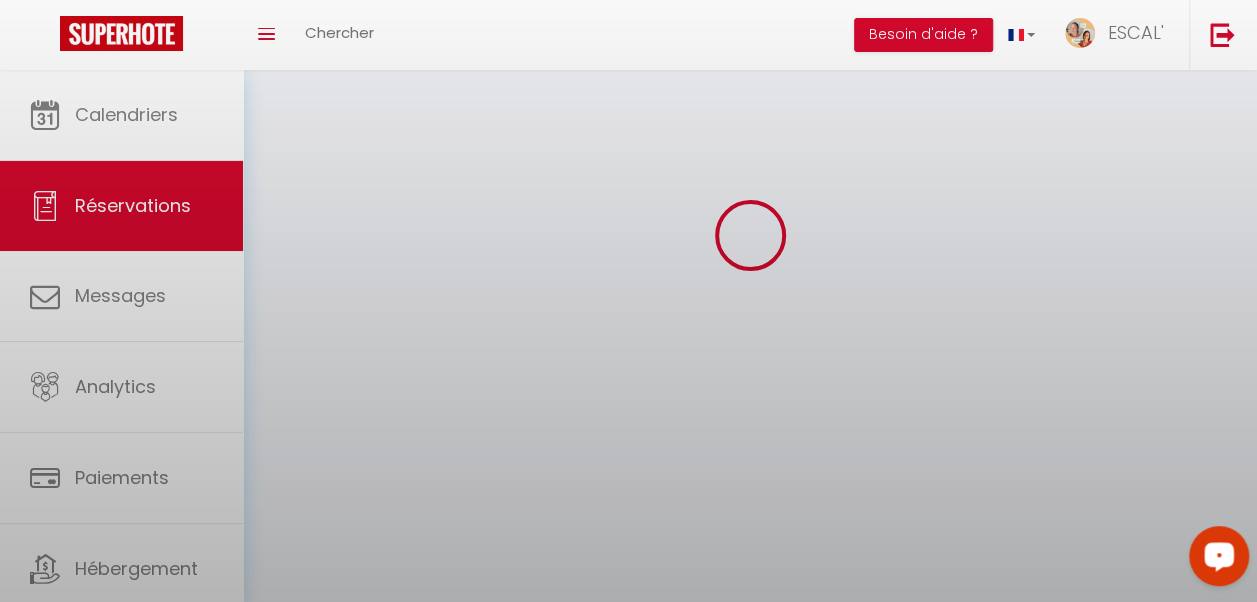 scroll, scrollTop: 0, scrollLeft: 0, axis: both 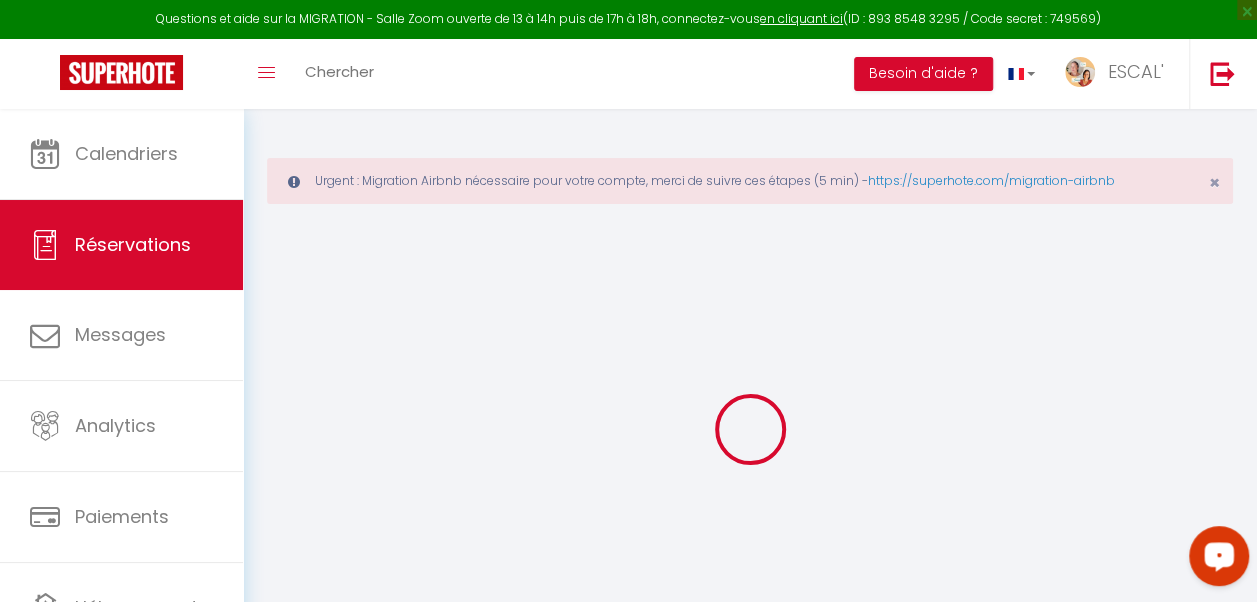 type on "[FIRST]" 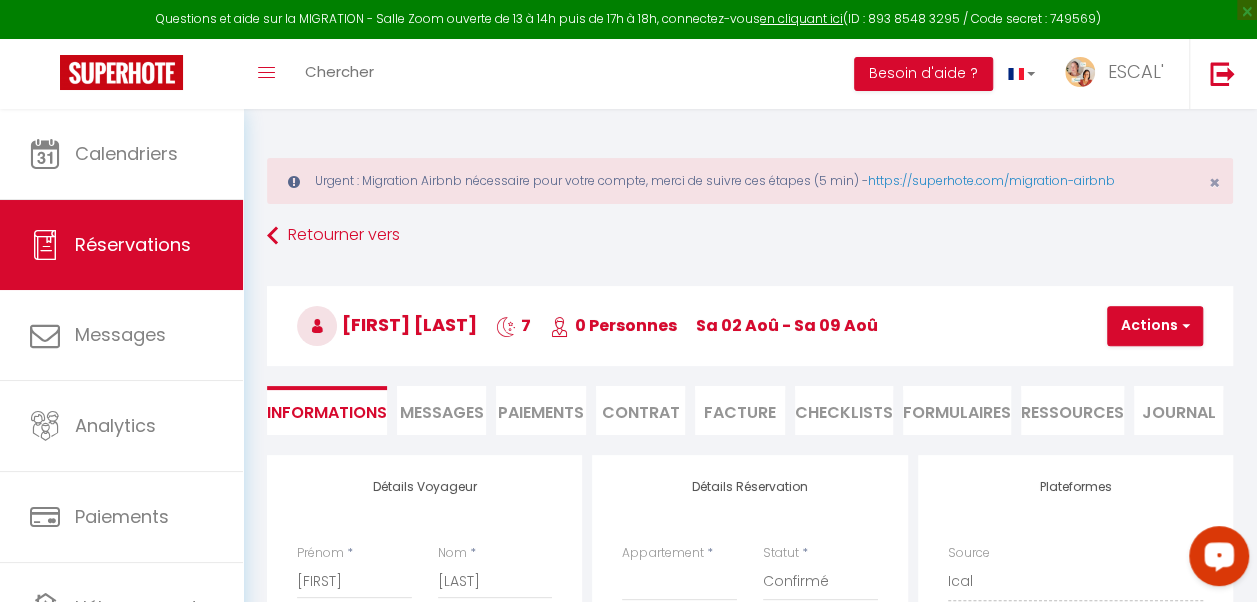 select 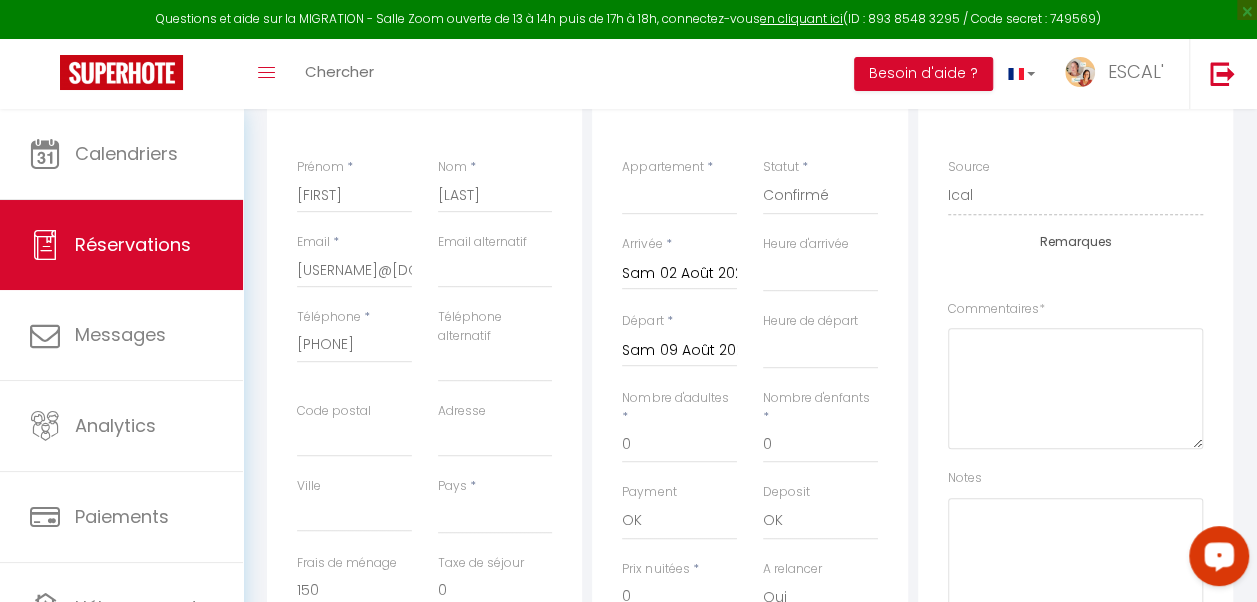 scroll, scrollTop: 400, scrollLeft: 0, axis: vertical 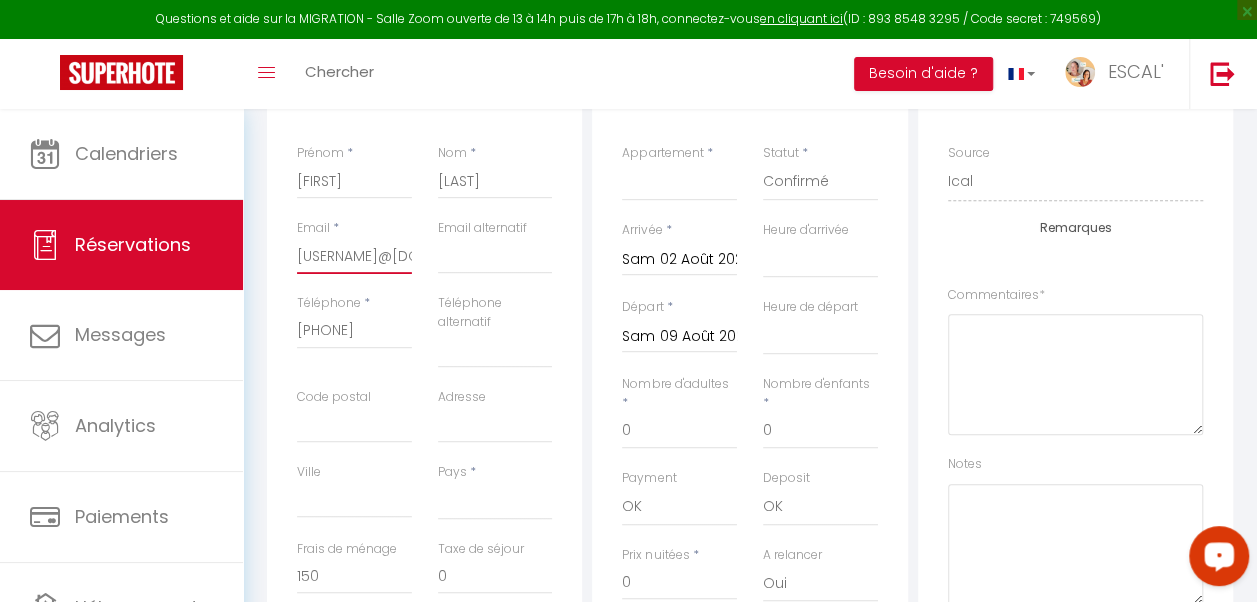 click on "[EMAIL]" at bounding box center (354, 256) 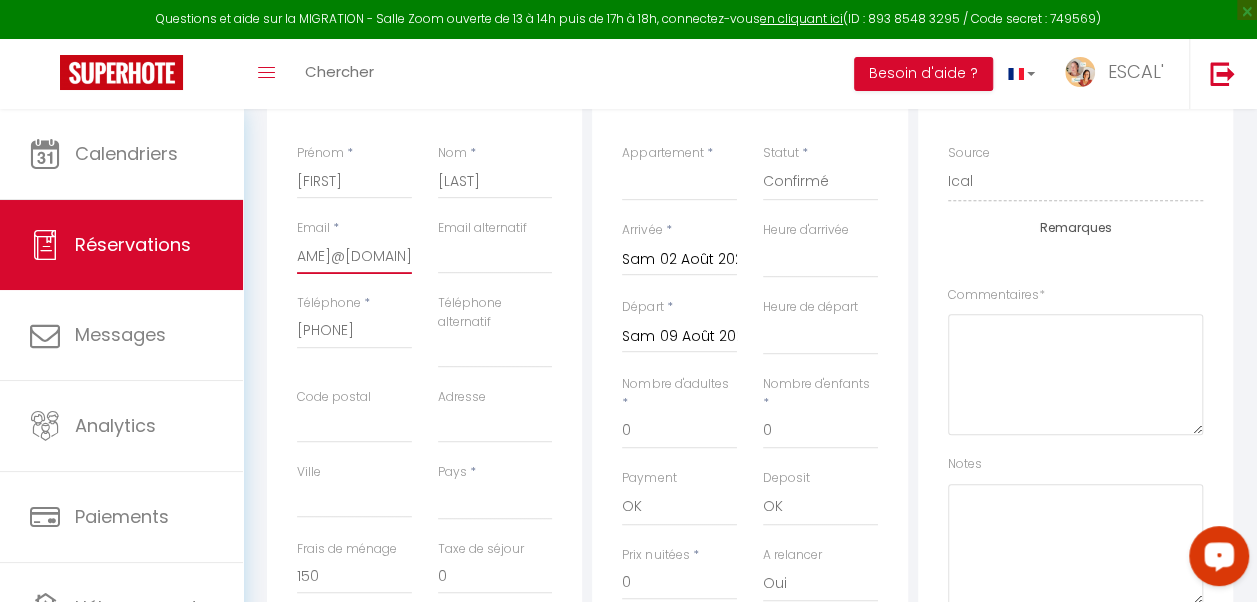 scroll, scrollTop: 0, scrollLeft: 0, axis: both 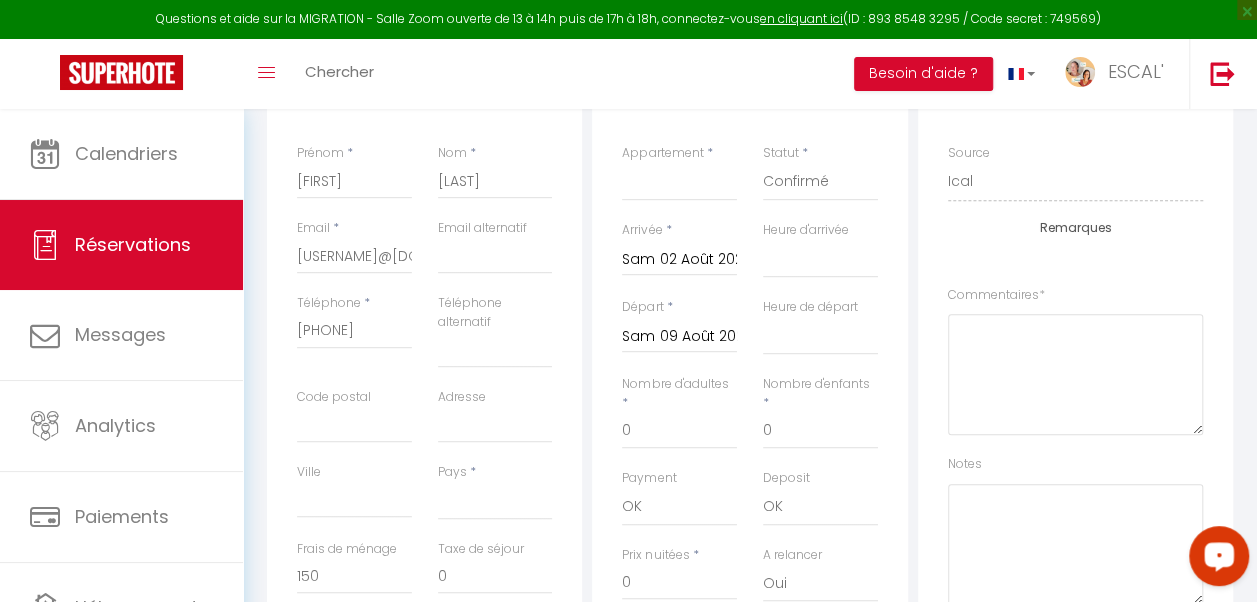 click on "Toggle menubar     Chercher   BUTTON
Besoin d'aide ?
ESCAL'   Paramètres        Équipe" at bounding box center [693, 74] 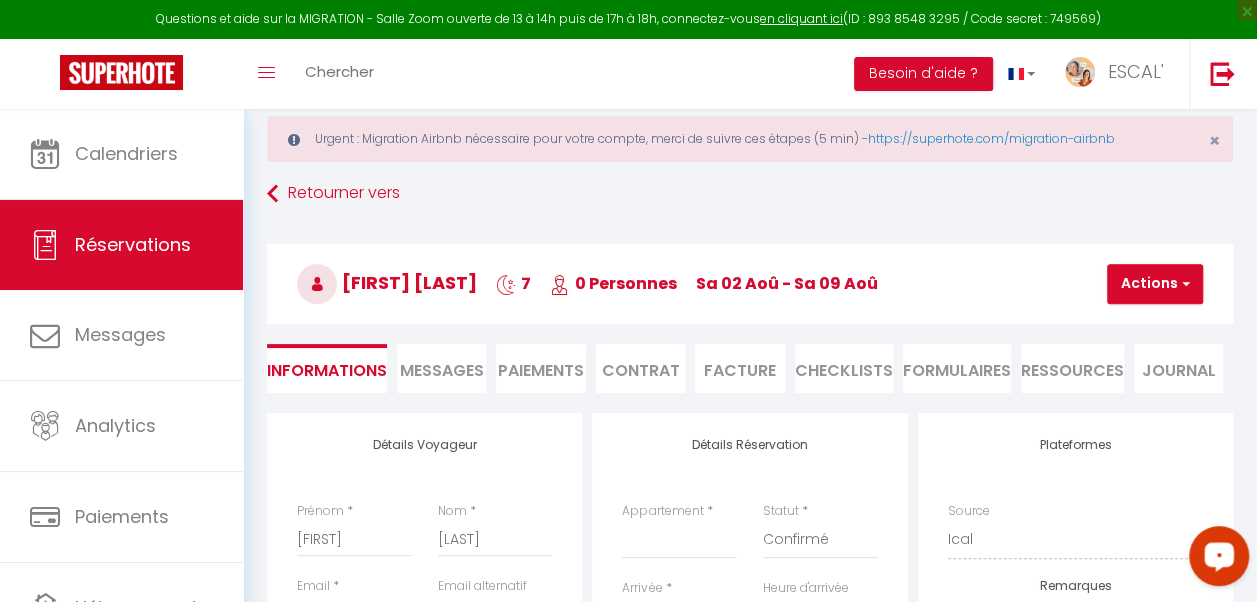 scroll, scrollTop: 0, scrollLeft: 0, axis: both 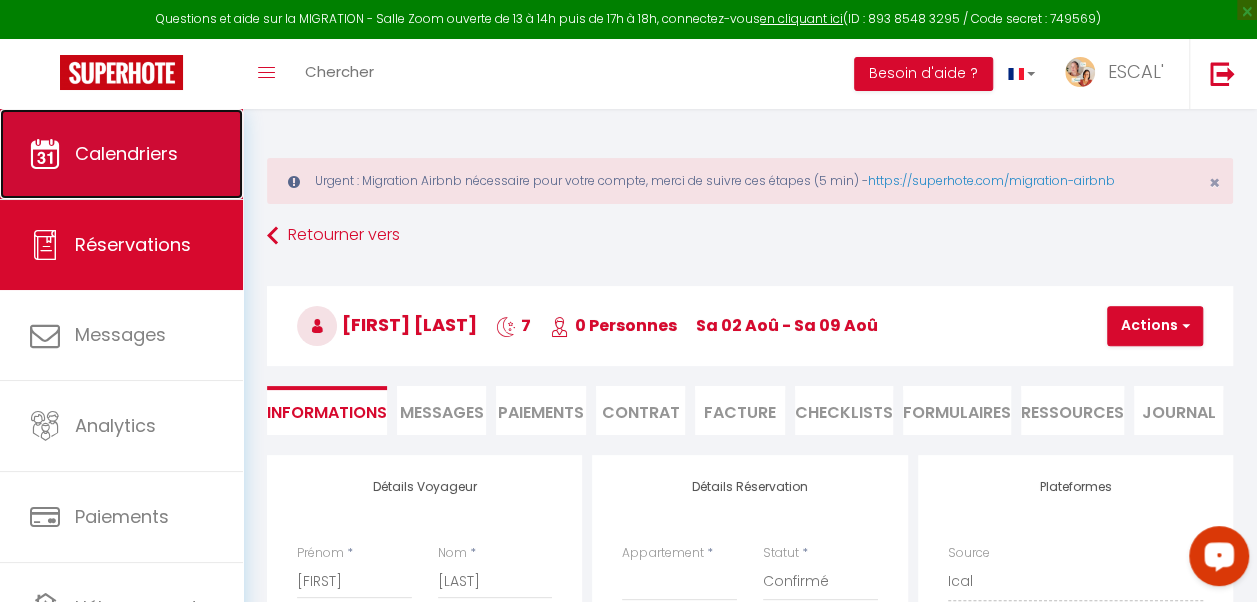 click on "Calendriers" at bounding box center [126, 153] 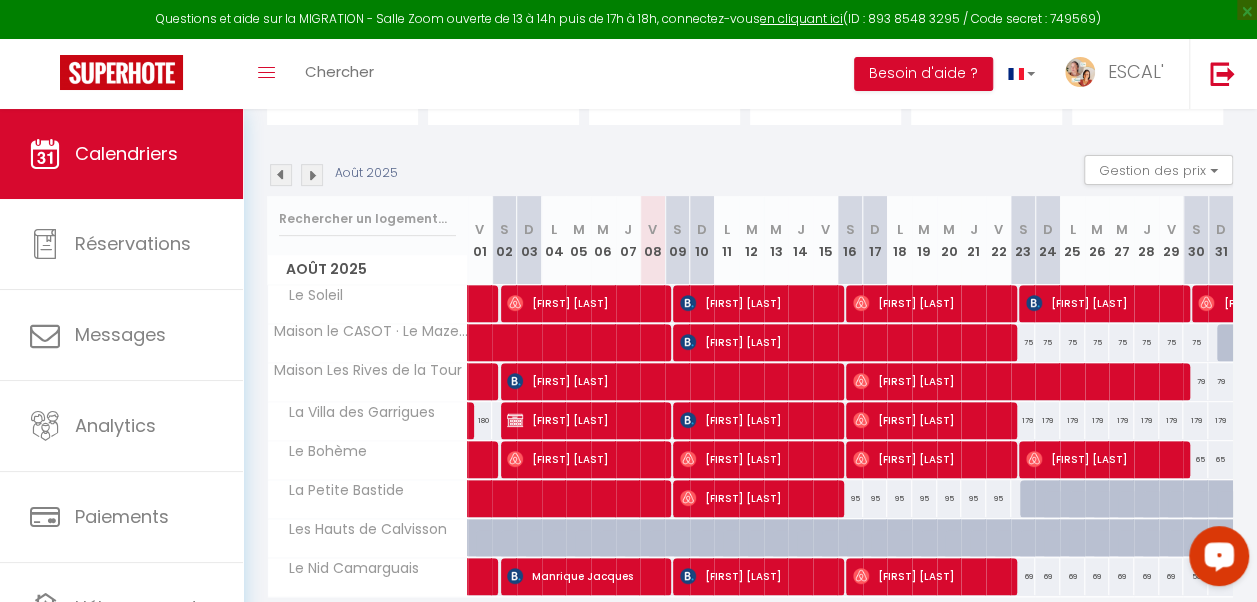scroll, scrollTop: 300, scrollLeft: 0, axis: vertical 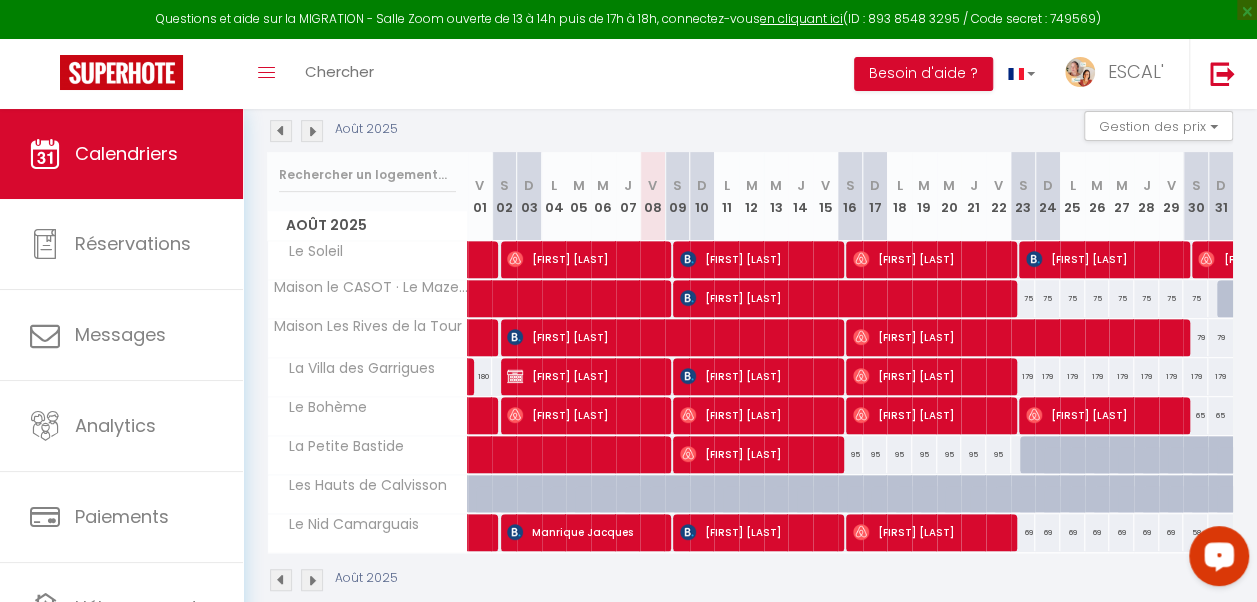 click on "179" at bounding box center [1023, 376] 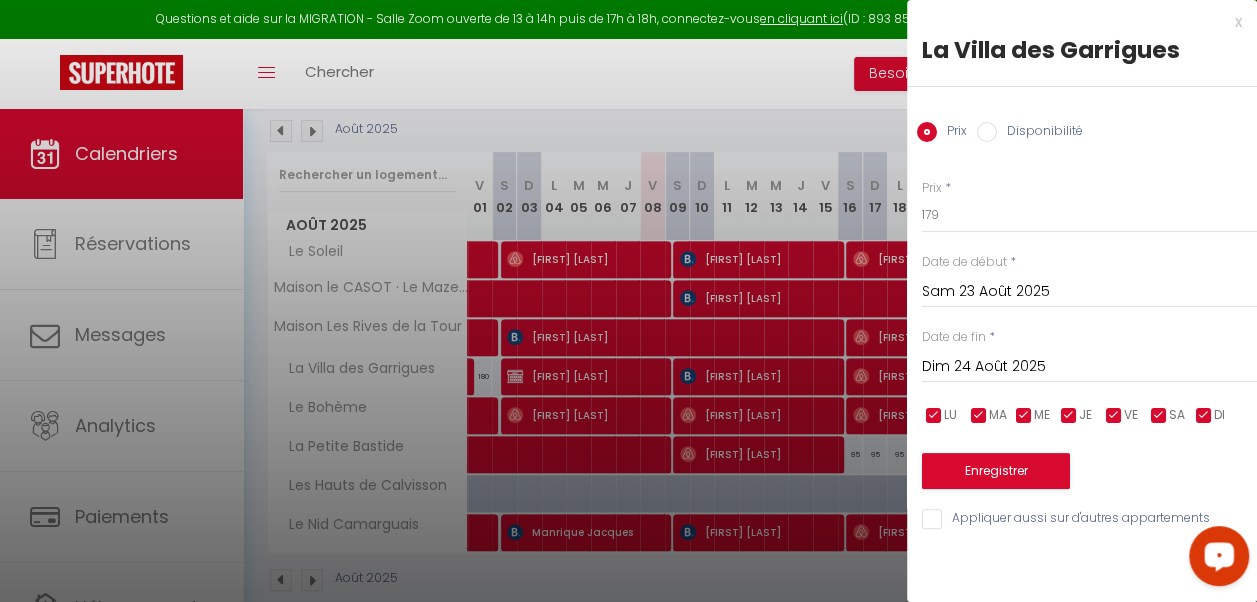 click at bounding box center [628, 301] 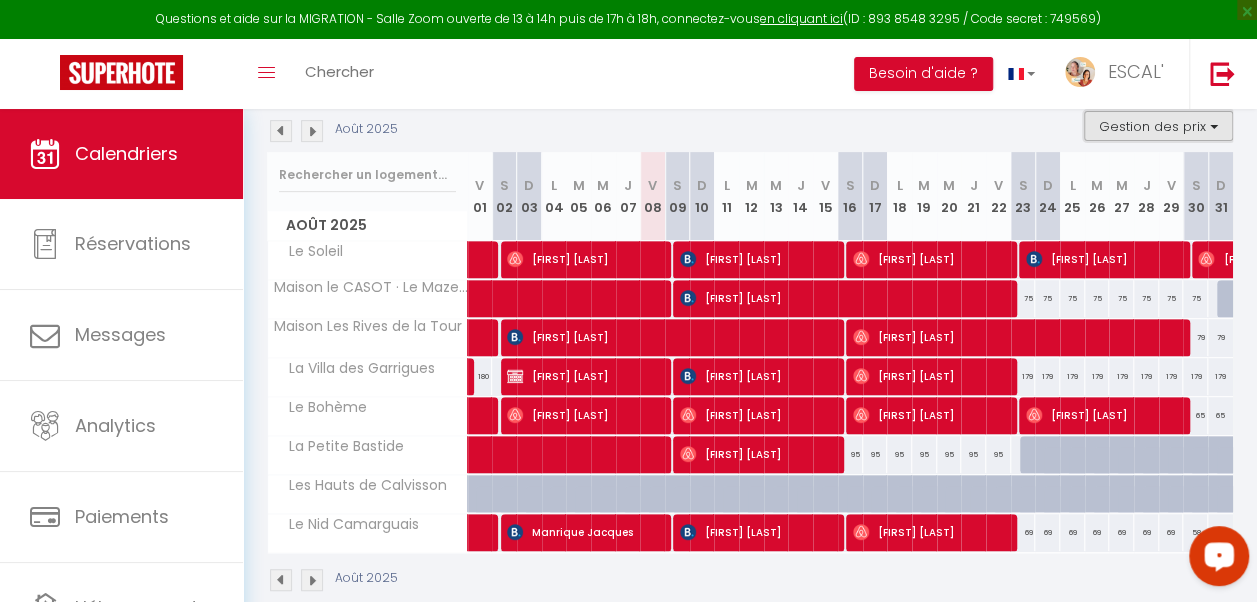 click on "Gestion des prix" at bounding box center (1158, 126) 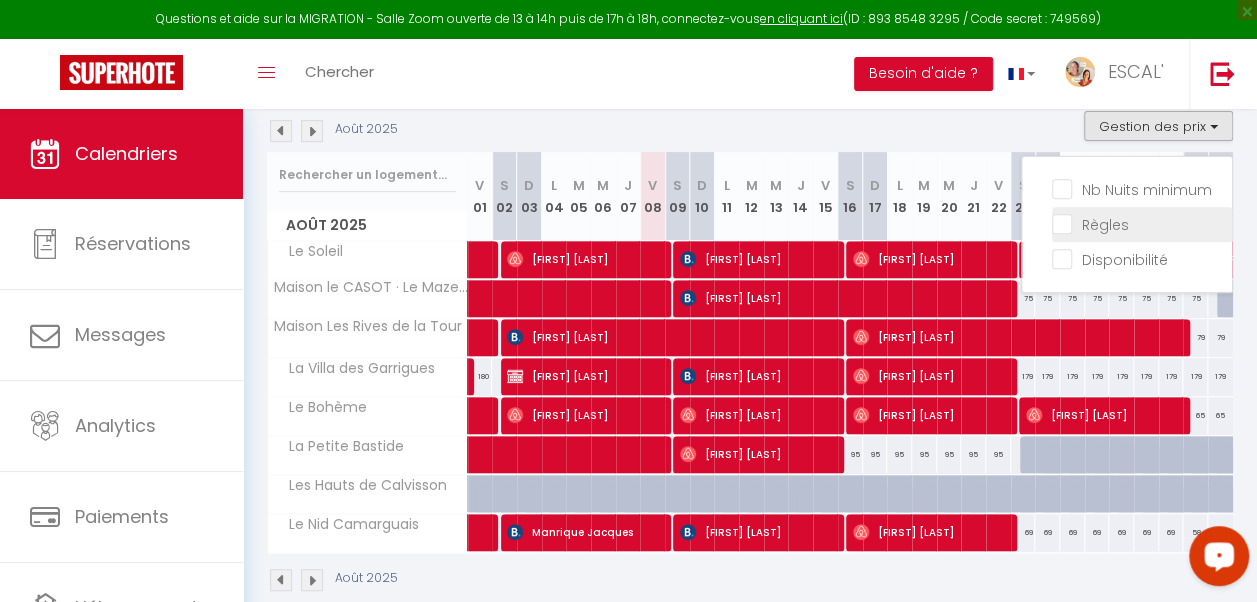 click on "Règles" at bounding box center (1142, 223) 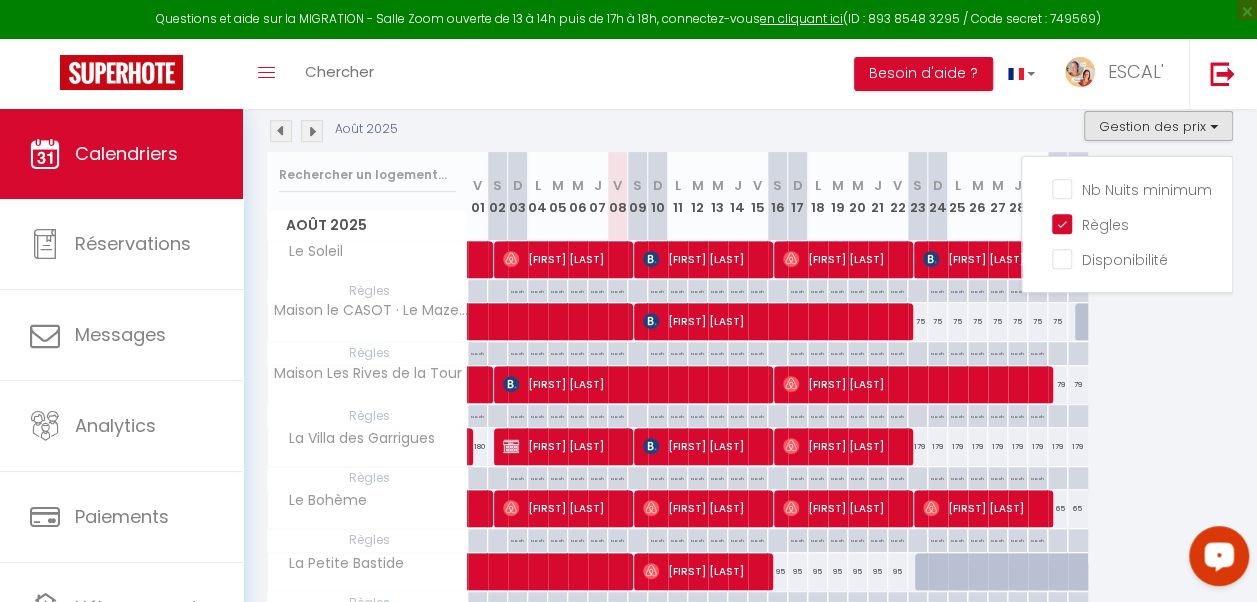 scroll, scrollTop: 400, scrollLeft: 0, axis: vertical 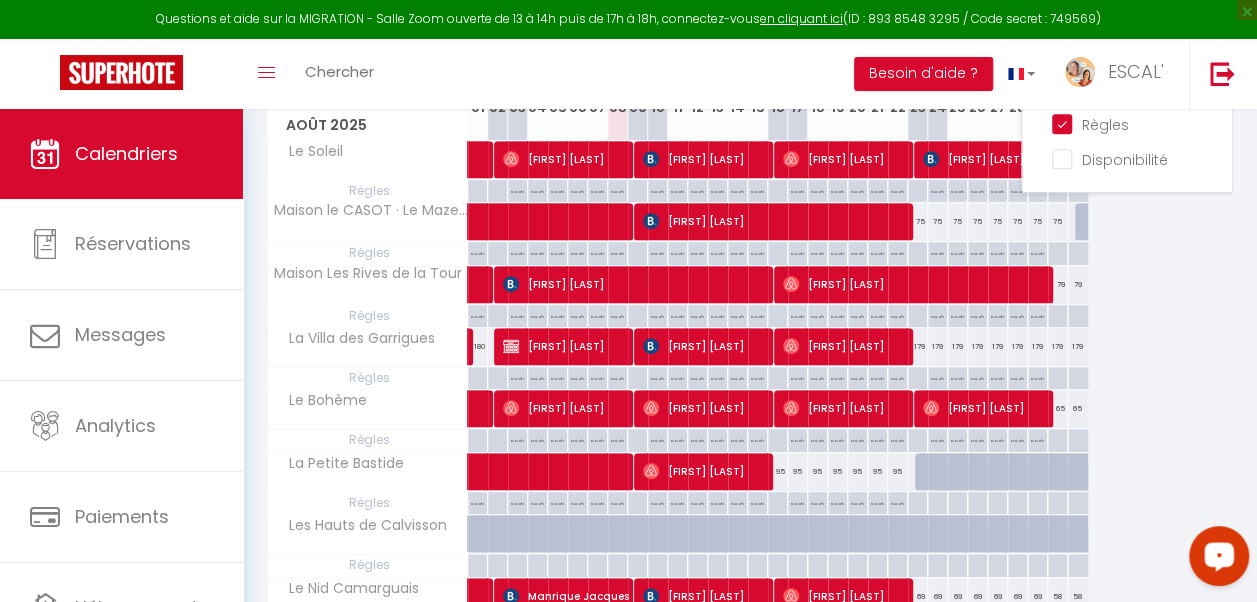click on "No ch in/out" at bounding box center (937, 259) 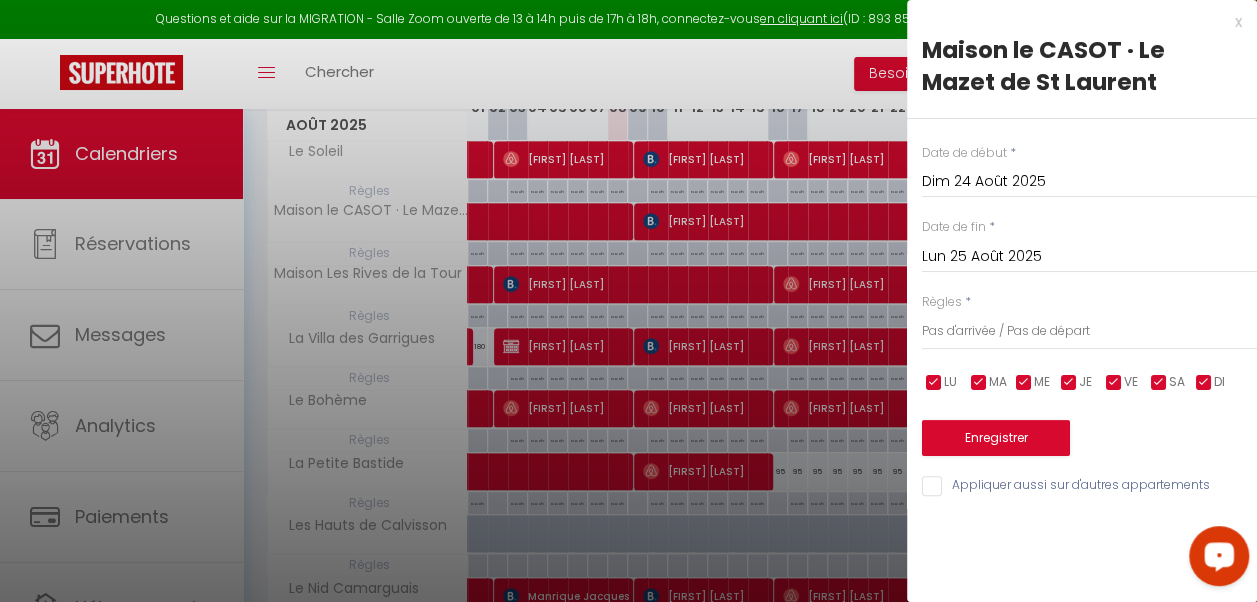 click on "Lun 25 Août 2025" at bounding box center (1089, 257) 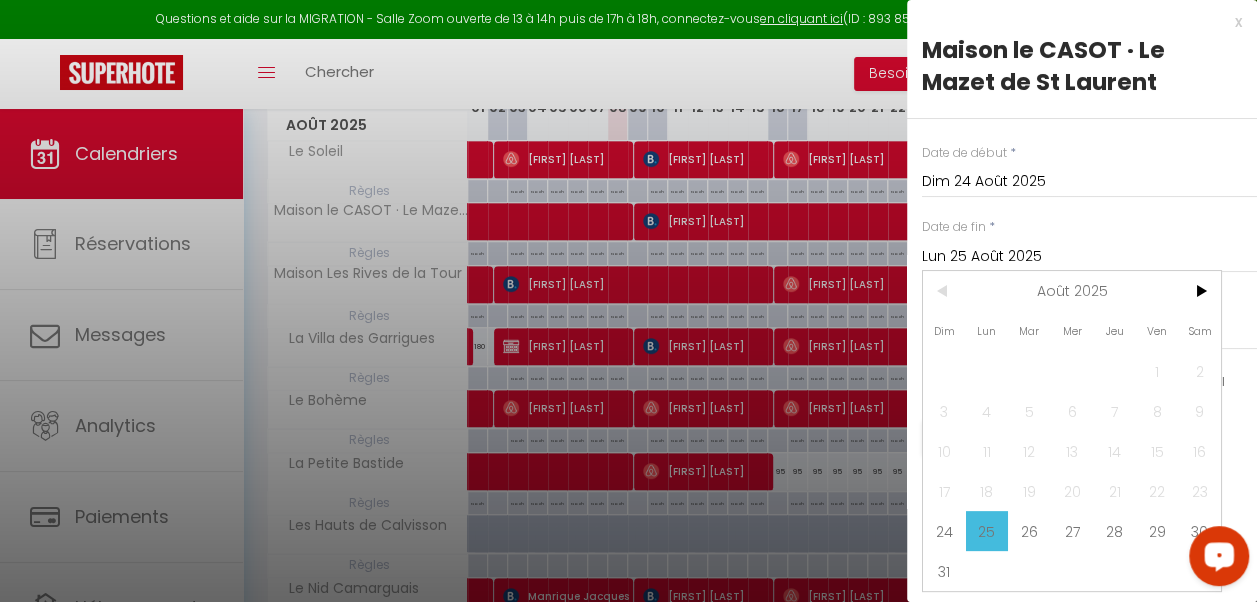 click at bounding box center [628, 301] 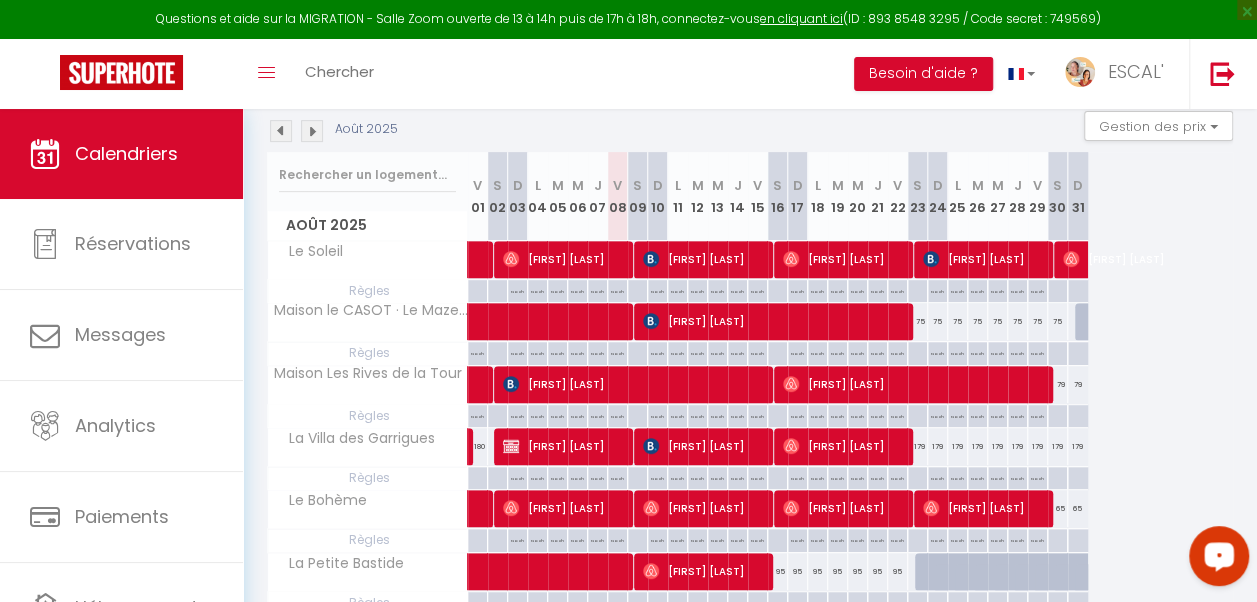 scroll, scrollTop: 400, scrollLeft: 0, axis: vertical 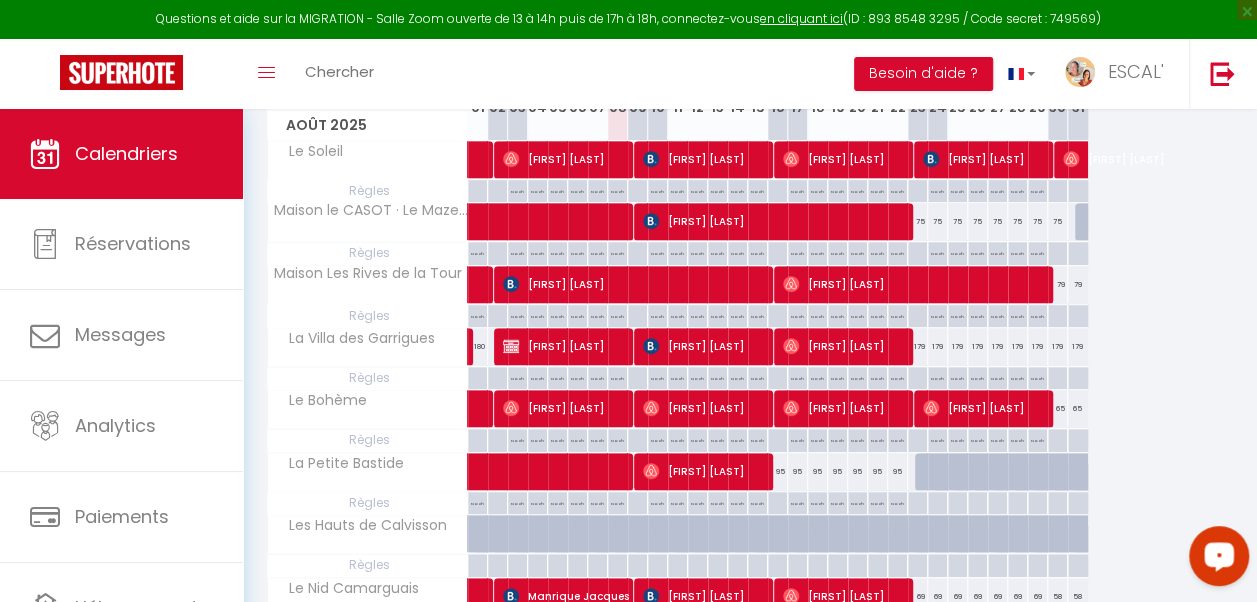click on "No ch in/out" at bounding box center (937, 384) 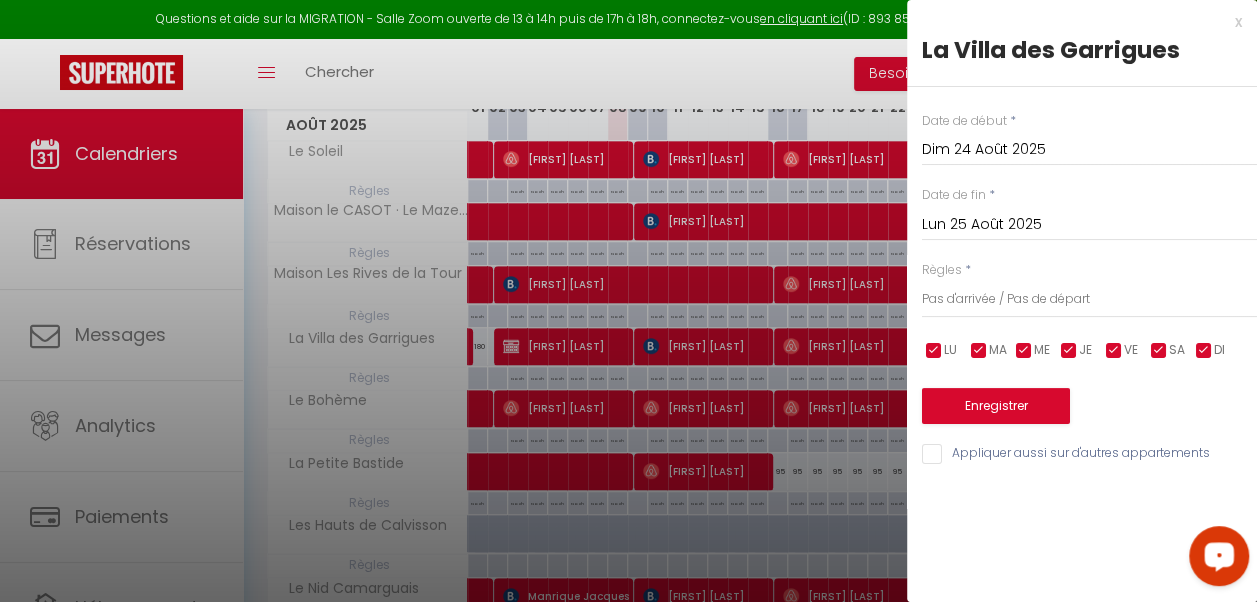 click on "Lun 25 Août 2025" at bounding box center (1089, 225) 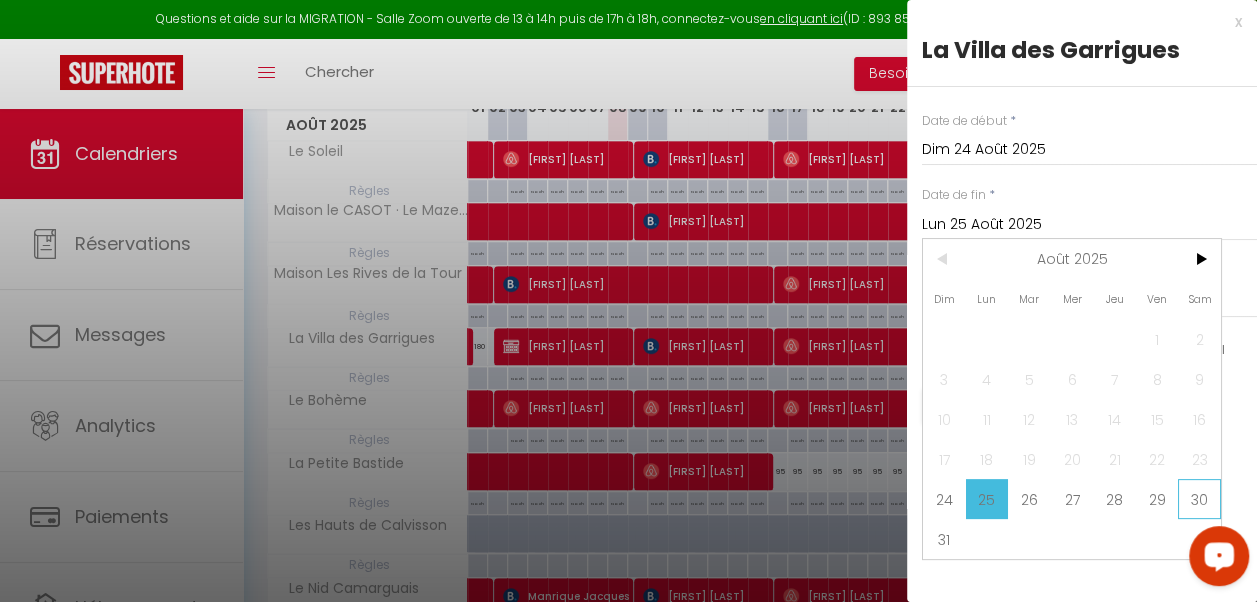 click on "30" at bounding box center [1199, 499] 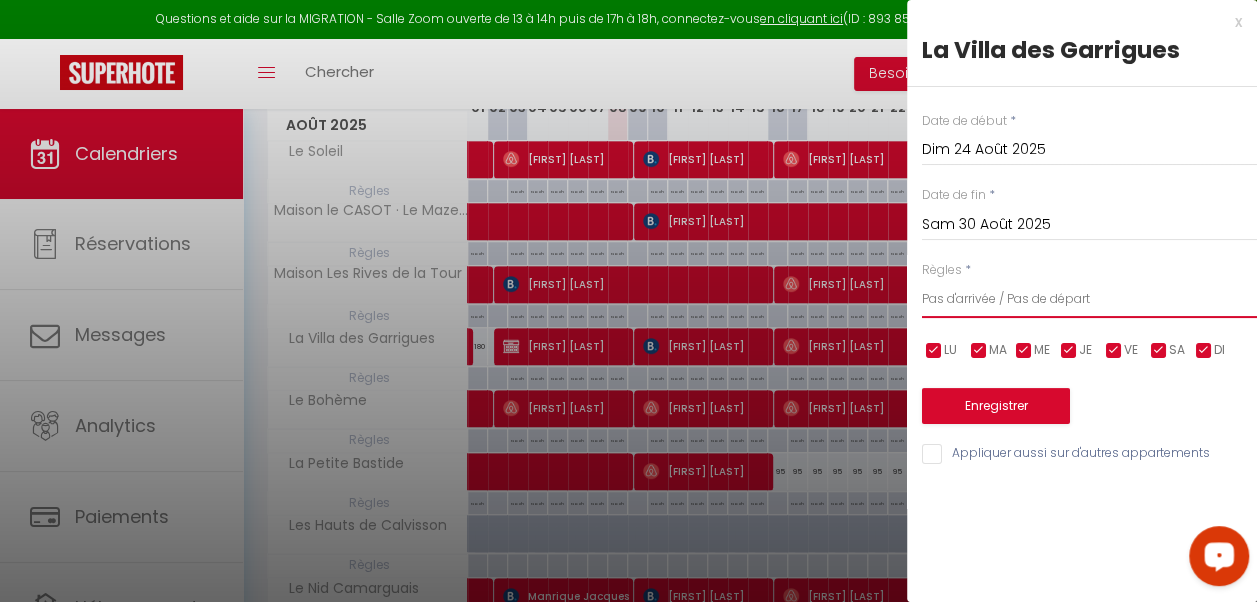 click on "Aucun   No Checkin   No Checkout   Pas d'arrivée / Pas de départ" at bounding box center [1089, 299] 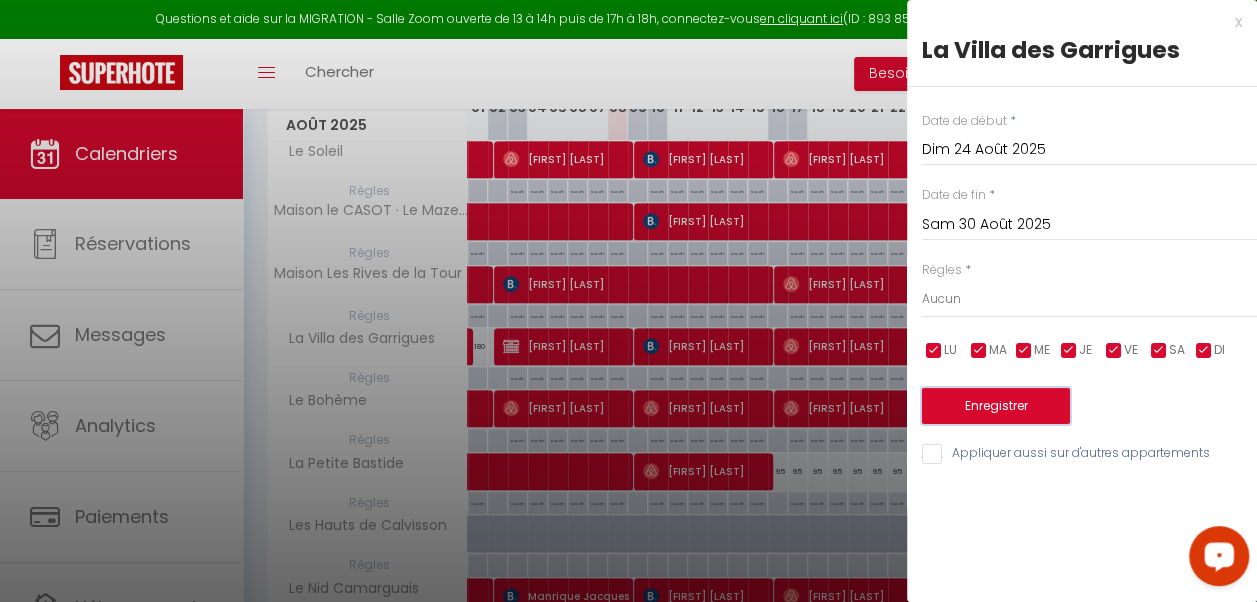 click on "Enregistrer" at bounding box center (996, 406) 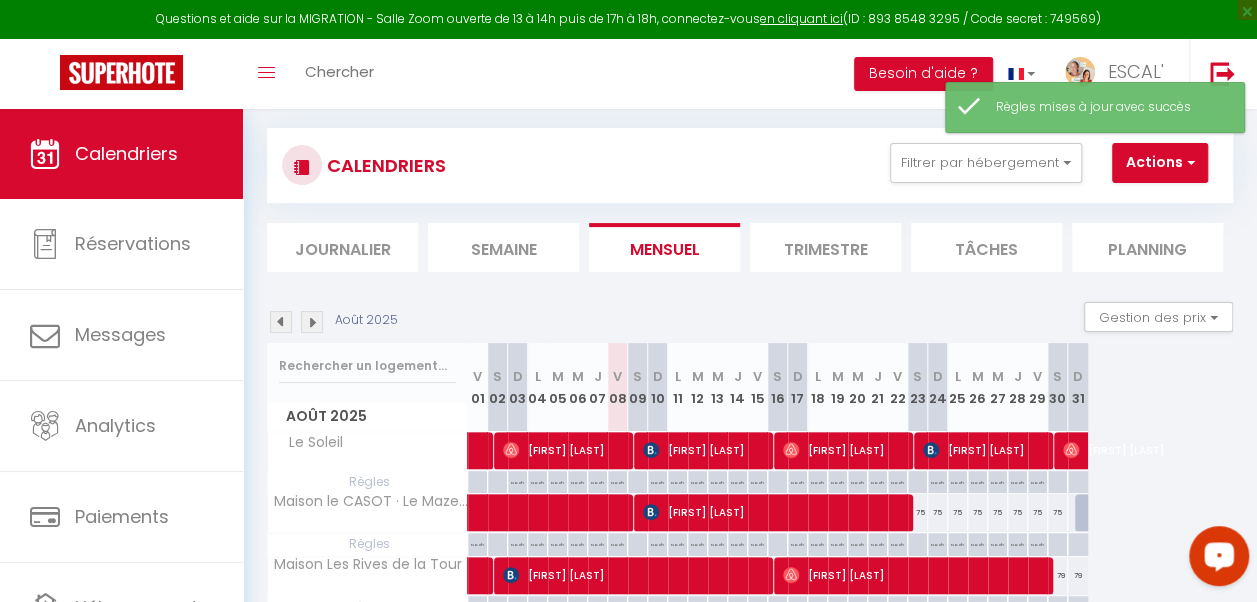 scroll, scrollTop: 400, scrollLeft: 0, axis: vertical 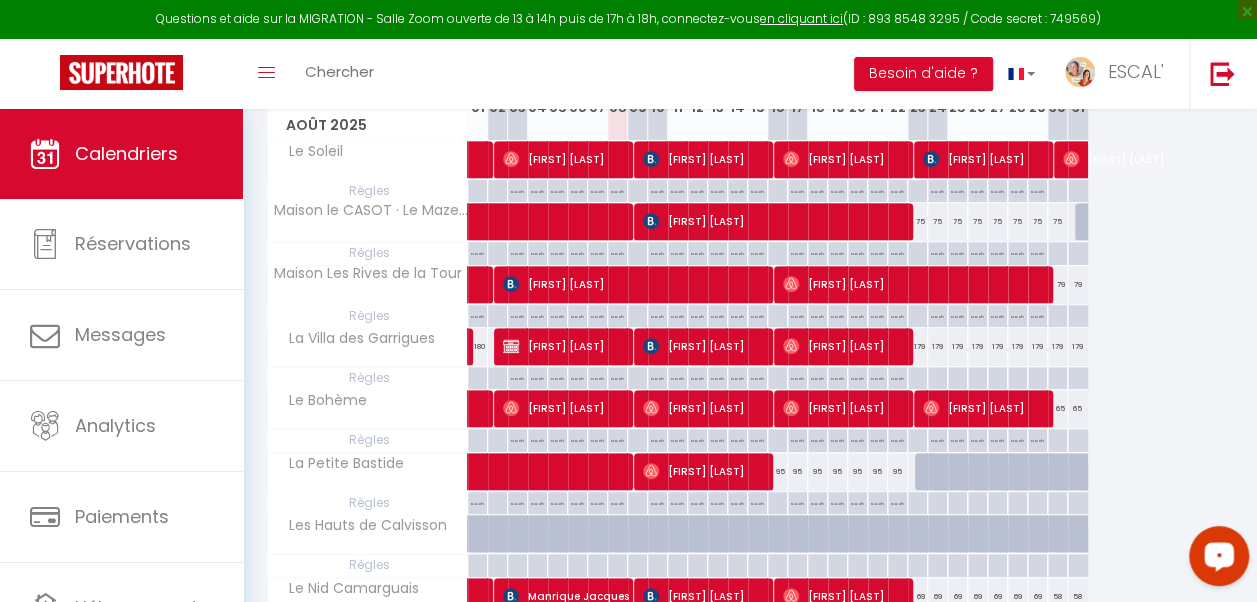 click on "75" at bounding box center (918, 221) 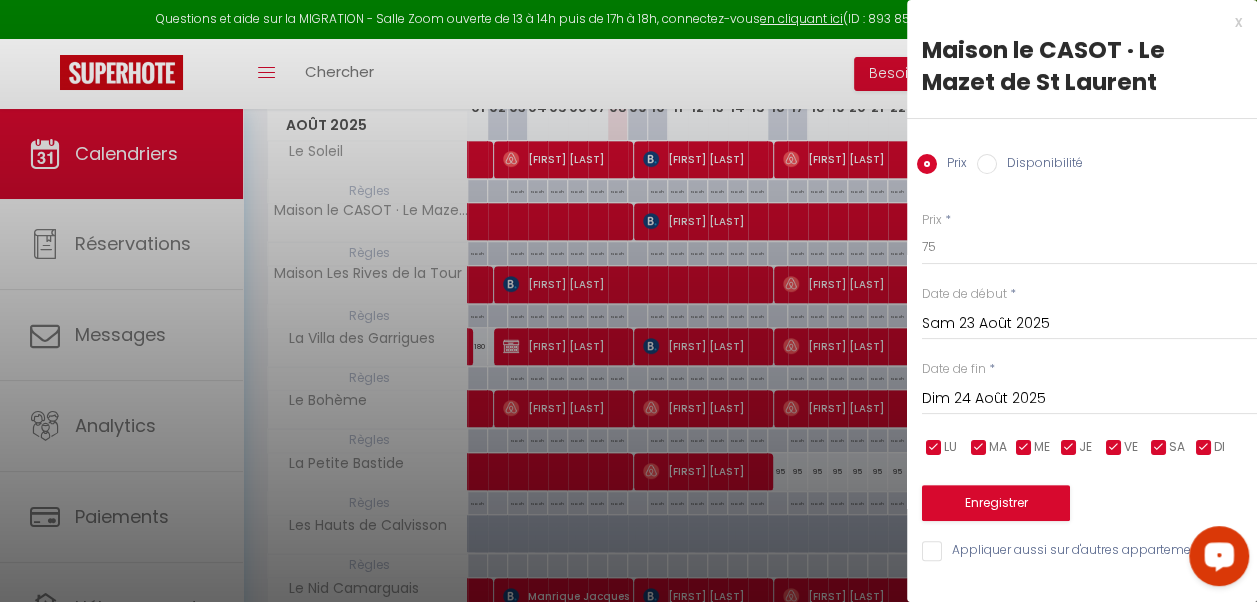 click on "Dim 24 Août 2025" at bounding box center (1089, 399) 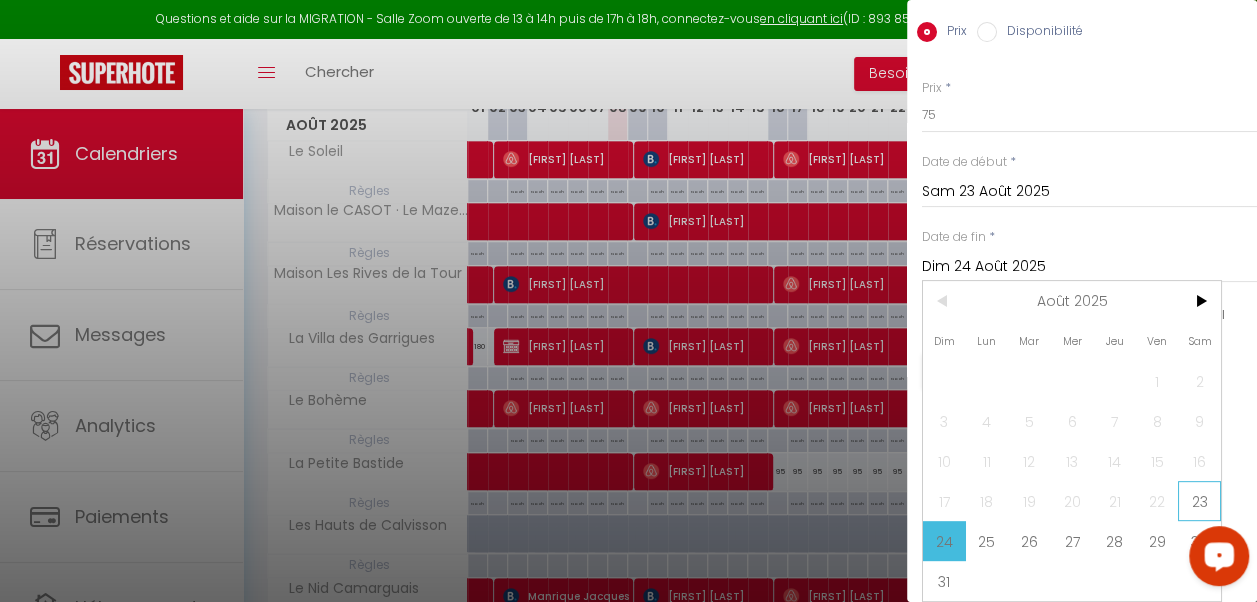 scroll, scrollTop: 146, scrollLeft: 0, axis: vertical 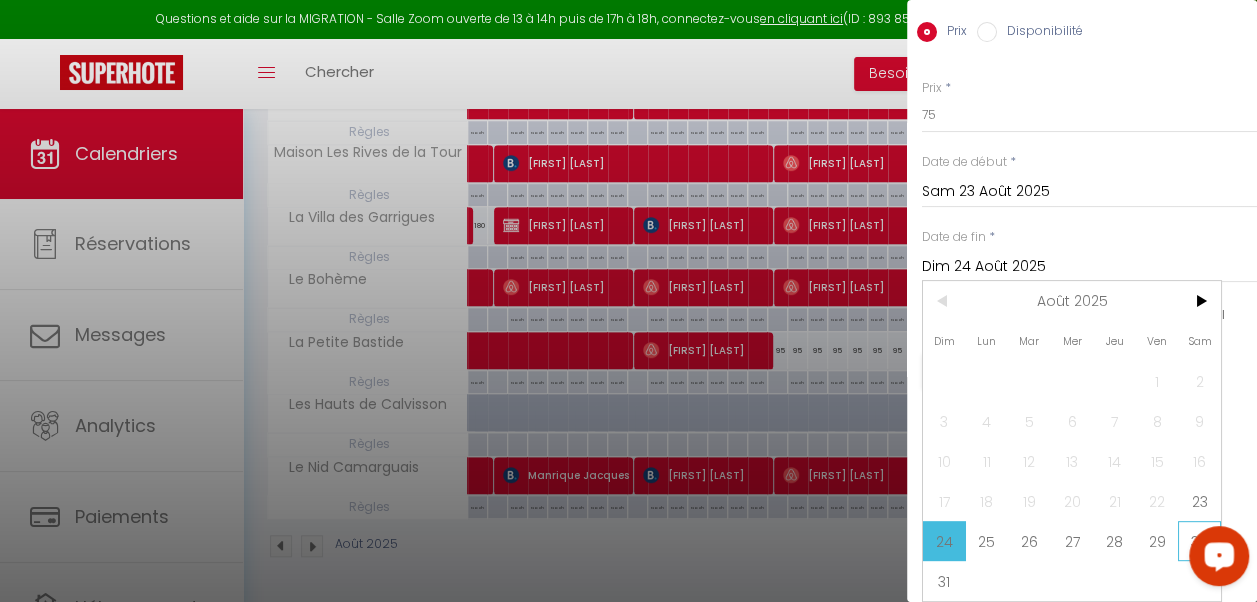 click on "30" at bounding box center (1199, 541) 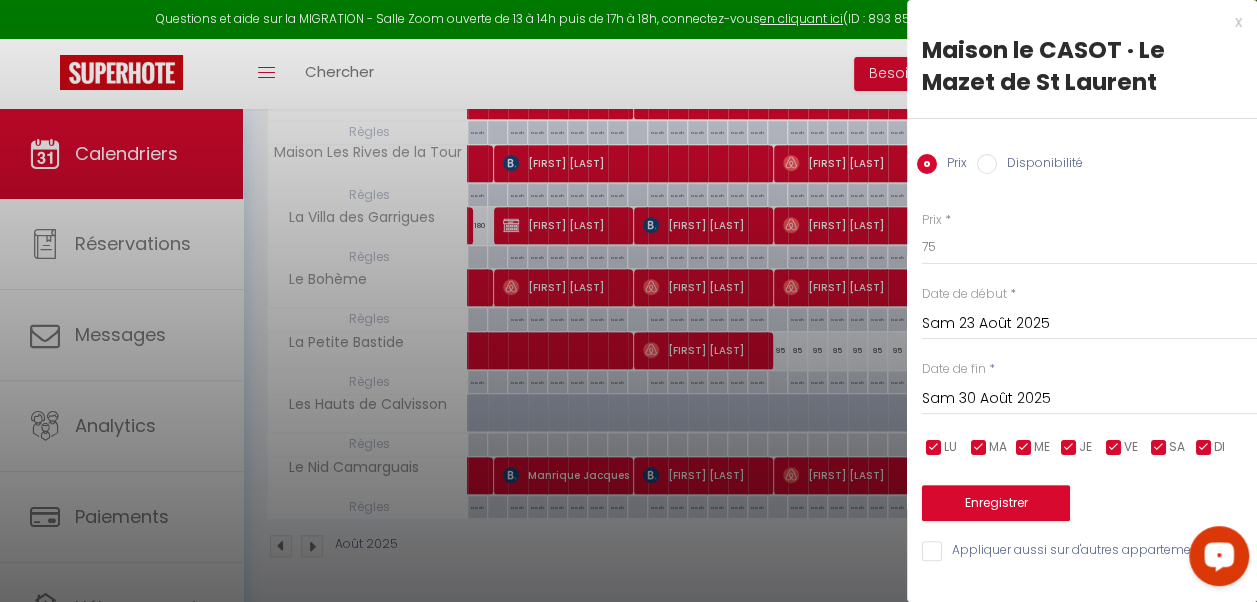 scroll, scrollTop: 0, scrollLeft: 0, axis: both 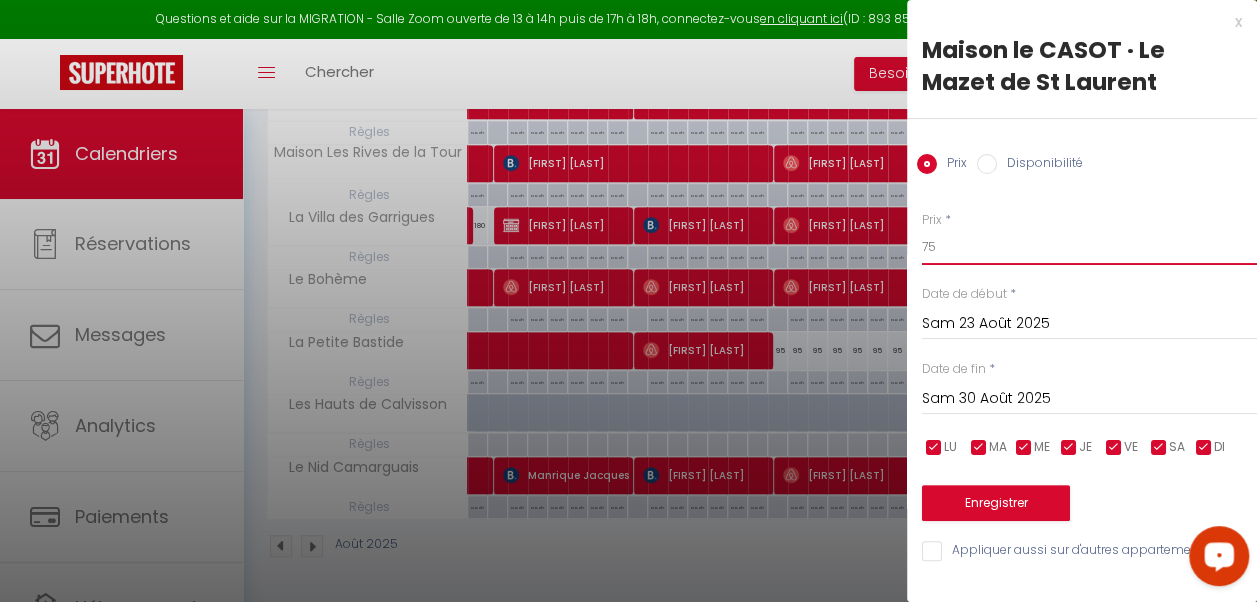 drag, startPoint x: 947, startPoint y: 248, endPoint x: 915, endPoint y: 248, distance: 32 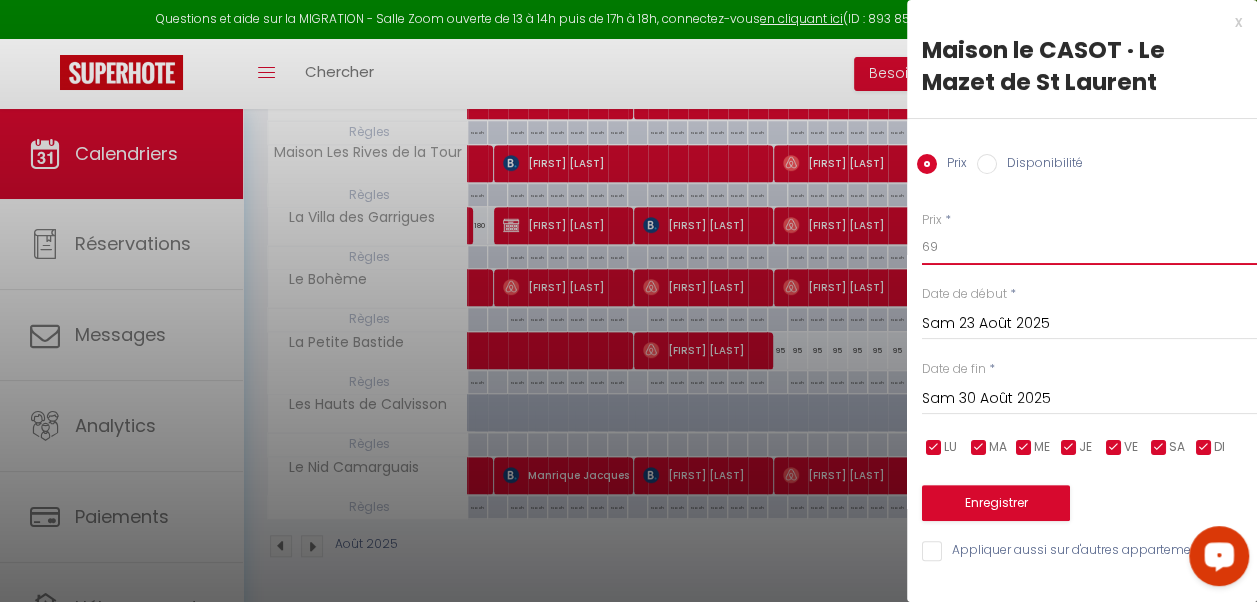 type on "69" 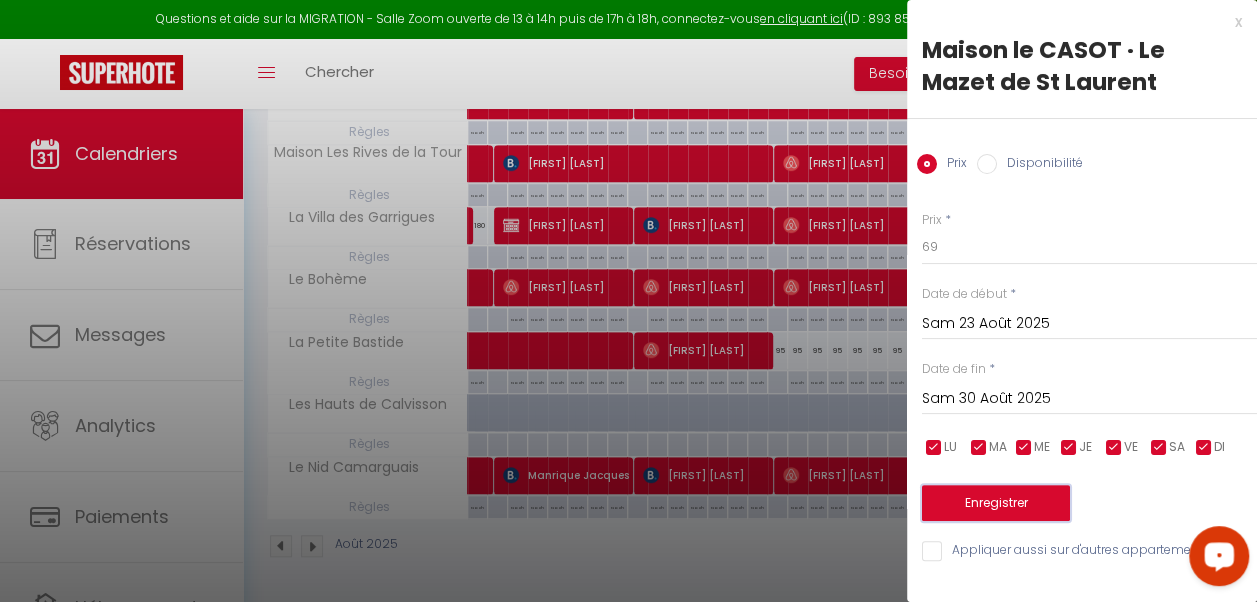 click on "Enregistrer" at bounding box center (996, 503) 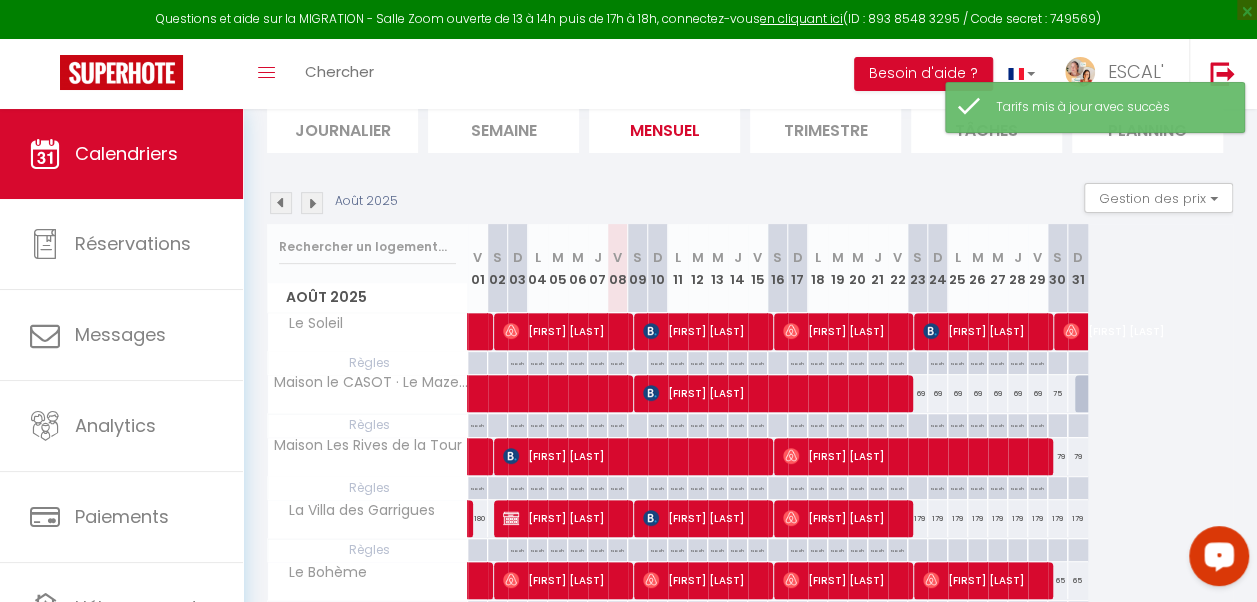 scroll, scrollTop: 328, scrollLeft: 0, axis: vertical 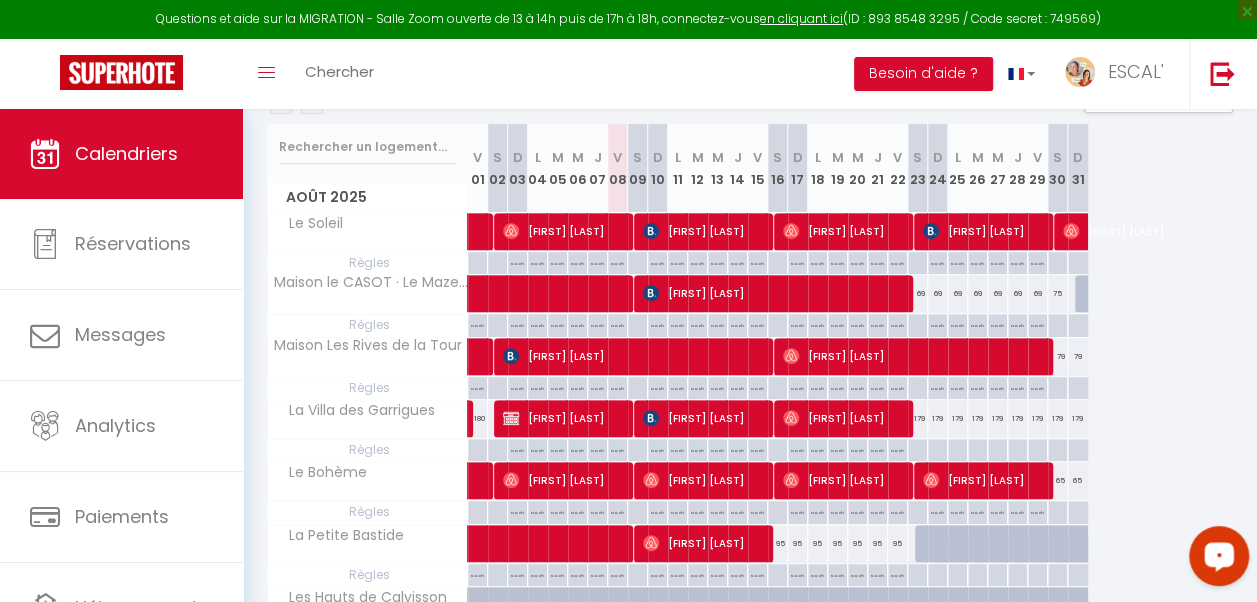 click on "179" at bounding box center [918, 418] 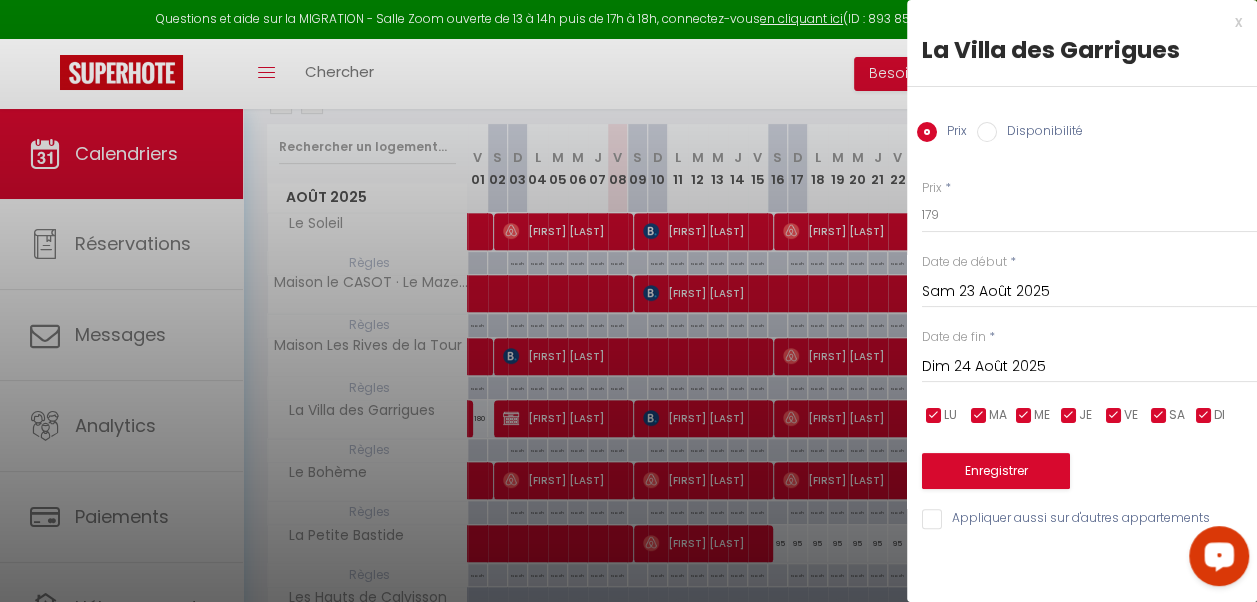 click on "Dim 24 Août 2025" at bounding box center (1089, 367) 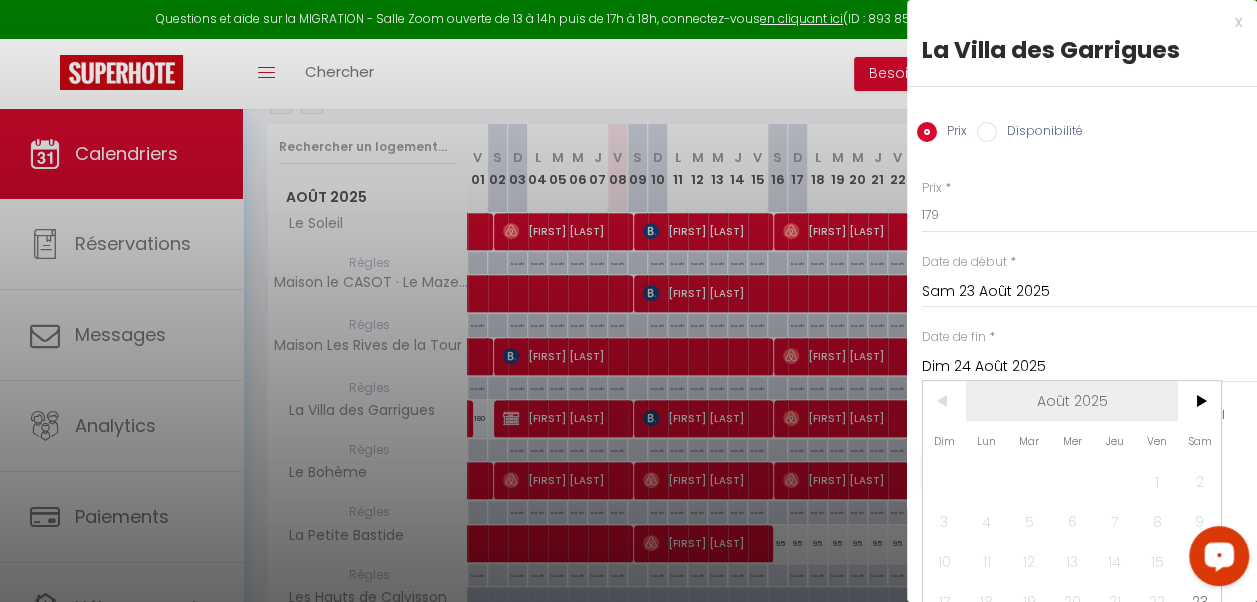 scroll, scrollTop: 114, scrollLeft: 0, axis: vertical 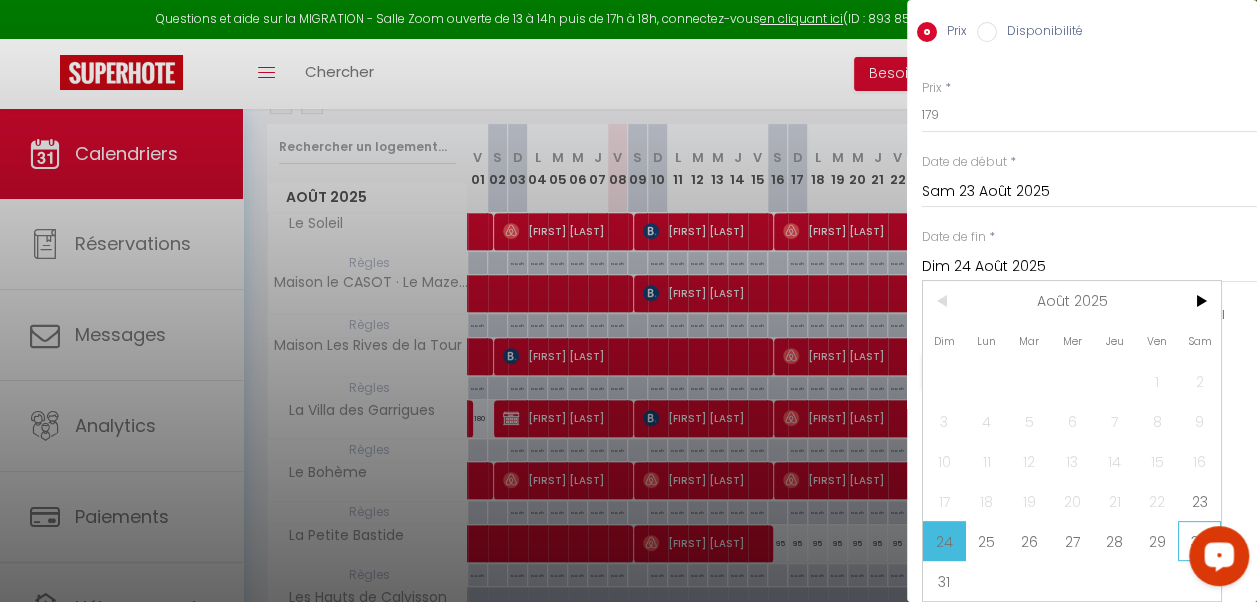 click on "30" at bounding box center (1199, 541) 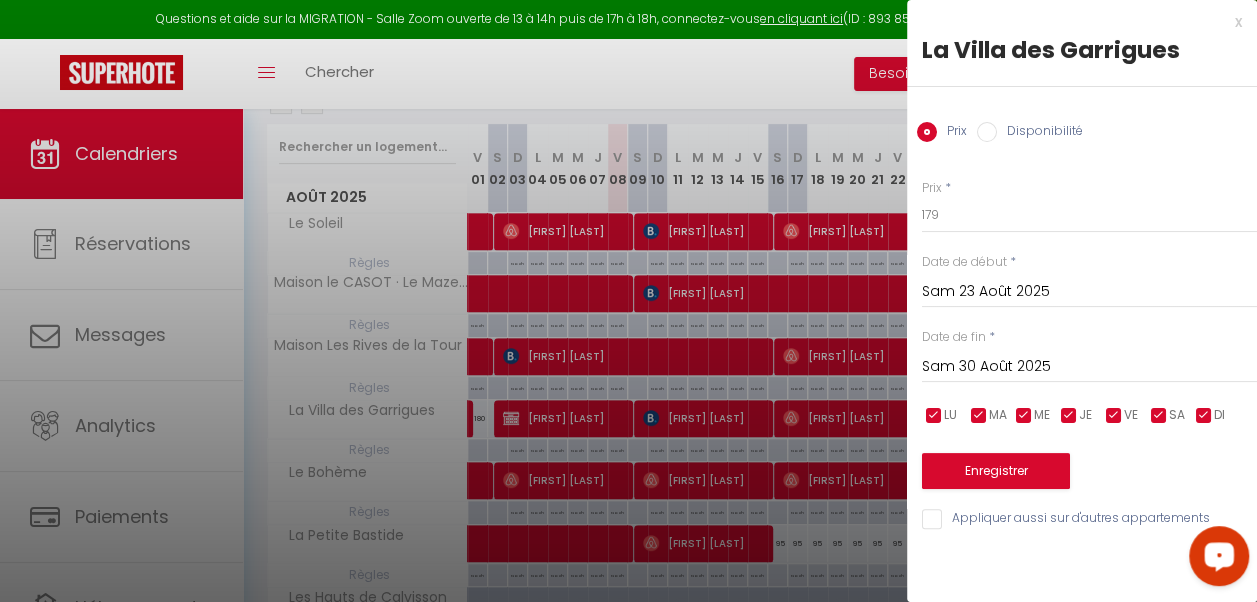 scroll, scrollTop: 0, scrollLeft: 0, axis: both 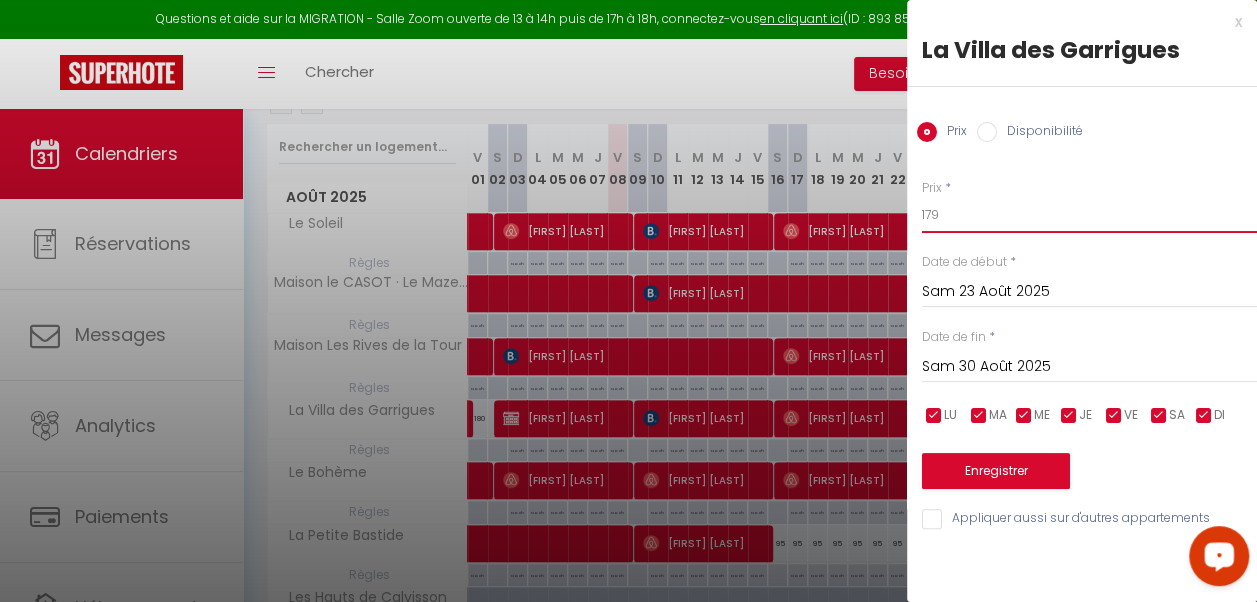 drag, startPoint x: 932, startPoint y: 214, endPoint x: 926, endPoint y: 272, distance: 58.30952 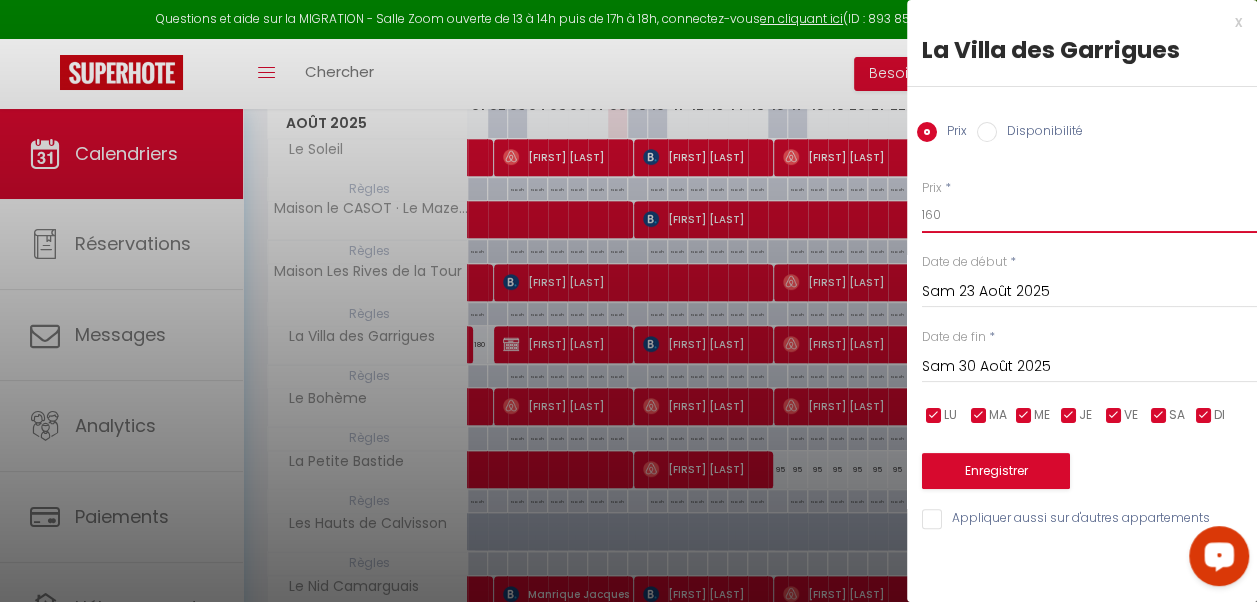 scroll, scrollTop: 528, scrollLeft: 0, axis: vertical 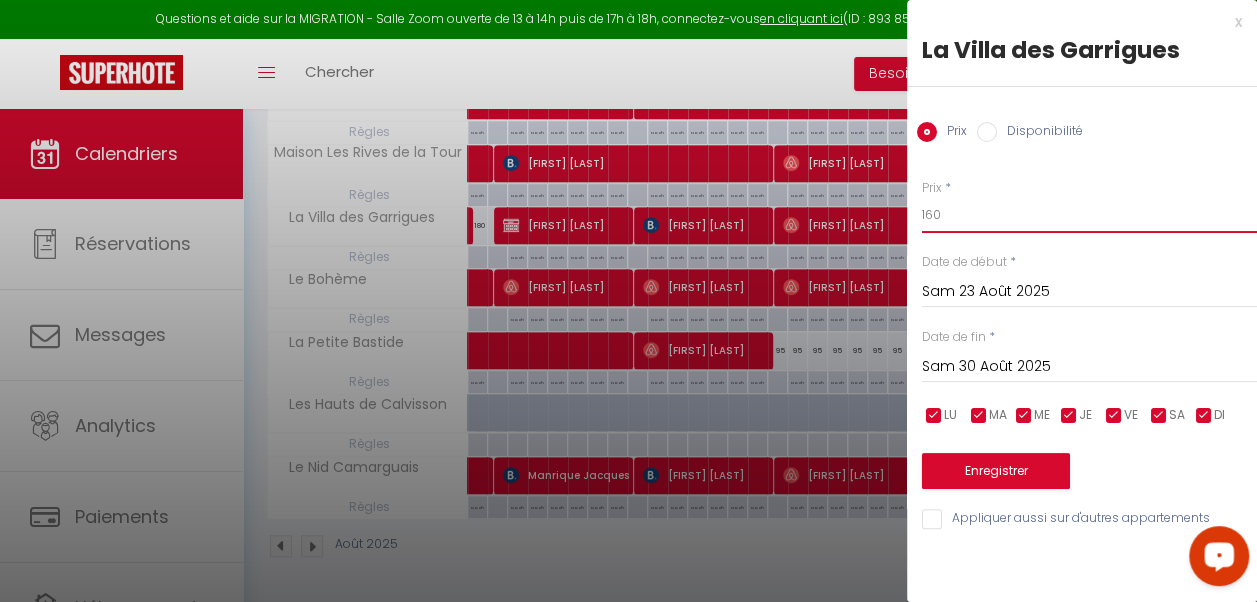 type on "160" 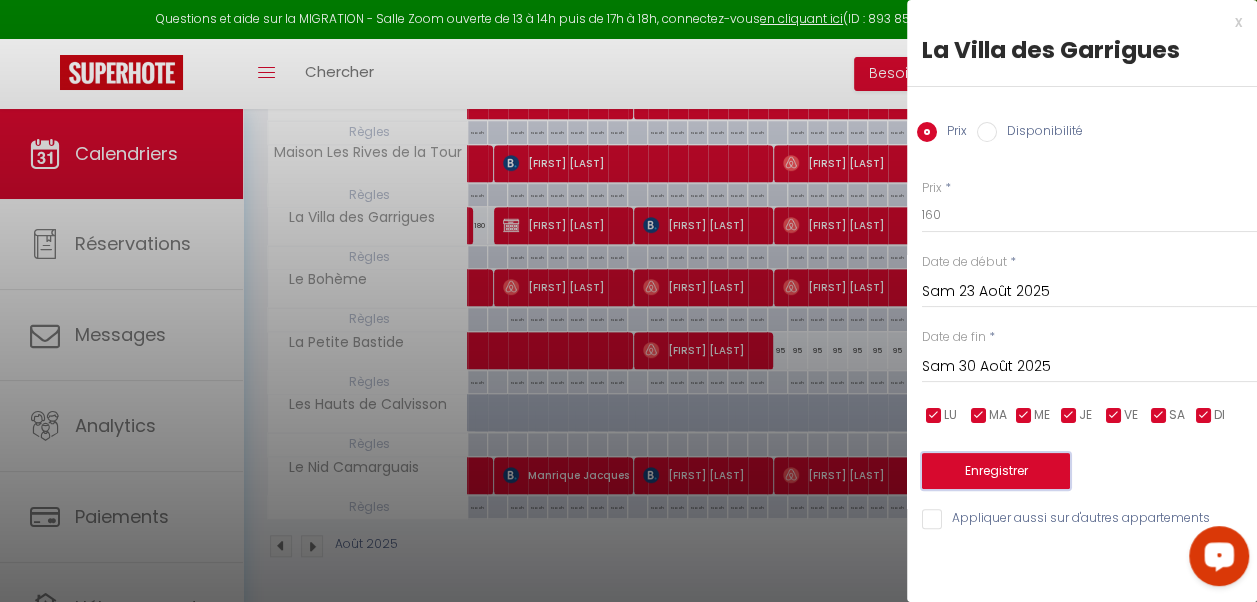 click on "Enregistrer" at bounding box center (996, 471) 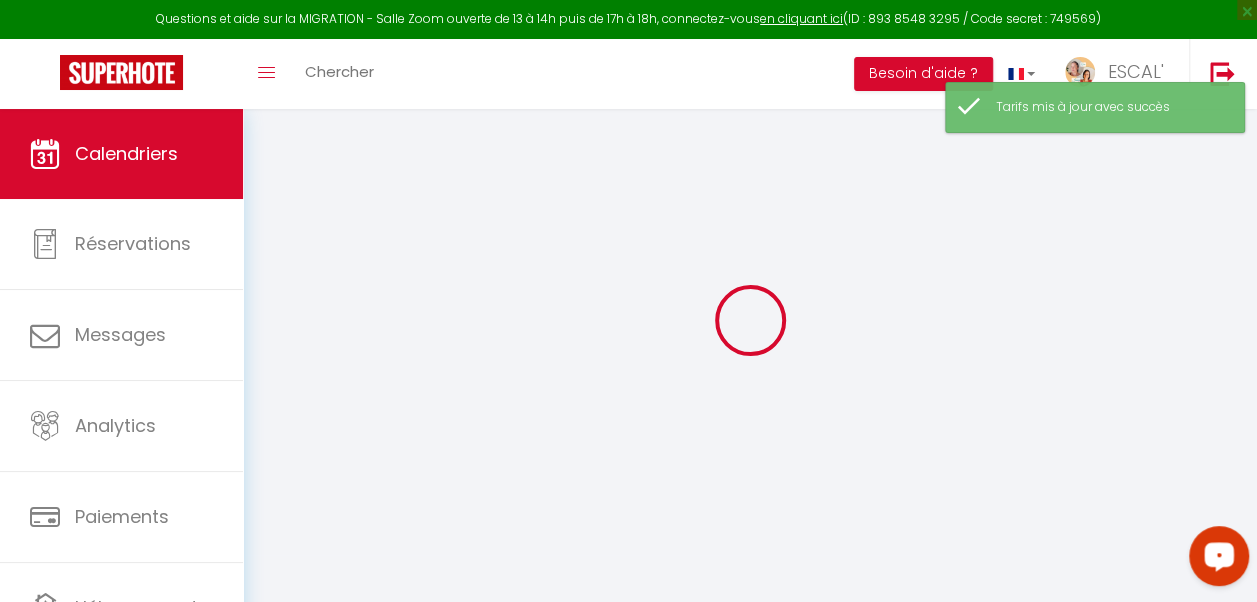 select 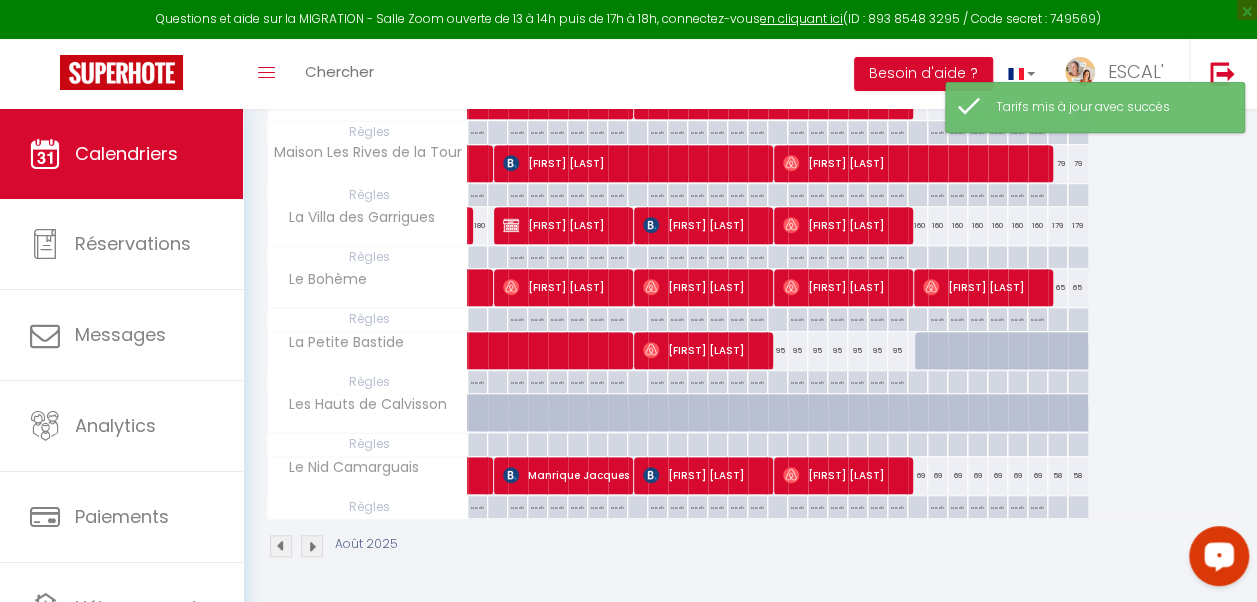 scroll, scrollTop: 428, scrollLeft: 0, axis: vertical 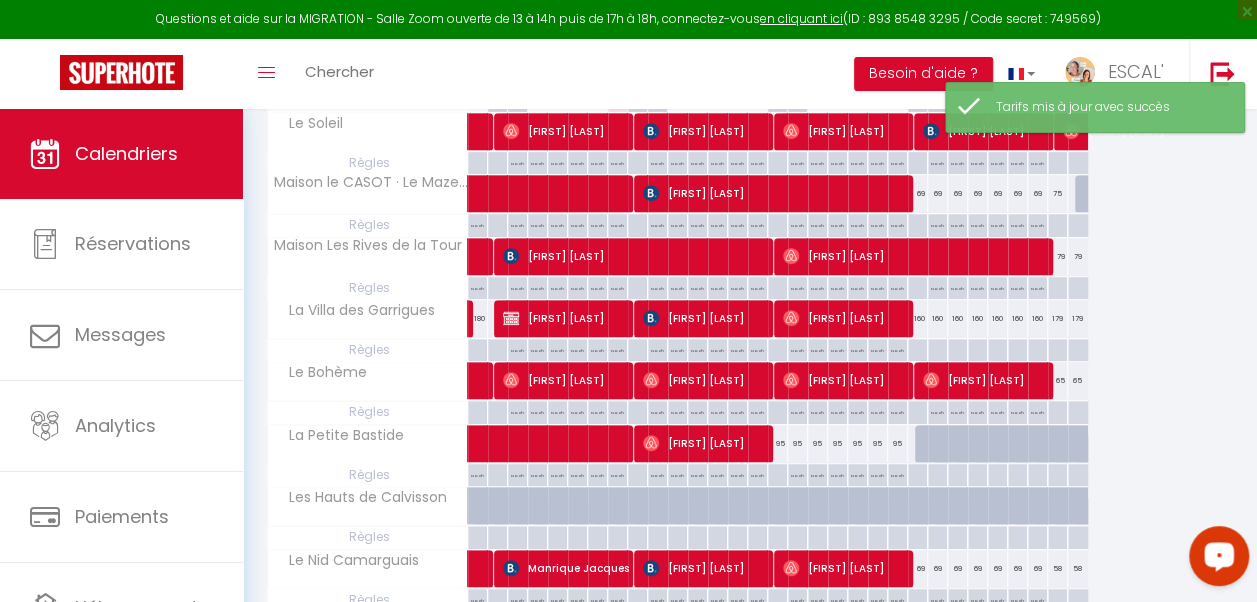 click at bounding box center [937, 350] 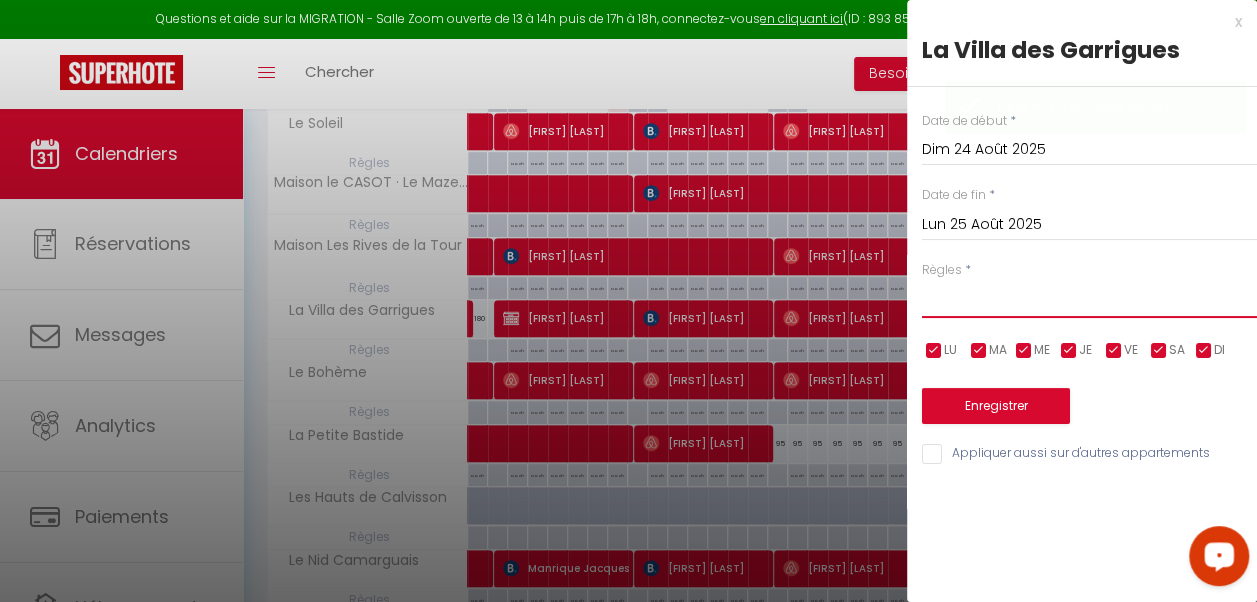 click on "Aucun   No Checkin   No Checkout   Pas d'arrivée / Pas de départ" at bounding box center (1089, 299) 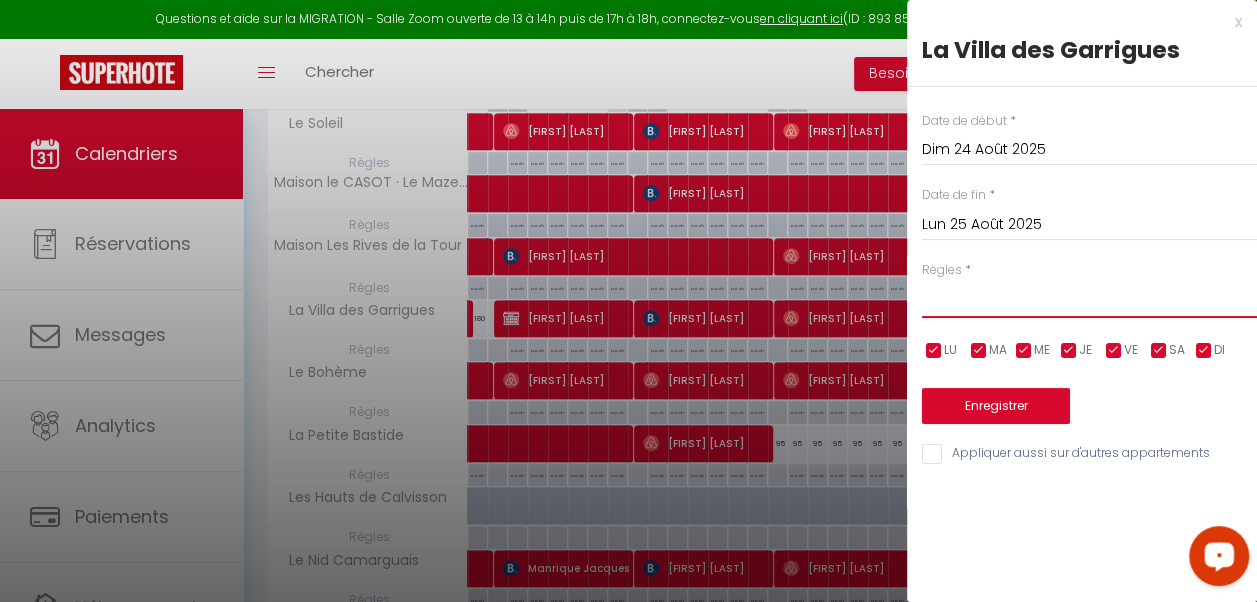 click on "Aucun   No Checkin   No Checkout   Pas d'arrivée / Pas de départ" at bounding box center (1089, 299) 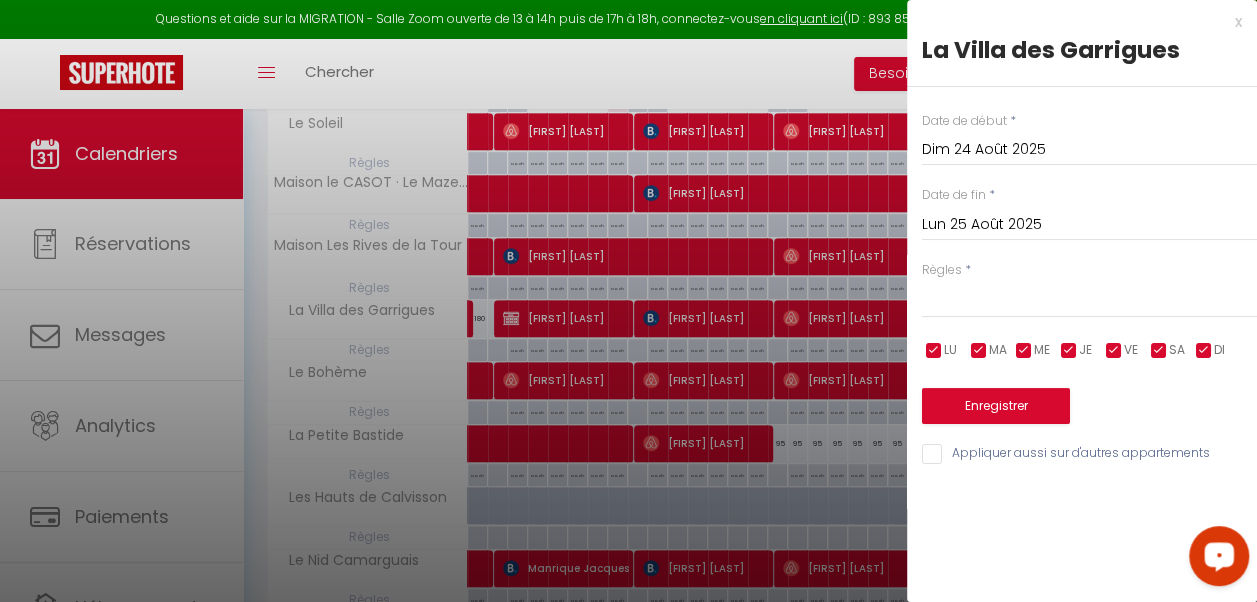 click at bounding box center [628, 301] 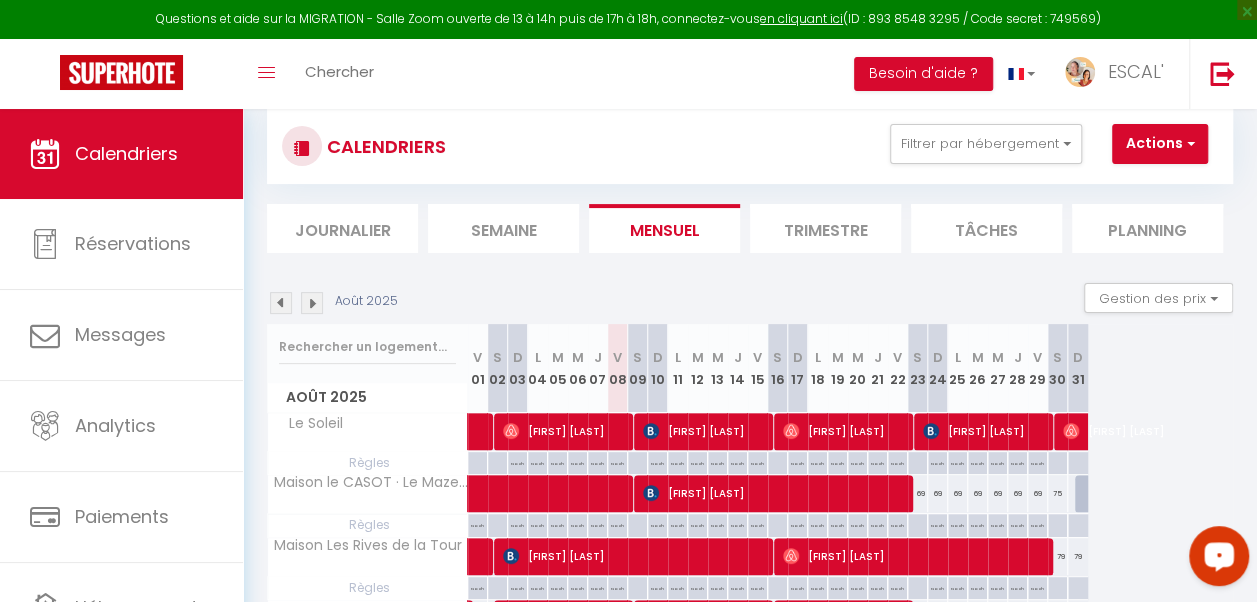scroll, scrollTop: 228, scrollLeft: 0, axis: vertical 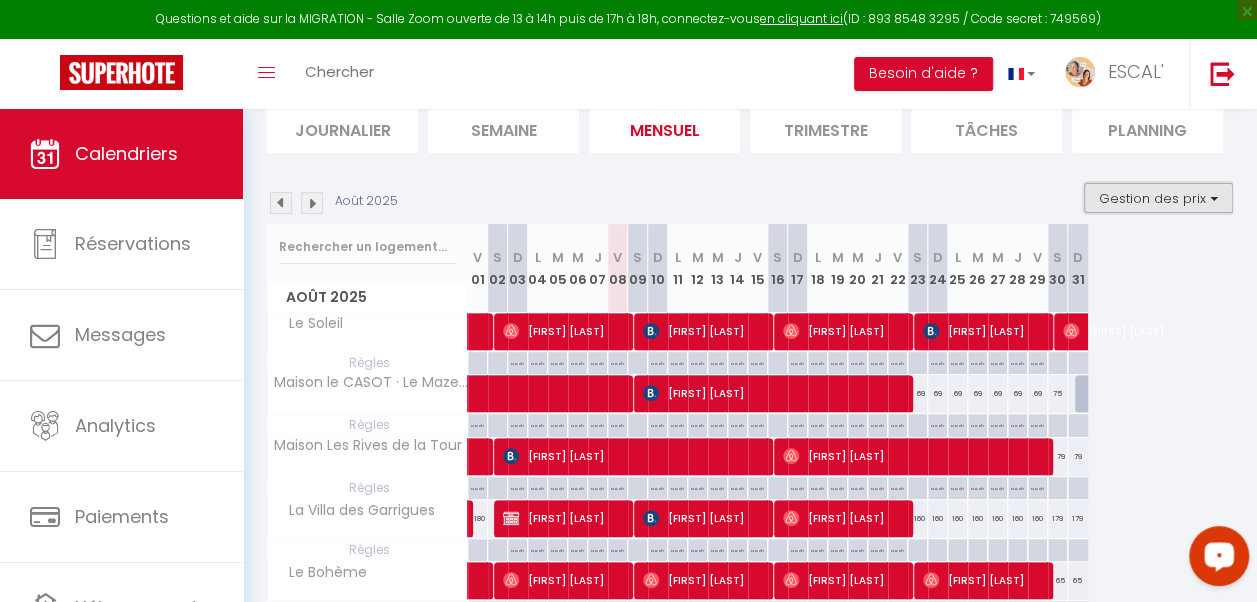 click on "Gestion des prix" at bounding box center [1158, 198] 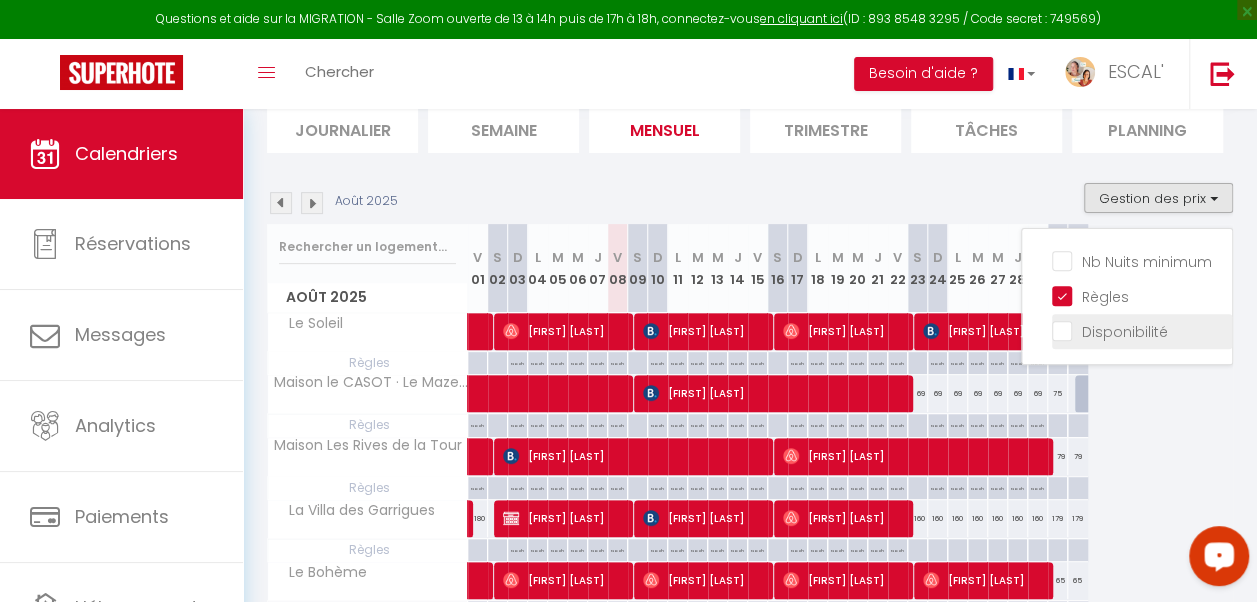 click on "Disponibilité" at bounding box center [1142, 330] 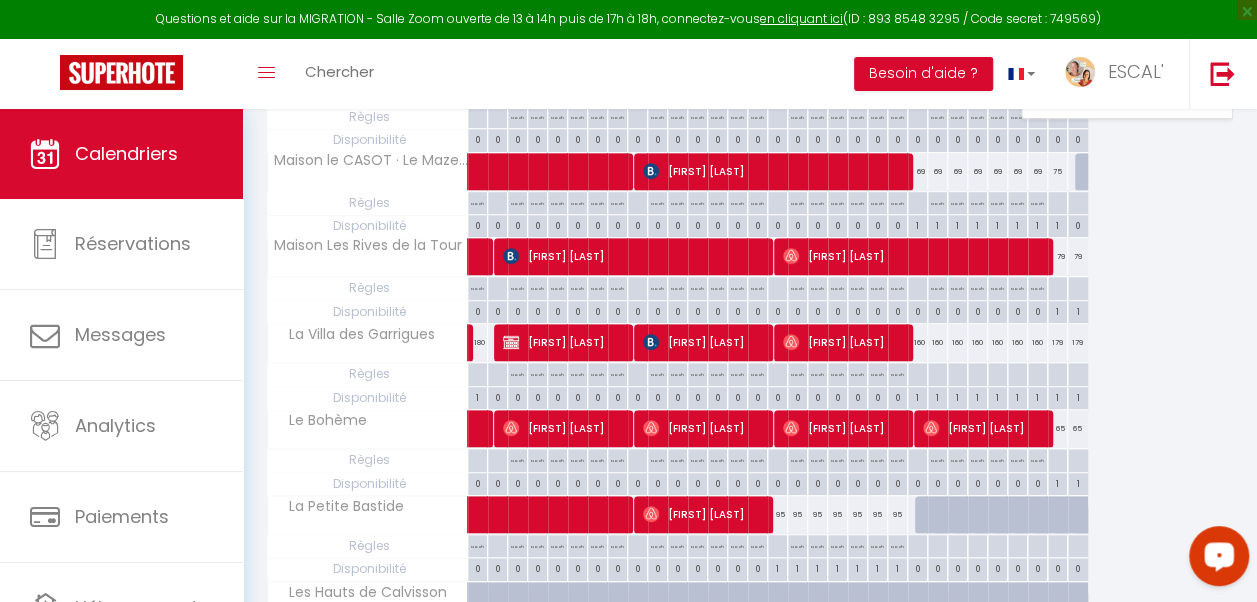 scroll, scrollTop: 428, scrollLeft: 0, axis: vertical 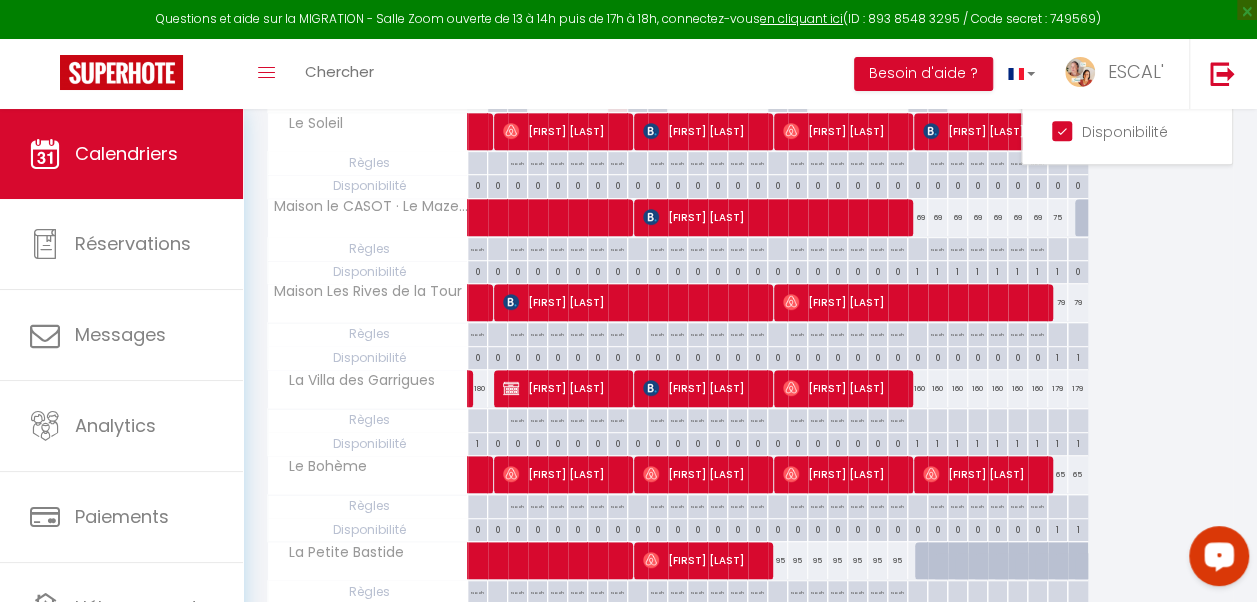 click on "1" at bounding box center [917, 442] 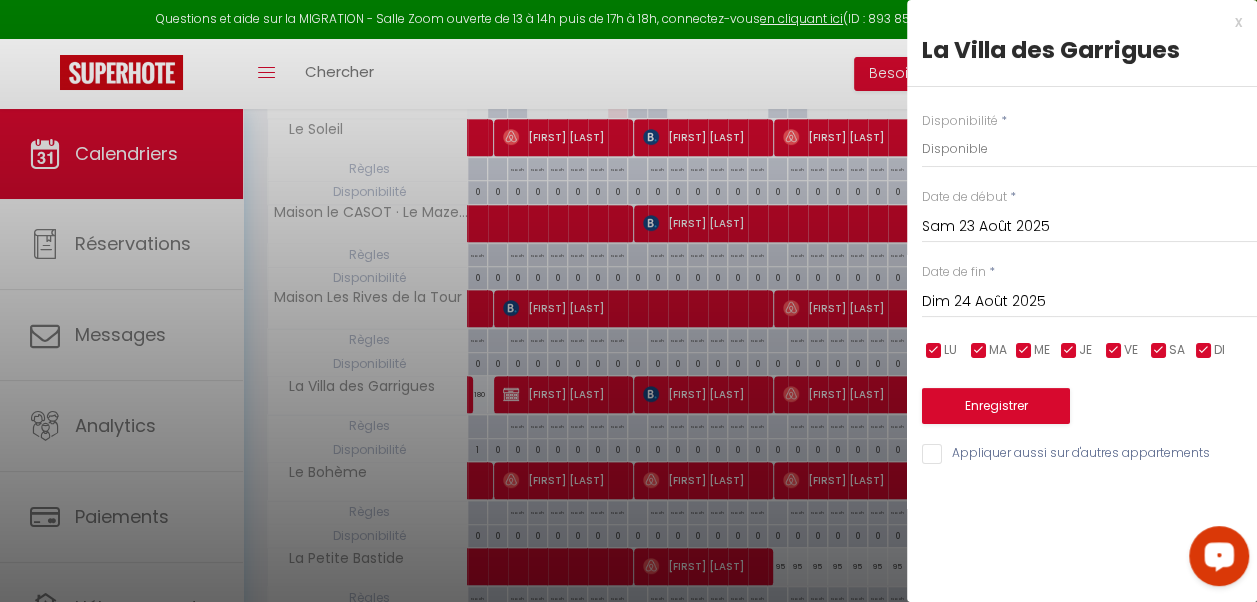 scroll, scrollTop: 428, scrollLeft: 0, axis: vertical 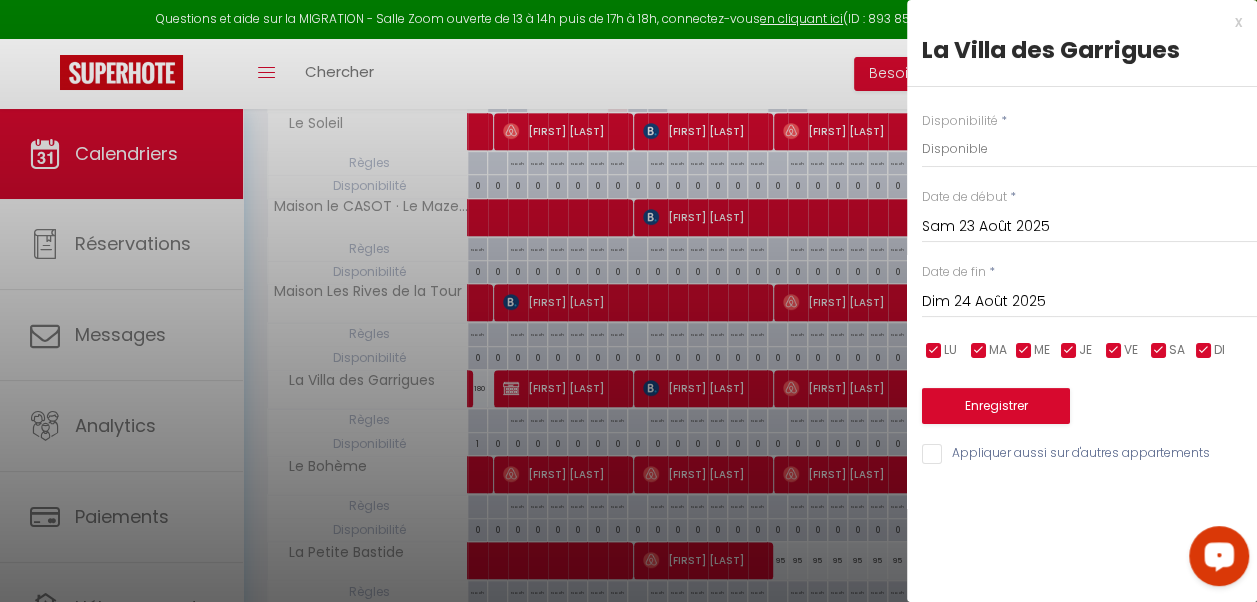 click at bounding box center [628, 301] 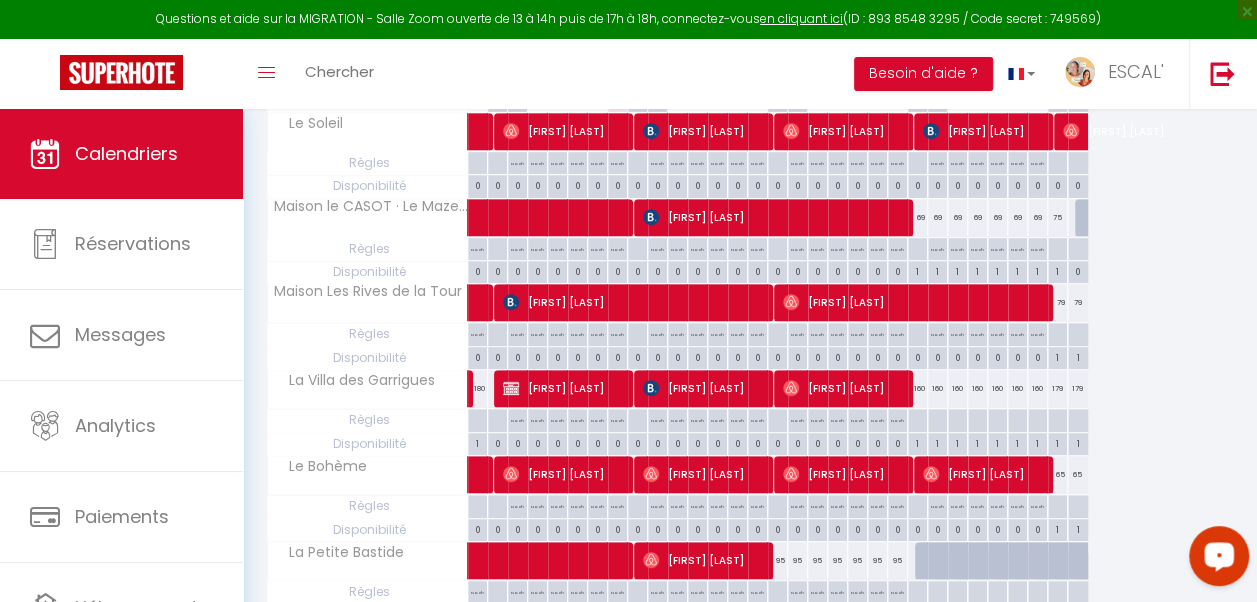 click at bounding box center [937, 420] 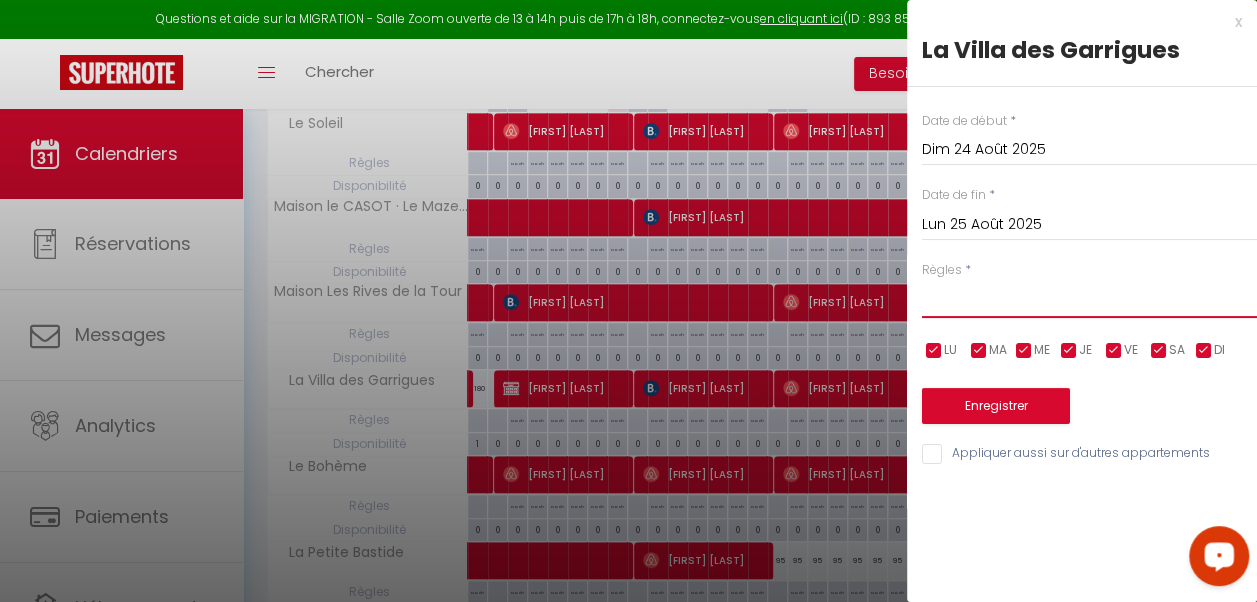 click on "Aucun   No Checkin   No Checkout   Pas d'arrivée / Pas de départ" at bounding box center (1089, 299) 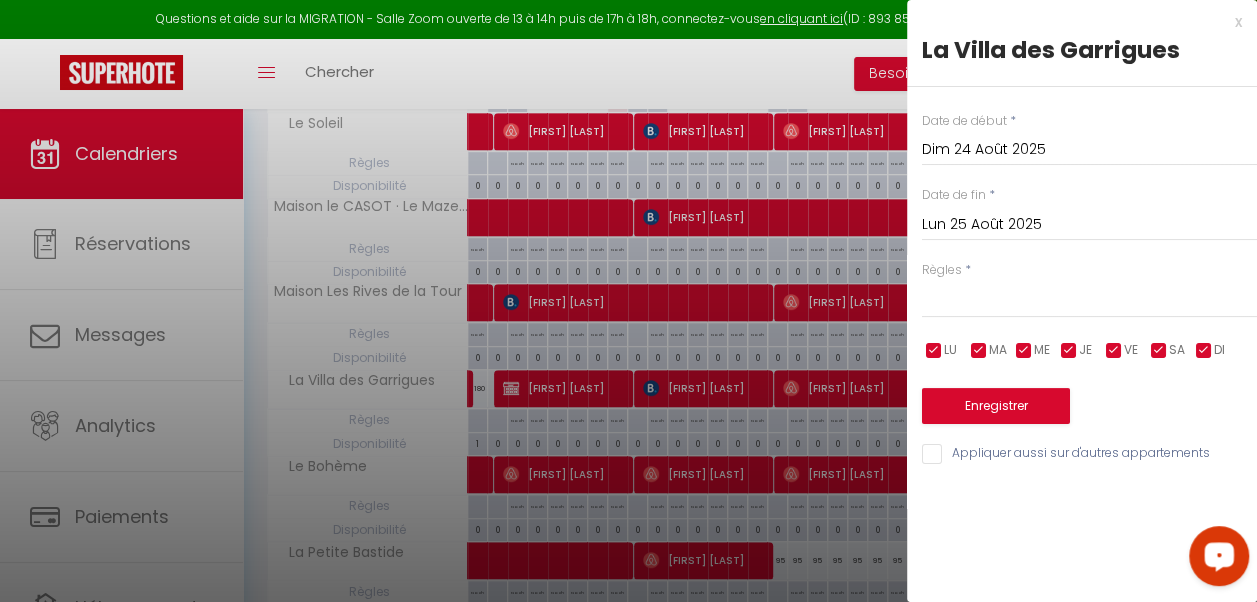 click at bounding box center (628, 301) 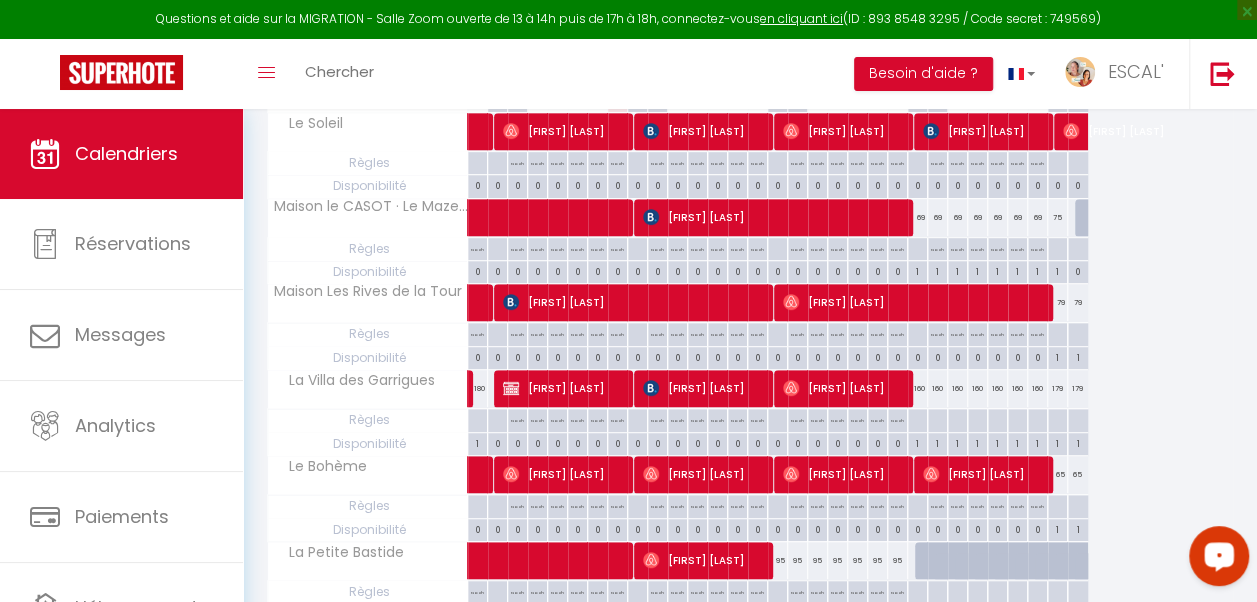 click on "1" at bounding box center (917, 442) 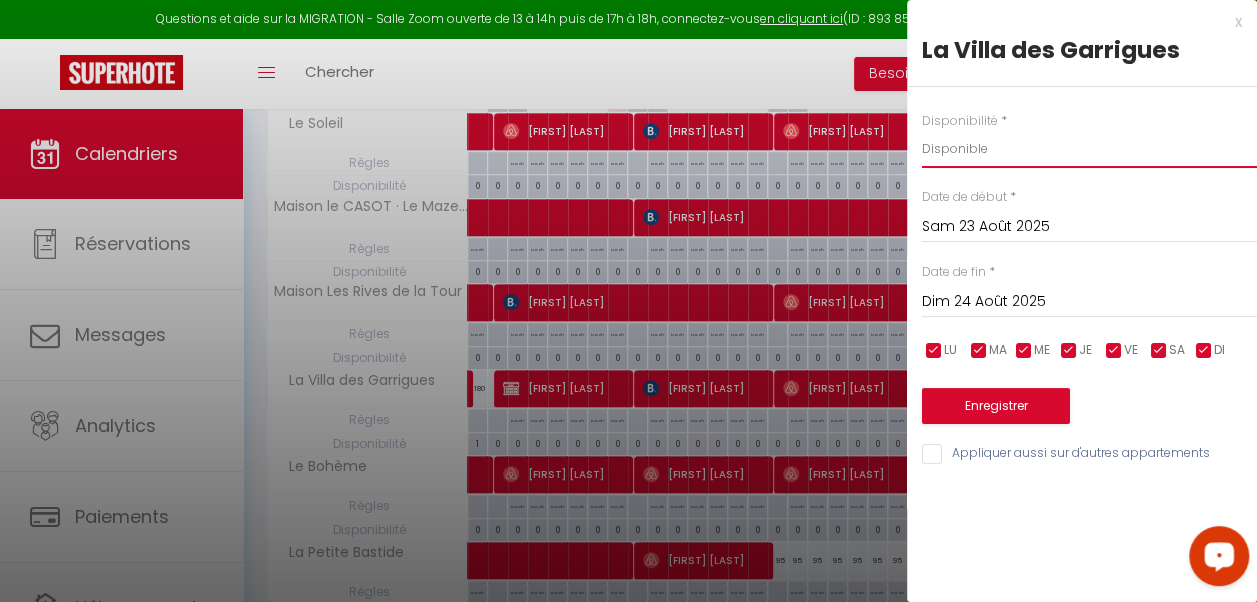 click on "Disponible
Indisponible" at bounding box center [1089, 149] 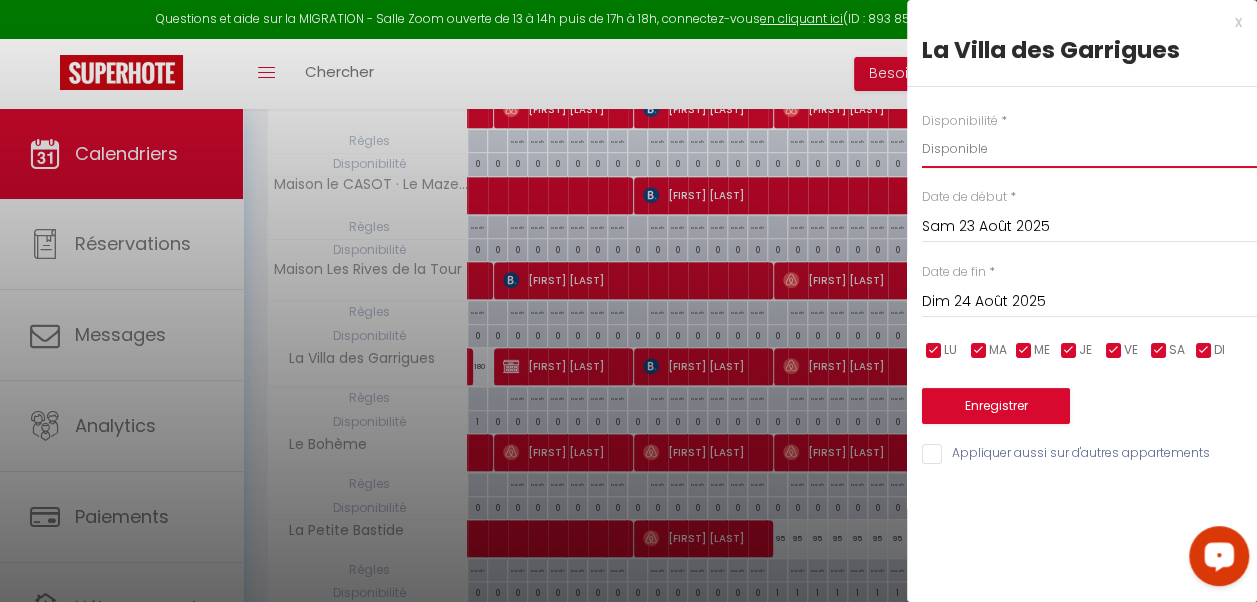 scroll, scrollTop: 328, scrollLeft: 0, axis: vertical 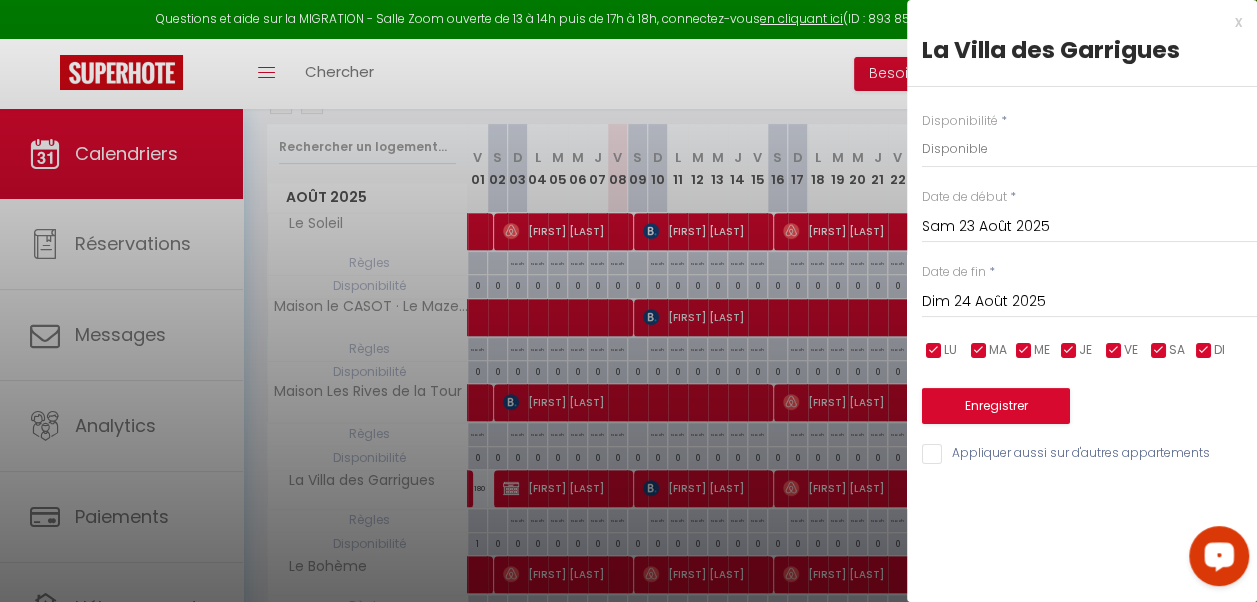 click at bounding box center (628, 301) 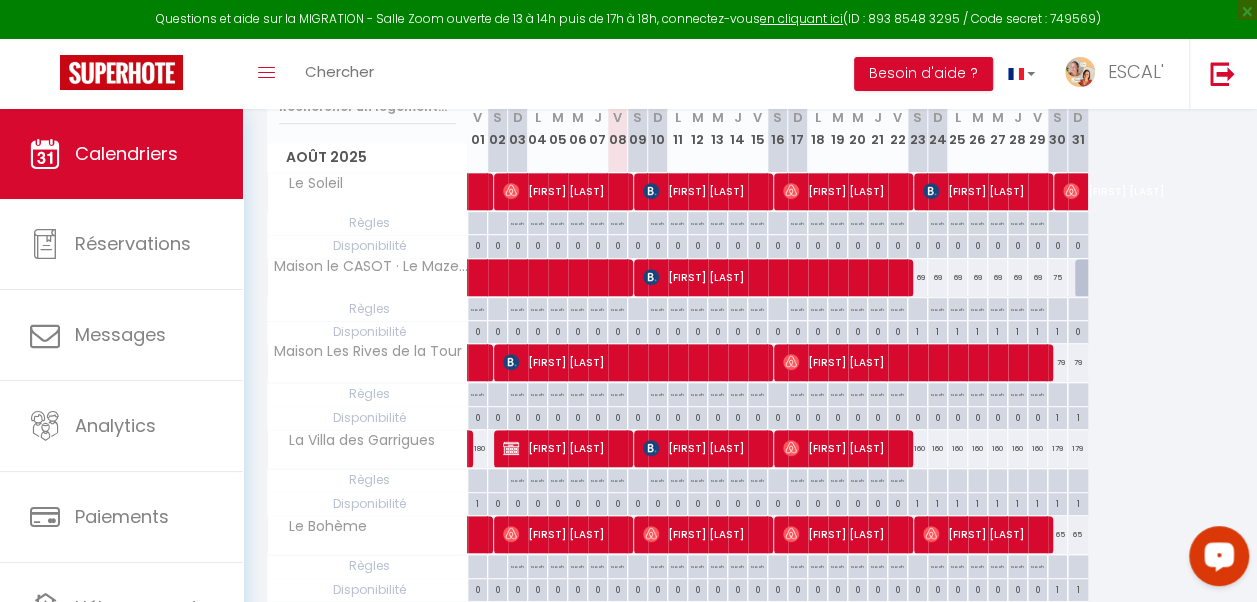 scroll, scrollTop: 428, scrollLeft: 0, axis: vertical 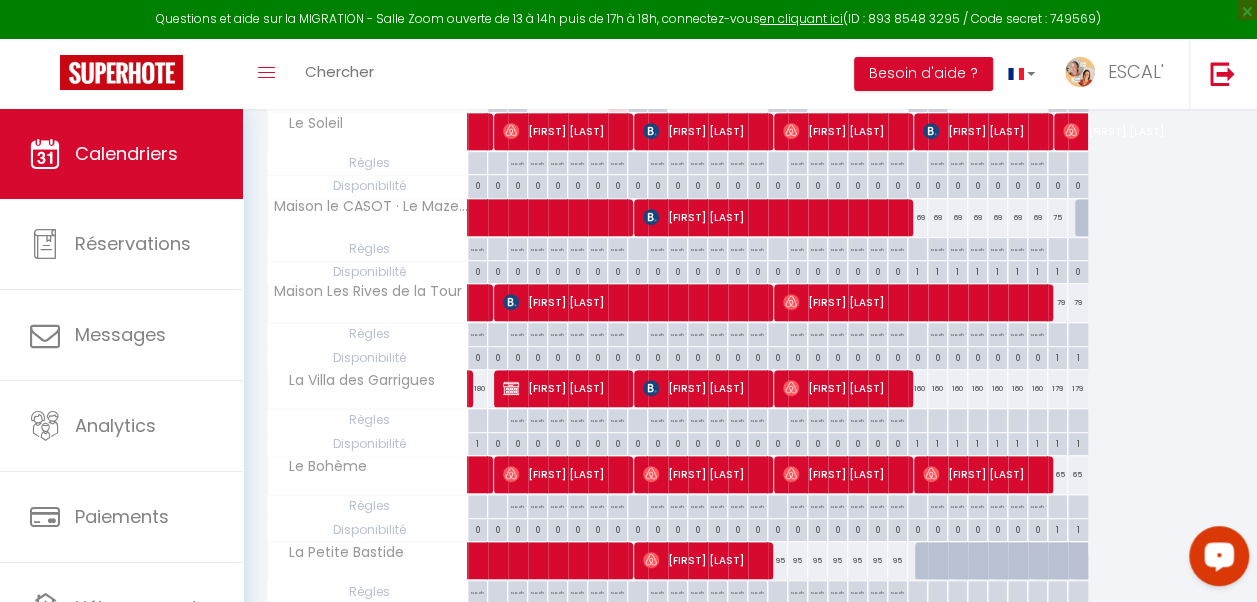 click on "1" at bounding box center [917, 442] 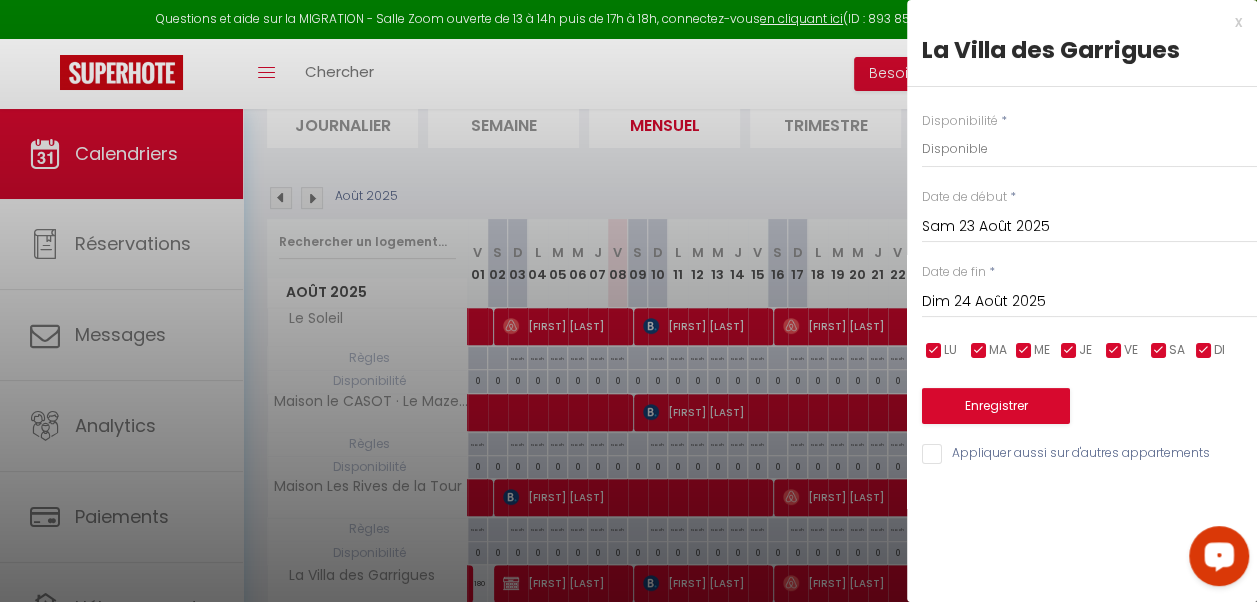 scroll, scrollTop: 228, scrollLeft: 0, axis: vertical 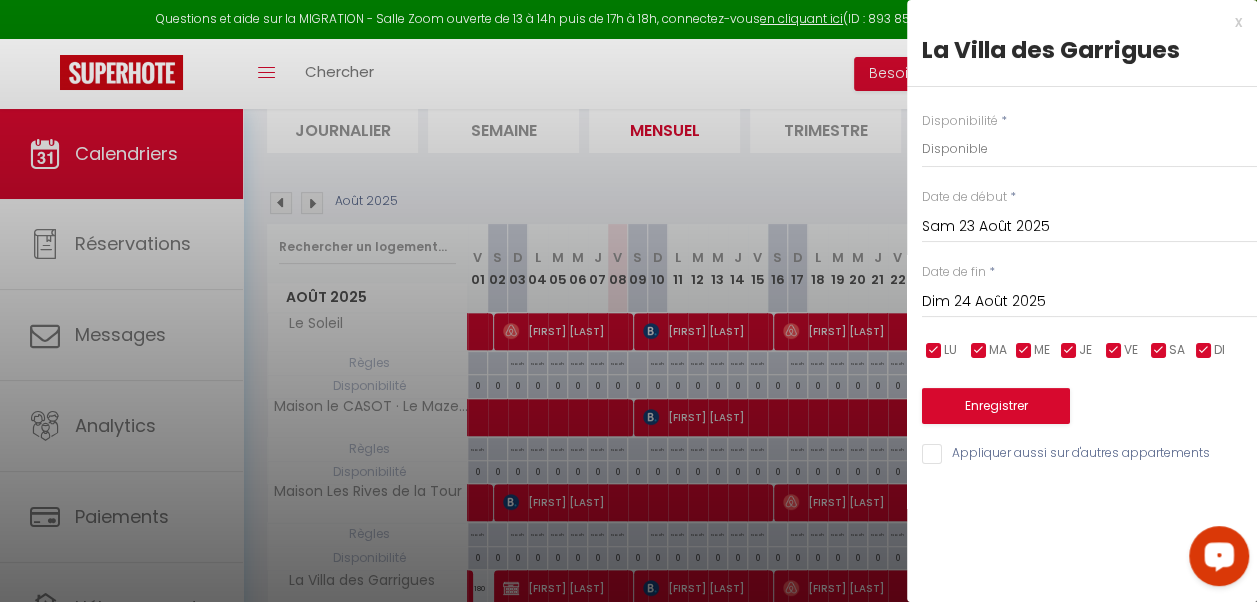 click at bounding box center [628, 301] 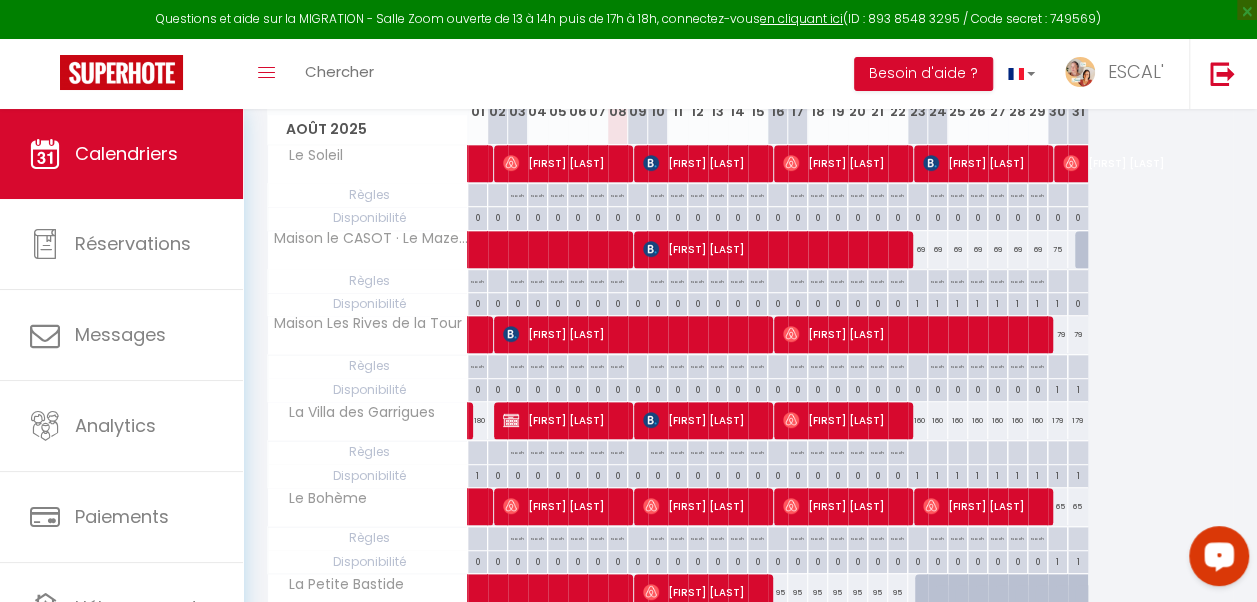 scroll, scrollTop: 428, scrollLeft: 0, axis: vertical 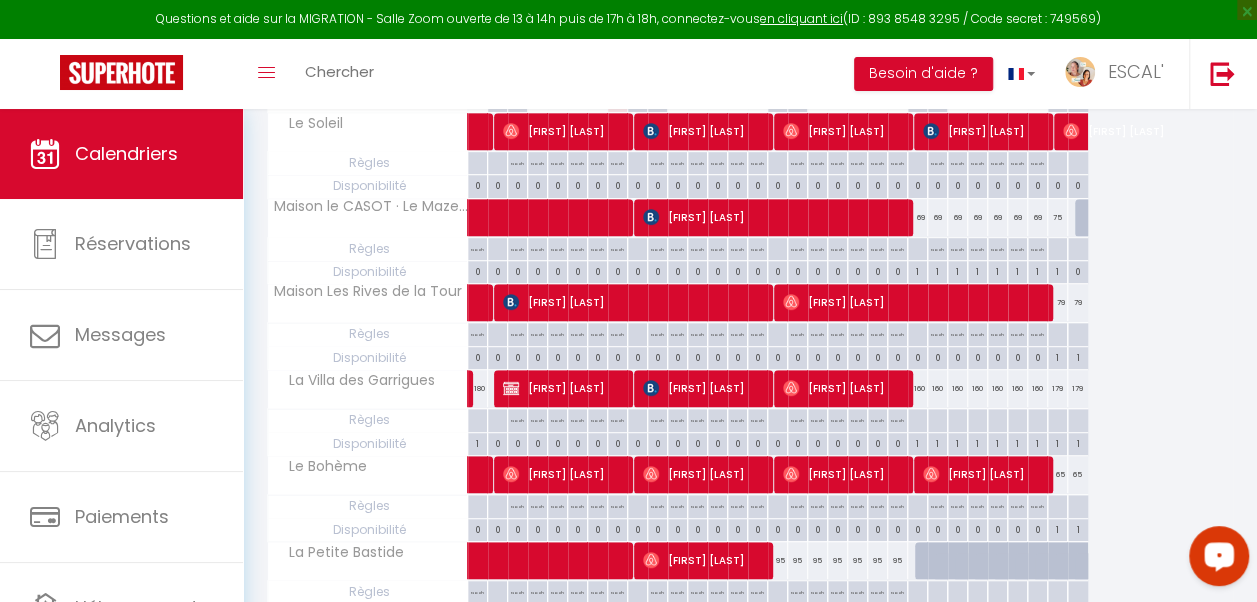 click at bounding box center [937, 420] 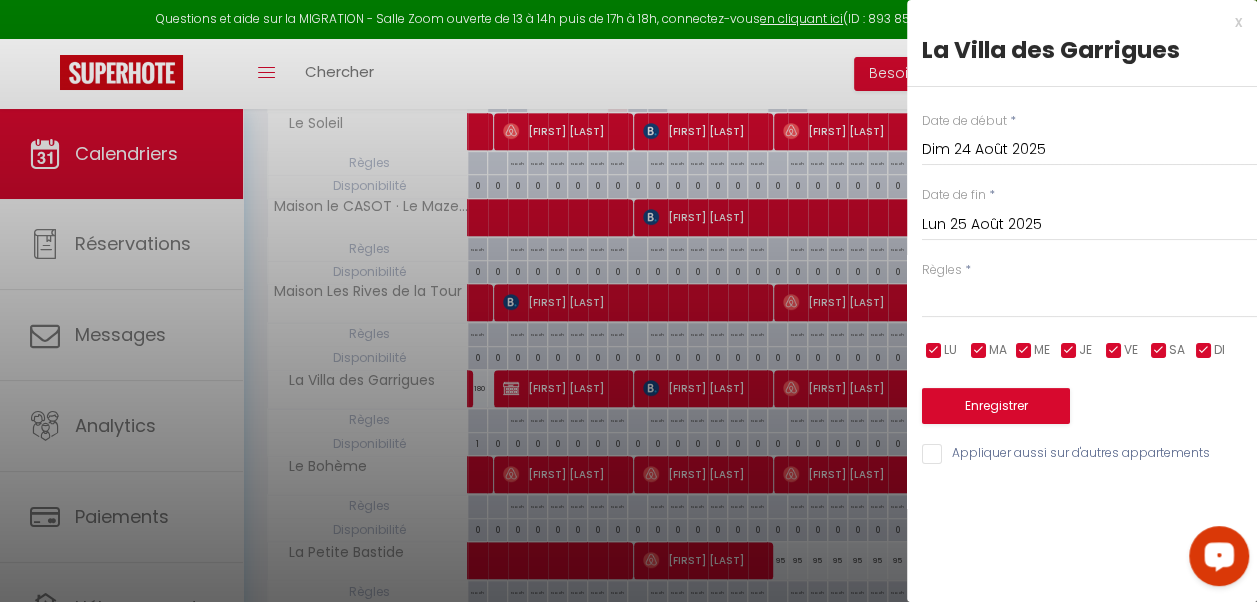 click on "Lun 25 Août 2025" at bounding box center (1089, 225) 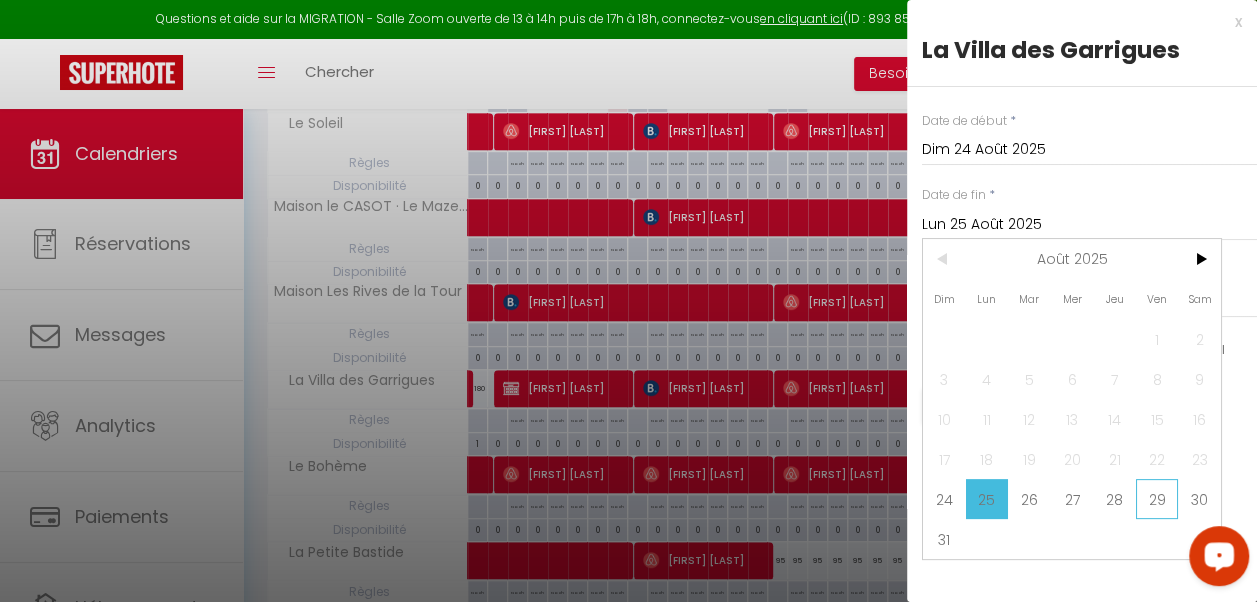 click on "29" at bounding box center [1157, 499] 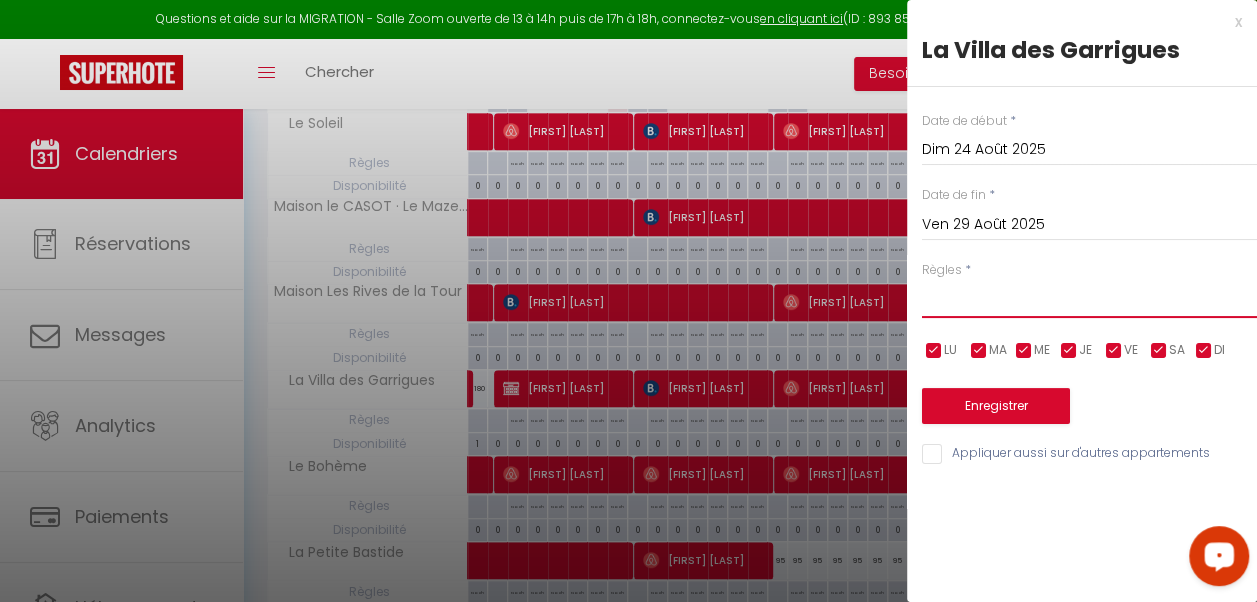 click on "Aucun   No Checkin   No Checkout   Pas d'arrivée / Pas de départ" at bounding box center (1089, 299) 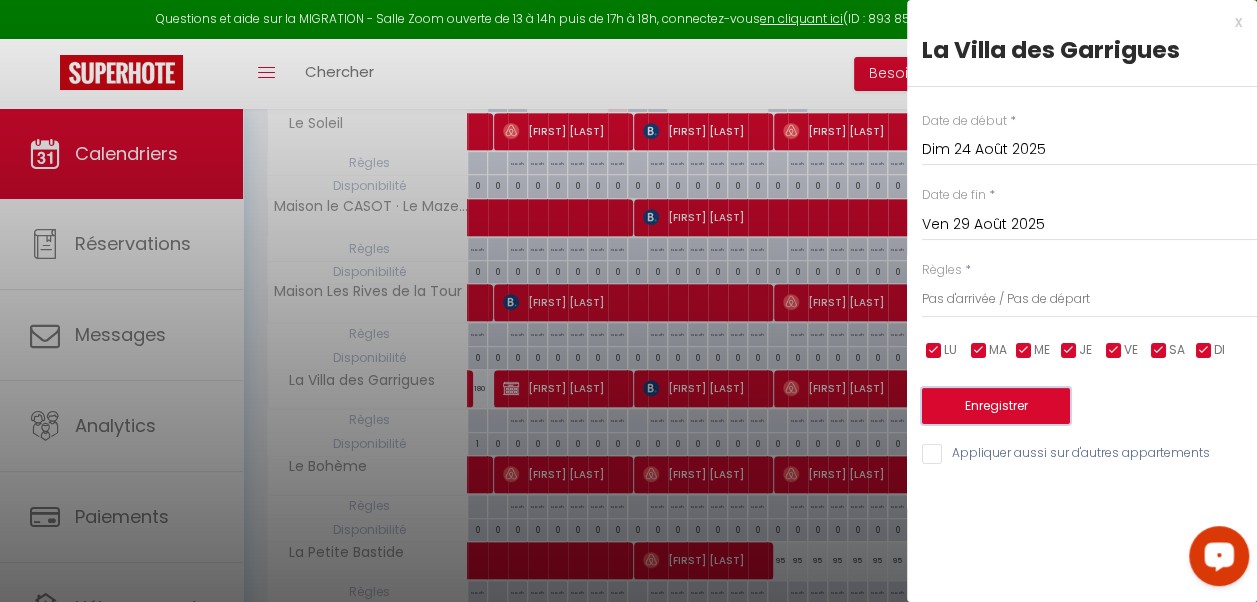 click on "Enregistrer" at bounding box center (996, 406) 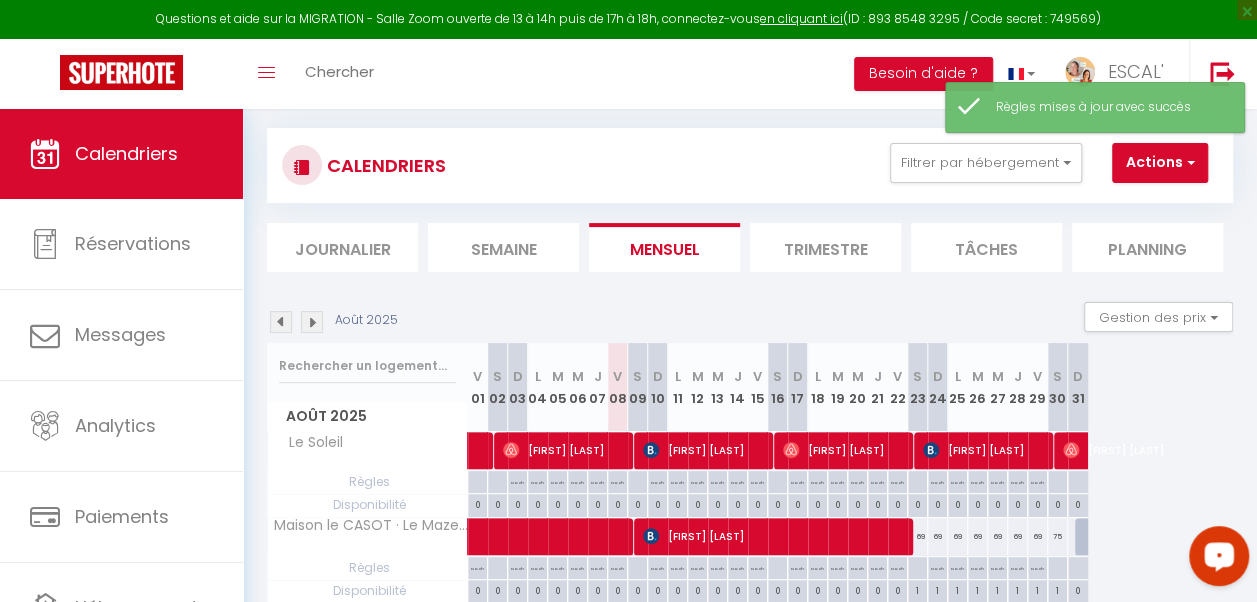 scroll, scrollTop: 428, scrollLeft: 0, axis: vertical 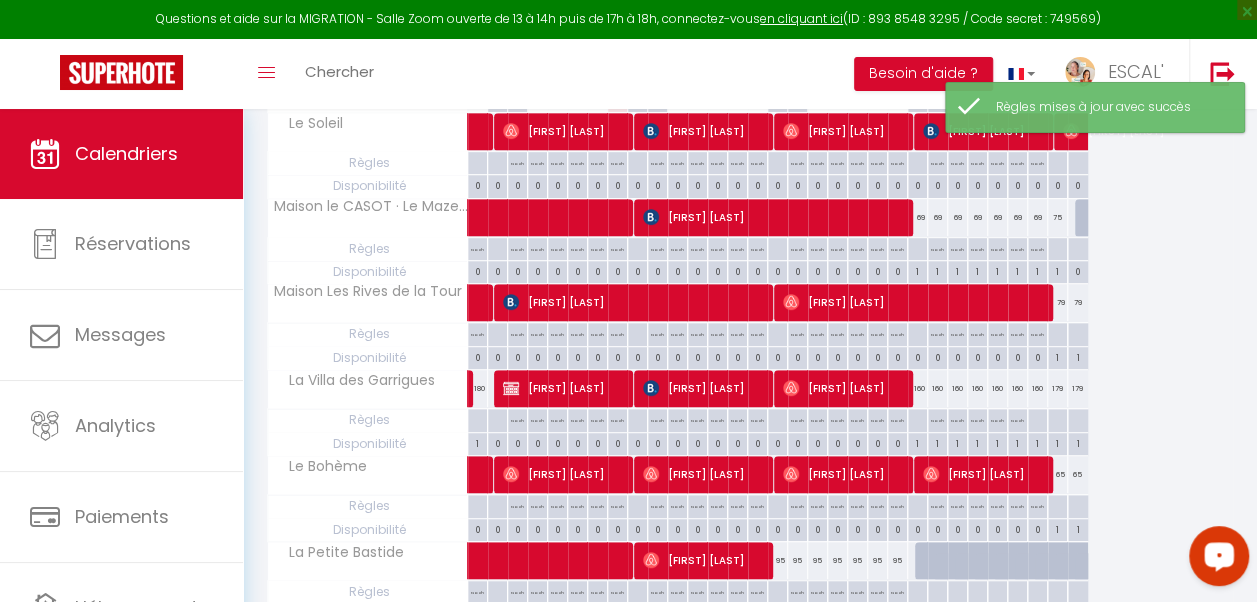 click on "179" at bounding box center [1058, 388] 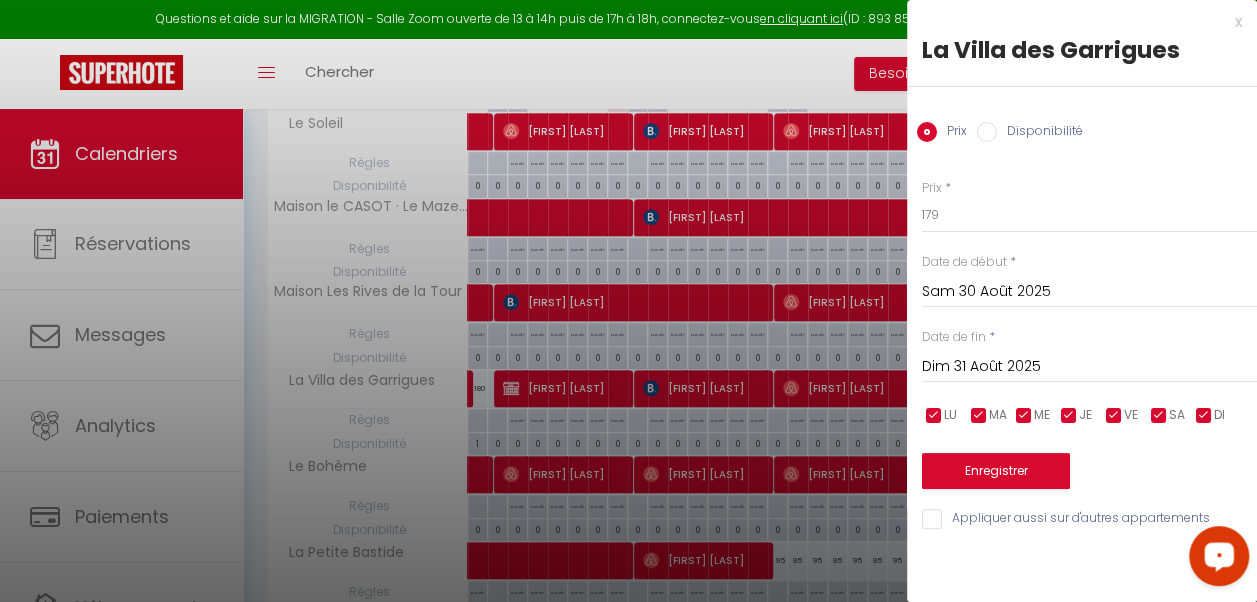 click at bounding box center (628, 301) 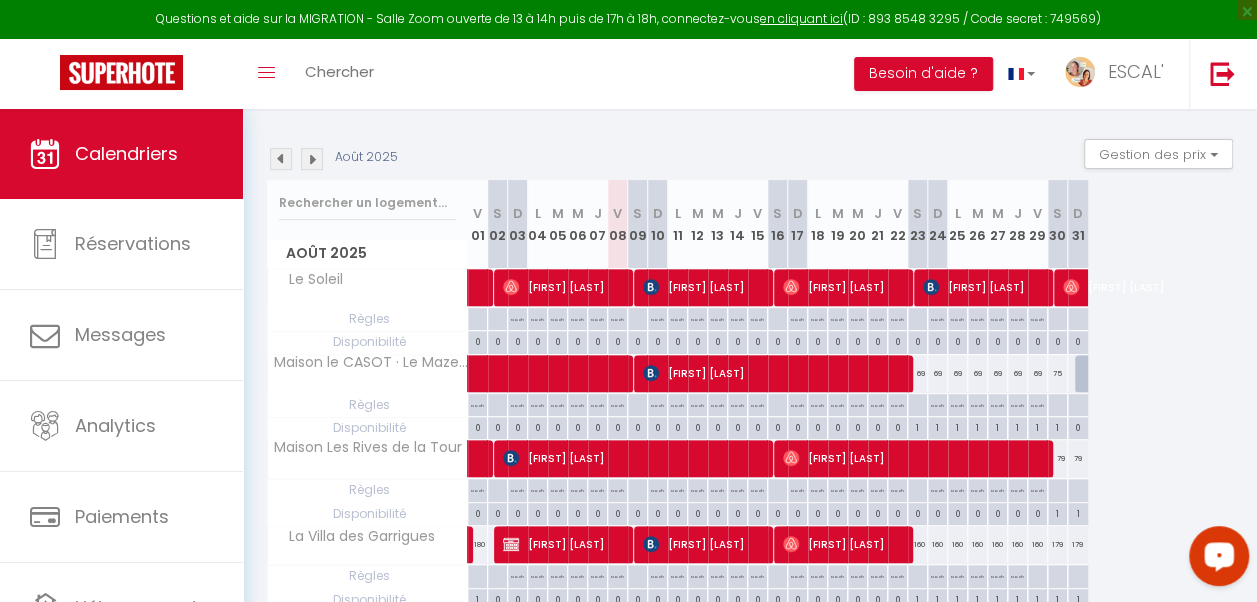 scroll, scrollTop: 128, scrollLeft: 0, axis: vertical 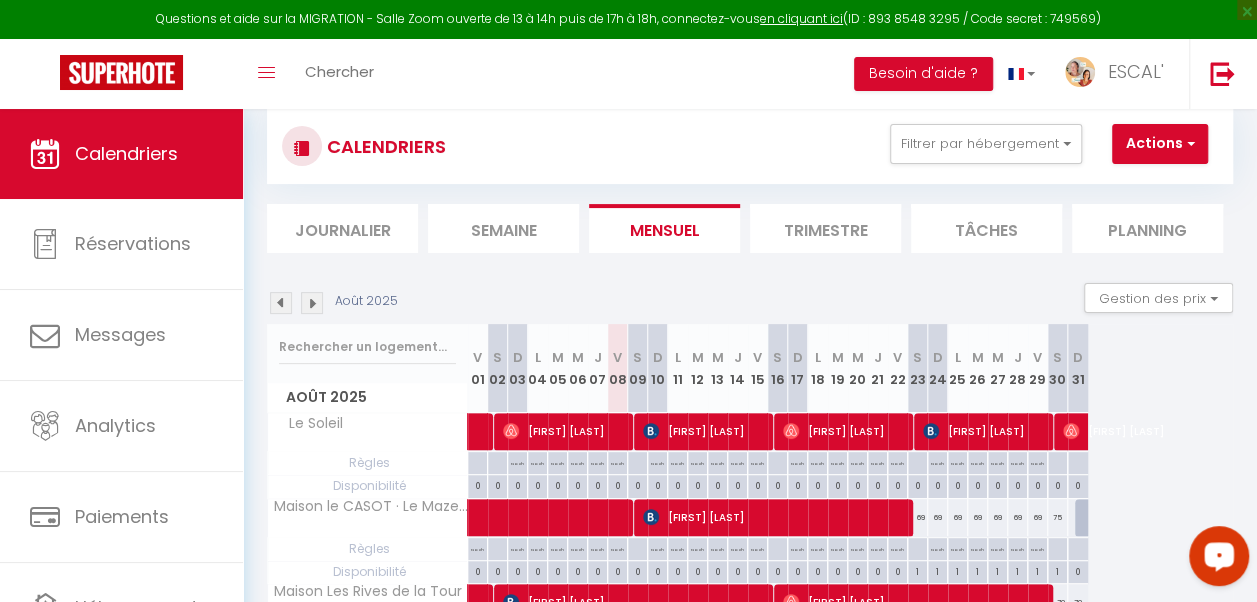 click on "Trimestre" at bounding box center (825, 228) 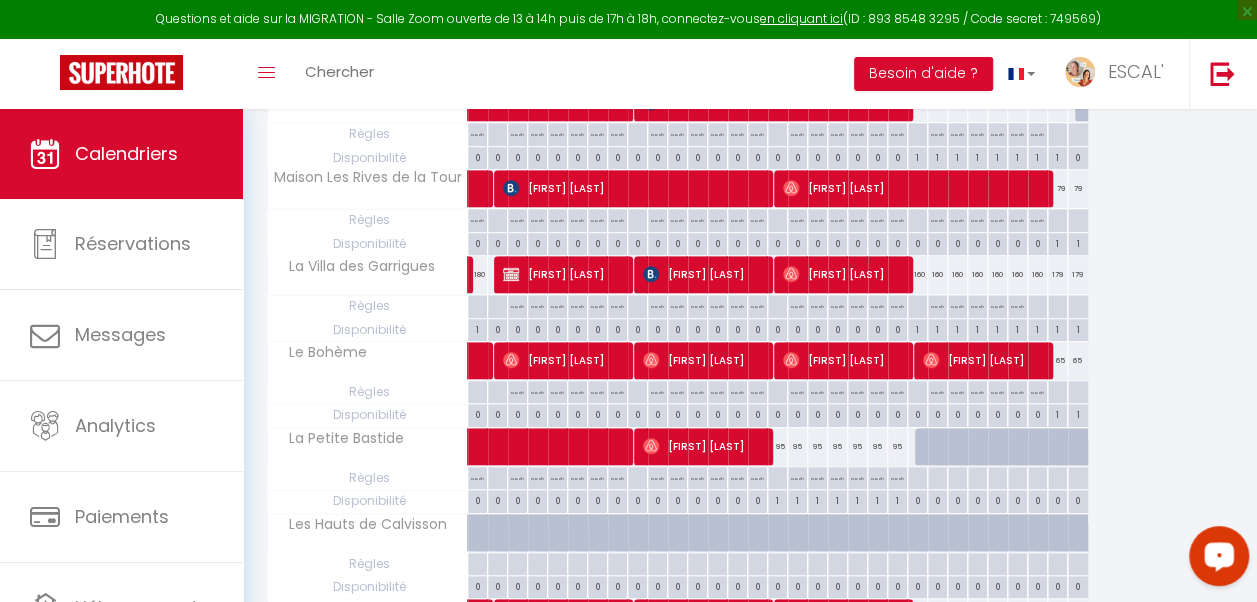 scroll, scrollTop: 728, scrollLeft: 0, axis: vertical 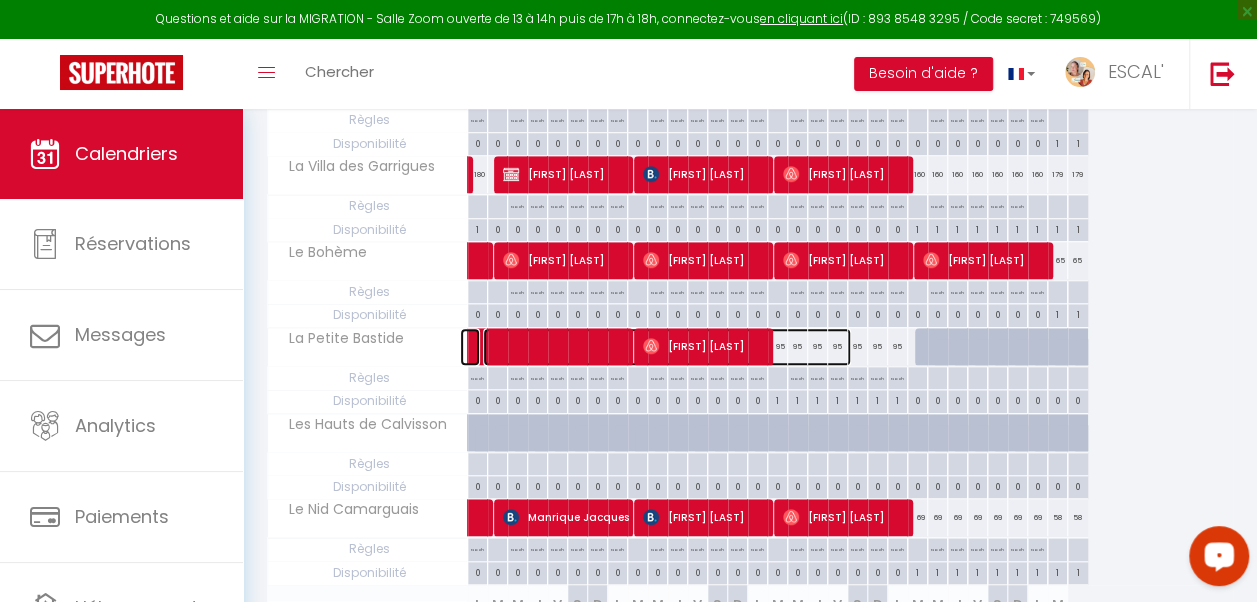 click at bounding box center (667, 347) 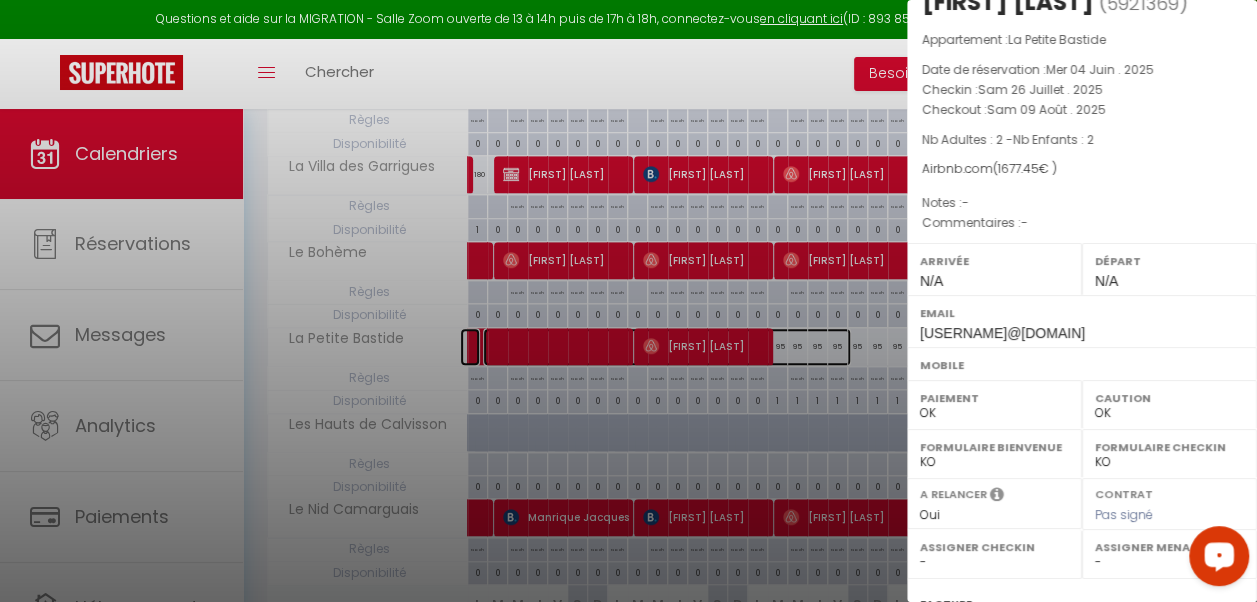 scroll, scrollTop: 0, scrollLeft: 0, axis: both 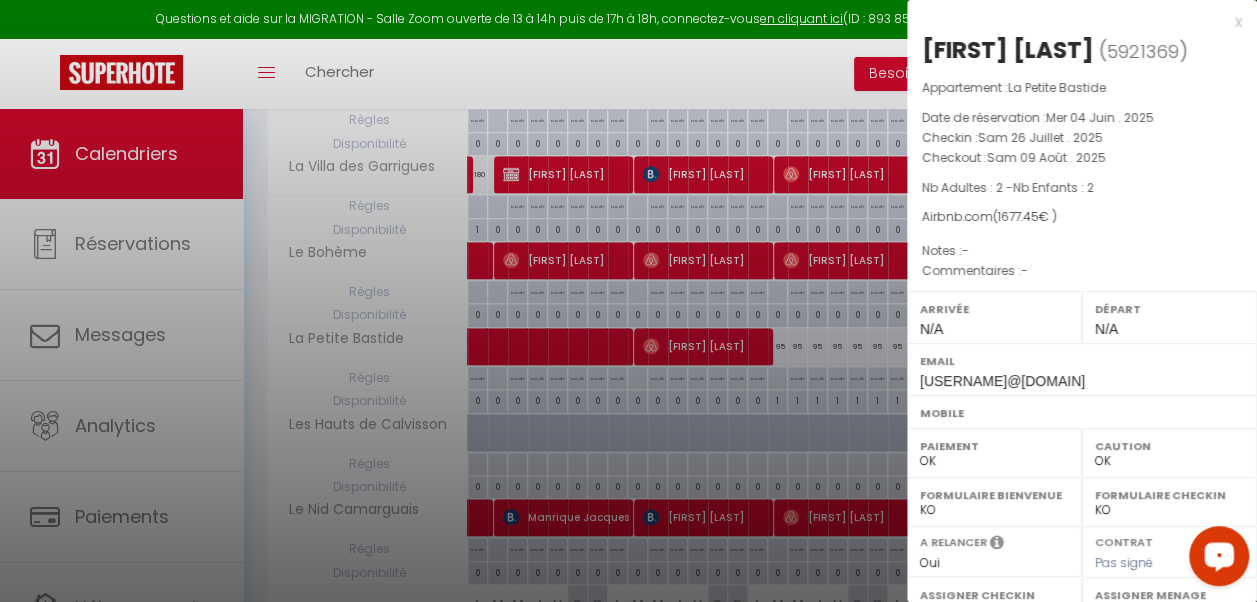 click at bounding box center (628, 301) 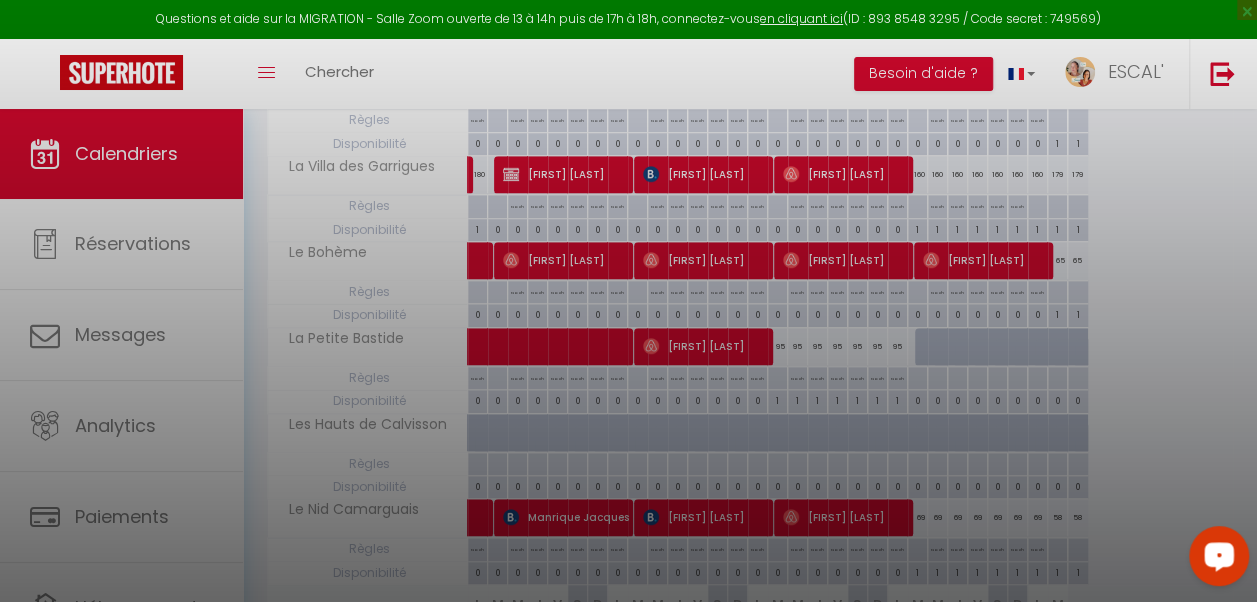 click at bounding box center (628, 301) 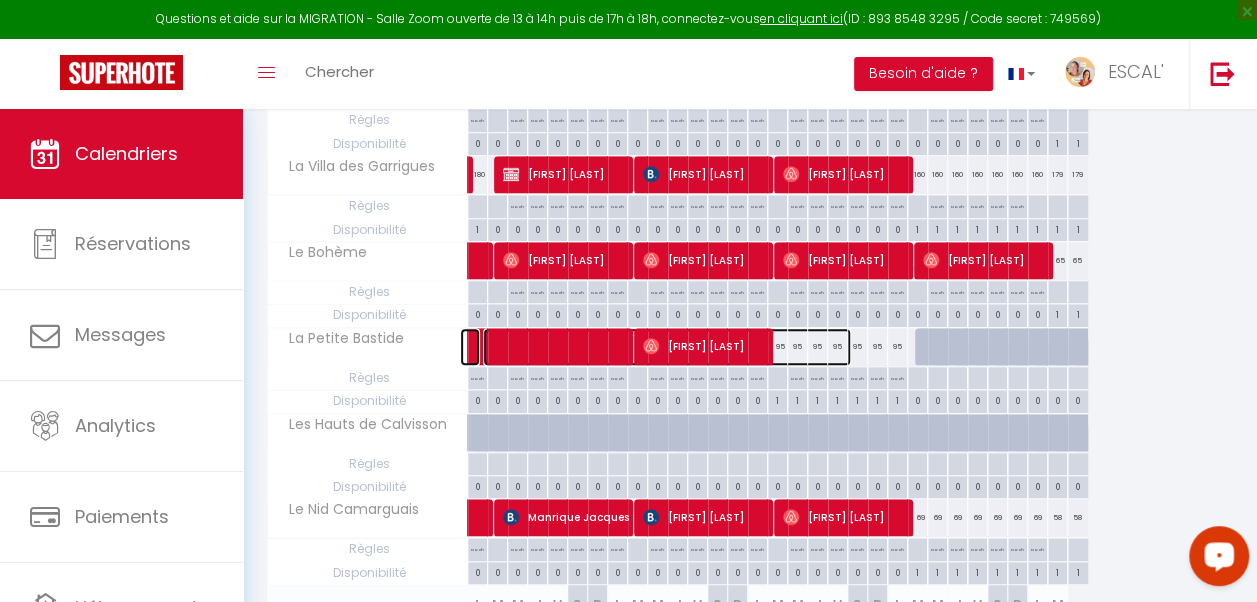 click at bounding box center (667, 347) 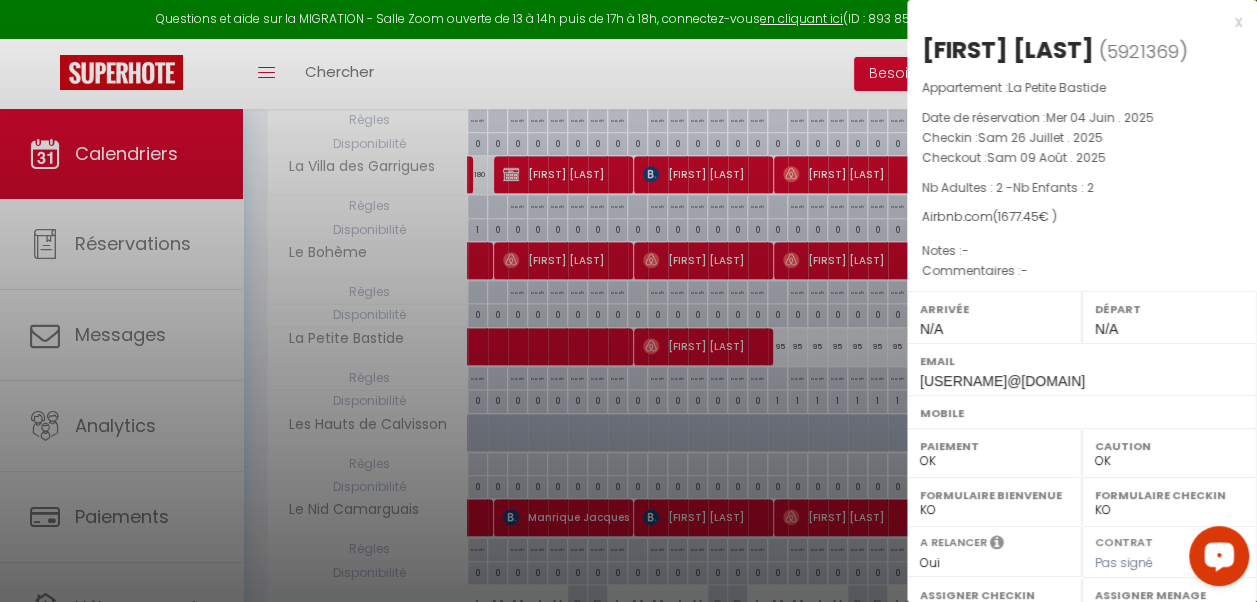 click at bounding box center [628, 301] 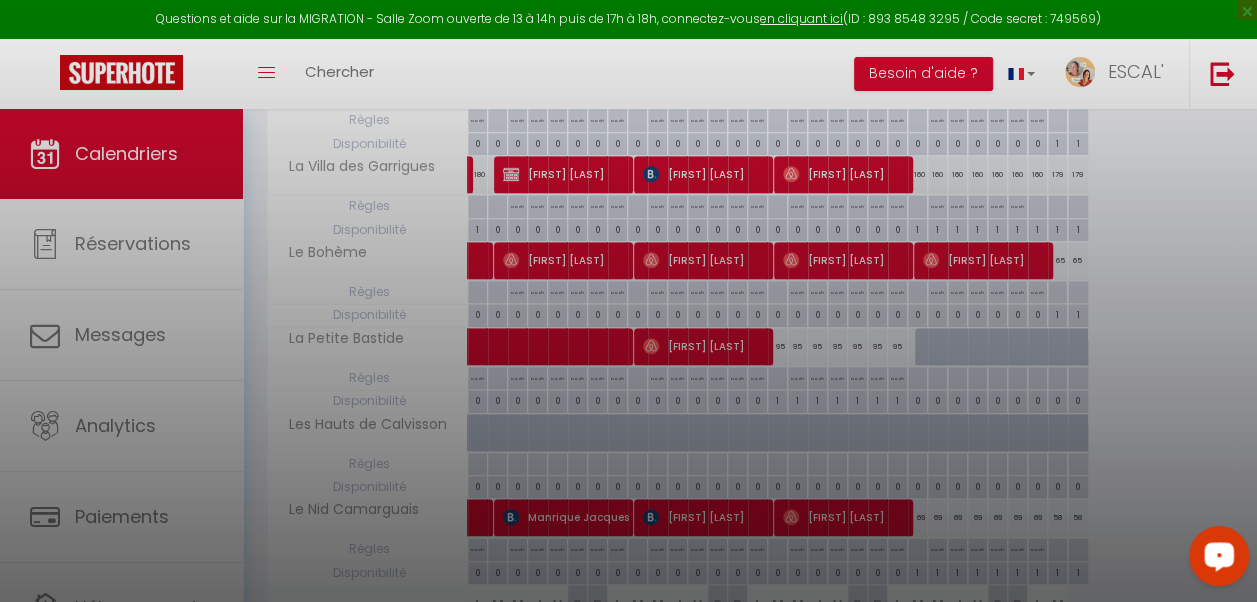 click at bounding box center (628, 301) 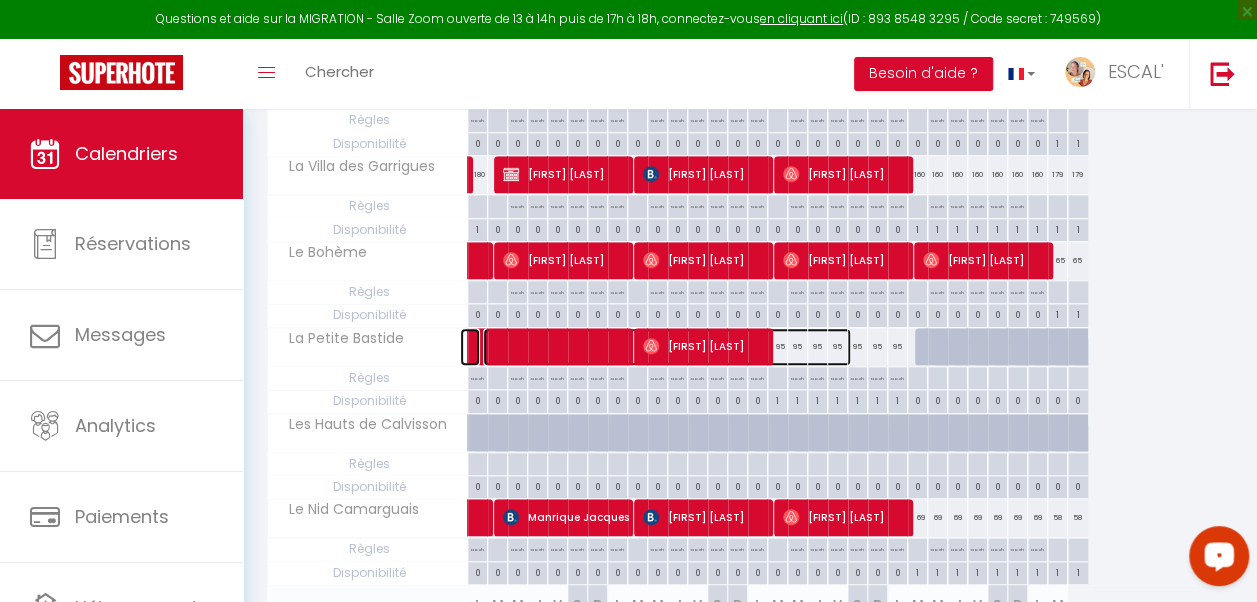 click at bounding box center [667, 347] 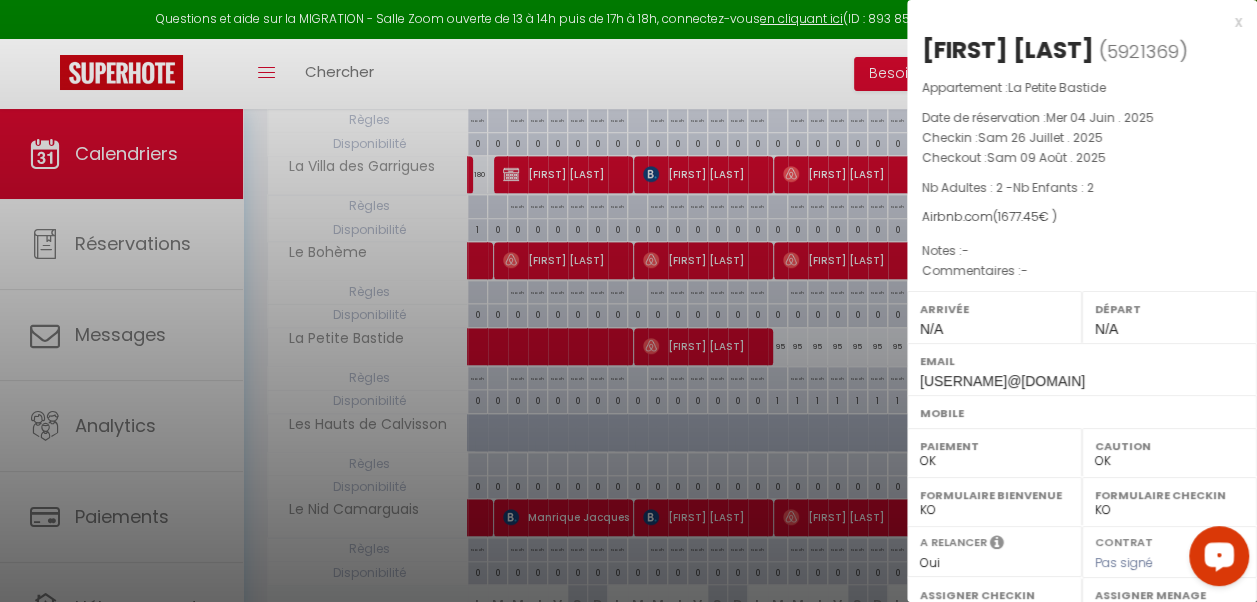 click at bounding box center (628, 301) 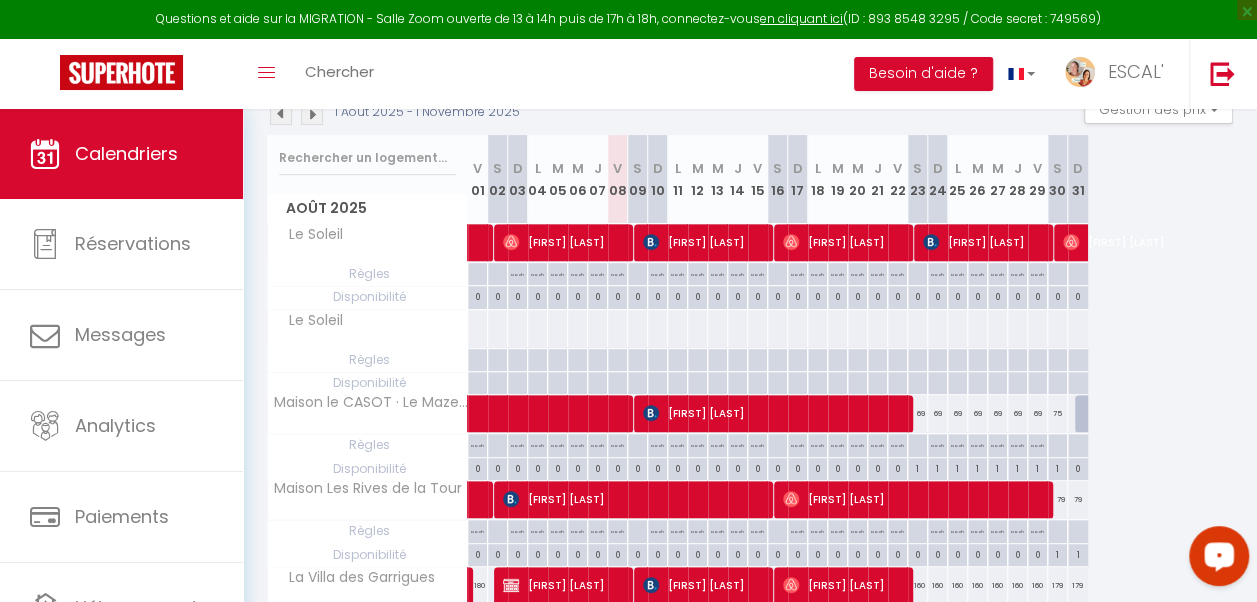 scroll, scrollTop: 128, scrollLeft: 0, axis: vertical 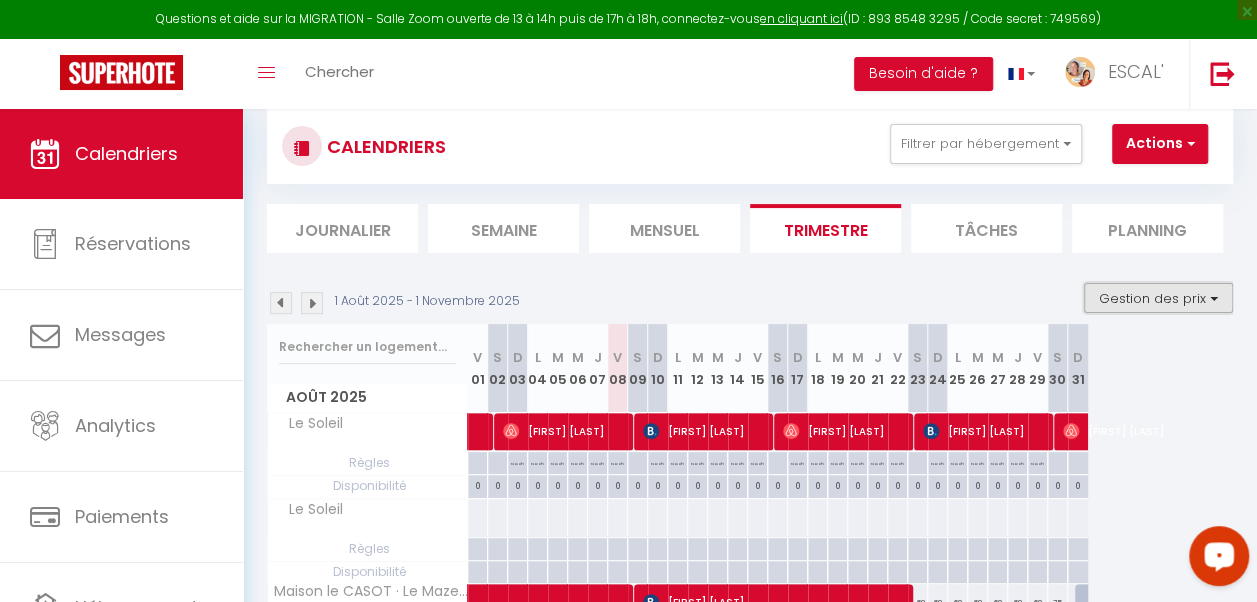 click on "Gestion des prix" at bounding box center (1158, 298) 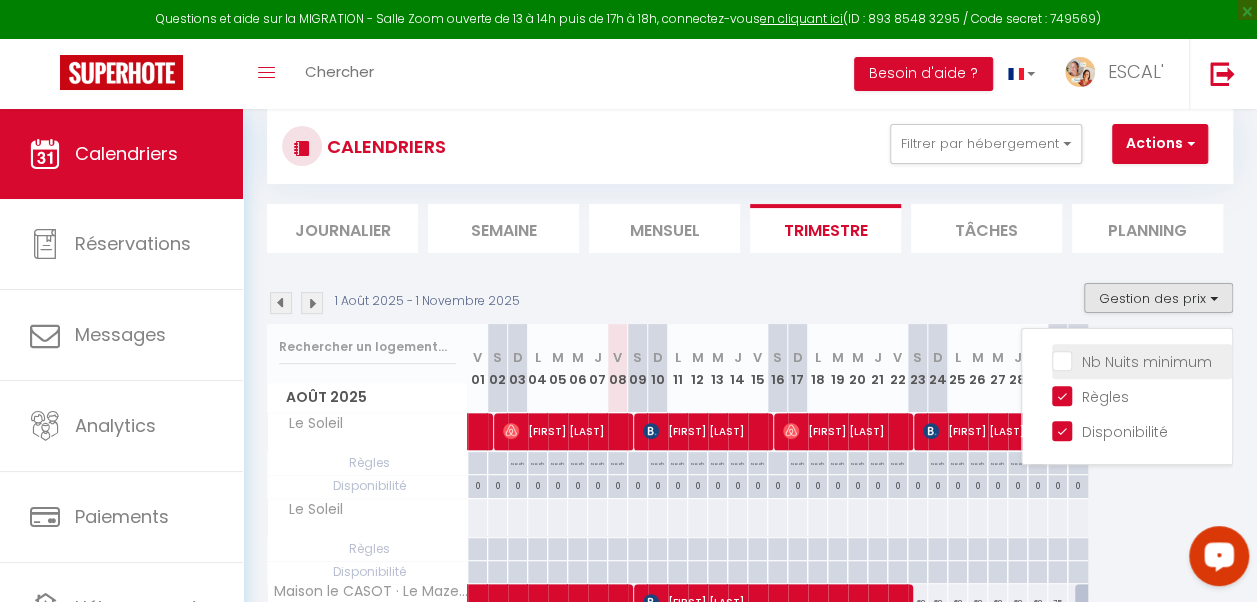 click on "Nb Nuits minimum" at bounding box center (1142, 360) 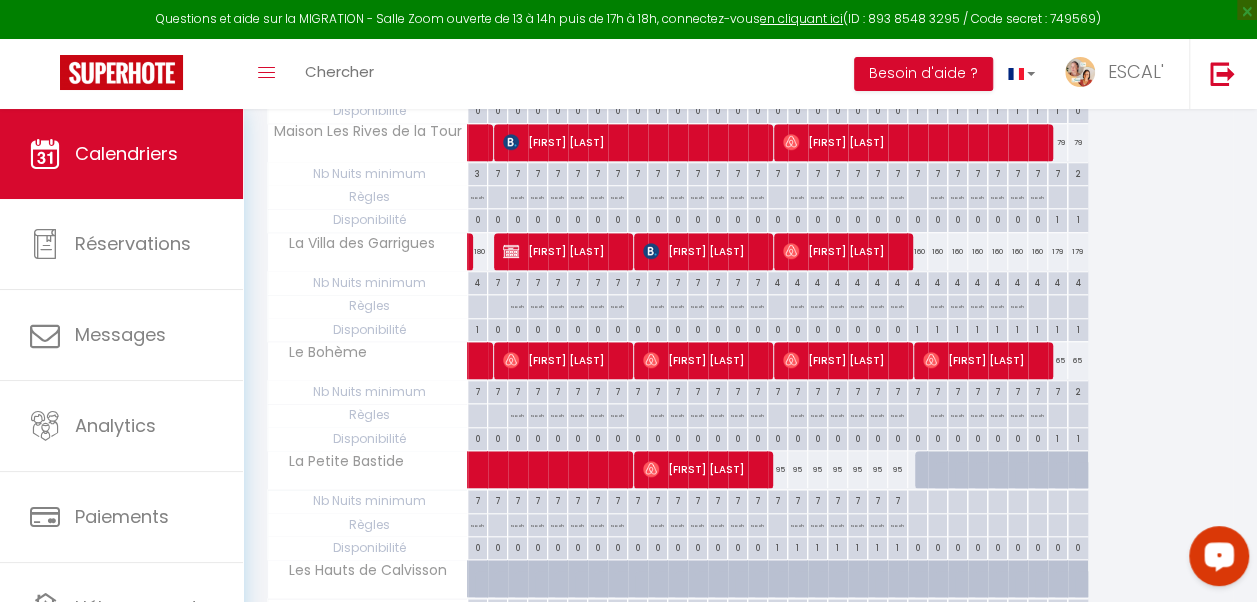 scroll, scrollTop: 628, scrollLeft: 0, axis: vertical 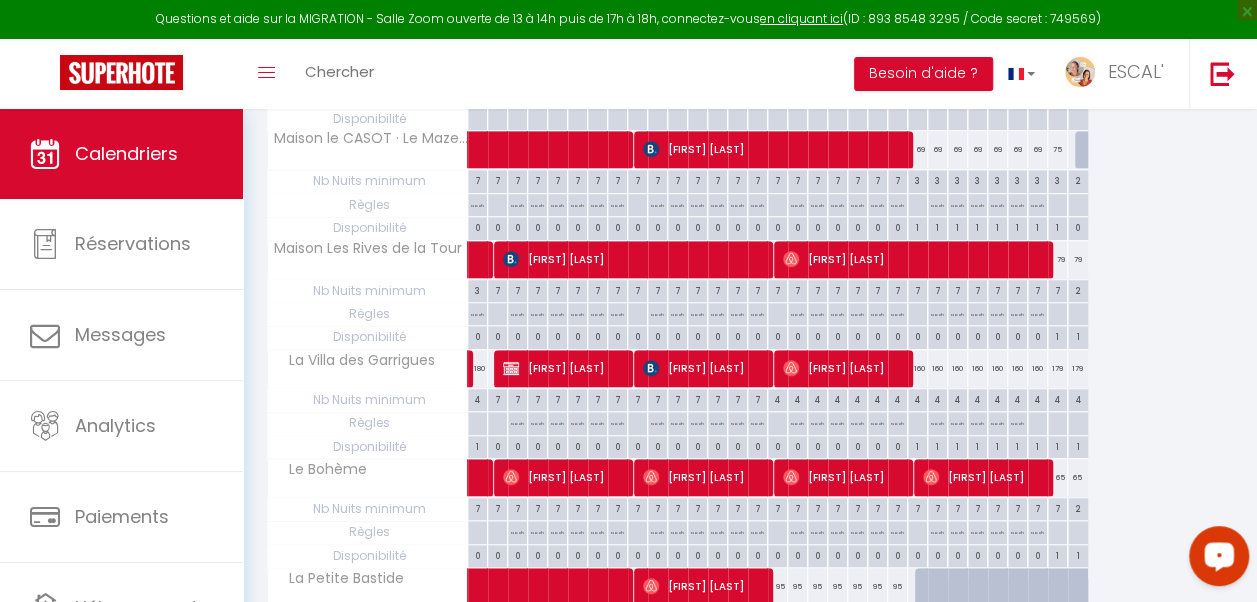 click on "No ch in/out" at bounding box center [937, 429] 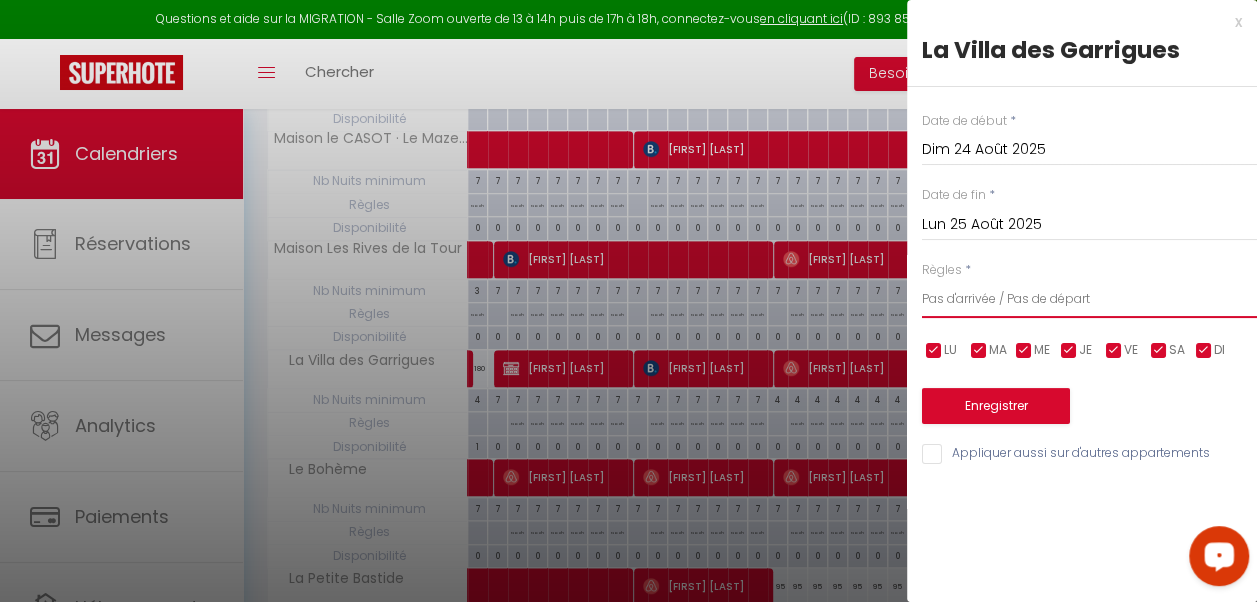 click on "Aucun   No Checkin   No Checkout   Pas d'arrivée / Pas de départ" at bounding box center (1089, 299) 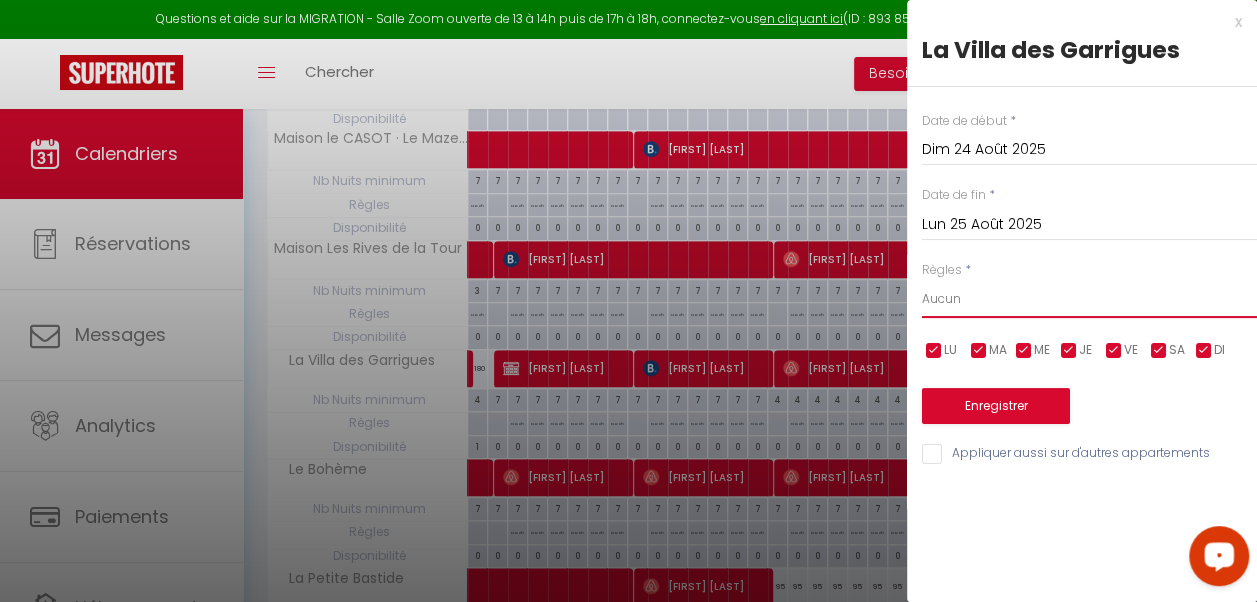 click on "Aucun   No Checkin   No Checkout   Pas d'arrivée / Pas de départ" at bounding box center [1089, 299] 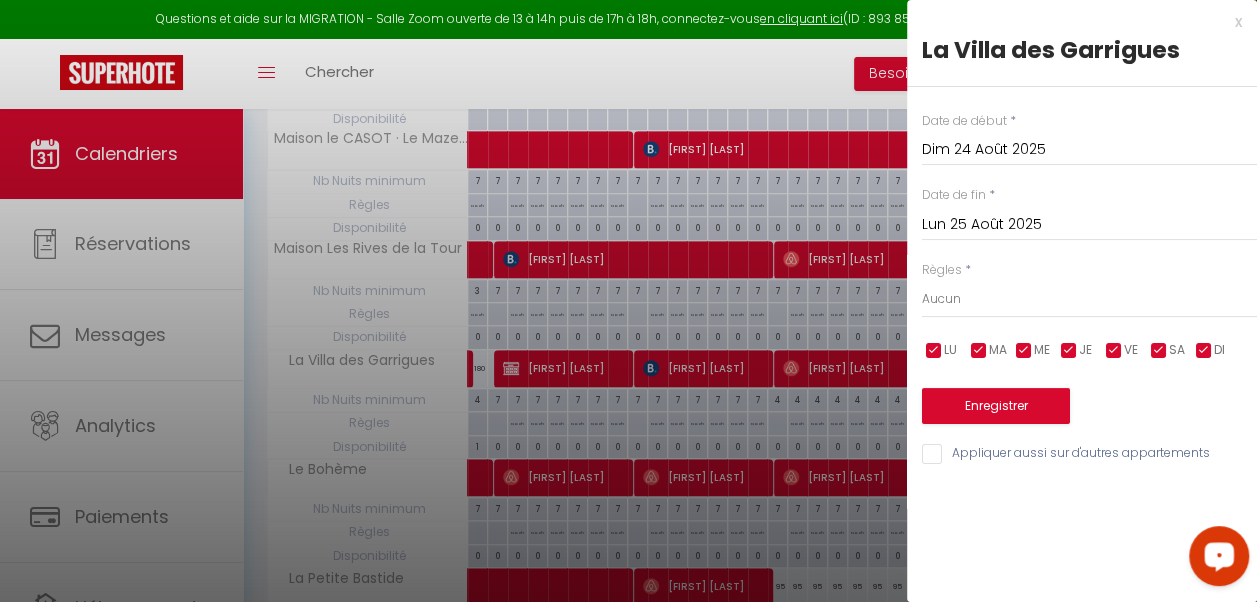 click on "Lun 25 Août 2025" at bounding box center [1089, 225] 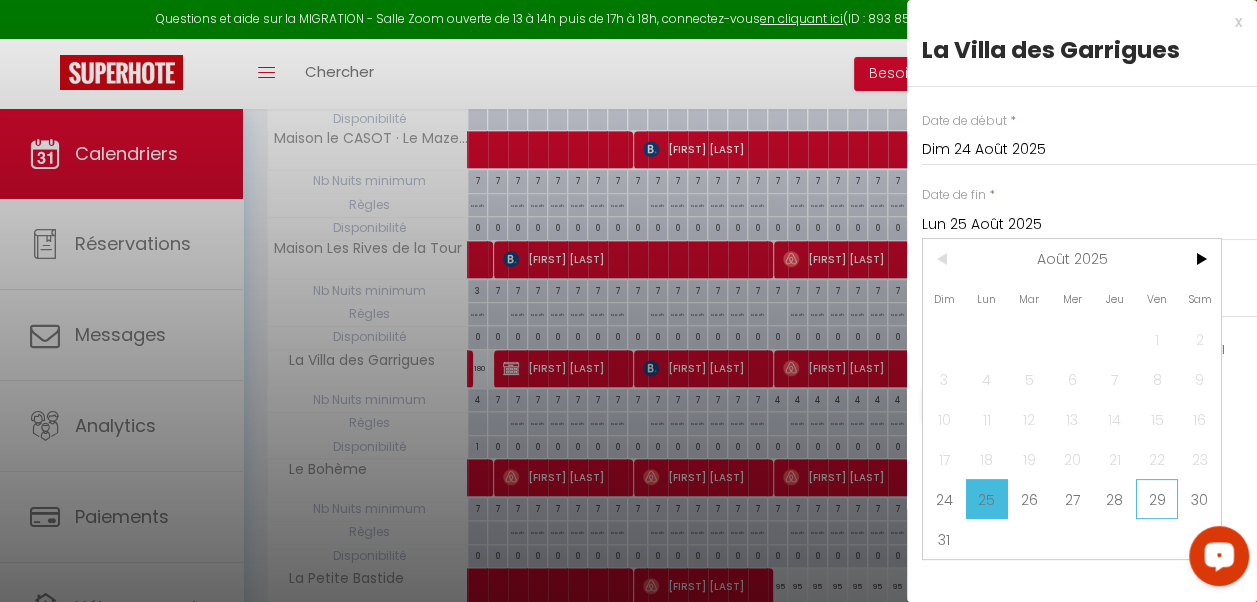 click on "29" at bounding box center [1157, 499] 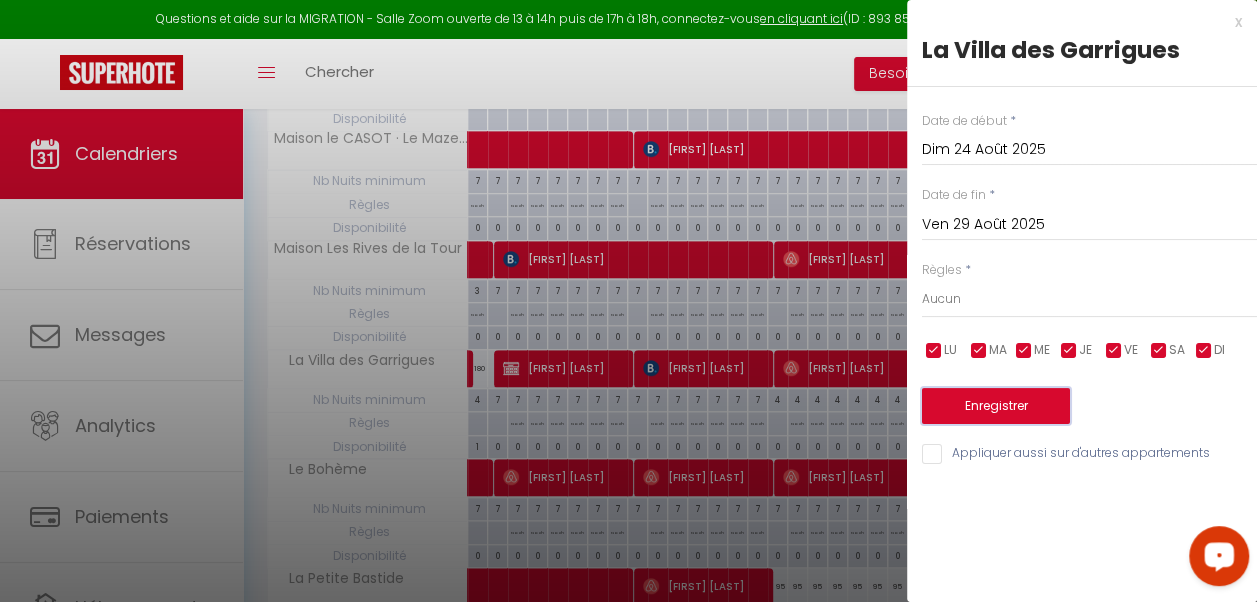 click on "Enregistrer" at bounding box center (996, 406) 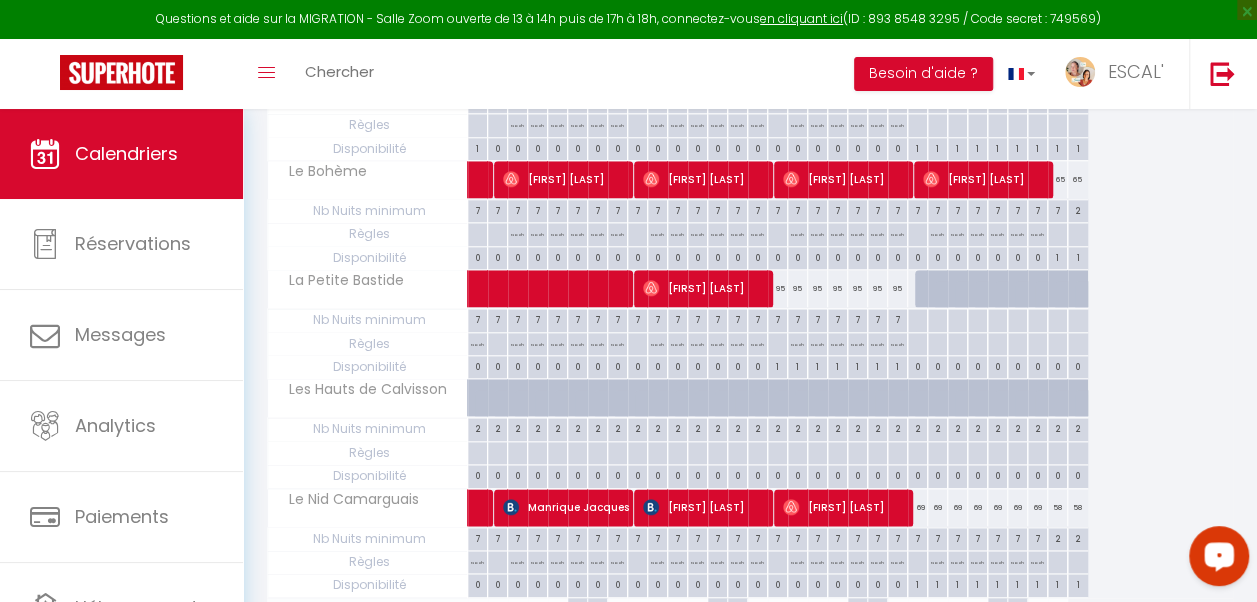 scroll, scrollTop: 928, scrollLeft: 0, axis: vertical 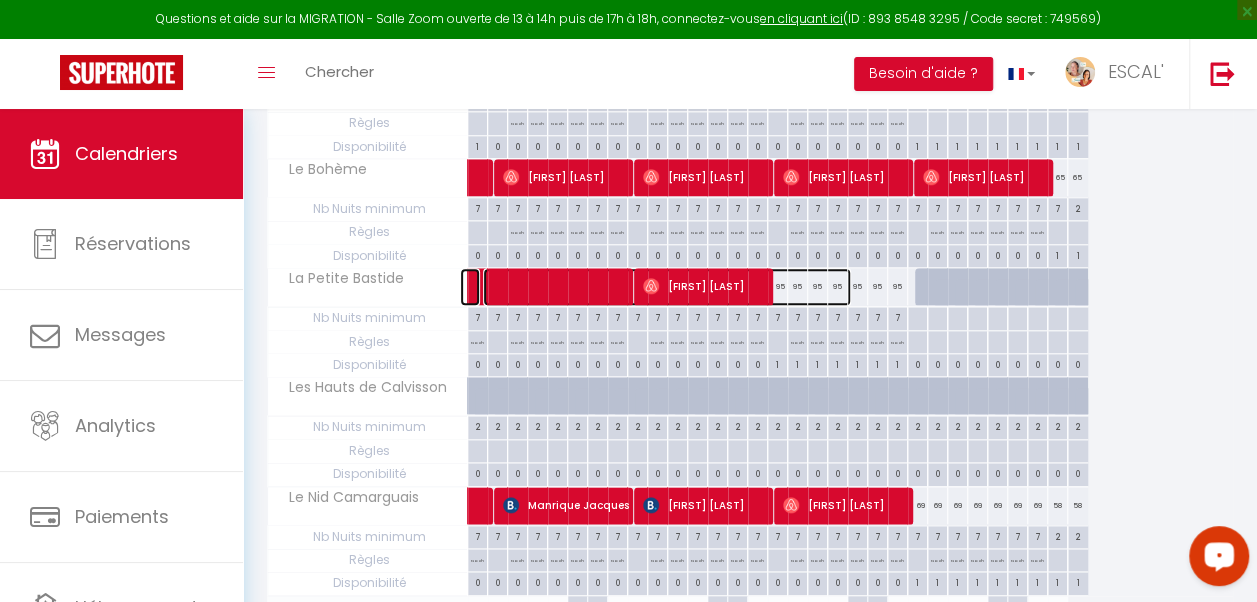 click at bounding box center (667, 287) 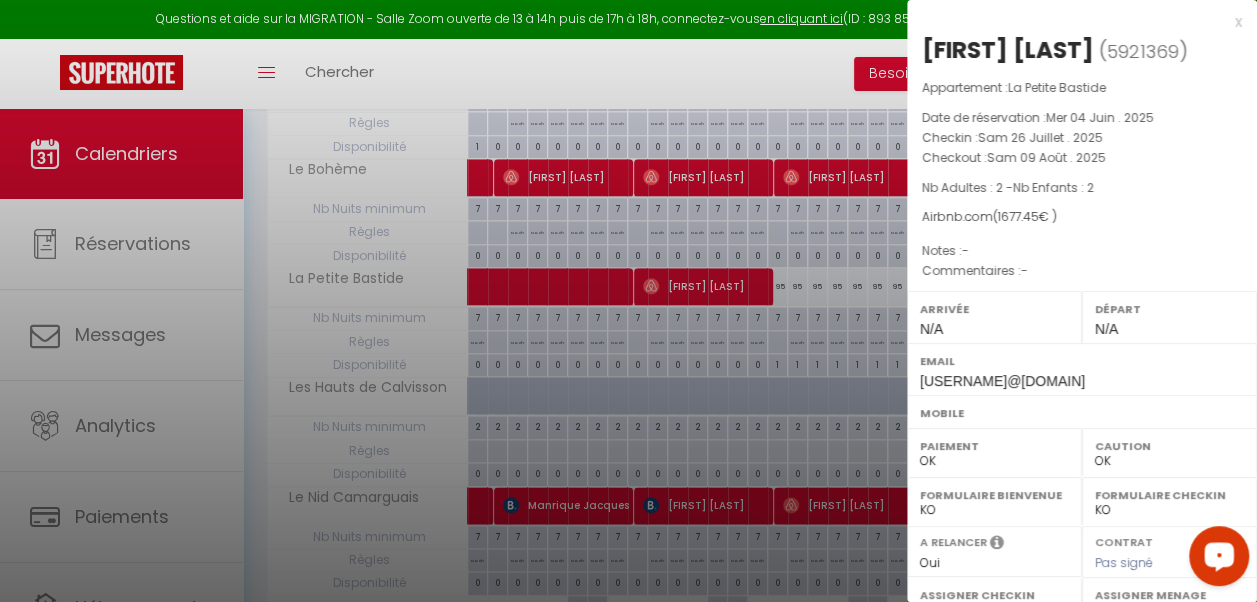 click at bounding box center [628, 301] 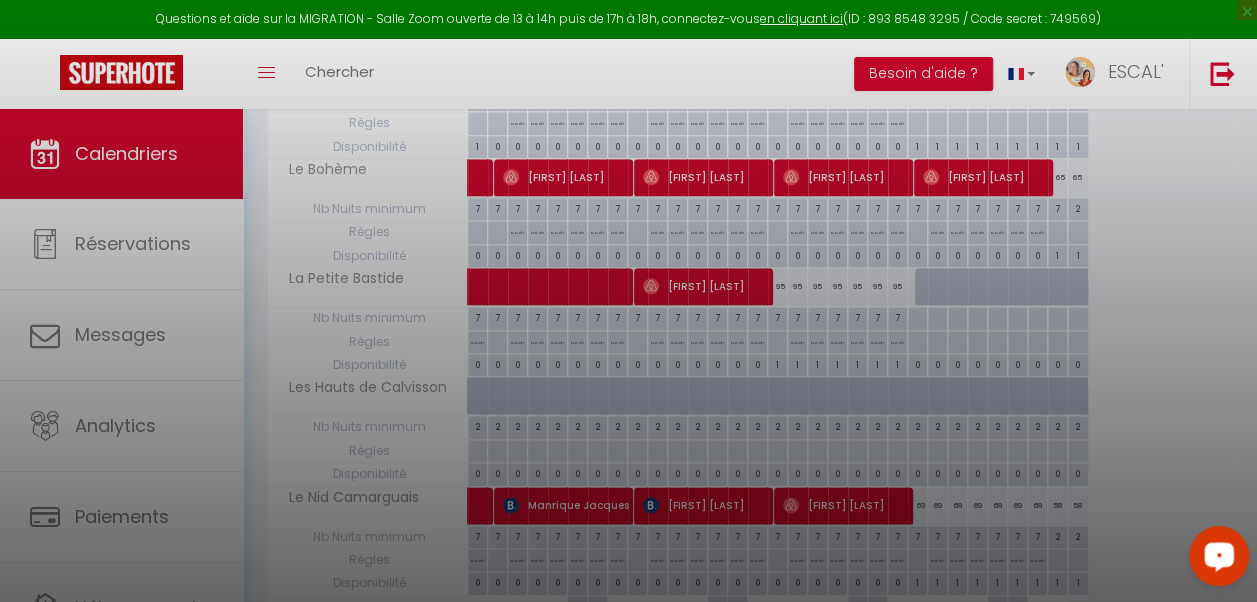 click at bounding box center [628, 301] 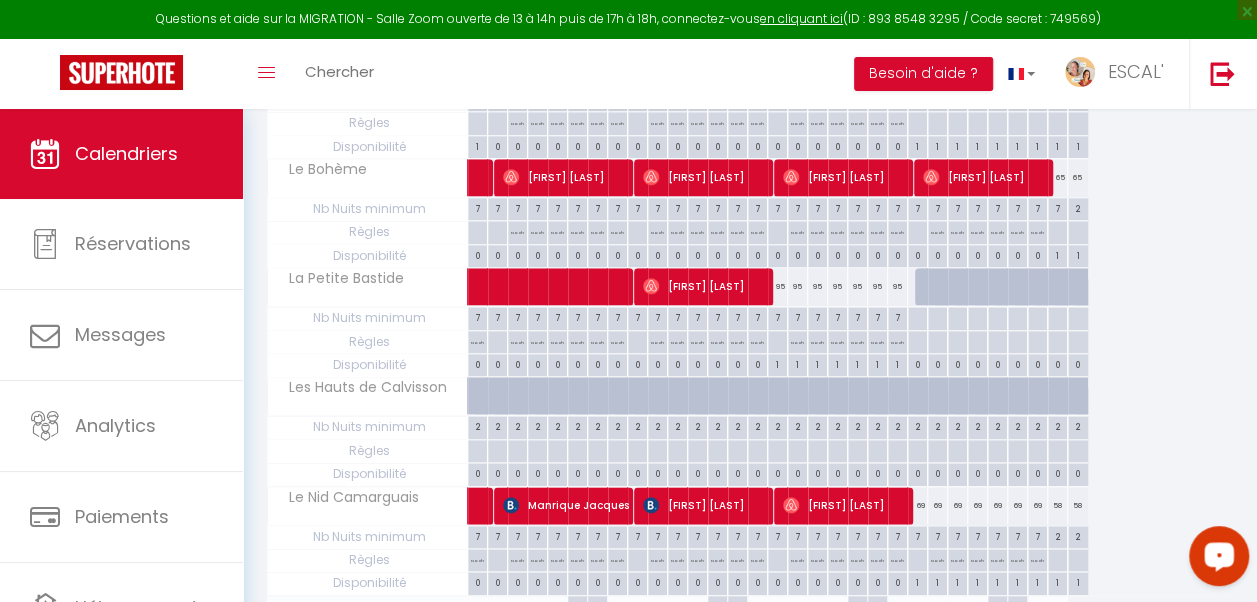 click on "7" at bounding box center [897, 316] 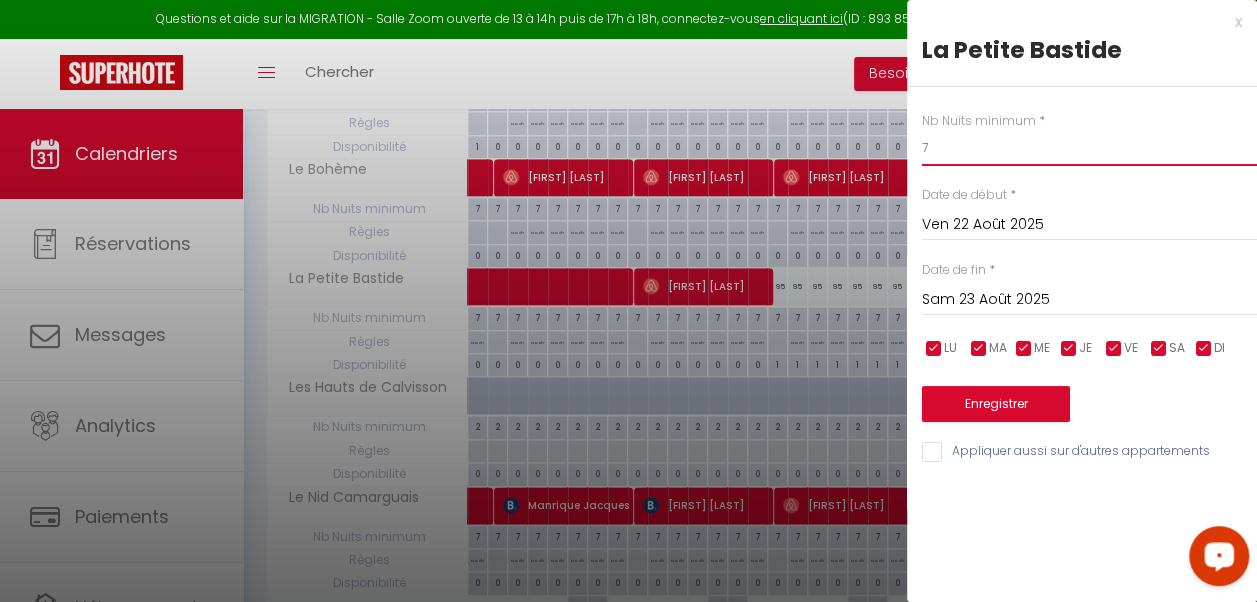 drag, startPoint x: 956, startPoint y: 153, endPoint x: 901, endPoint y: 148, distance: 55.226807 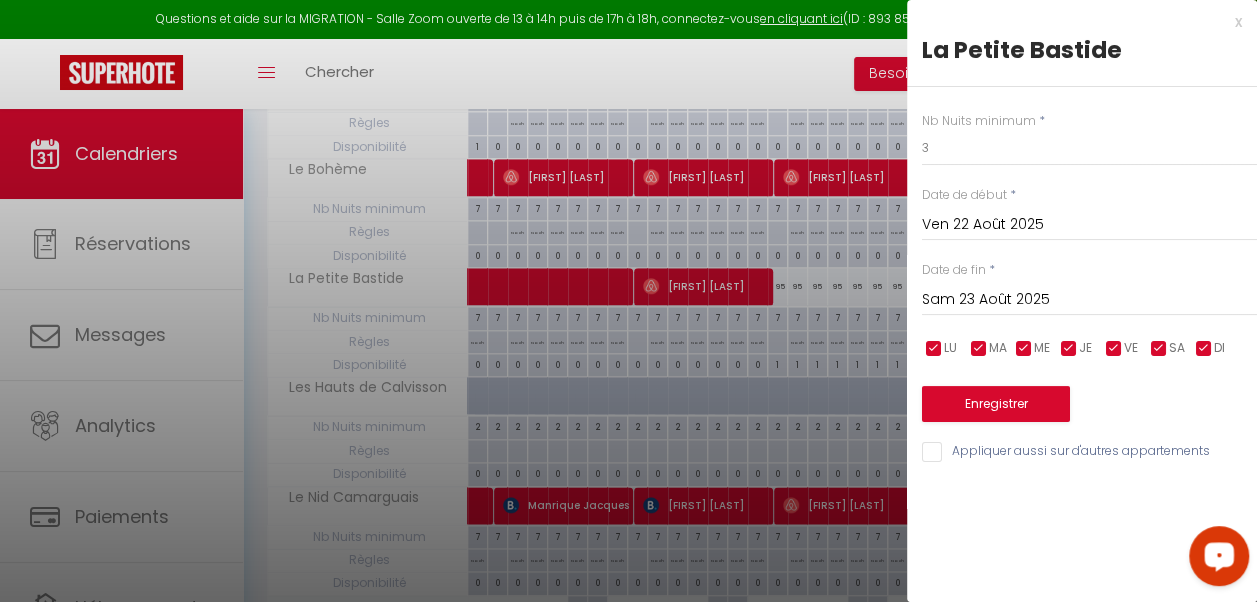 click on "Ven 22 Août 2025" at bounding box center (1089, 225) 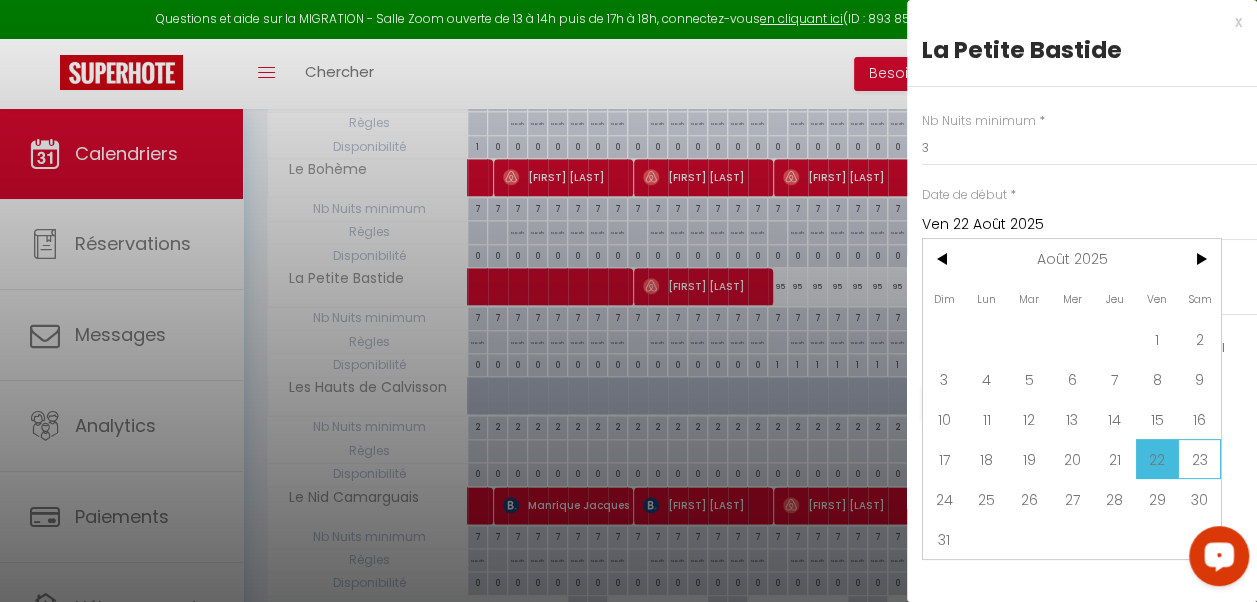 click on "23" at bounding box center (1199, 459) 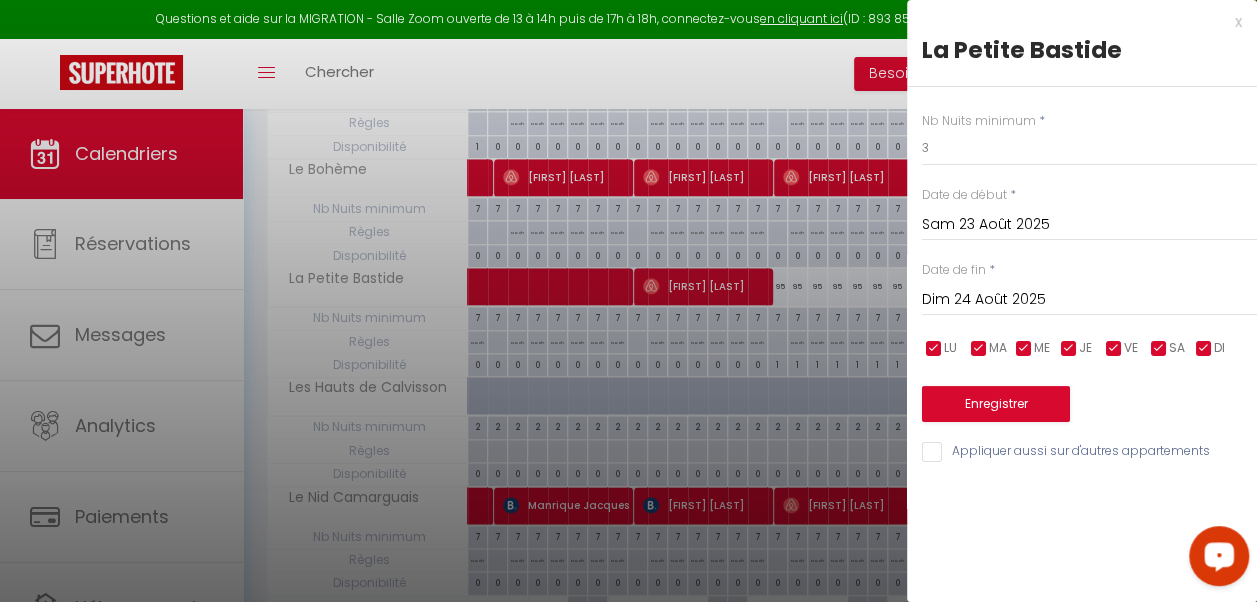 click on "Sam 23 Août 2025" at bounding box center (1089, 225) 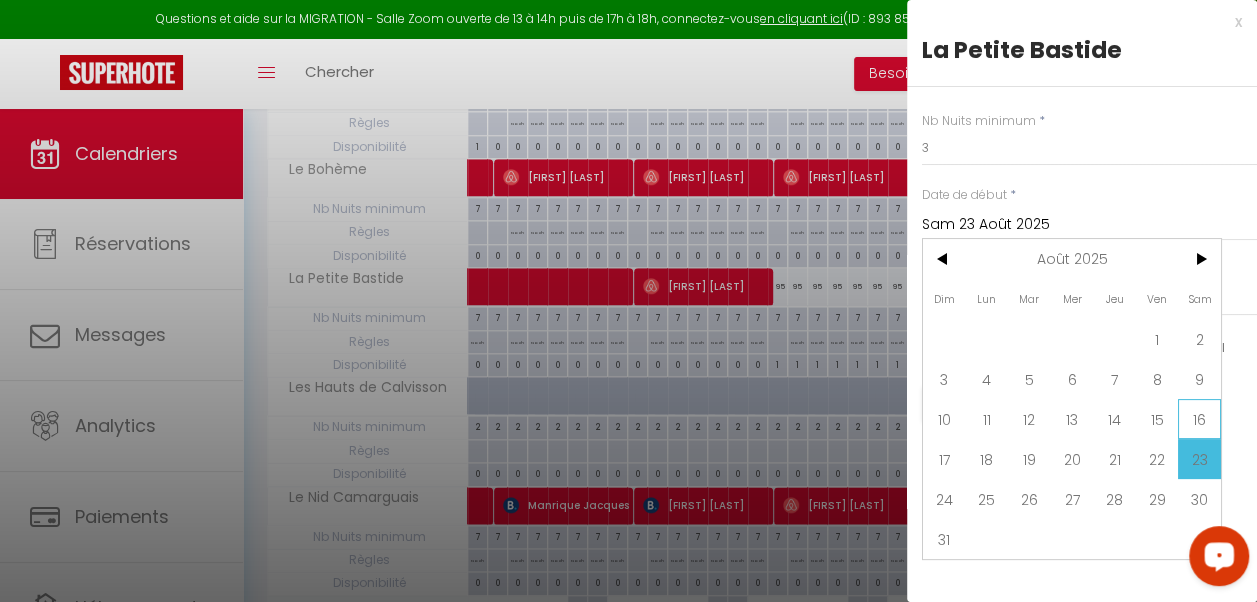 click on "16" at bounding box center [1199, 419] 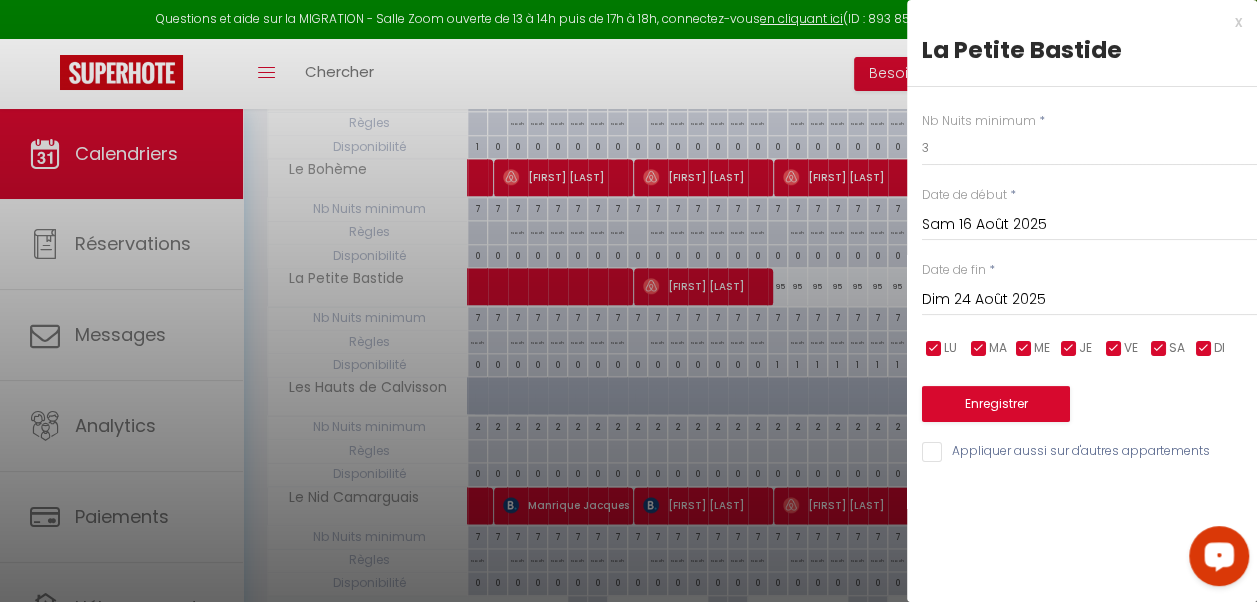 click on "Dim 24 Août 2025" at bounding box center (1089, 300) 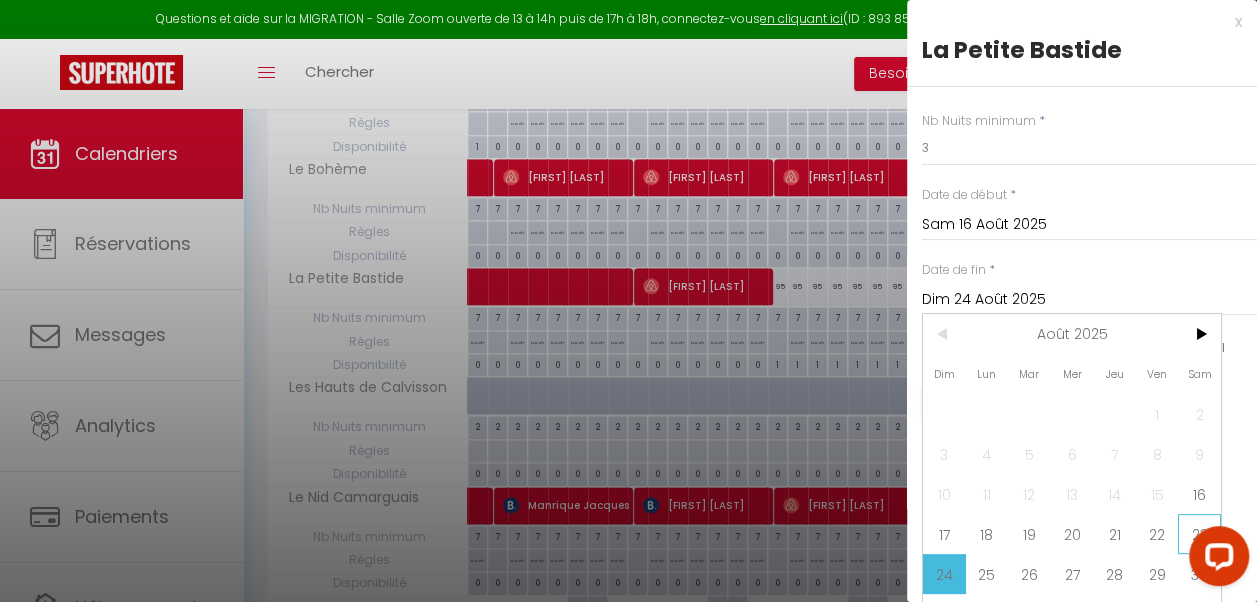 click on "23" at bounding box center [1199, 534] 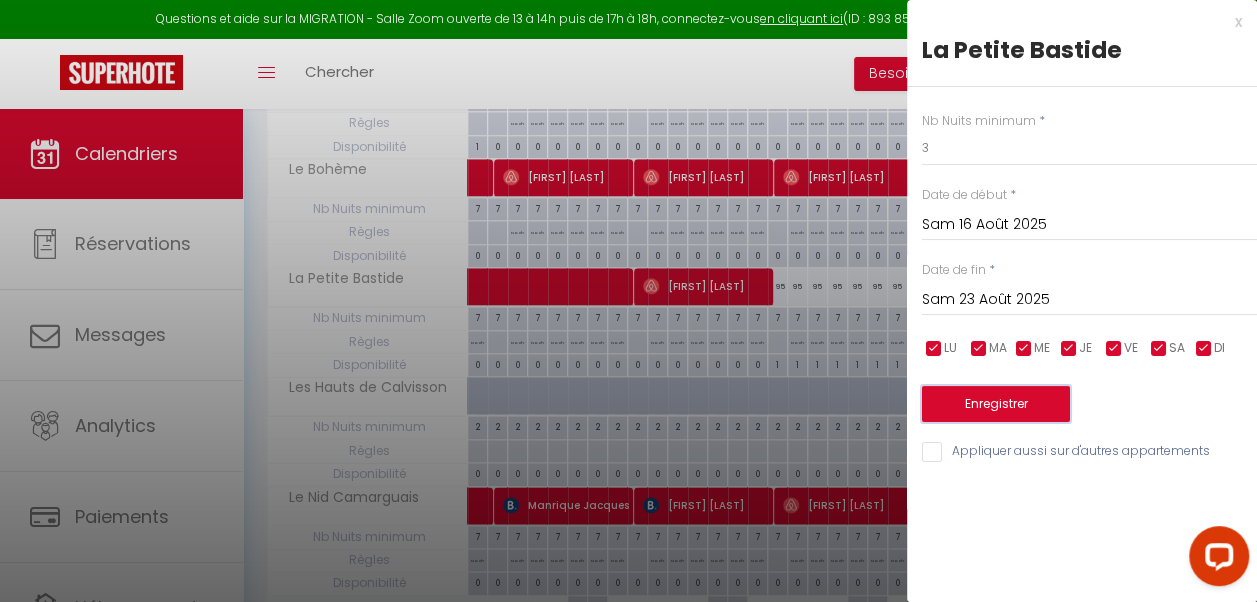 click on "Enregistrer" at bounding box center (996, 404) 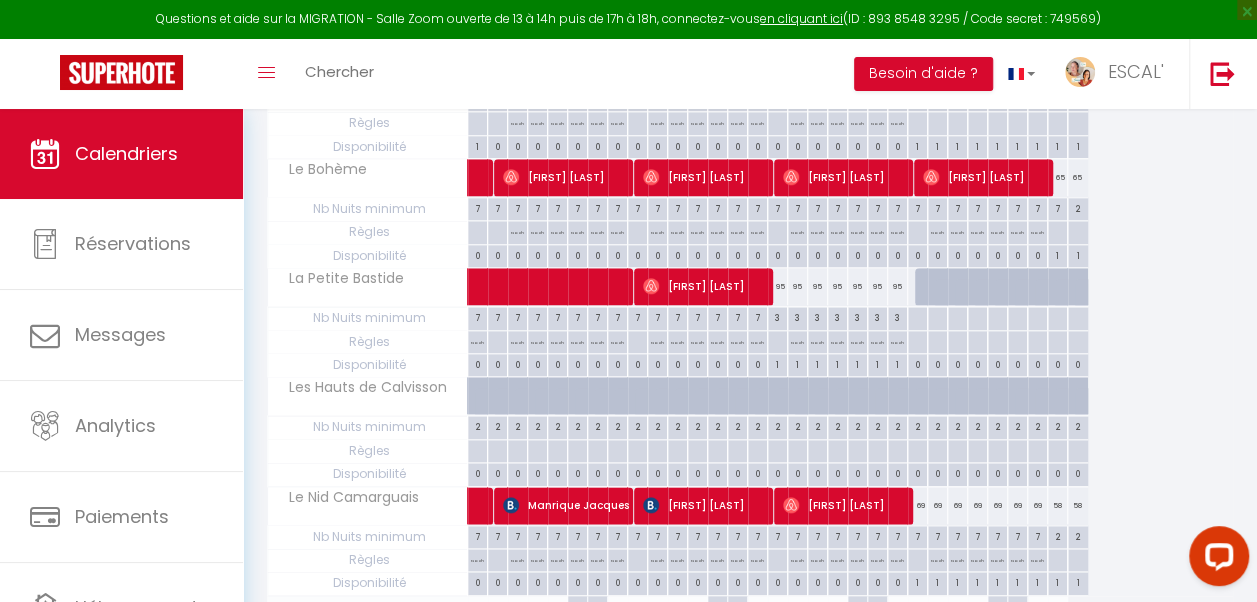 click on "No ch in/out" at bounding box center (797, 348) 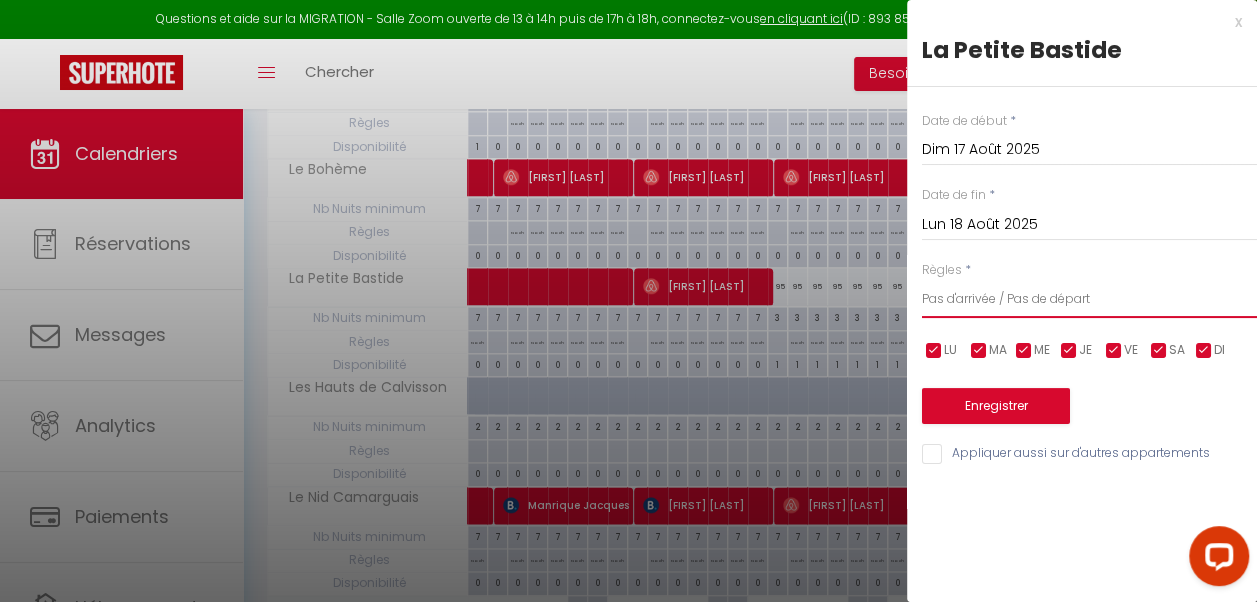click on "Aucun   No Checkin   No Checkout   Pas d'arrivée / Pas de départ" at bounding box center (1089, 299) 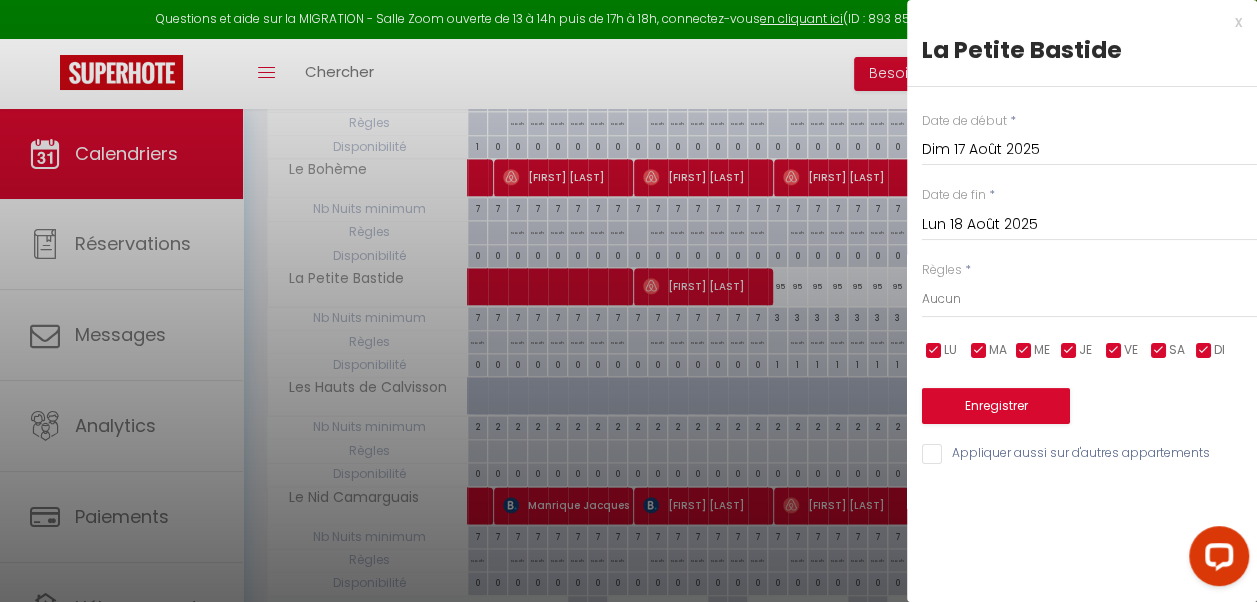 click on "Dim 17 Août 2025" at bounding box center (1089, 150) 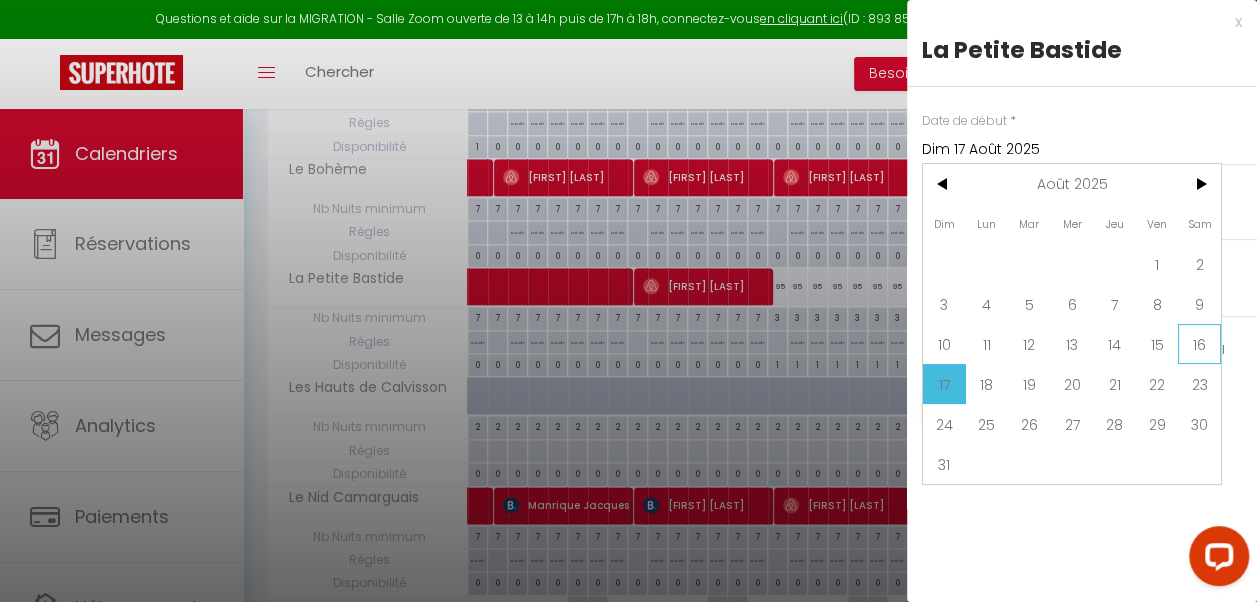 click on "16" at bounding box center (1199, 344) 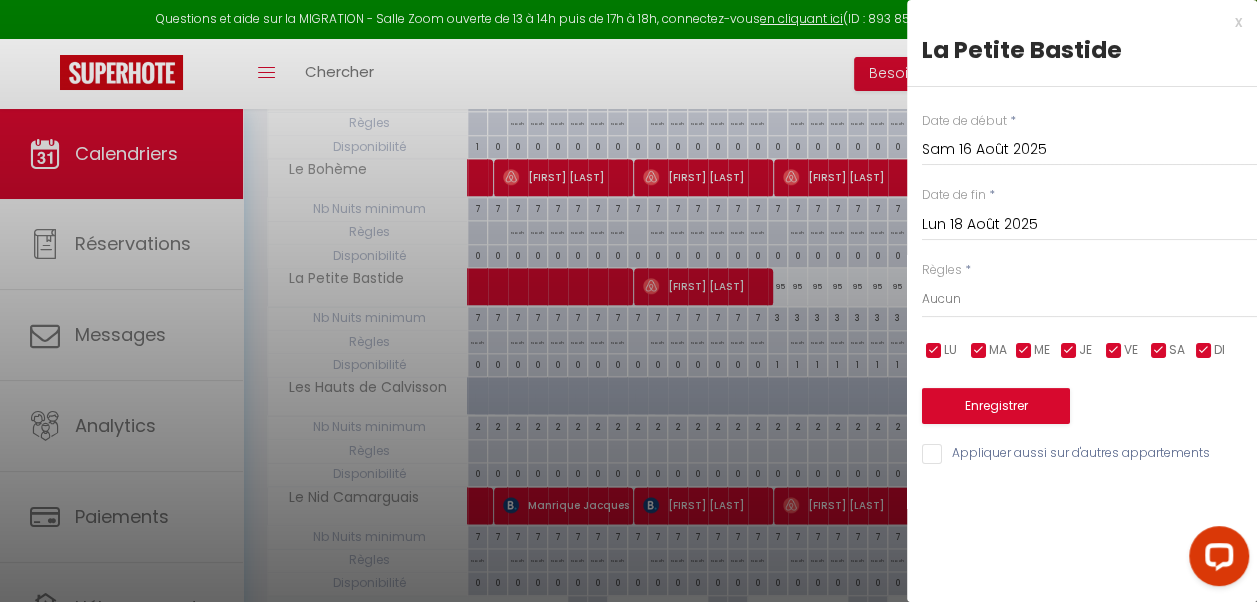 click on "Lun 18 Août 2025" at bounding box center [1089, 225] 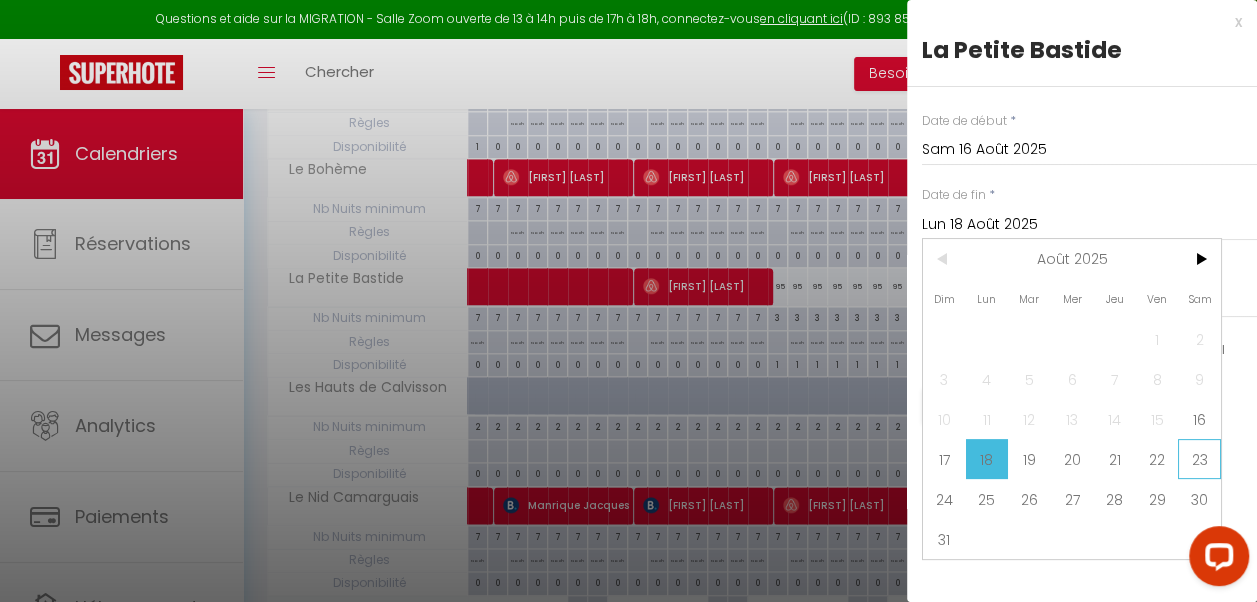 click on "23" at bounding box center (1199, 459) 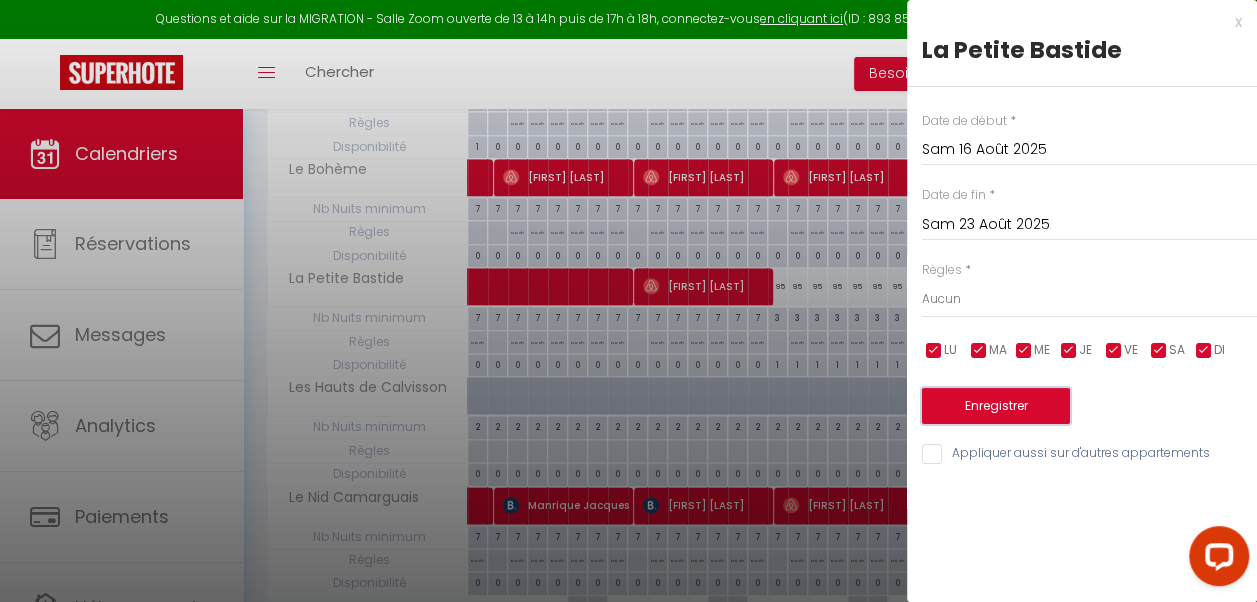 click on "Enregistrer" at bounding box center [996, 406] 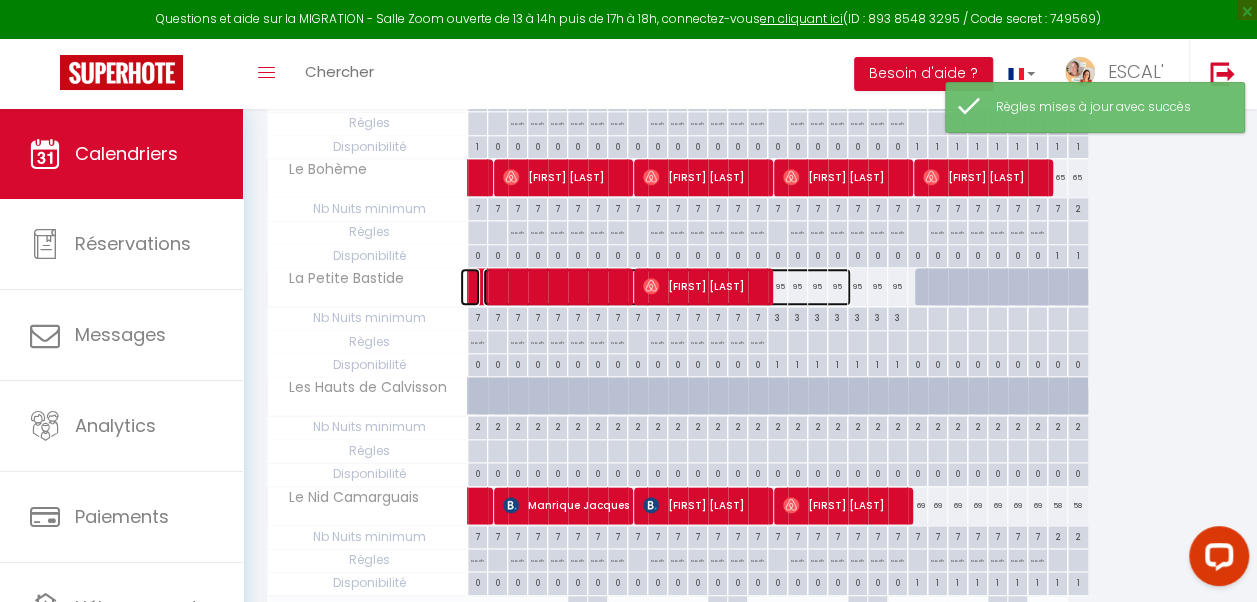 click at bounding box center [667, 287] 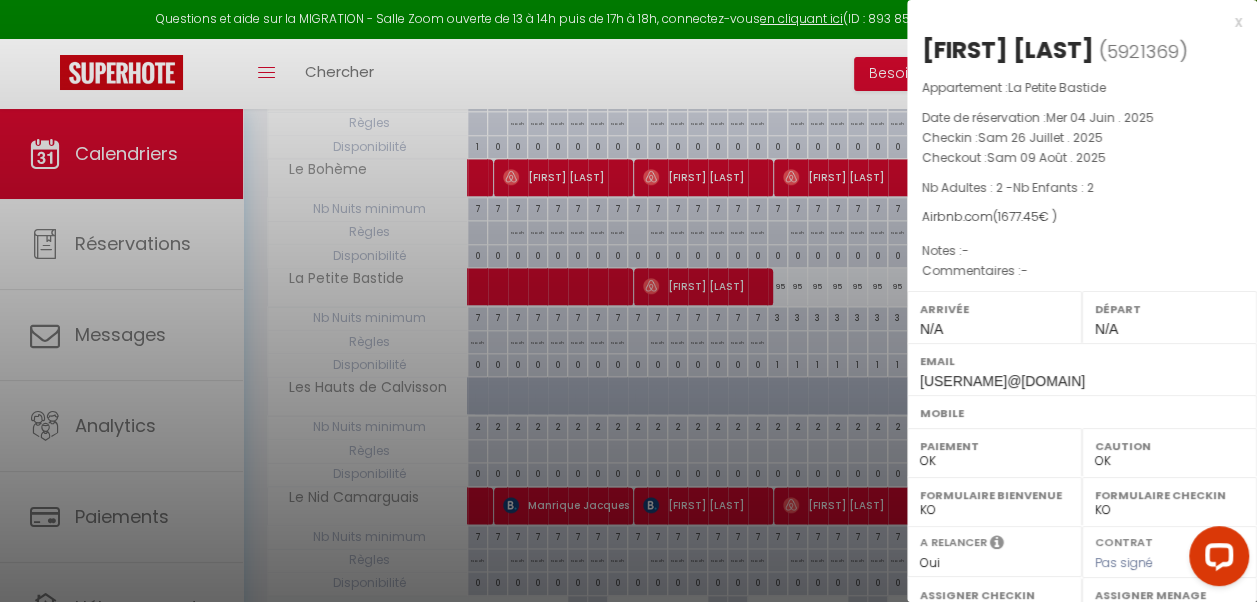 click at bounding box center (628, 301) 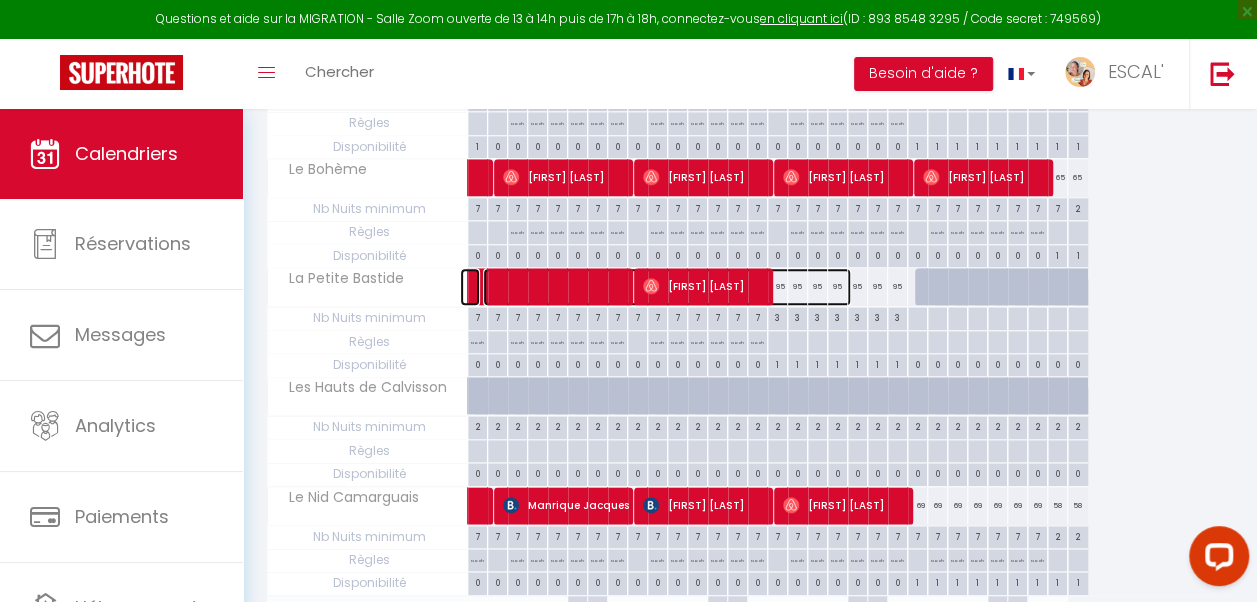 click at bounding box center [667, 287] 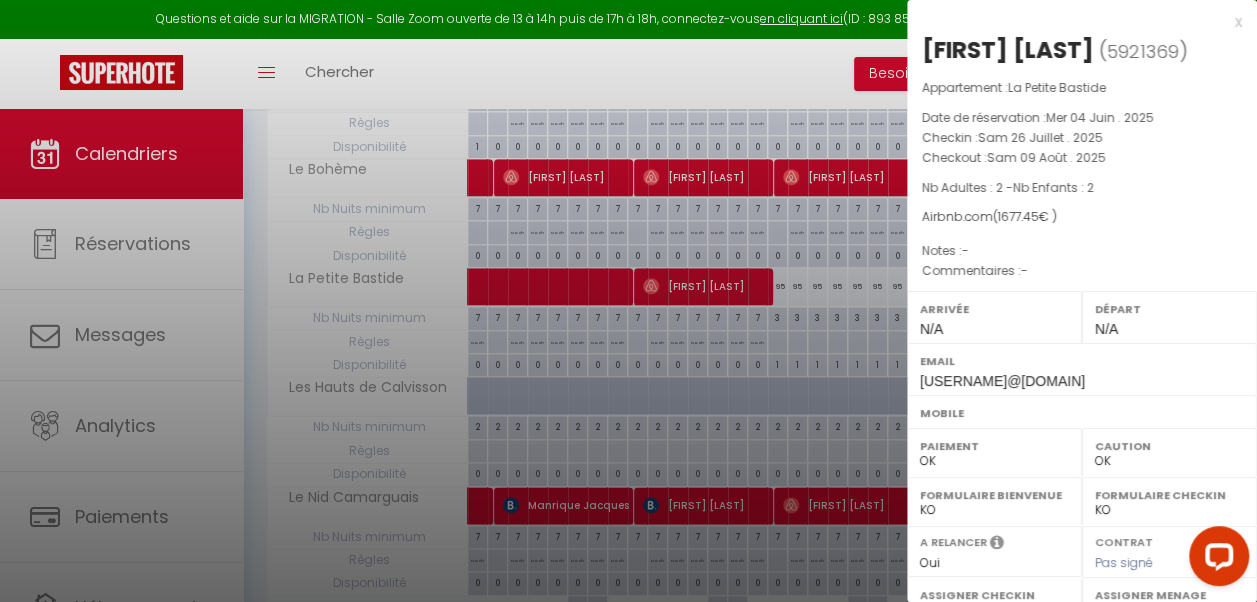 click at bounding box center (628, 301) 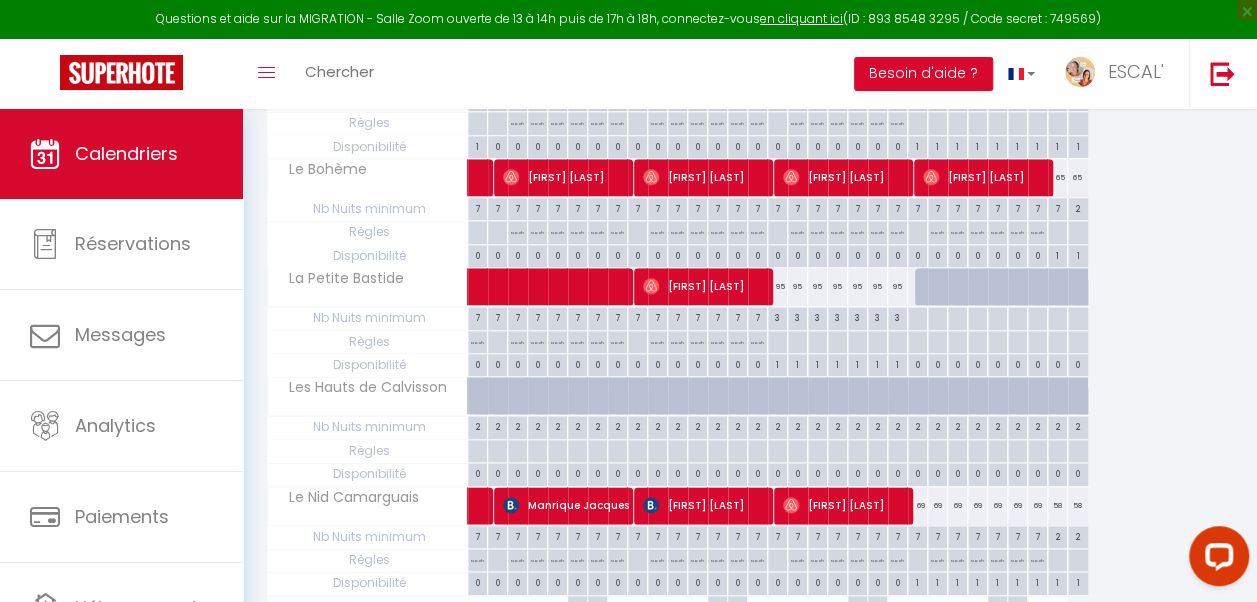 click on "95" at bounding box center [898, 286] 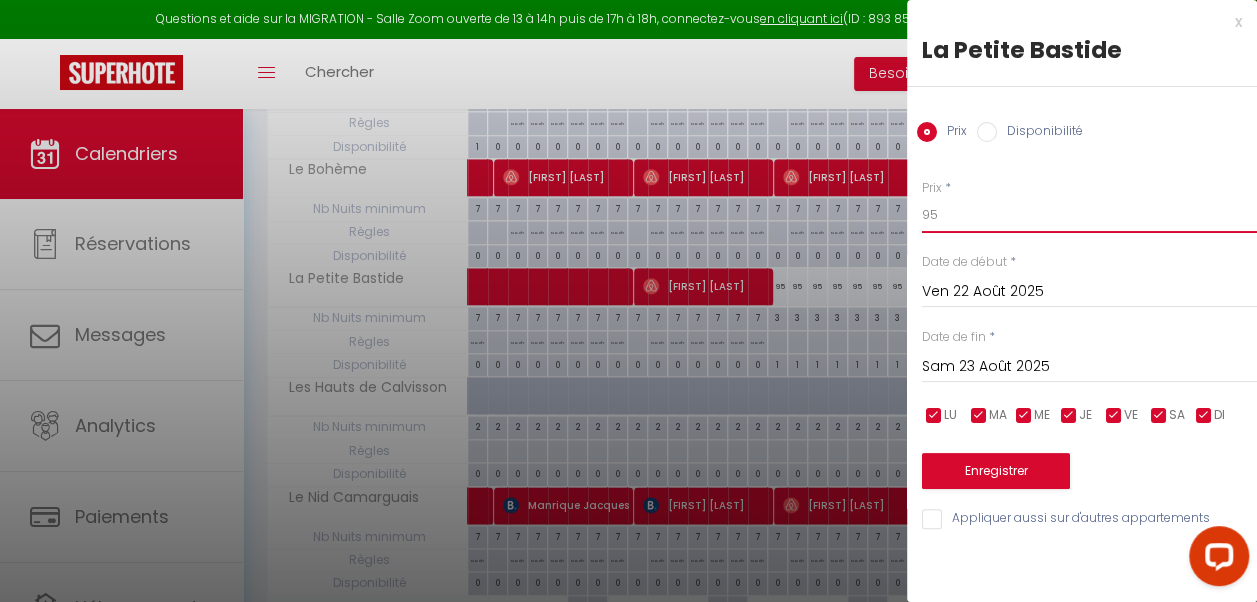 click on "95" at bounding box center [1089, 215] 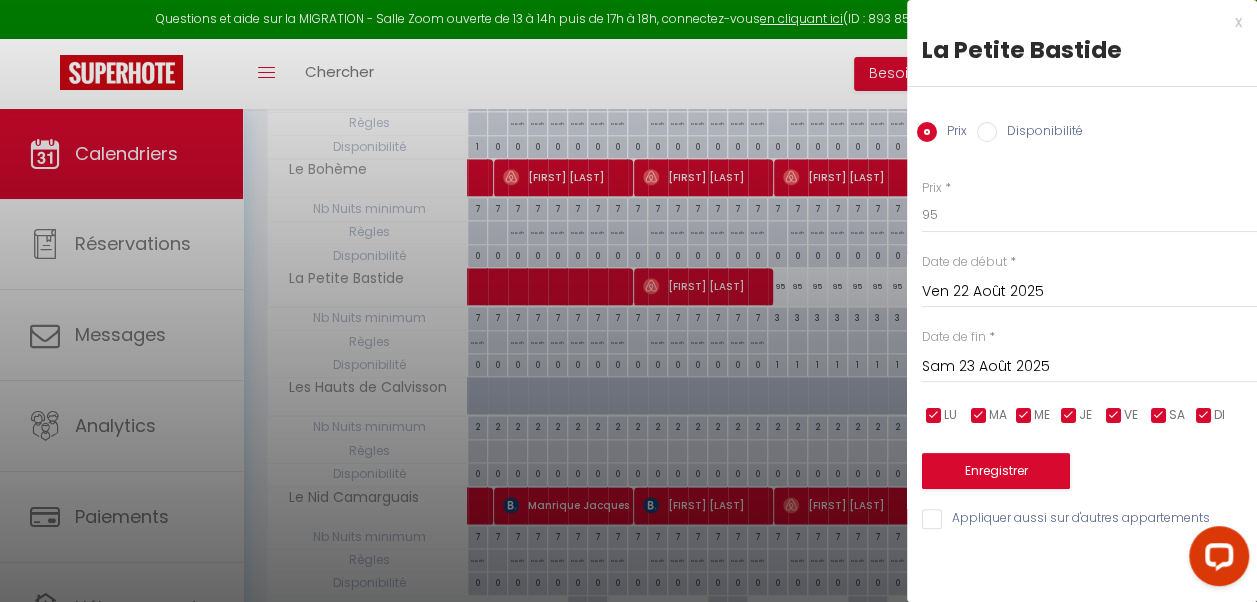 click on "Ven 22 Août 2025" at bounding box center [1089, 292] 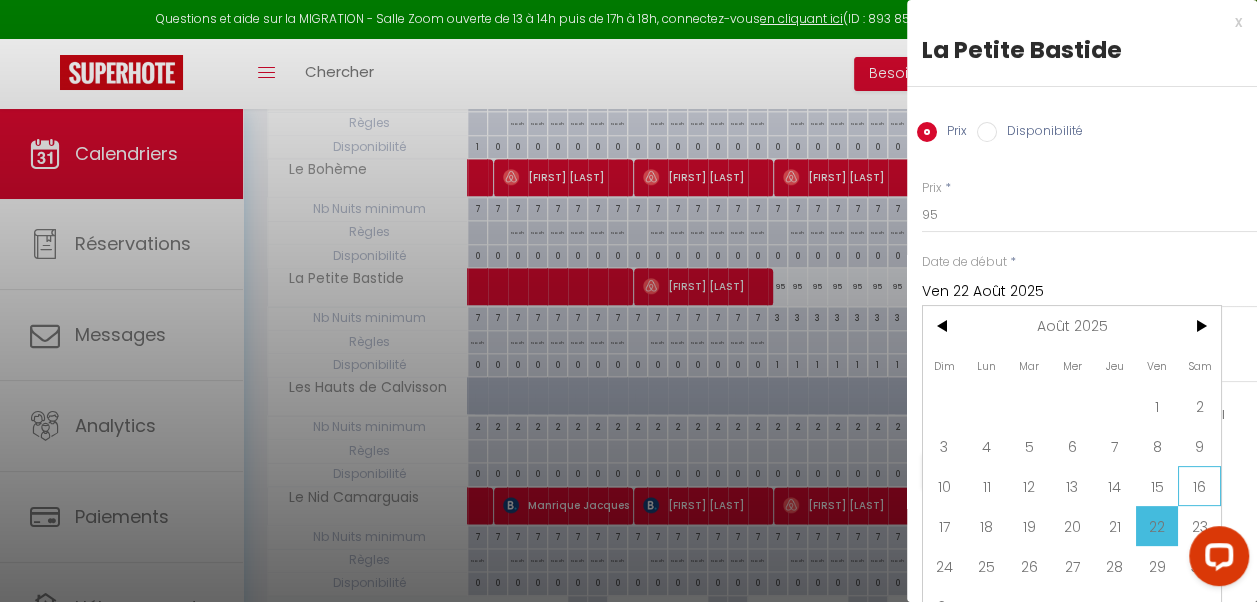 click on "16" at bounding box center [1199, 486] 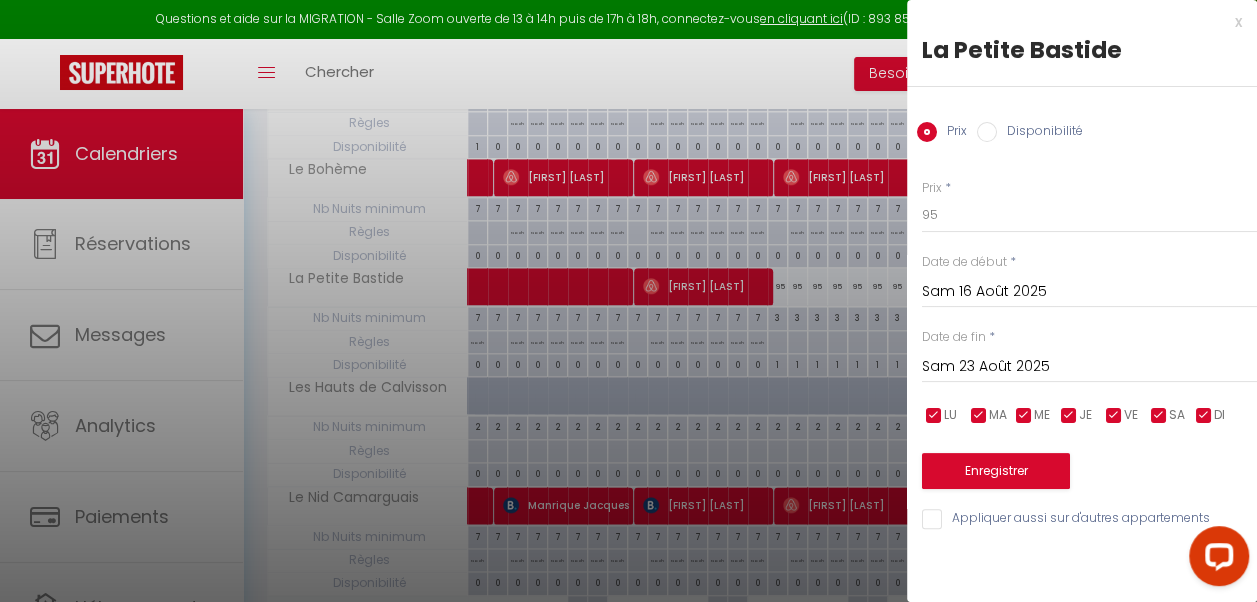 click on "Sam 23 Août 2025" at bounding box center [1089, 367] 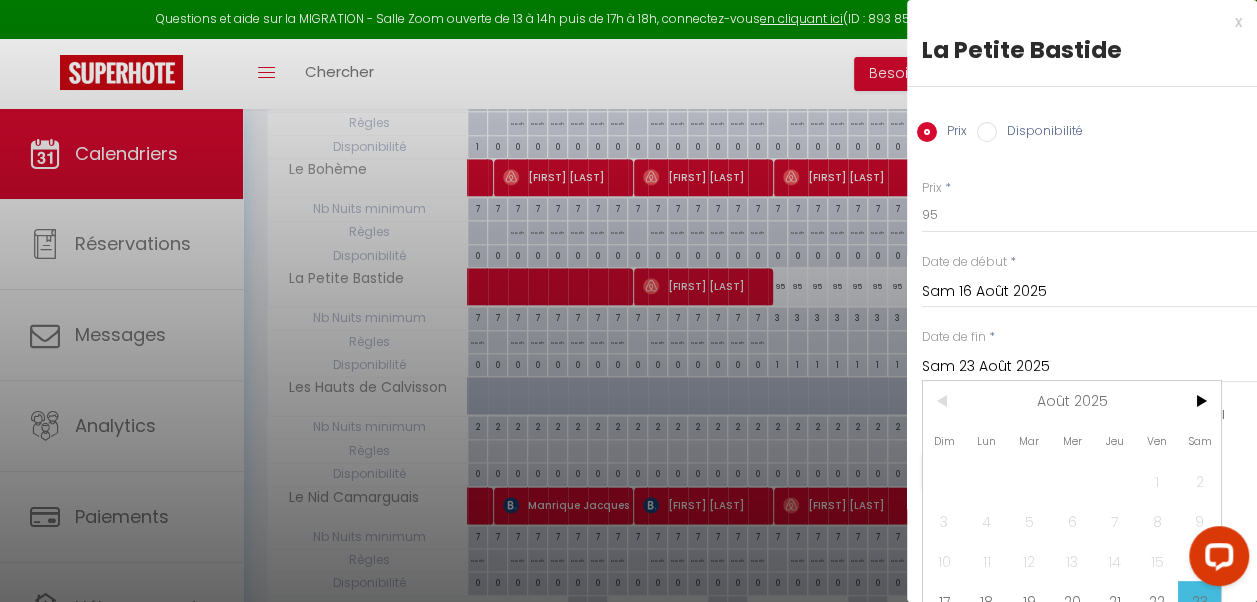 click on "Sam 23 Août 2025" at bounding box center (1089, 367) 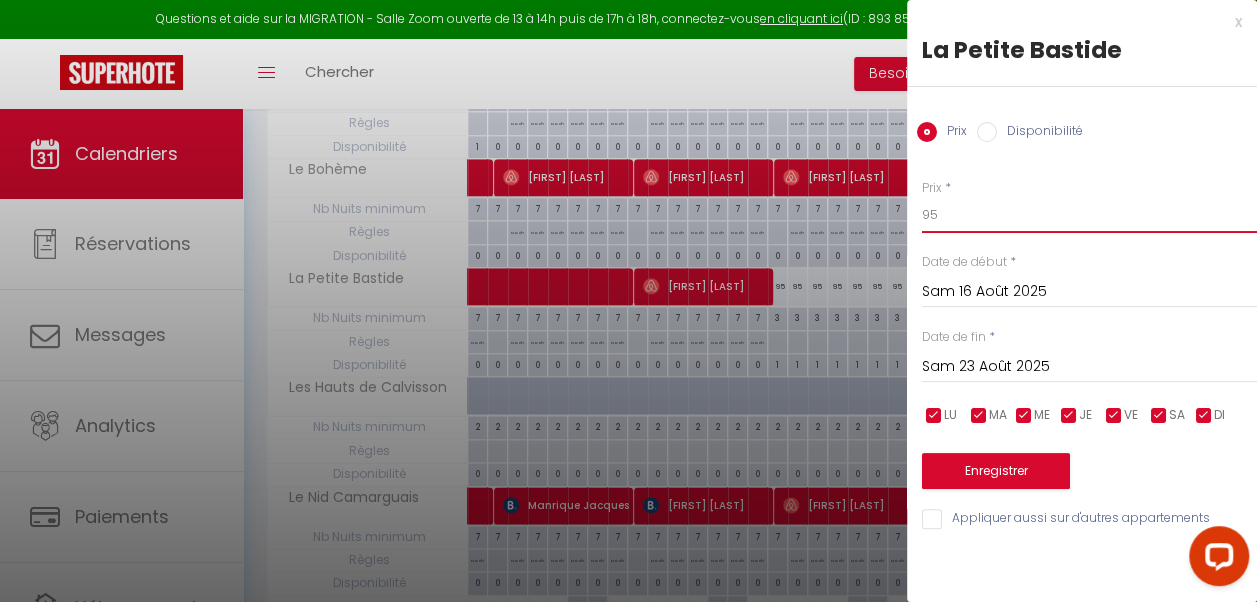 drag, startPoint x: 978, startPoint y: 205, endPoint x: 907, endPoint y: 218, distance: 72.18033 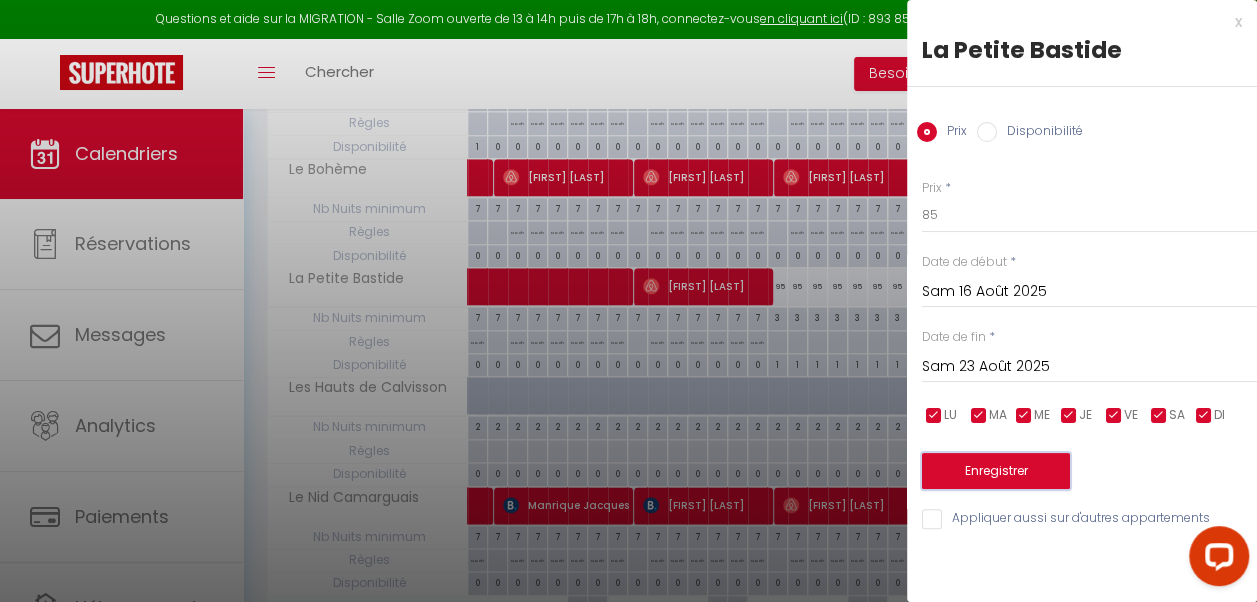 click on "Enregistrer" at bounding box center [996, 471] 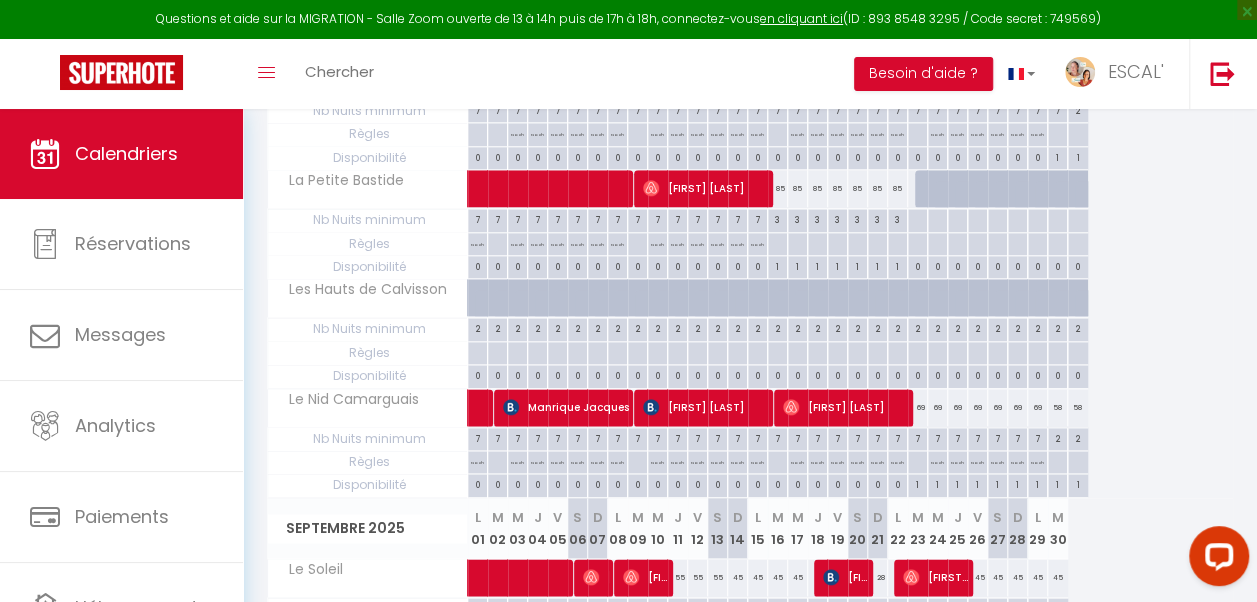 scroll, scrollTop: 1028, scrollLeft: 0, axis: vertical 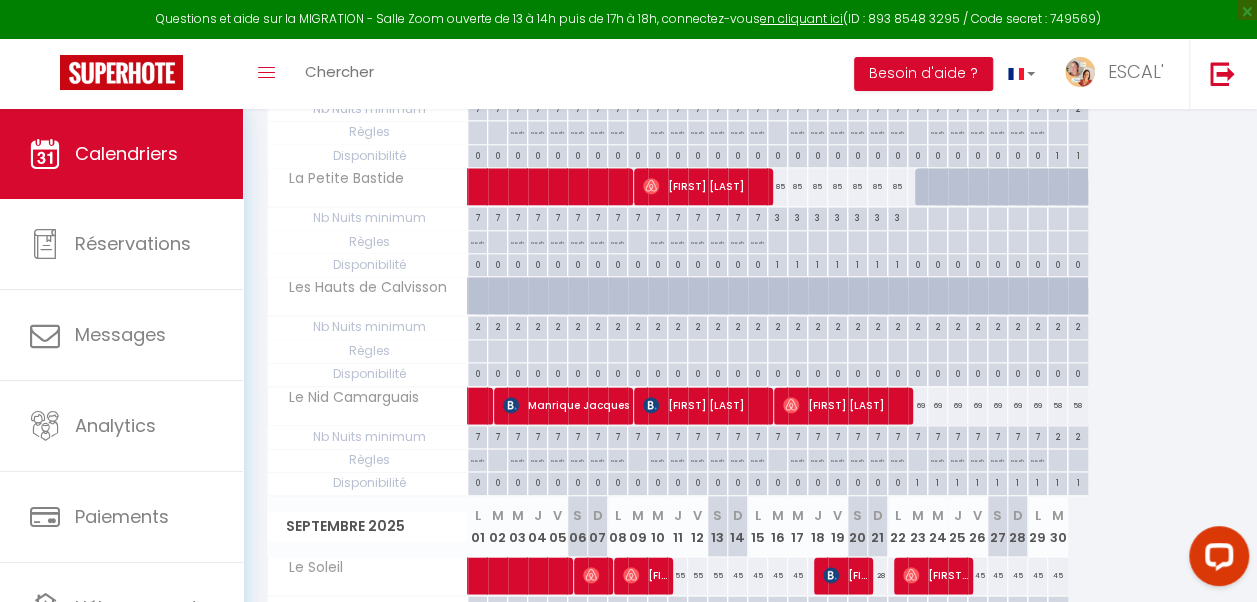 click on "No ch in/out" at bounding box center (937, 466) 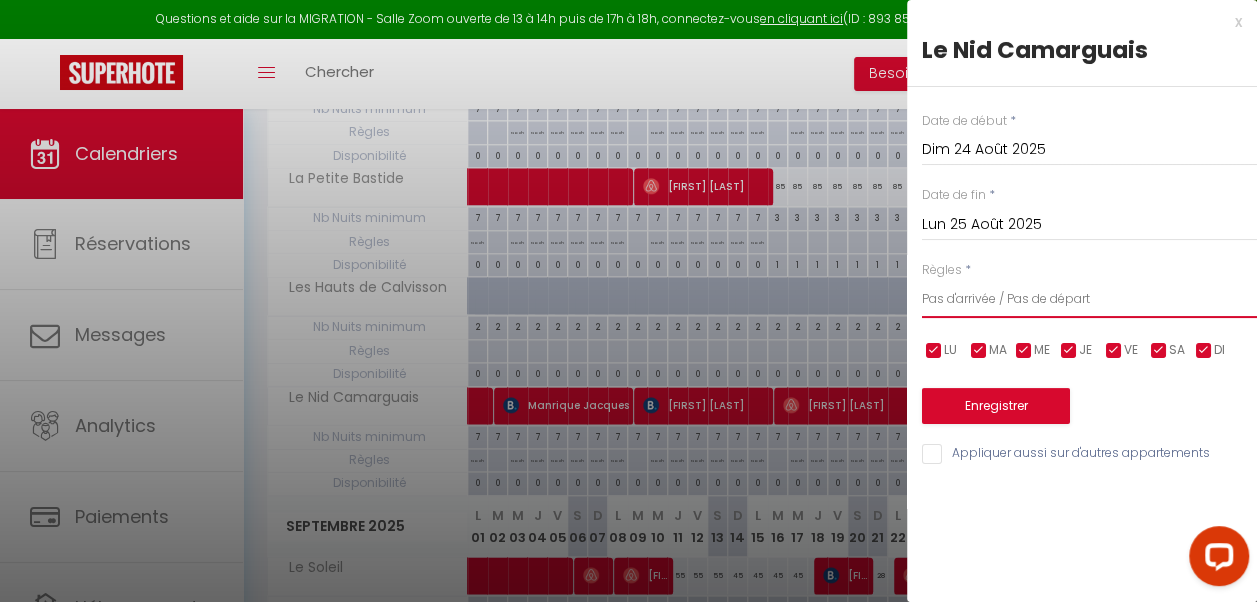 click on "Aucun   No Checkin   No Checkout   Pas d'arrivée / Pas de départ" at bounding box center (1089, 299) 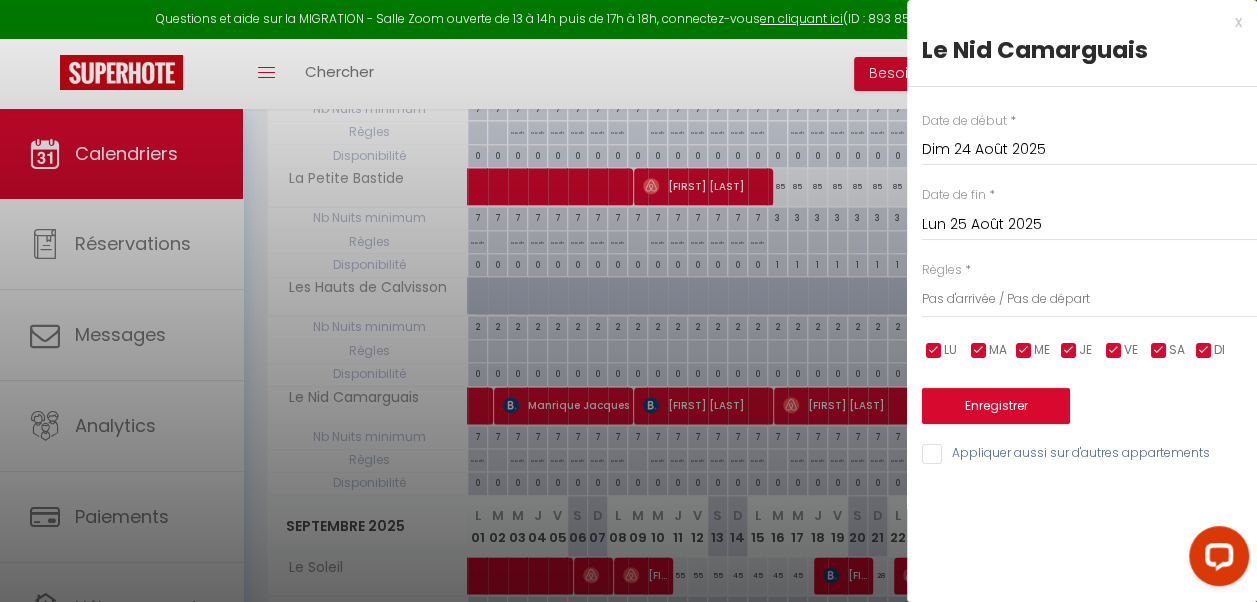 click on "Dim 24 Août 2025" at bounding box center (1089, 150) 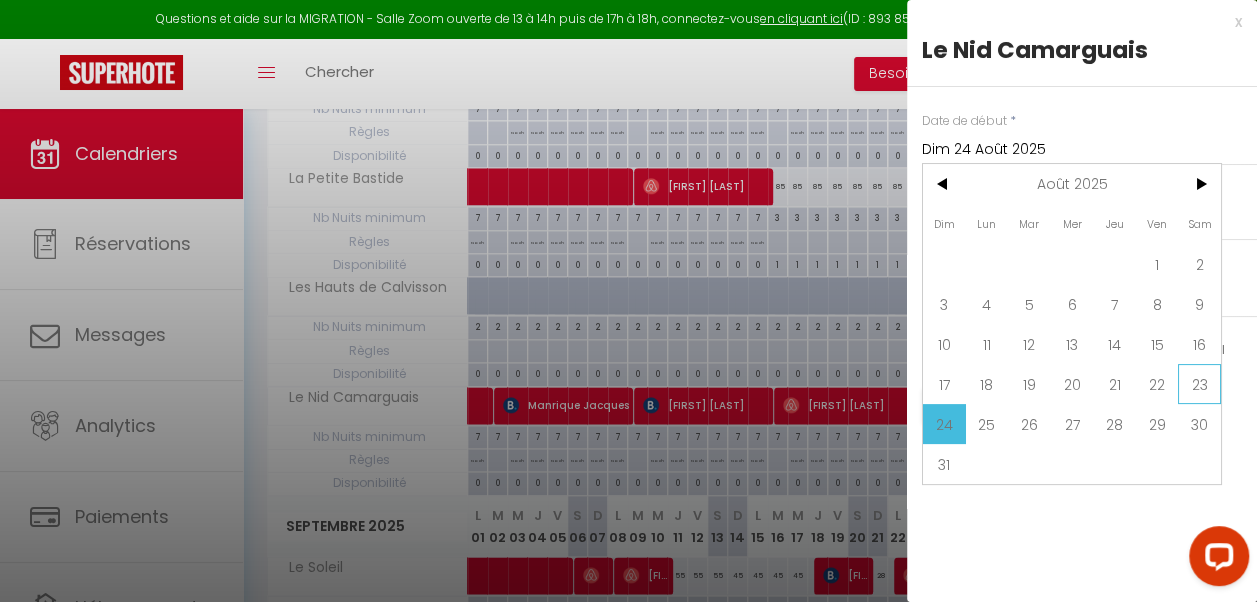 click on "23" at bounding box center (1199, 384) 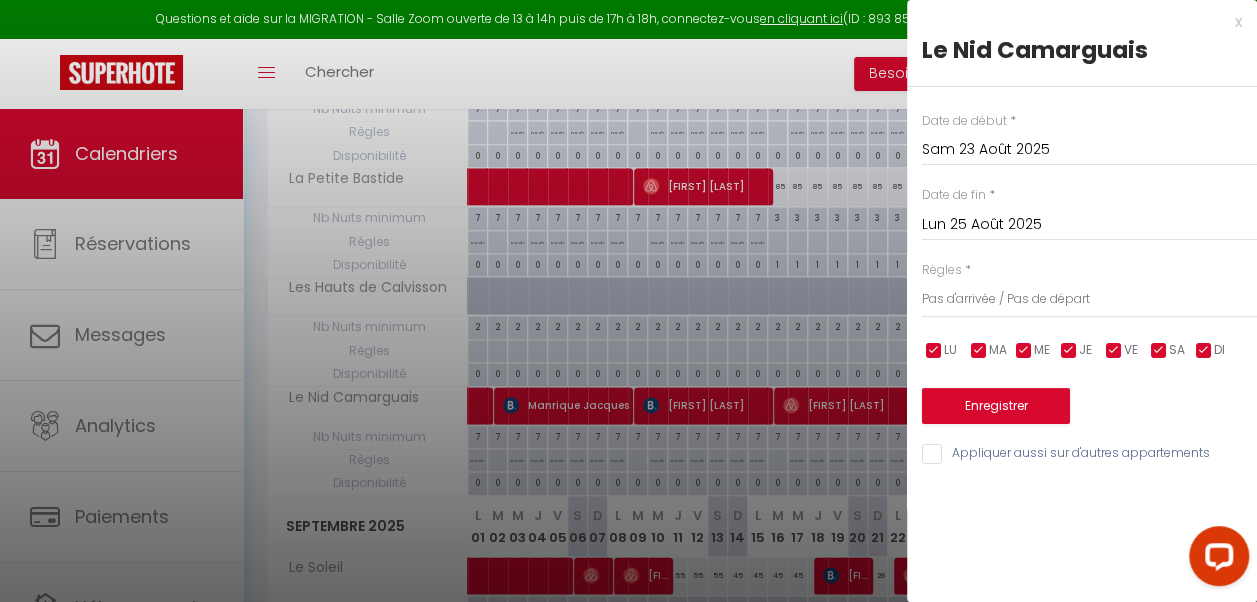 click on "Lun 25 Août 2025" at bounding box center [1089, 225] 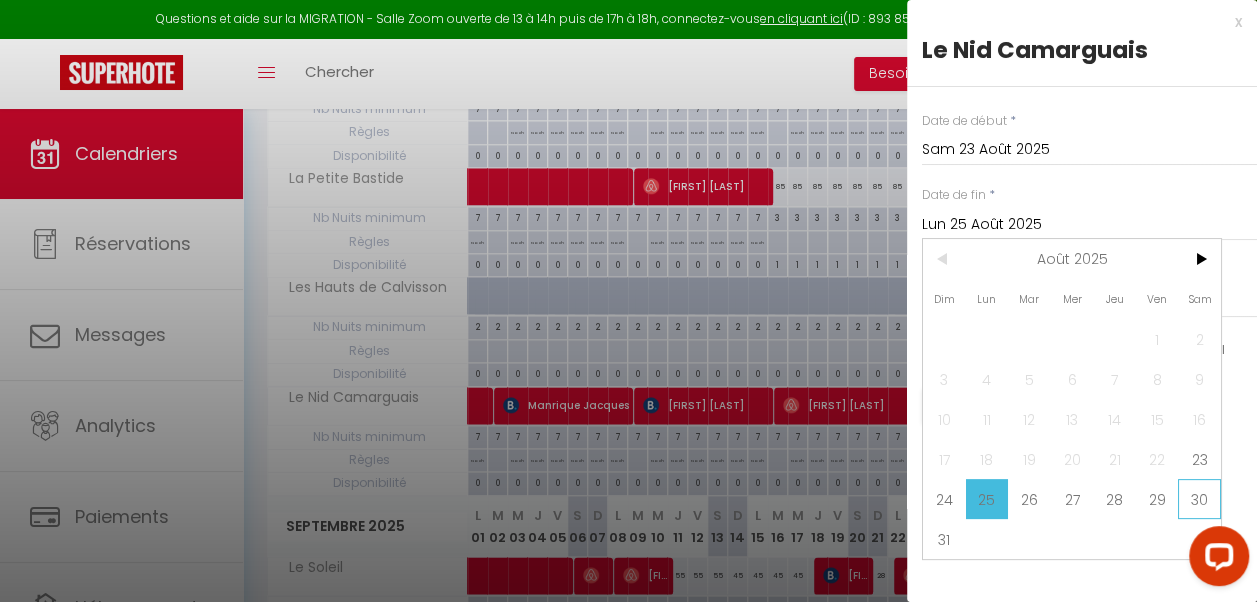 click on "30" at bounding box center (1199, 499) 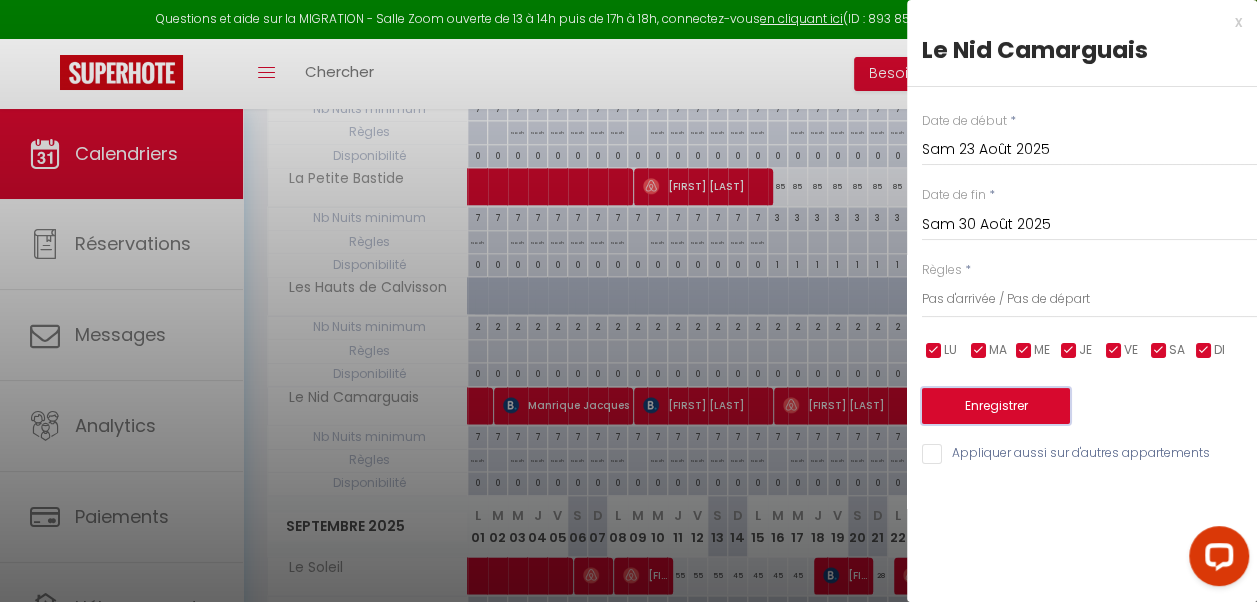 click on "Enregistrer" at bounding box center (996, 406) 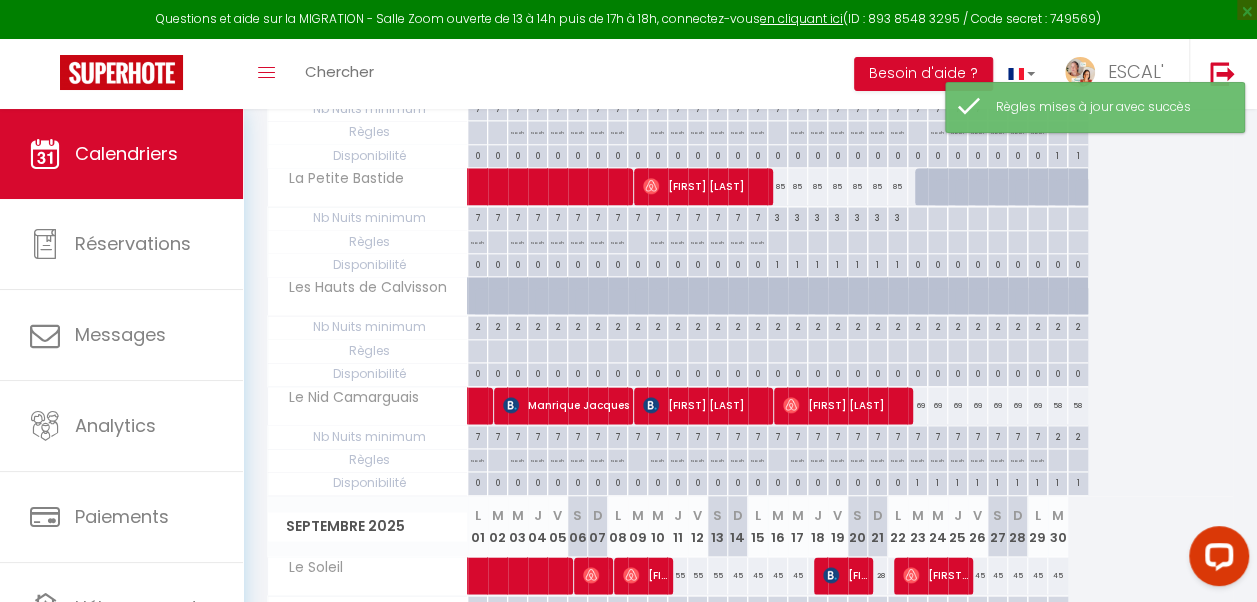 click on "No ch in/out" at bounding box center [937, 466] 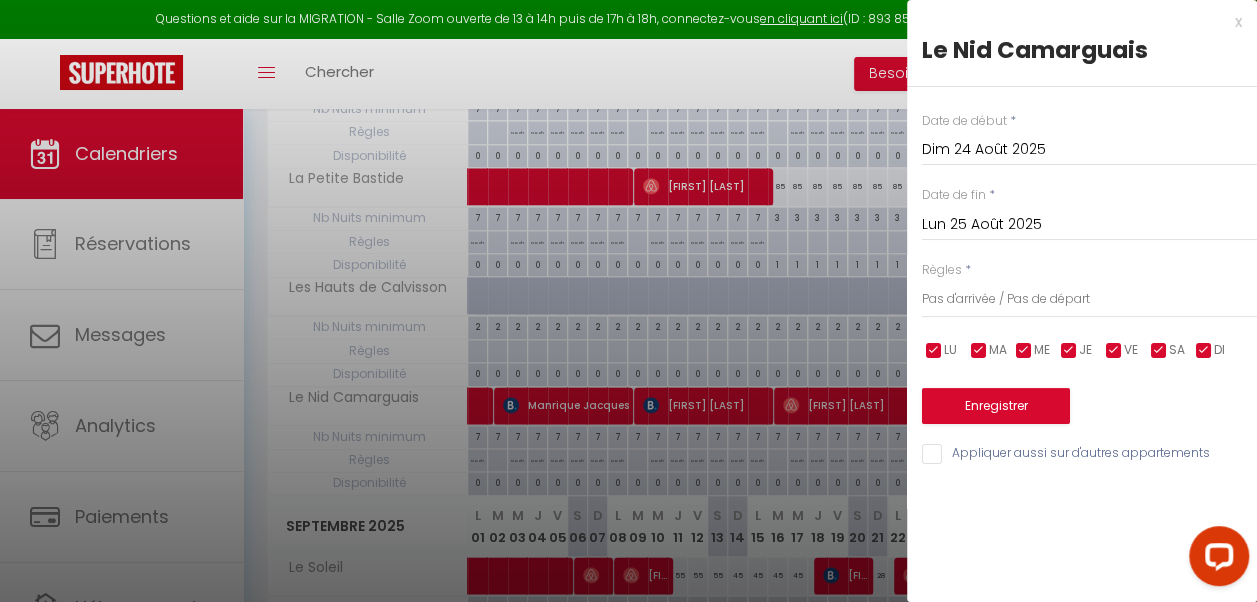 click on "Dim 24 Août 2025" at bounding box center [1089, 150] 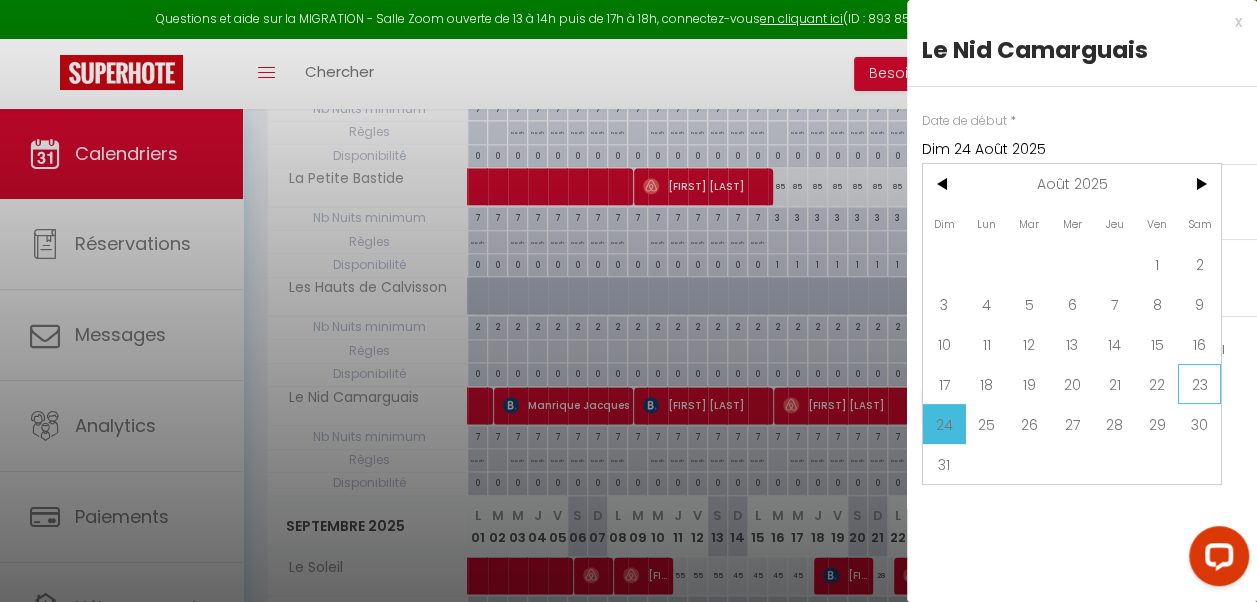 click on "23" at bounding box center [1199, 384] 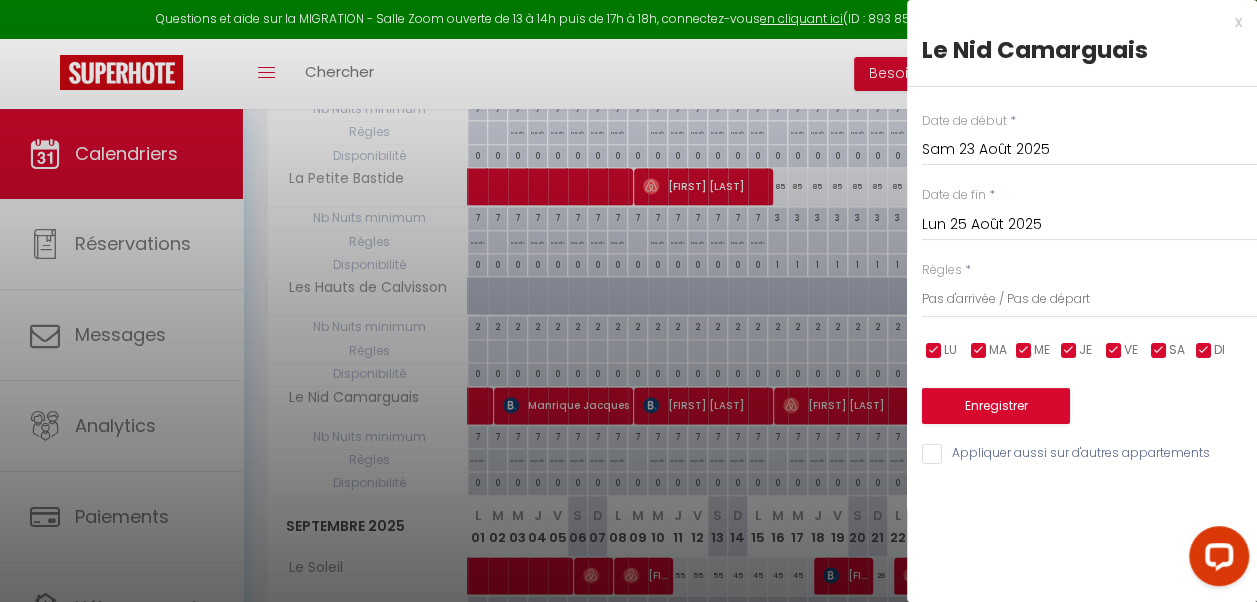 click on "Lun 25 Août 2025" at bounding box center (1089, 225) 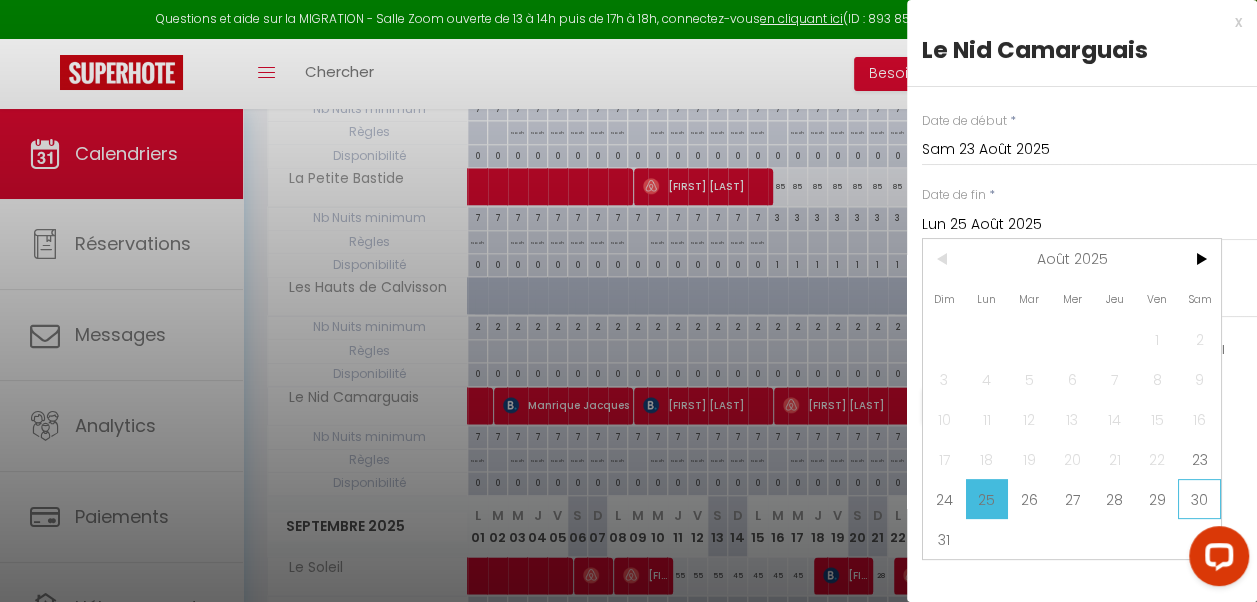 click on "30" at bounding box center [1199, 499] 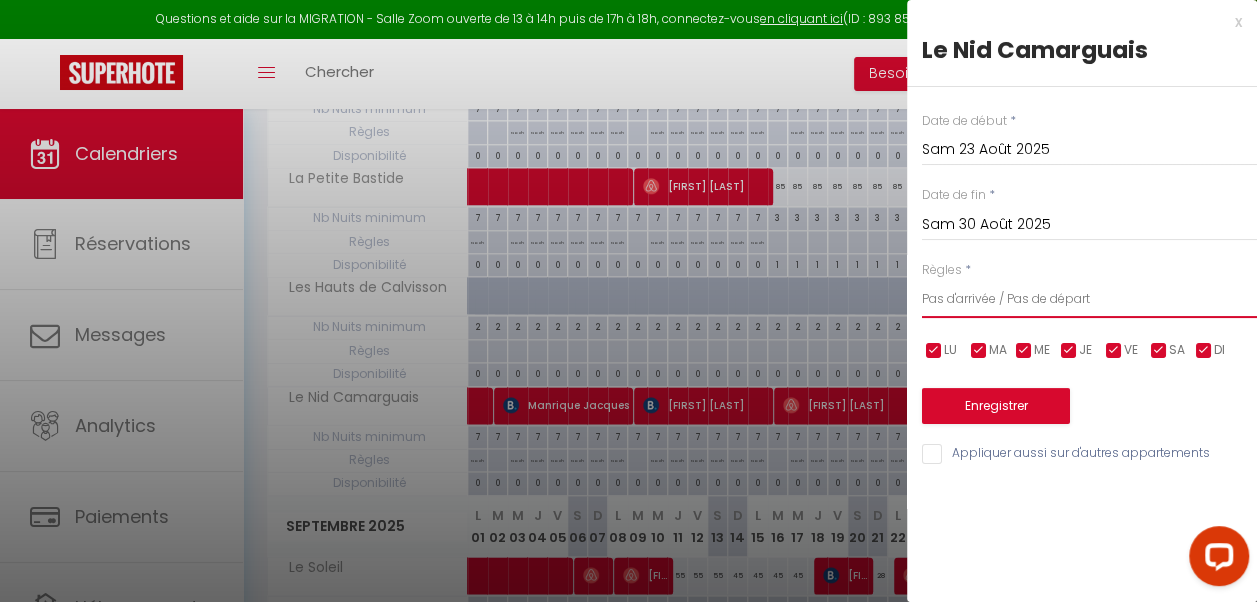 click on "Aucun   No Checkin   No Checkout   Pas d'arrivée / Pas de départ" at bounding box center [1089, 299] 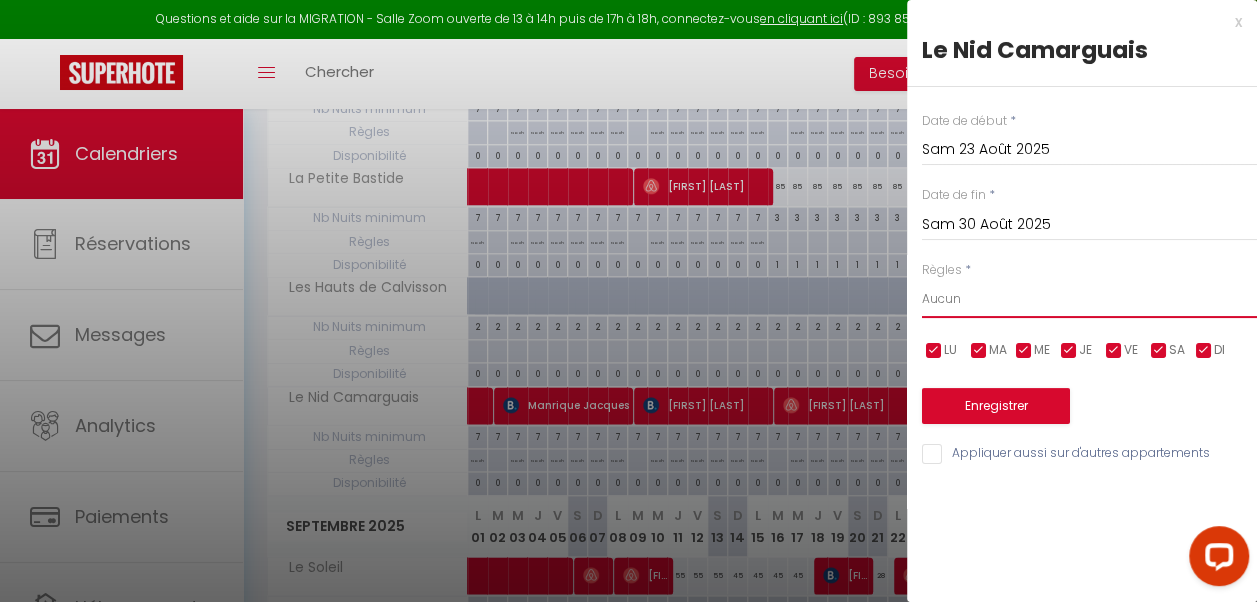 click on "Aucun   No Checkin   No Checkout   Pas d'arrivée / Pas de départ" at bounding box center [1089, 299] 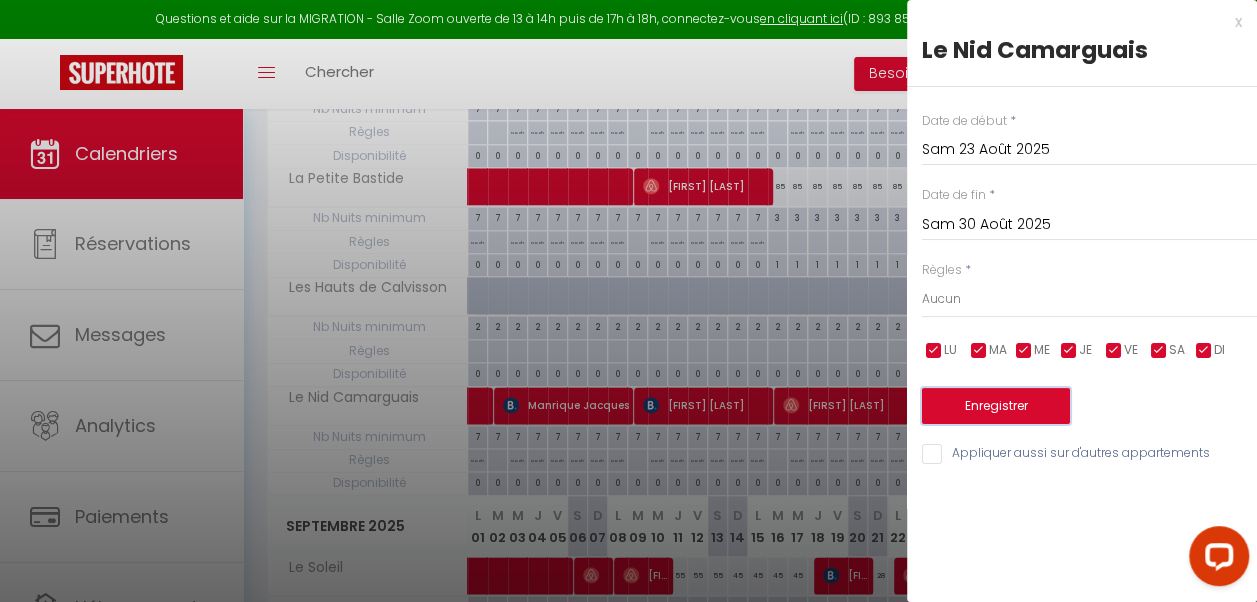 click on "Enregistrer" at bounding box center [996, 406] 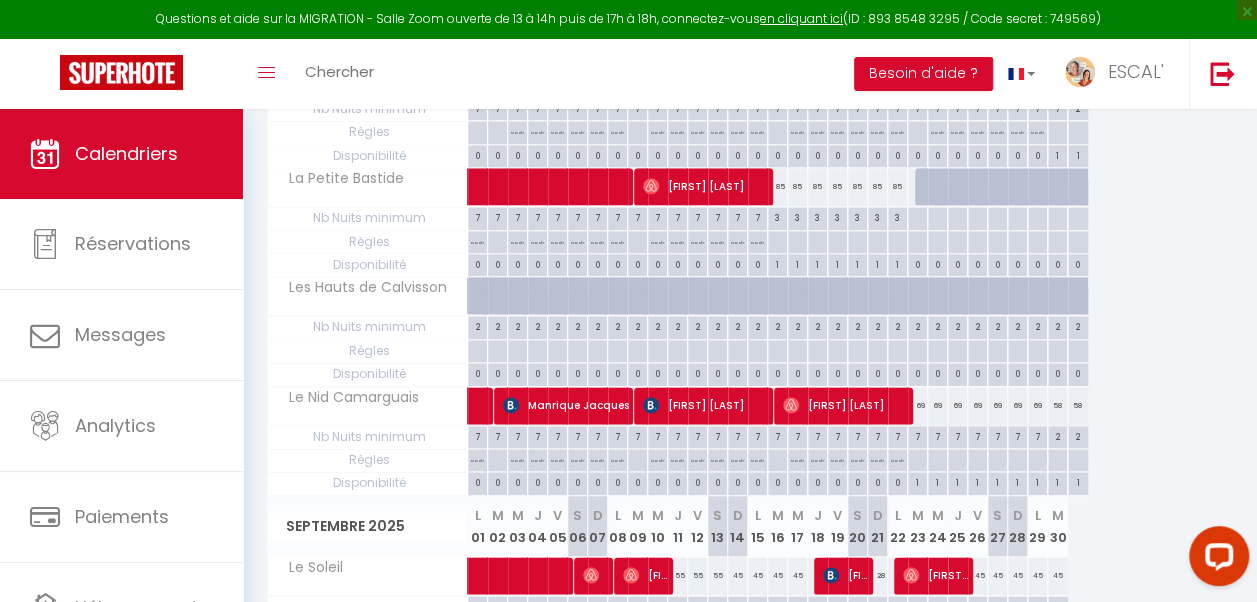 click on "7" at bounding box center [937, 435] 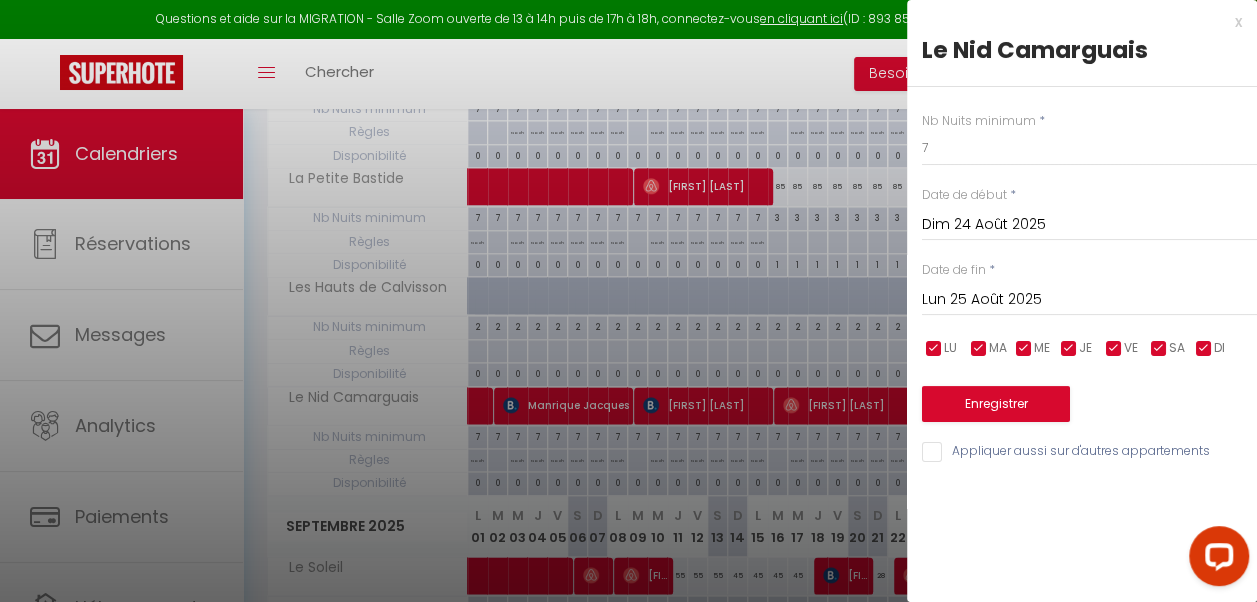 click on "Dim 24 Août 2025" at bounding box center [1089, 225] 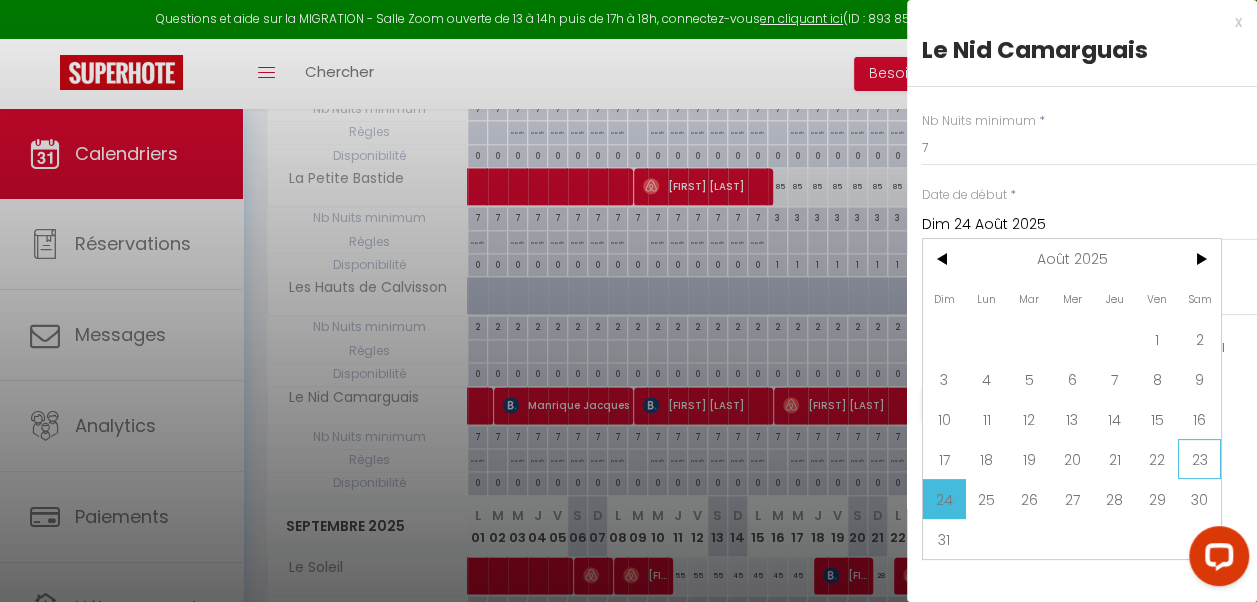 click on "23" at bounding box center (1199, 459) 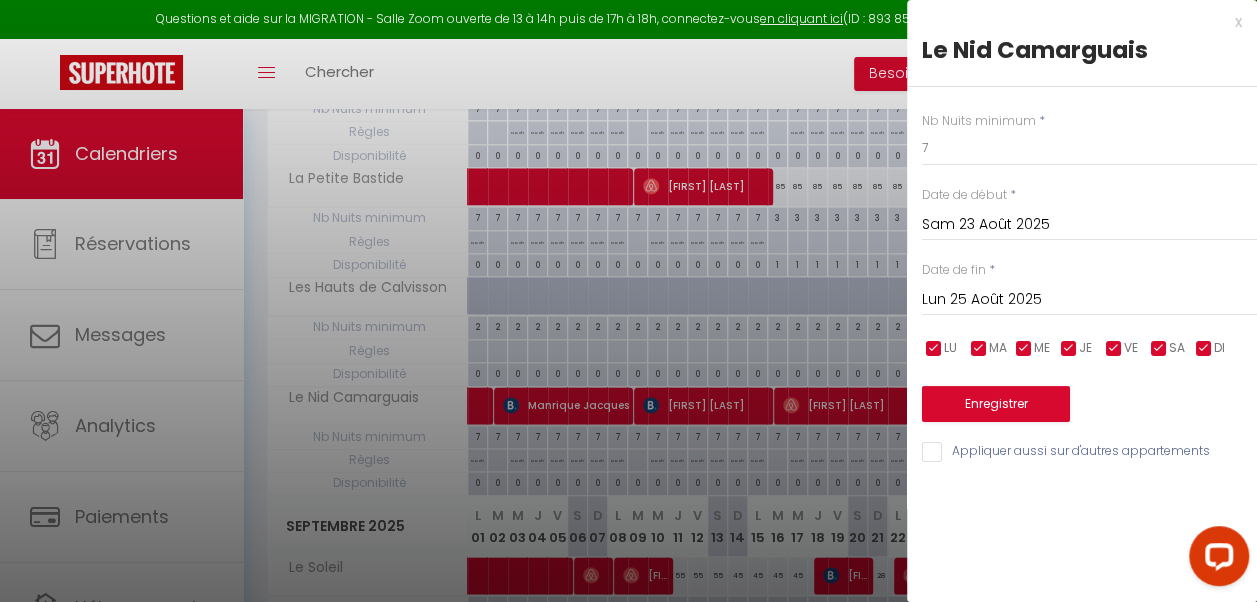 click on "Lun 25 Août 2025" at bounding box center (1089, 300) 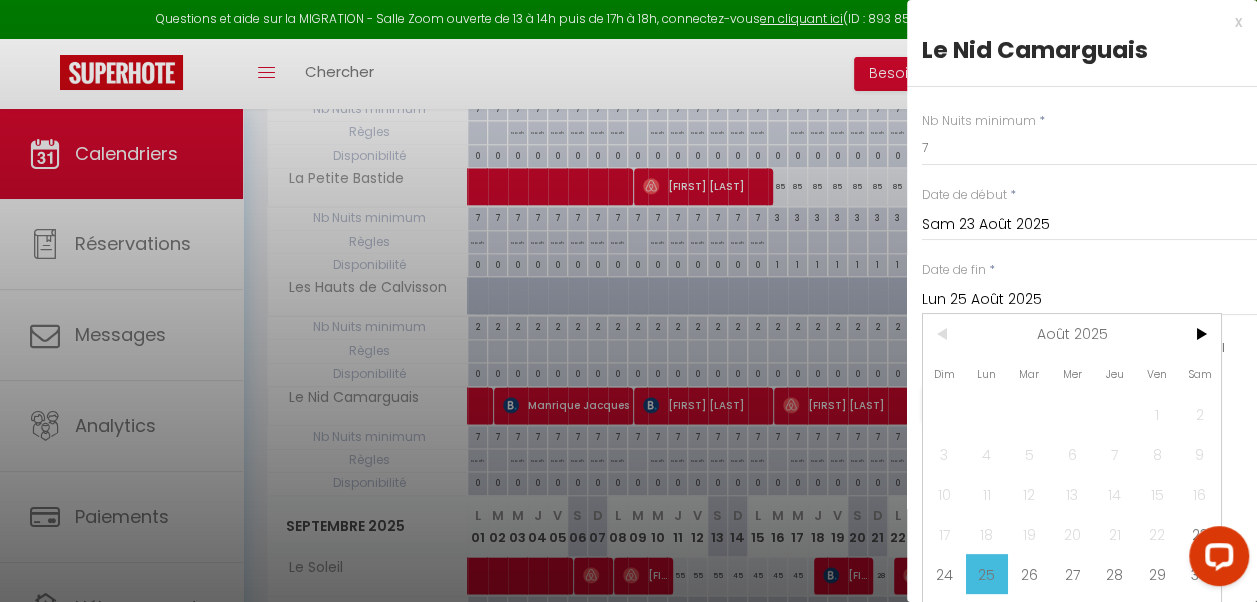 scroll, scrollTop: 47, scrollLeft: 0, axis: vertical 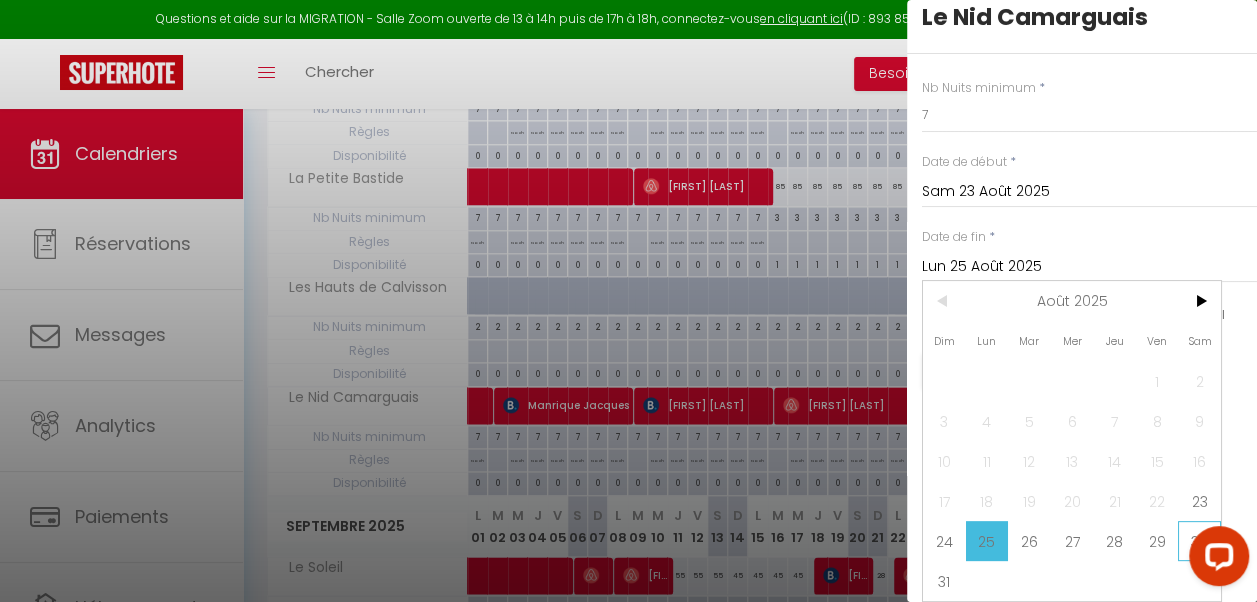 click on "30" at bounding box center [1199, 541] 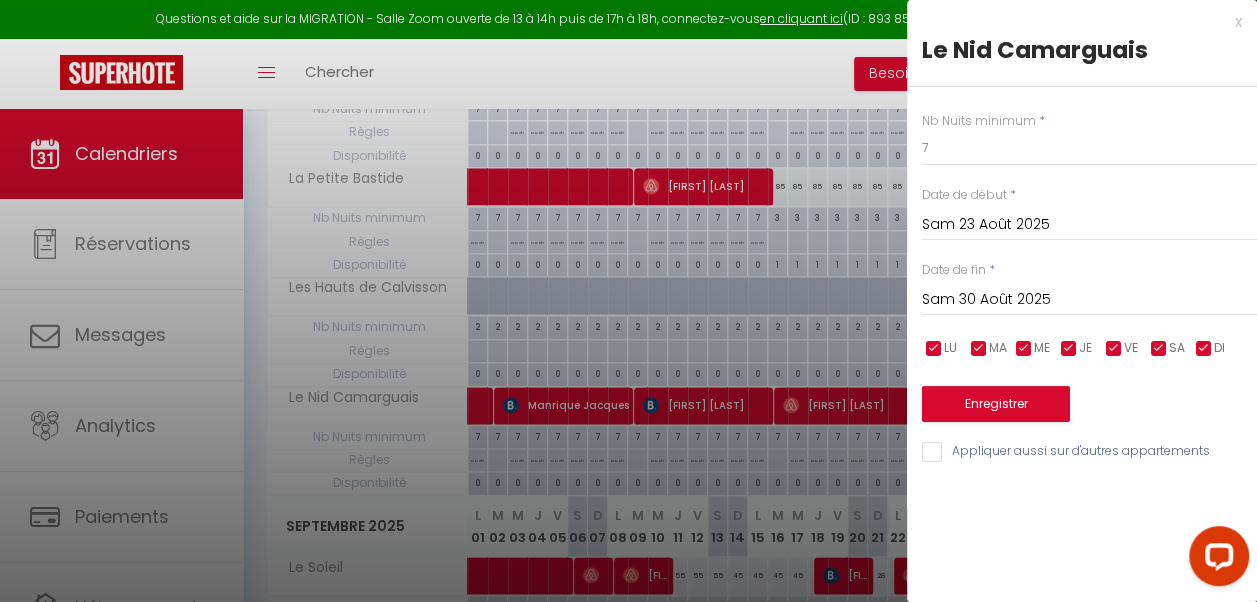 scroll, scrollTop: 0, scrollLeft: 0, axis: both 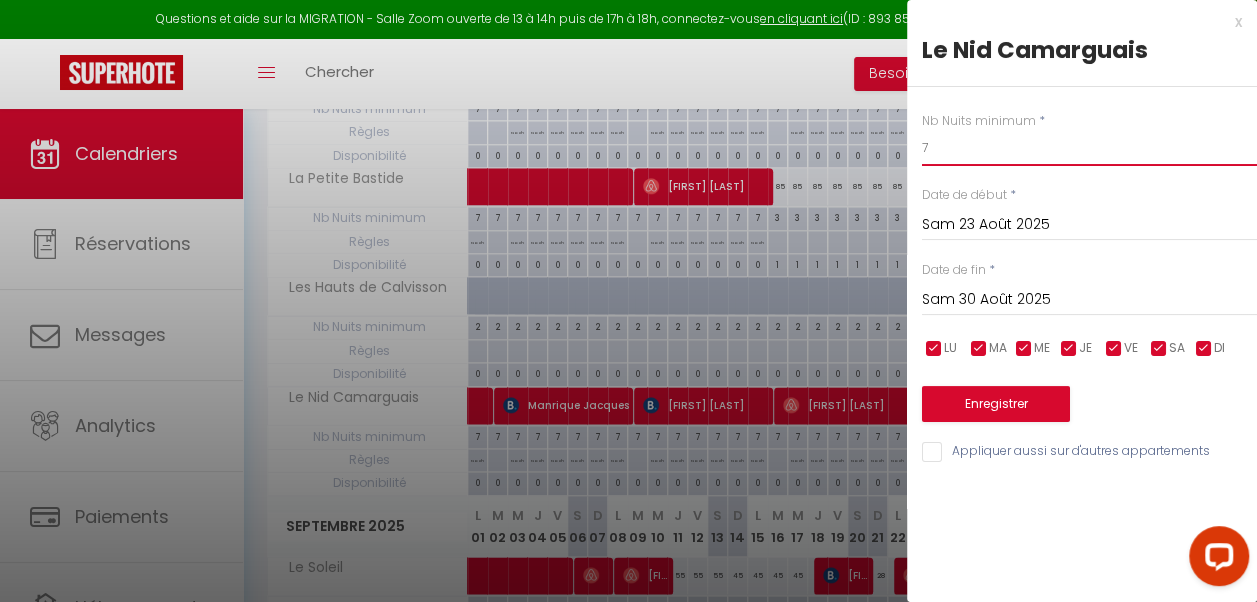 drag, startPoint x: 947, startPoint y: 141, endPoint x: 907, endPoint y: 149, distance: 40.792156 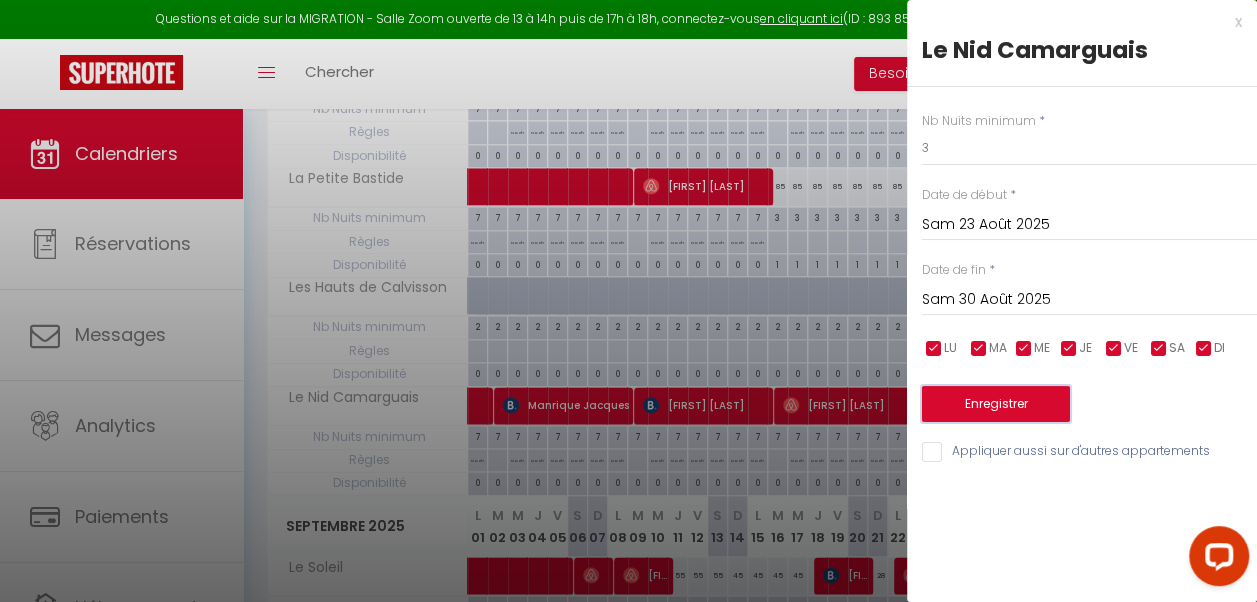 click on "Enregistrer" at bounding box center [996, 404] 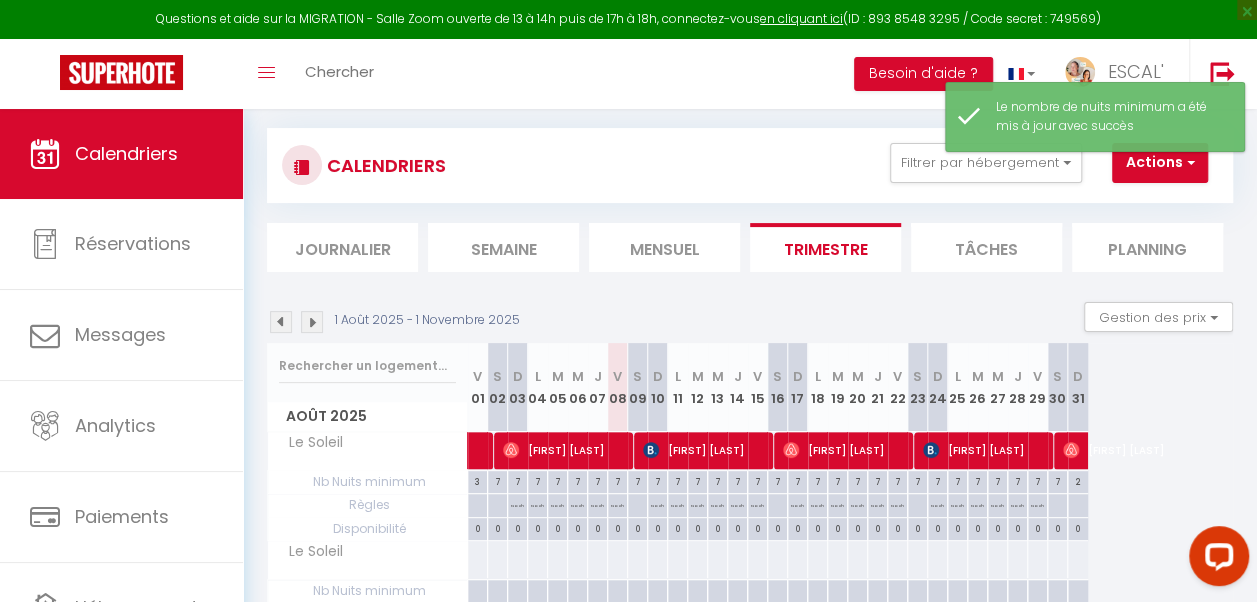 scroll, scrollTop: 1028, scrollLeft: 0, axis: vertical 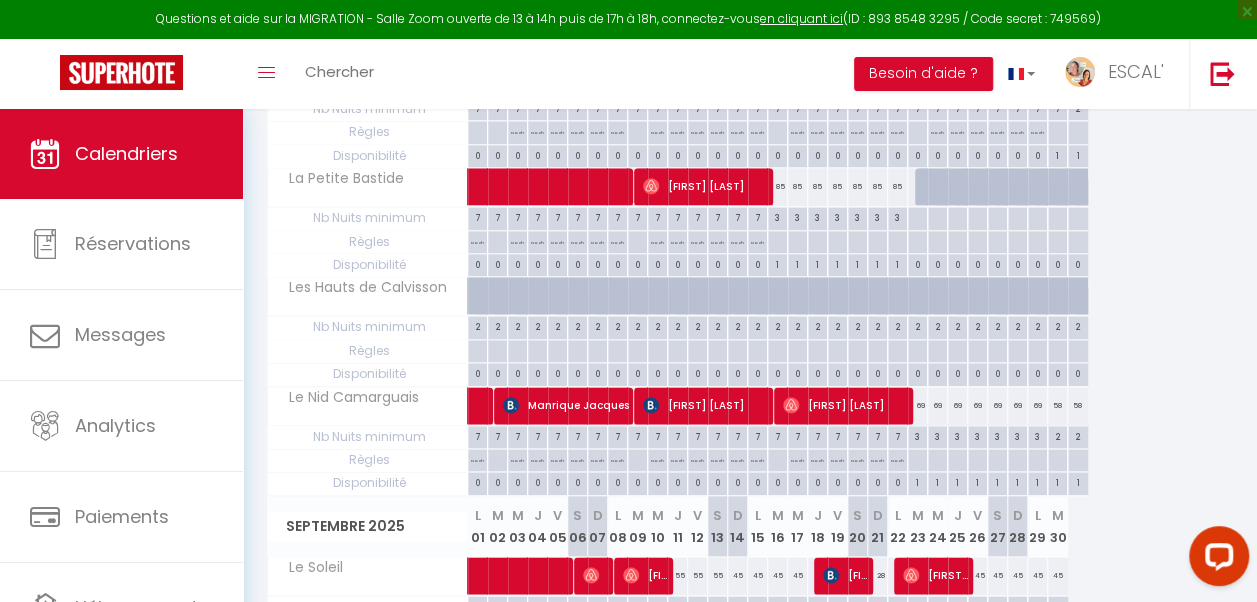 click on "69" at bounding box center [918, 405] 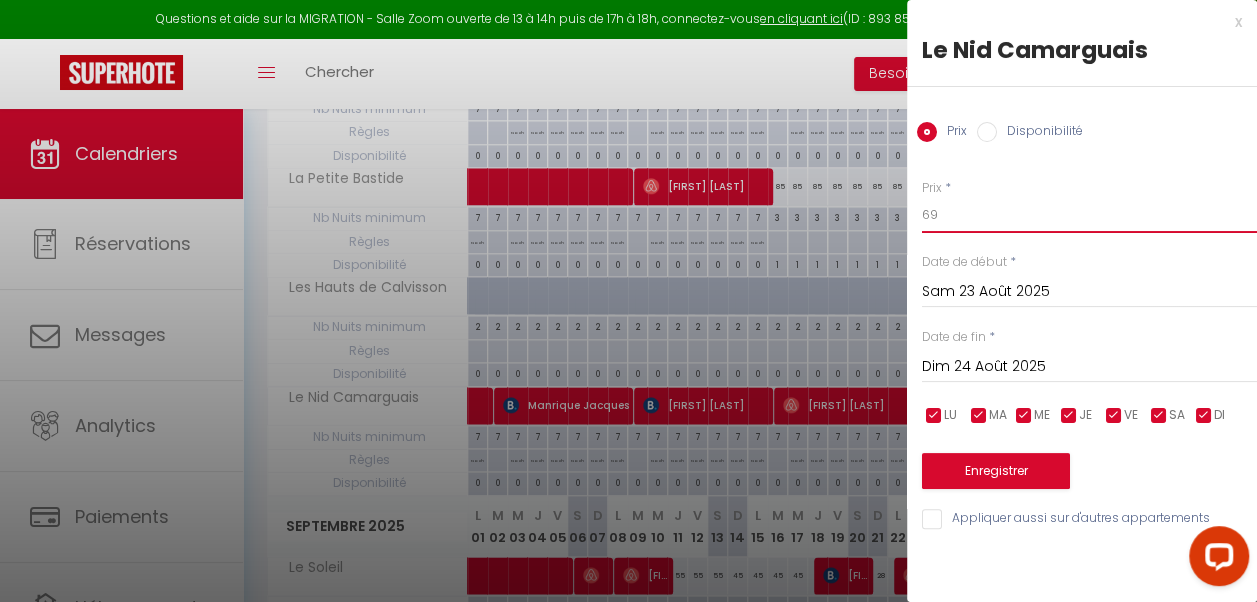 drag, startPoint x: 954, startPoint y: 209, endPoint x: 931, endPoint y: 210, distance: 23.021729 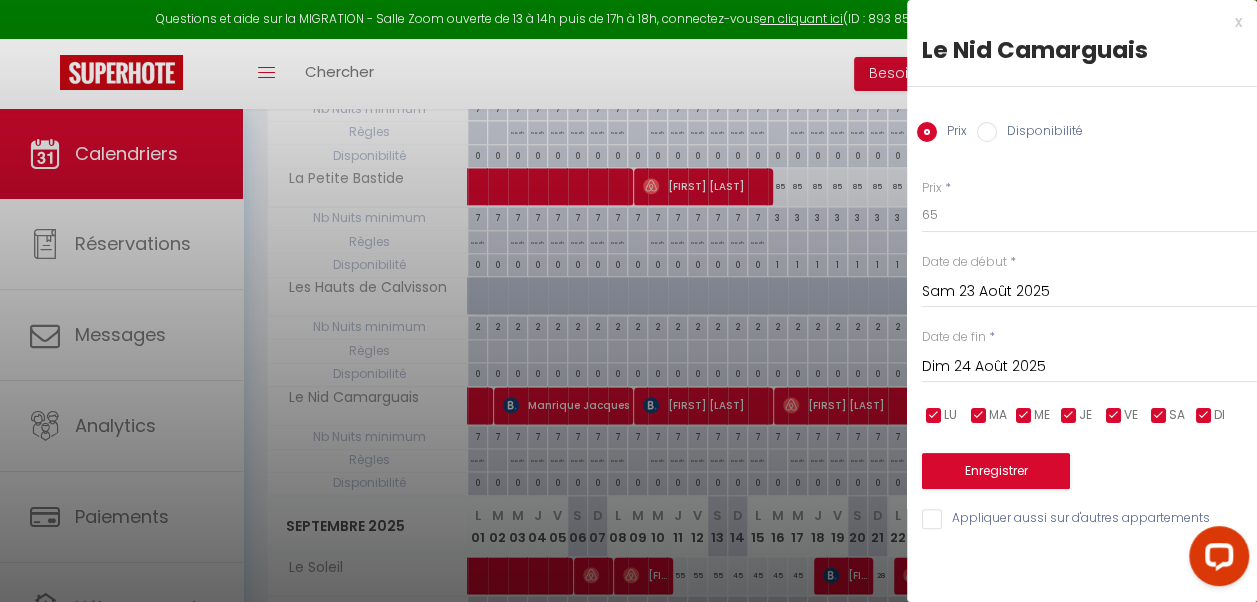 click on "Dim 24 Août 2025" at bounding box center (1089, 367) 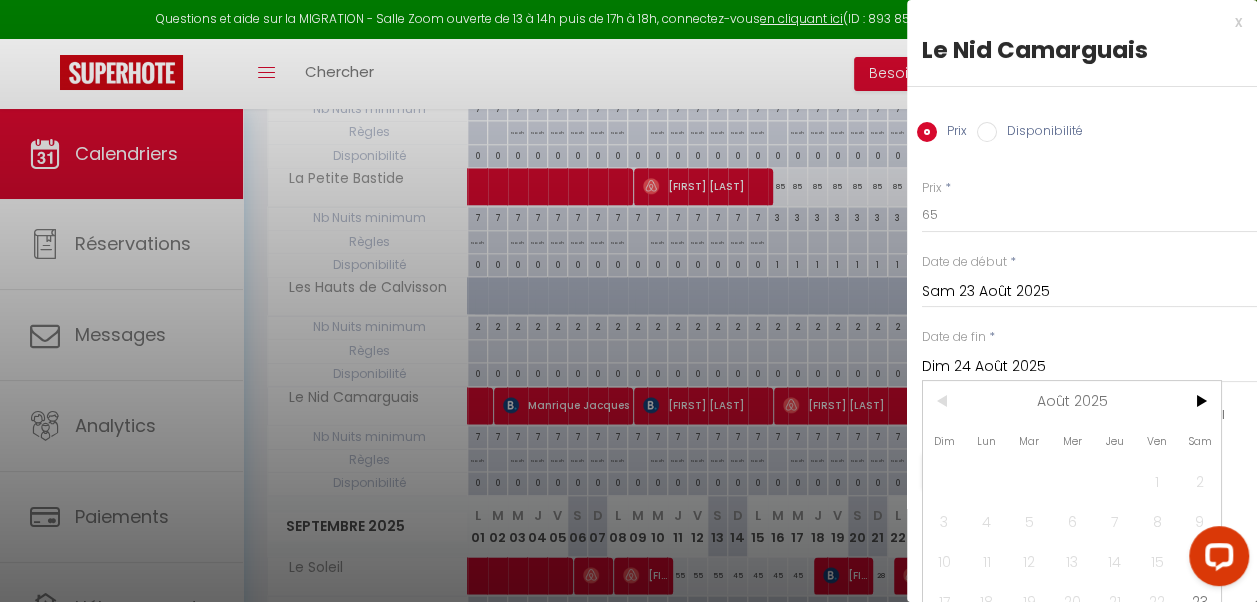 scroll, scrollTop: 114, scrollLeft: 0, axis: vertical 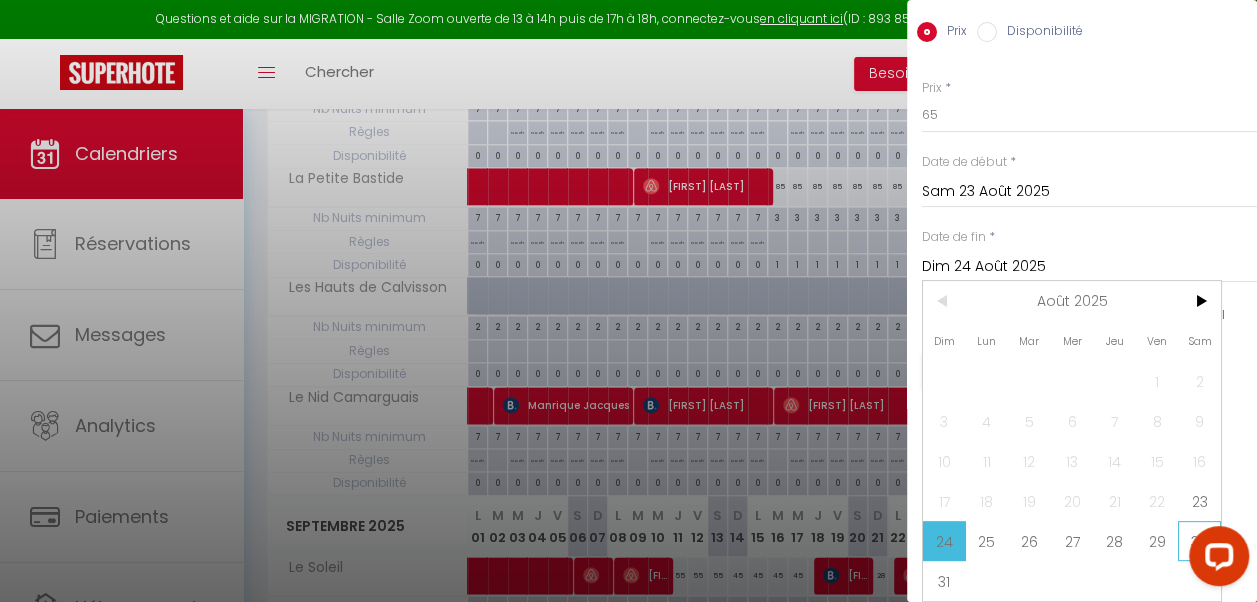 click on "30" at bounding box center (1199, 541) 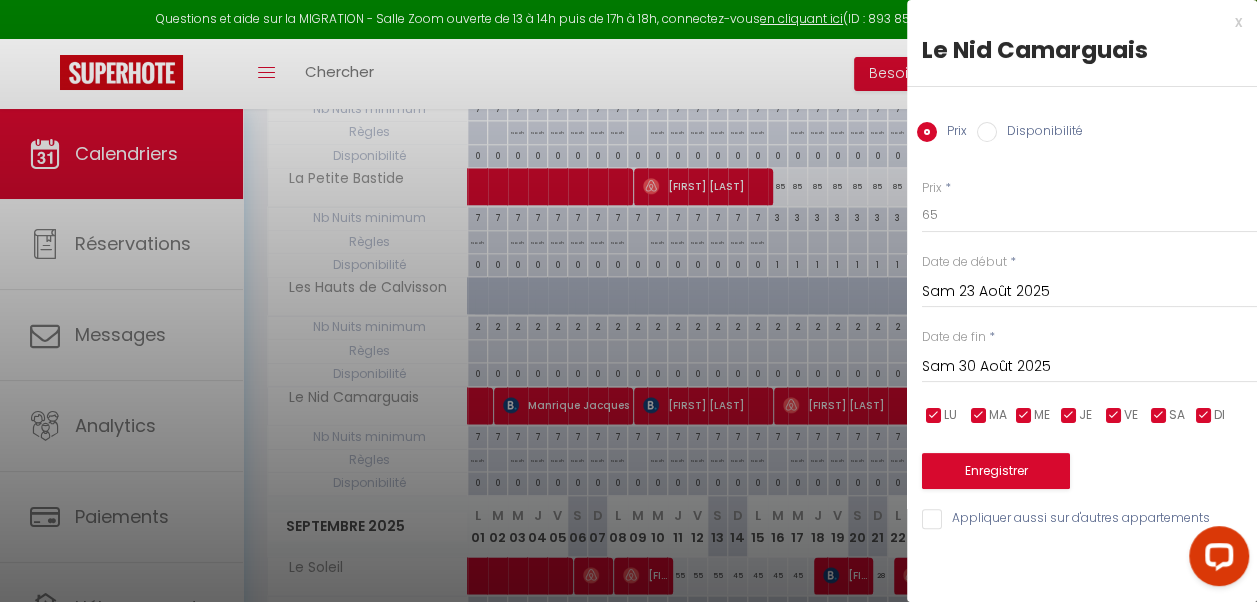 scroll, scrollTop: 0, scrollLeft: 0, axis: both 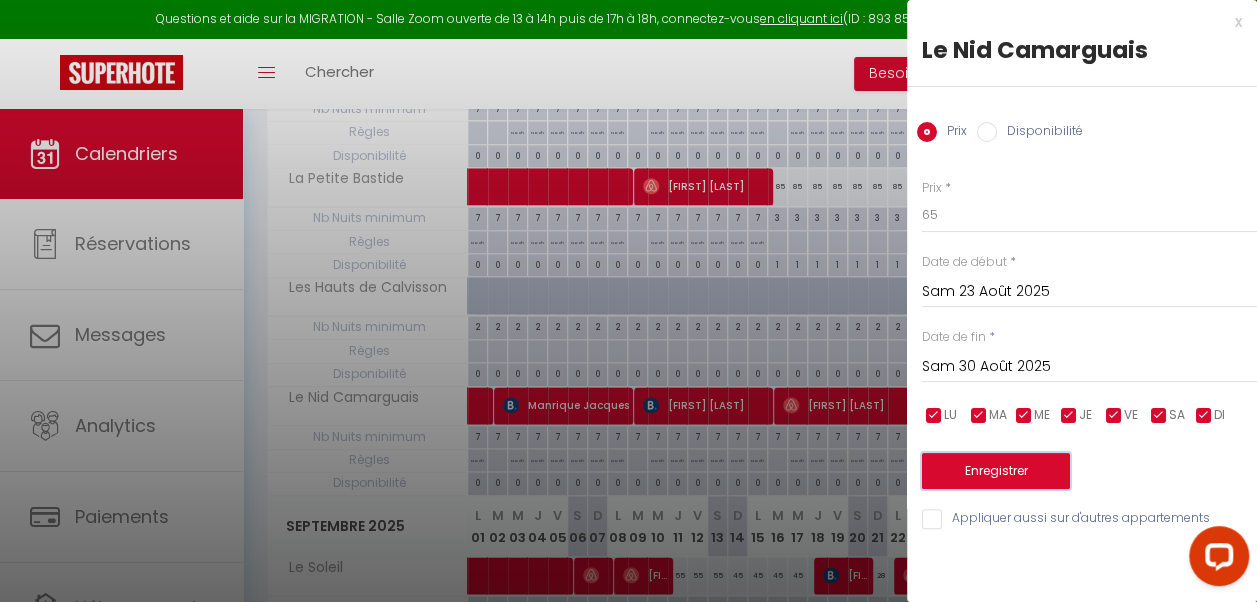 click on "Enregistrer" at bounding box center [996, 471] 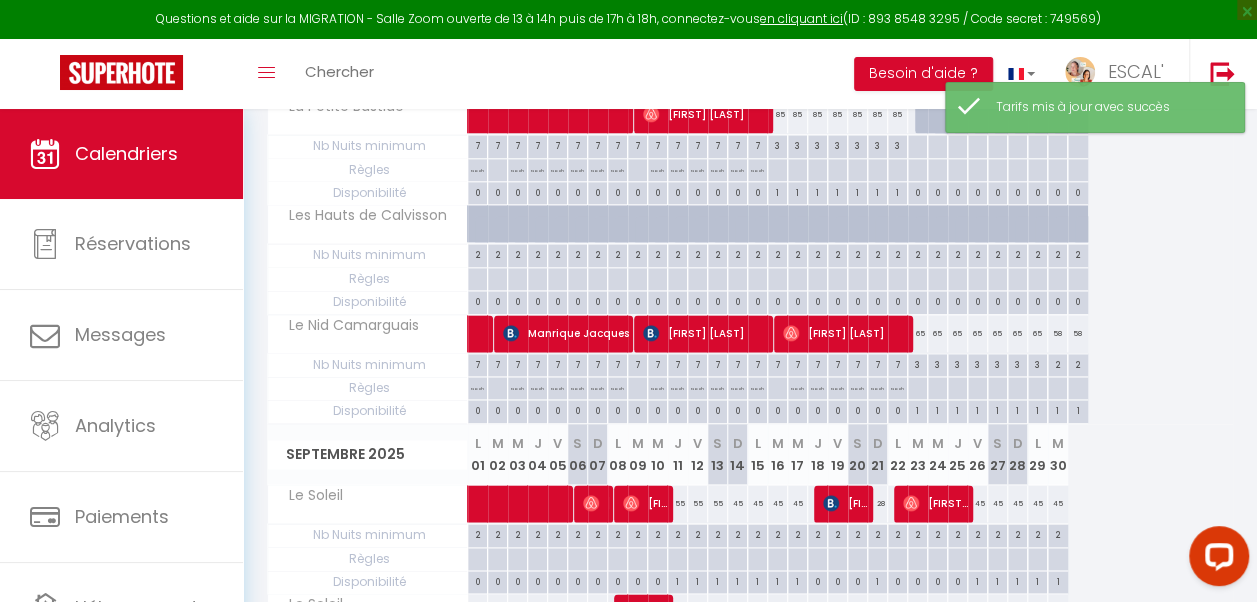 scroll, scrollTop: 1128, scrollLeft: 0, axis: vertical 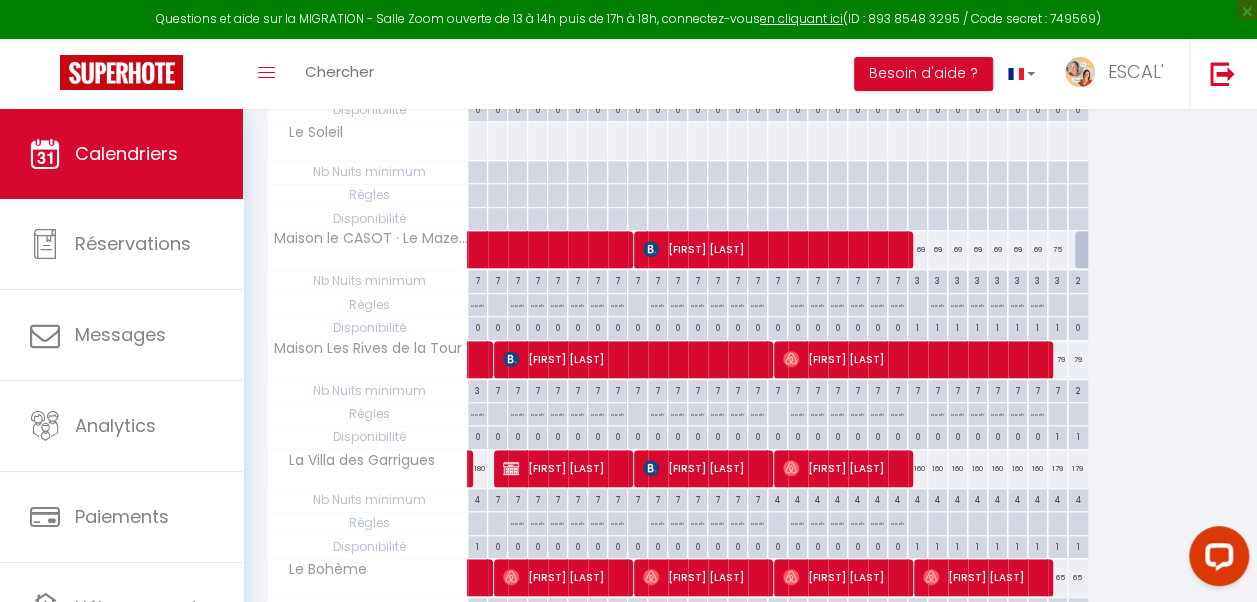 click on "75" at bounding box center (1058, 249) 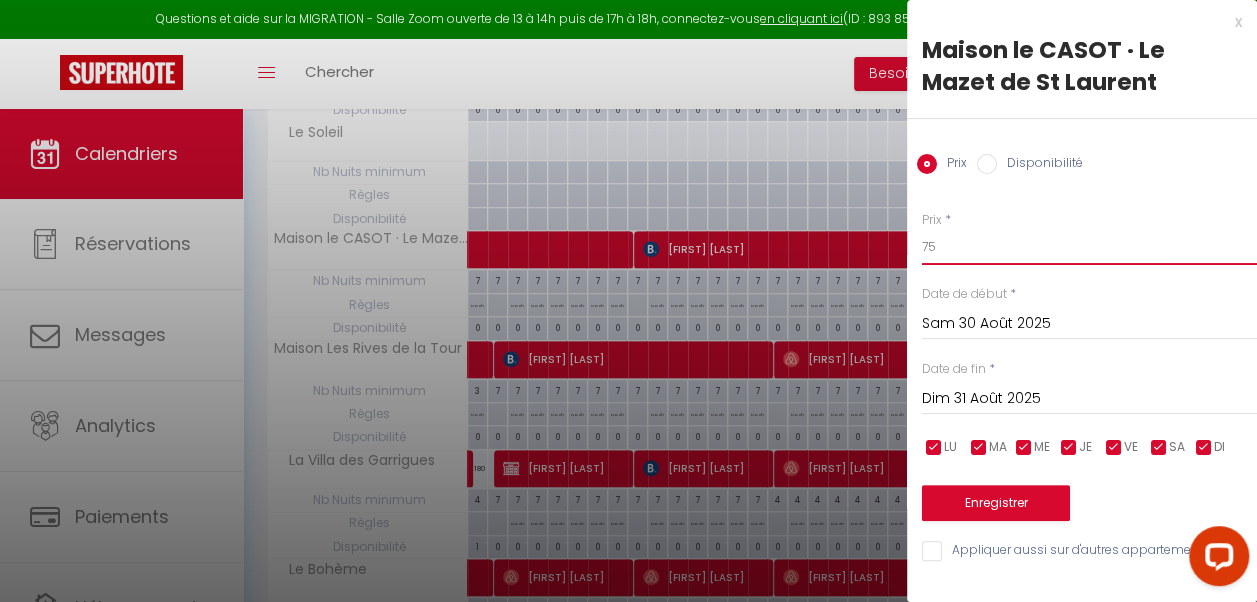 drag, startPoint x: 942, startPoint y: 249, endPoint x: 916, endPoint y: 244, distance: 26.476404 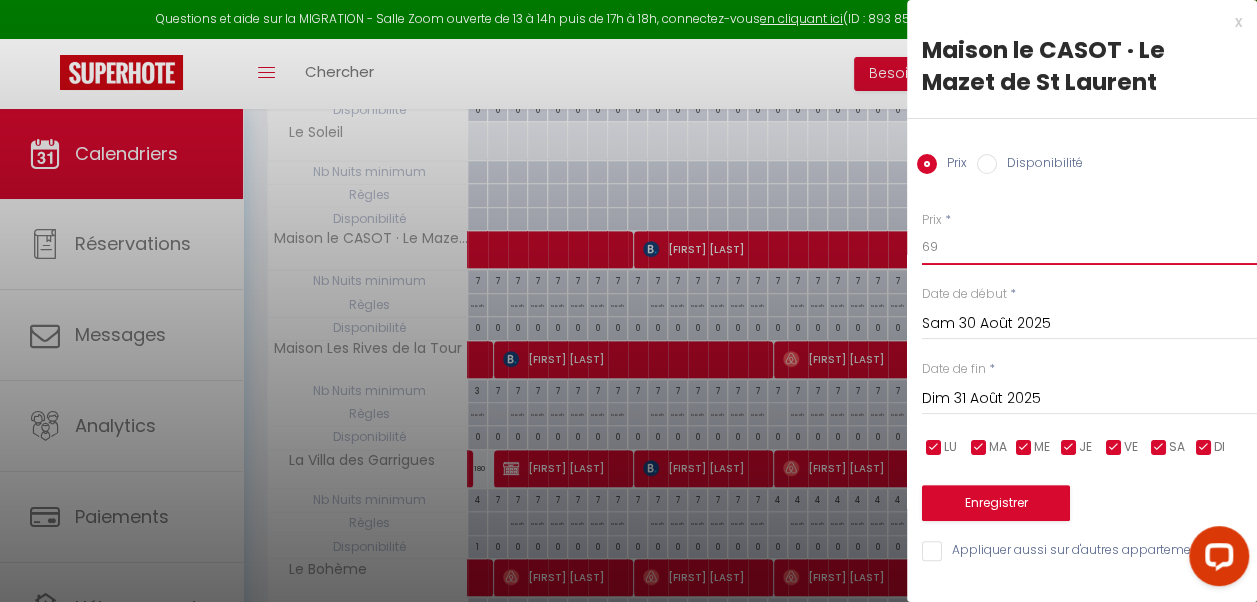 type on "69" 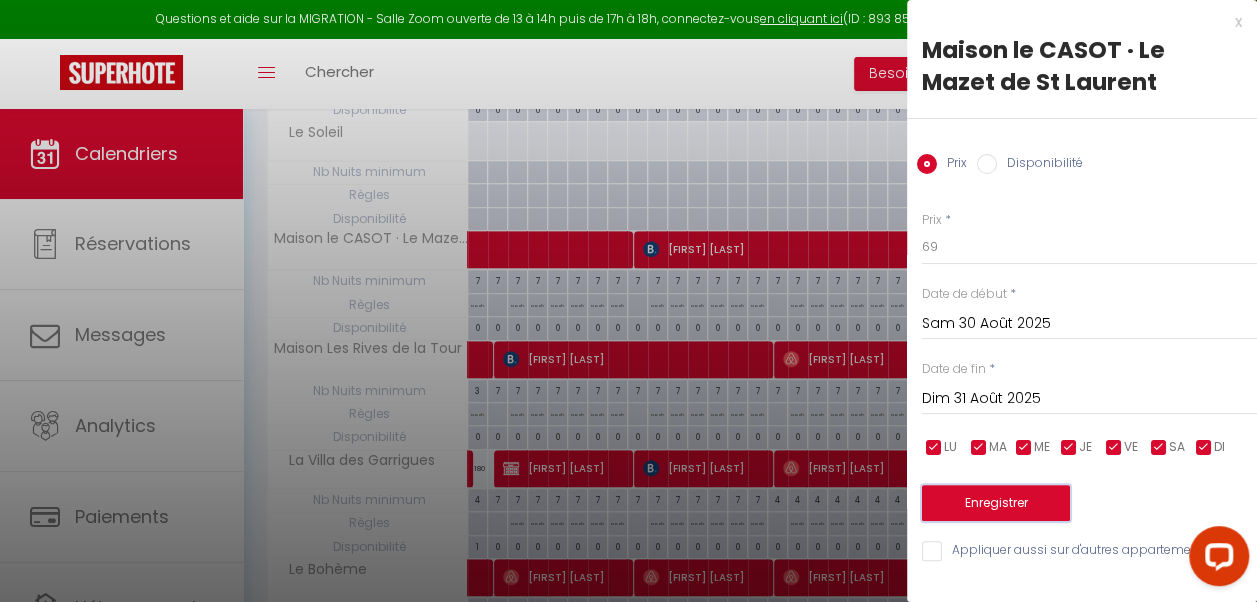 click on "Enregistrer" at bounding box center (996, 503) 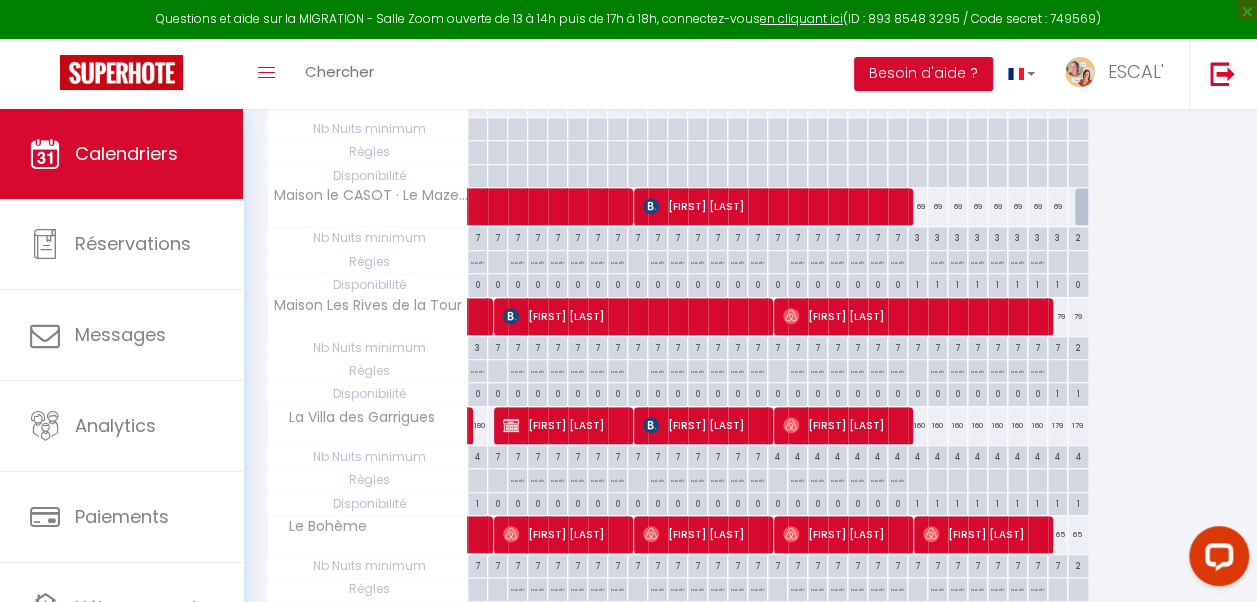 scroll, scrollTop: 528, scrollLeft: 0, axis: vertical 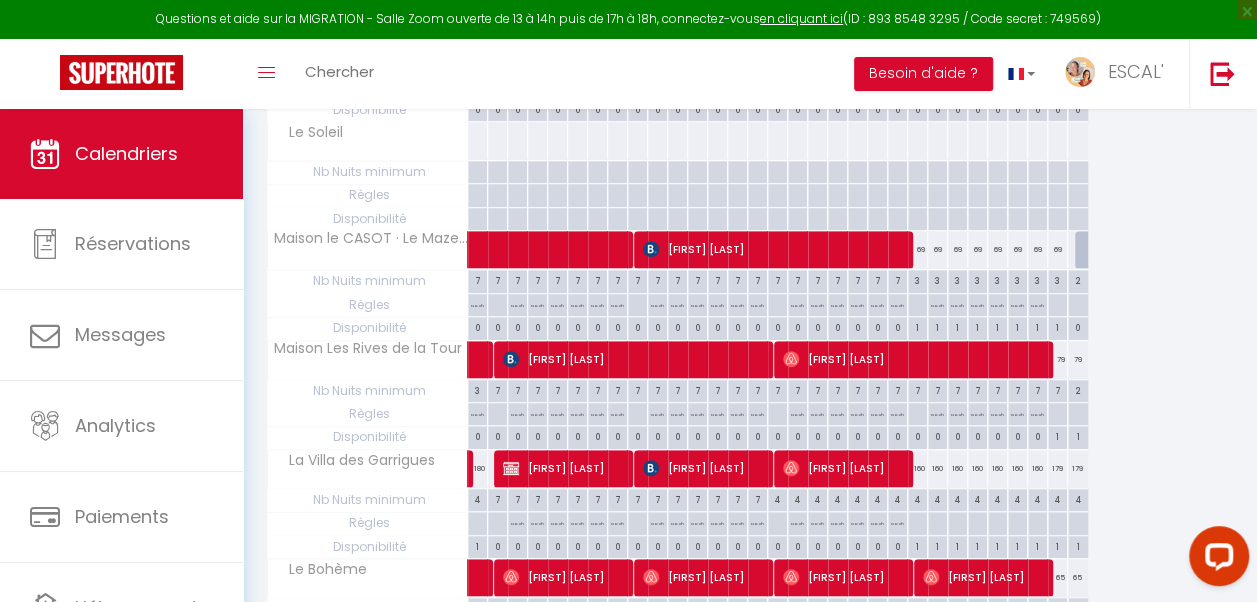 click on "79" at bounding box center (1058, 359) 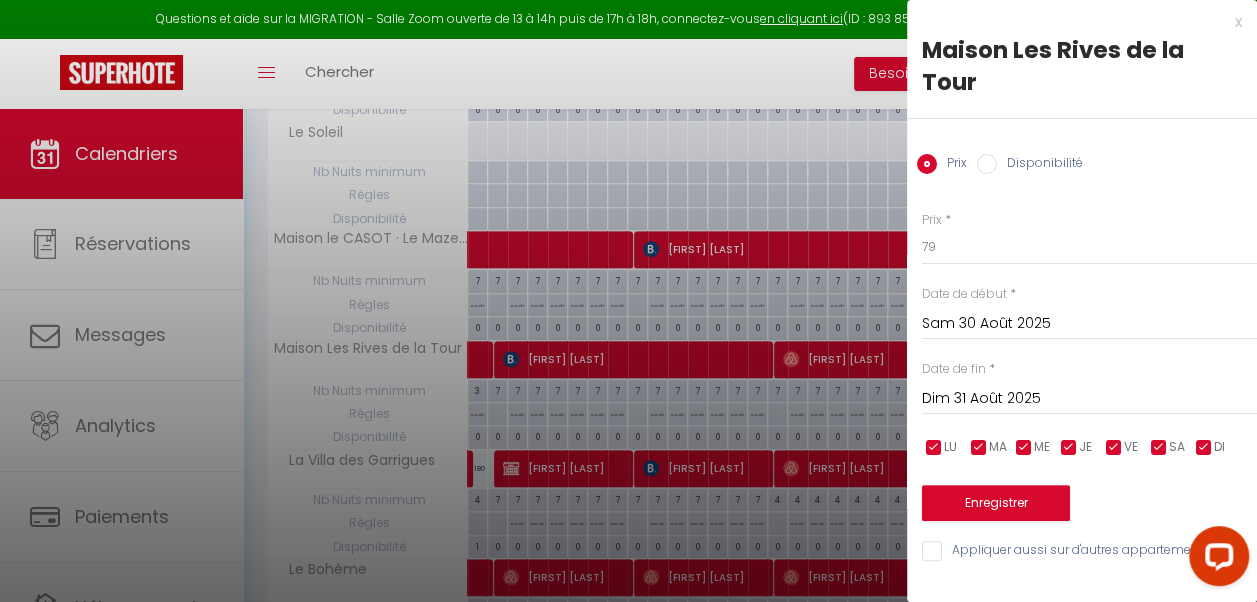 click on "Dim 31 Août 2025" at bounding box center [1089, 399] 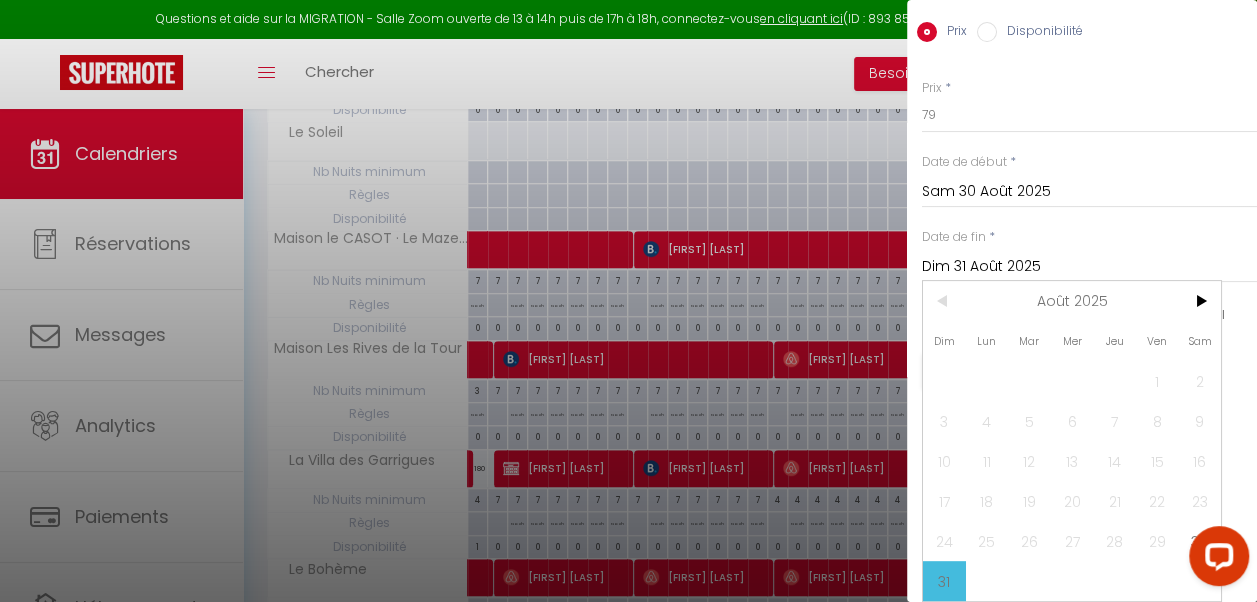 scroll, scrollTop: 146, scrollLeft: 0, axis: vertical 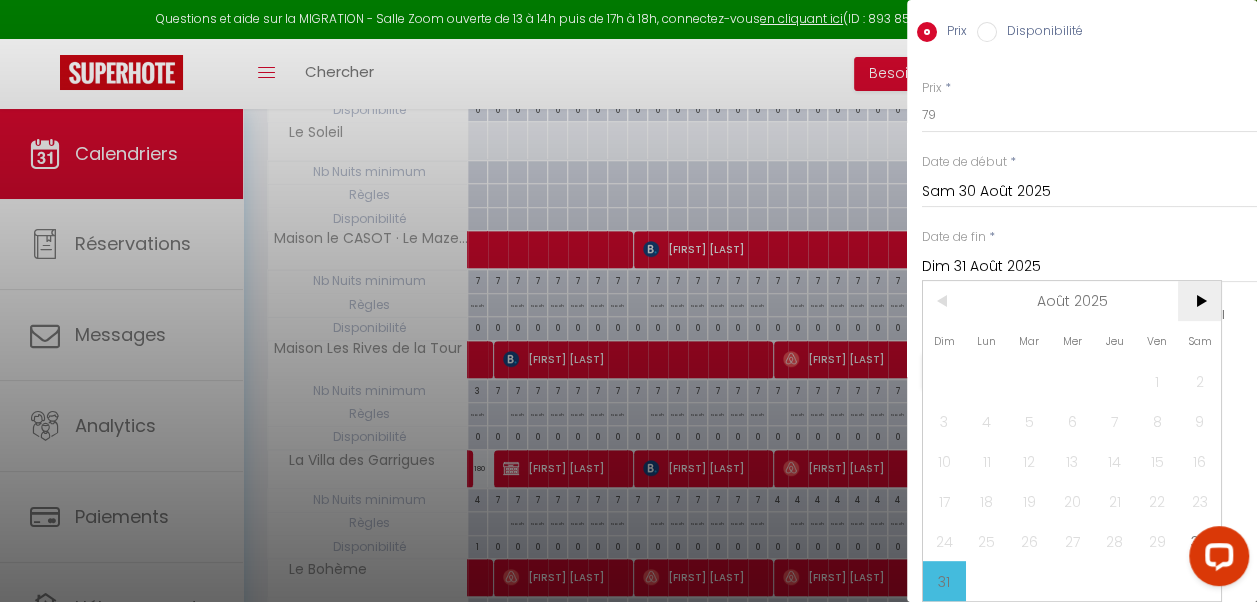 click on ">" at bounding box center [1199, 301] 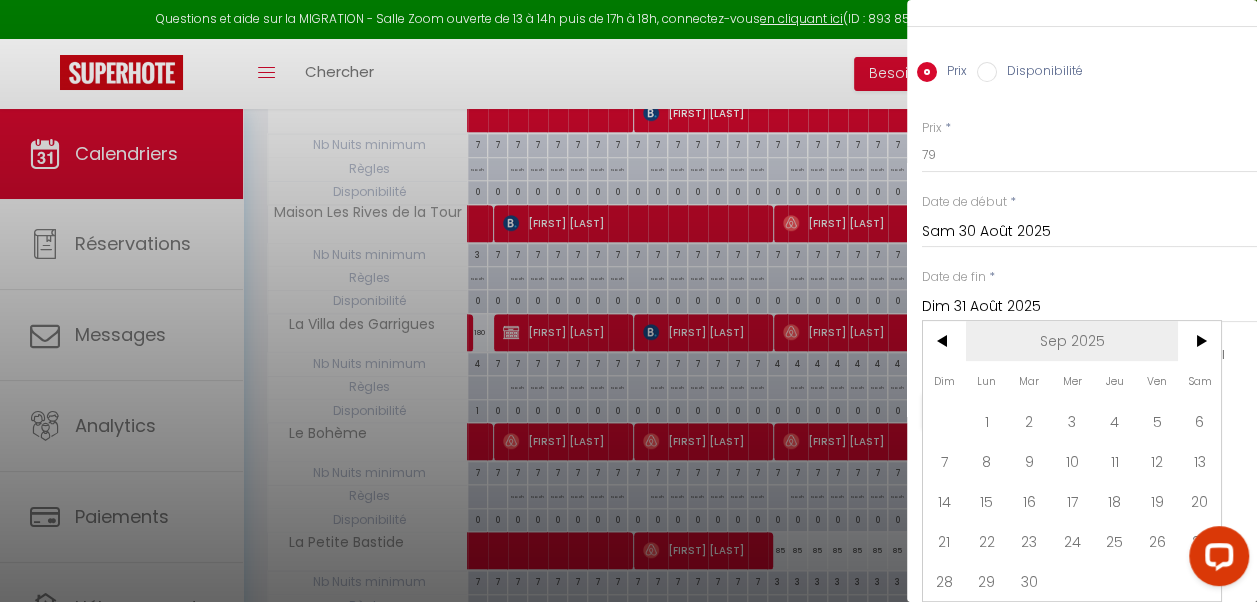 scroll, scrollTop: 728, scrollLeft: 0, axis: vertical 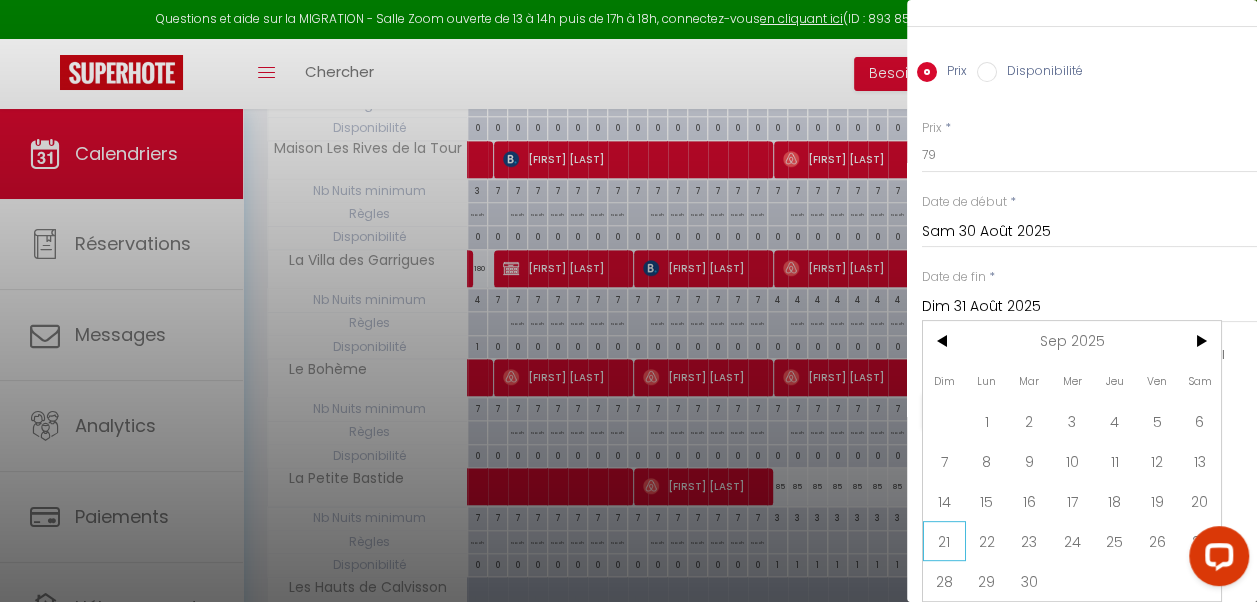 click on "21" at bounding box center (944, 541) 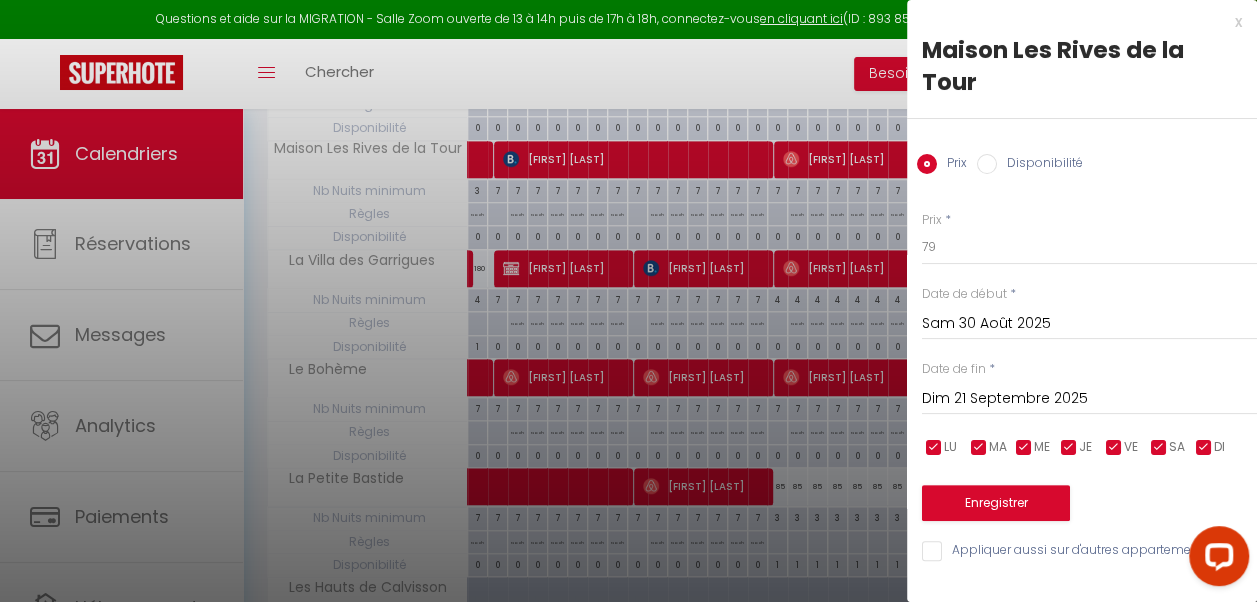 scroll, scrollTop: 0, scrollLeft: 0, axis: both 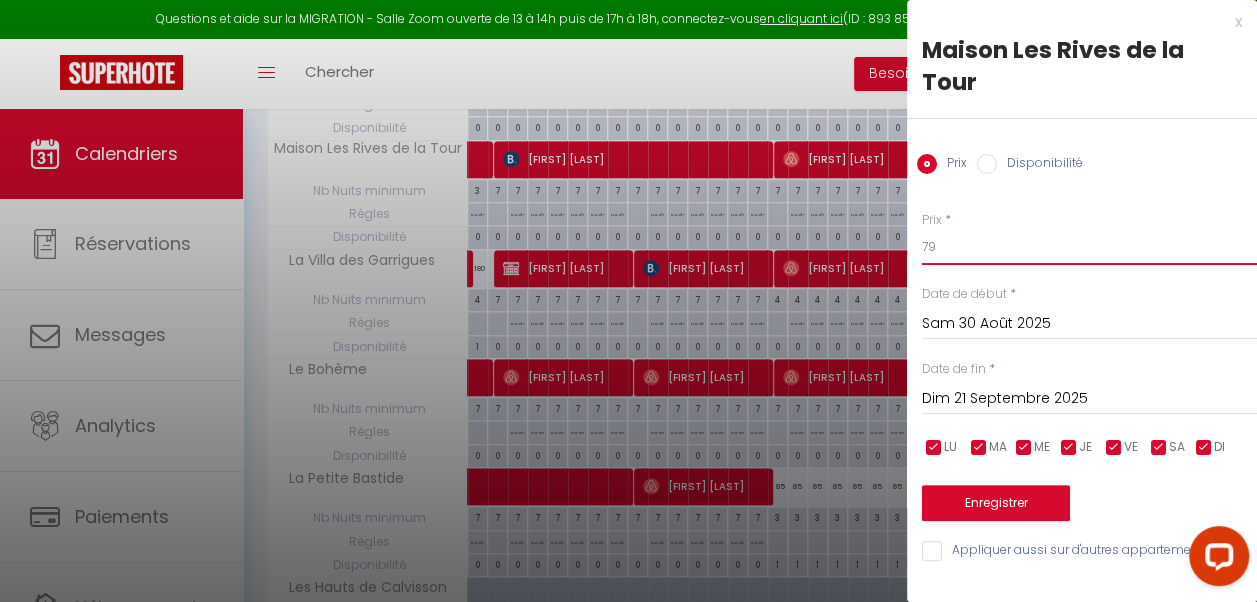 click on "79" at bounding box center [1089, 247] 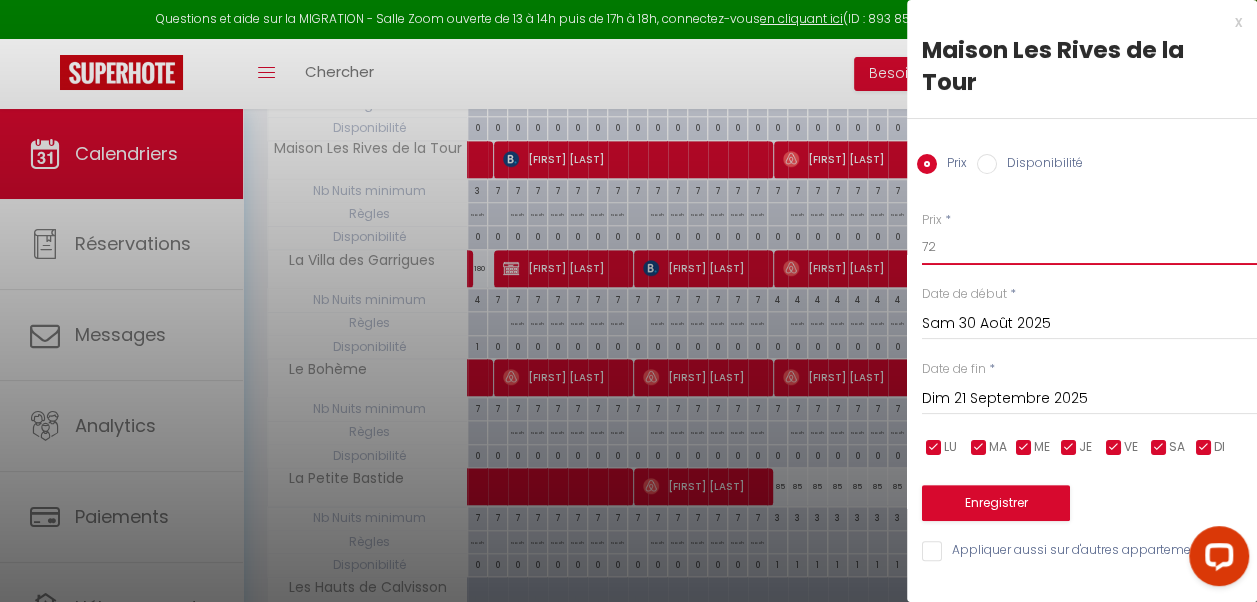 type on "72" 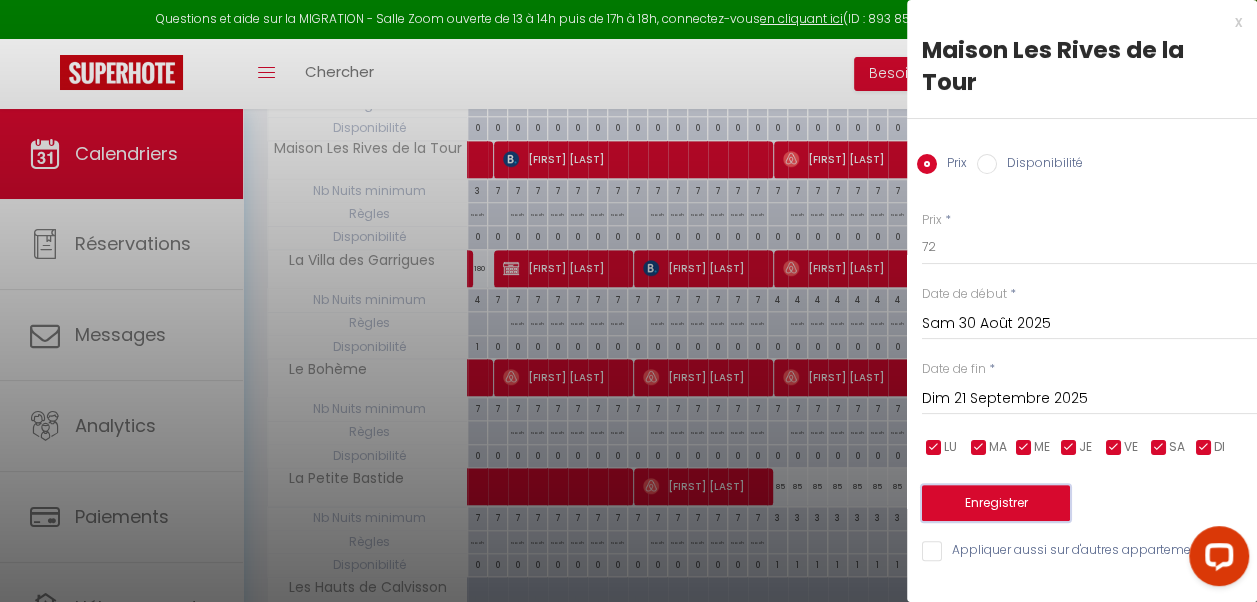 click on "Enregistrer" at bounding box center (996, 503) 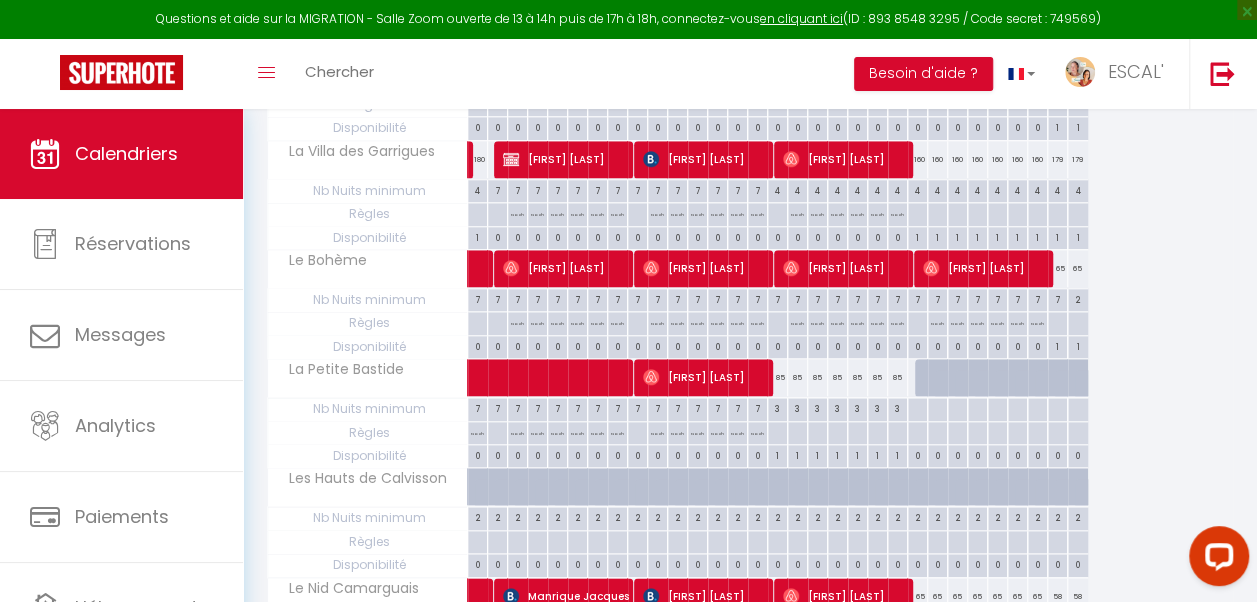 scroll, scrollTop: 828, scrollLeft: 0, axis: vertical 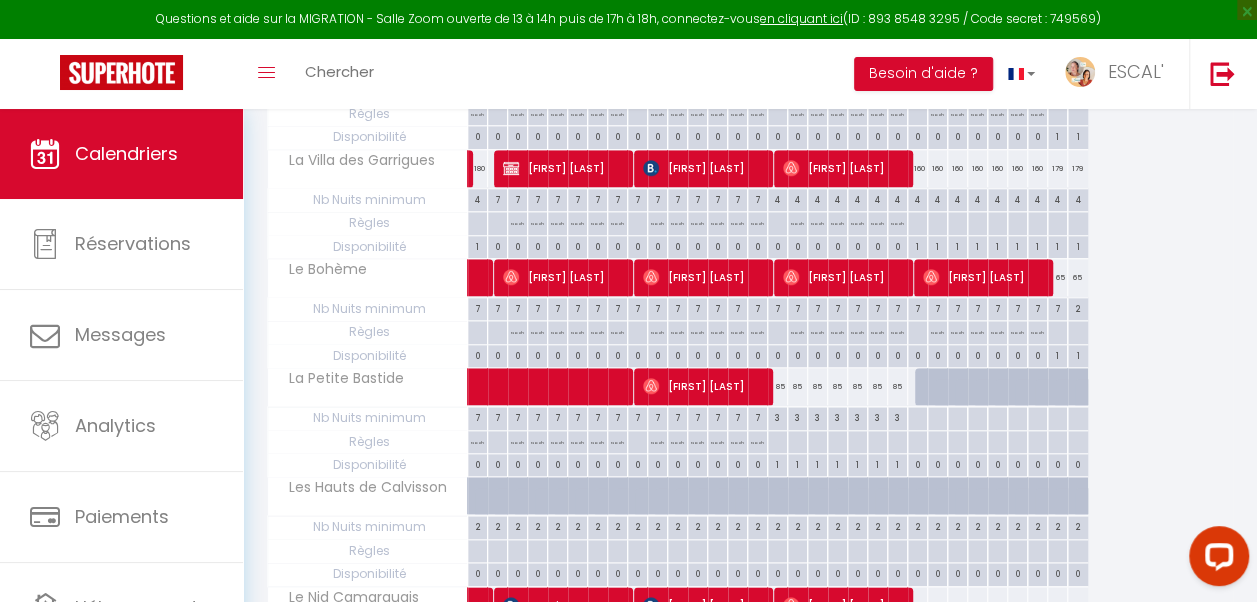 click on "65" at bounding box center [1058, 277] 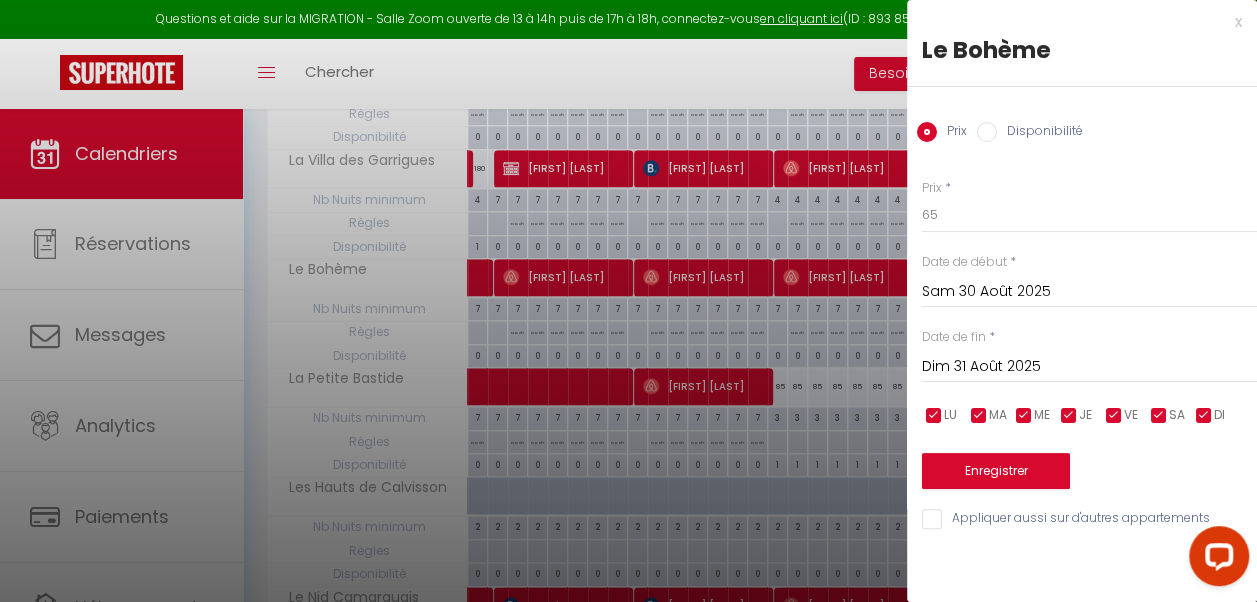 click on "Dim 31 Août 2025" at bounding box center (1089, 367) 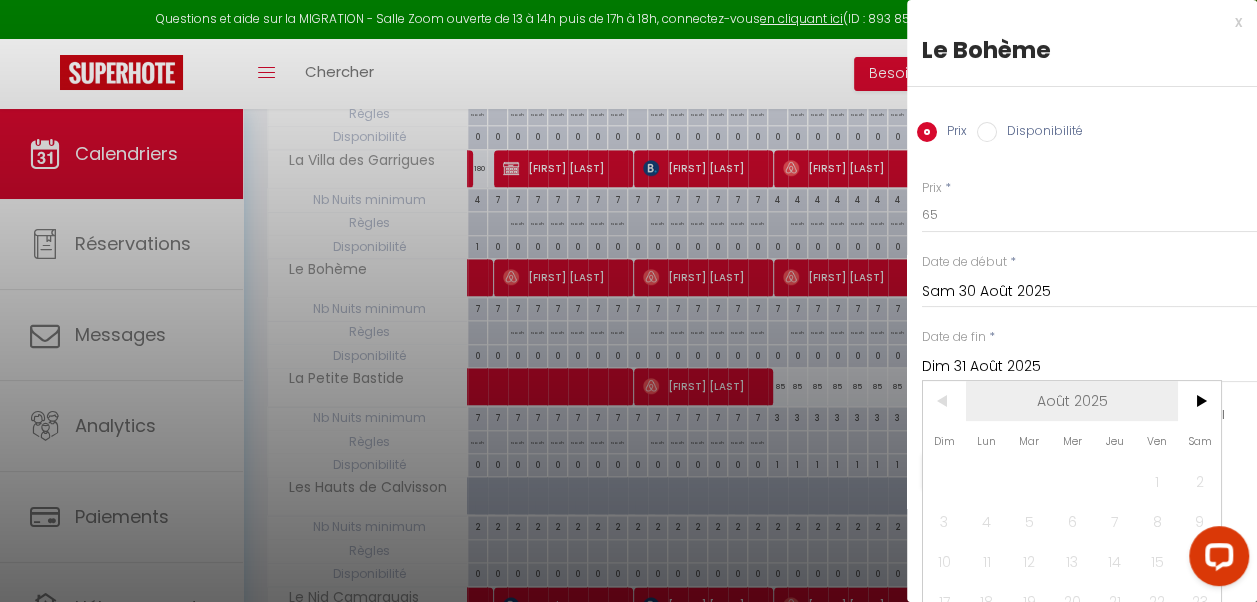 scroll, scrollTop: 0, scrollLeft: 0, axis: both 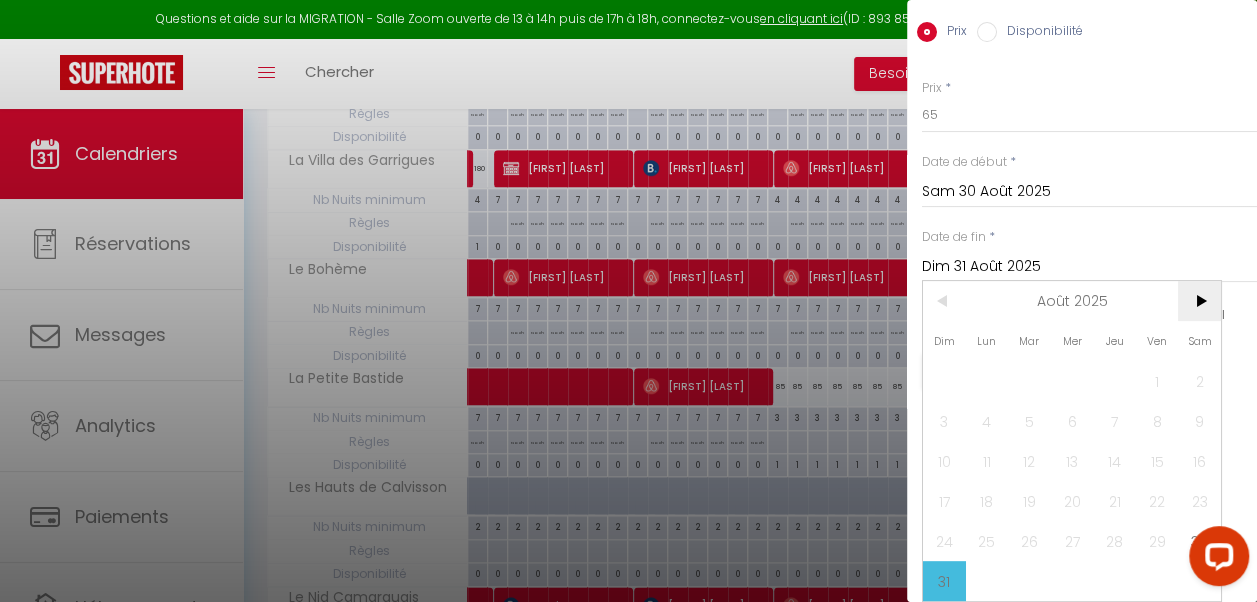 click on ">" at bounding box center [1199, 301] 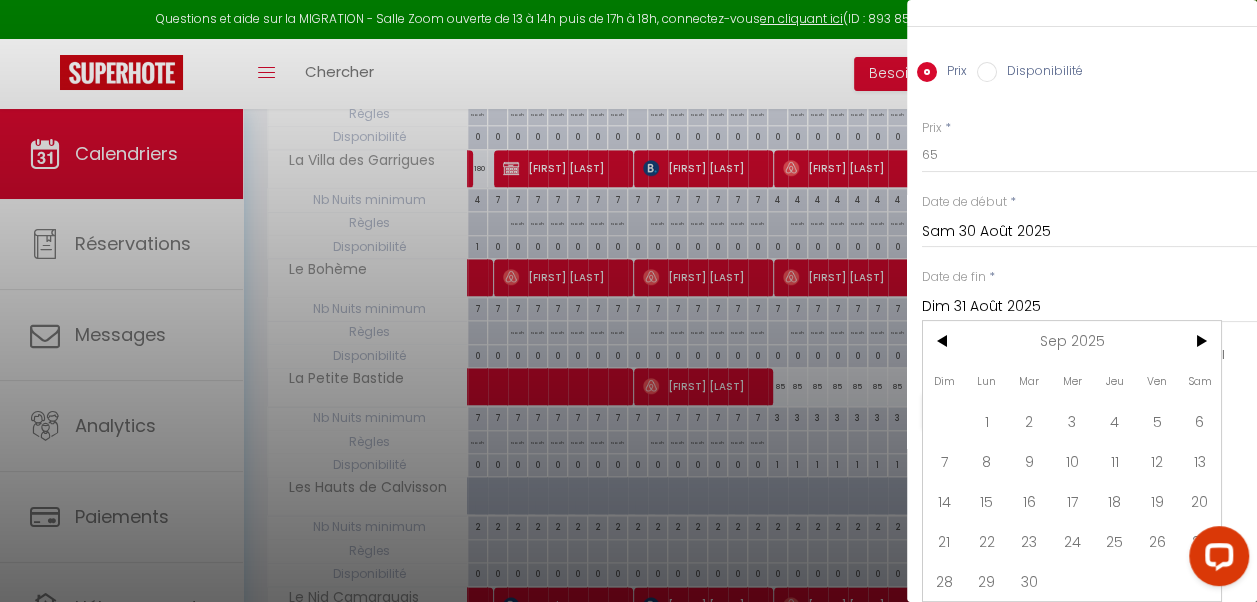 scroll, scrollTop: 74, scrollLeft: 0, axis: vertical 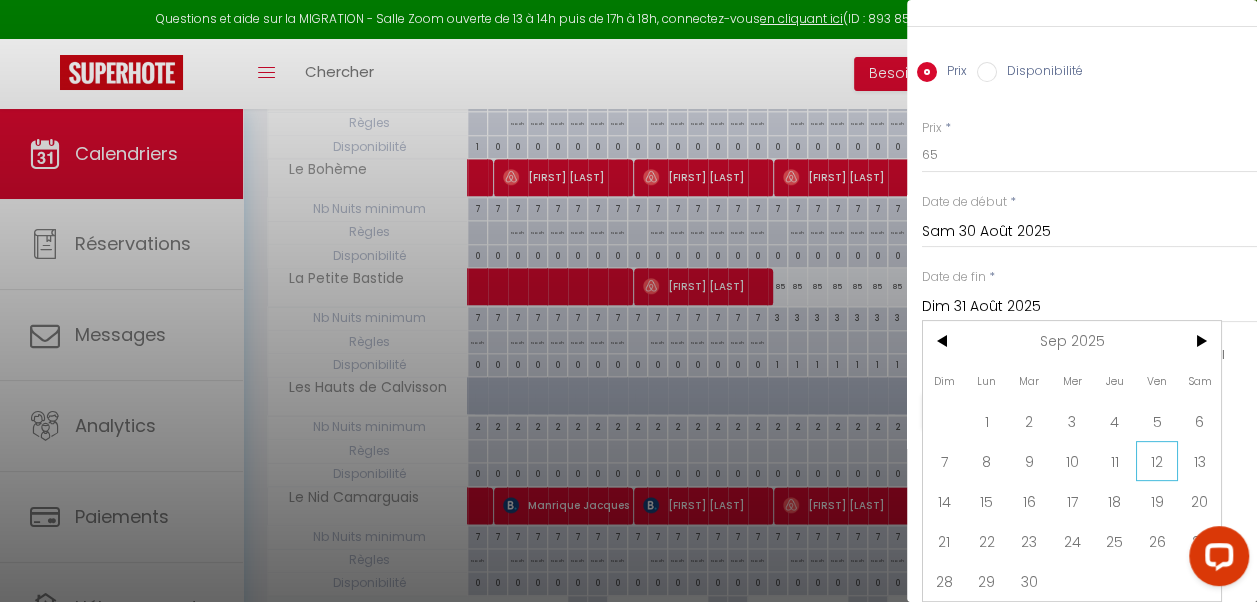 click on "12" at bounding box center [1157, 461] 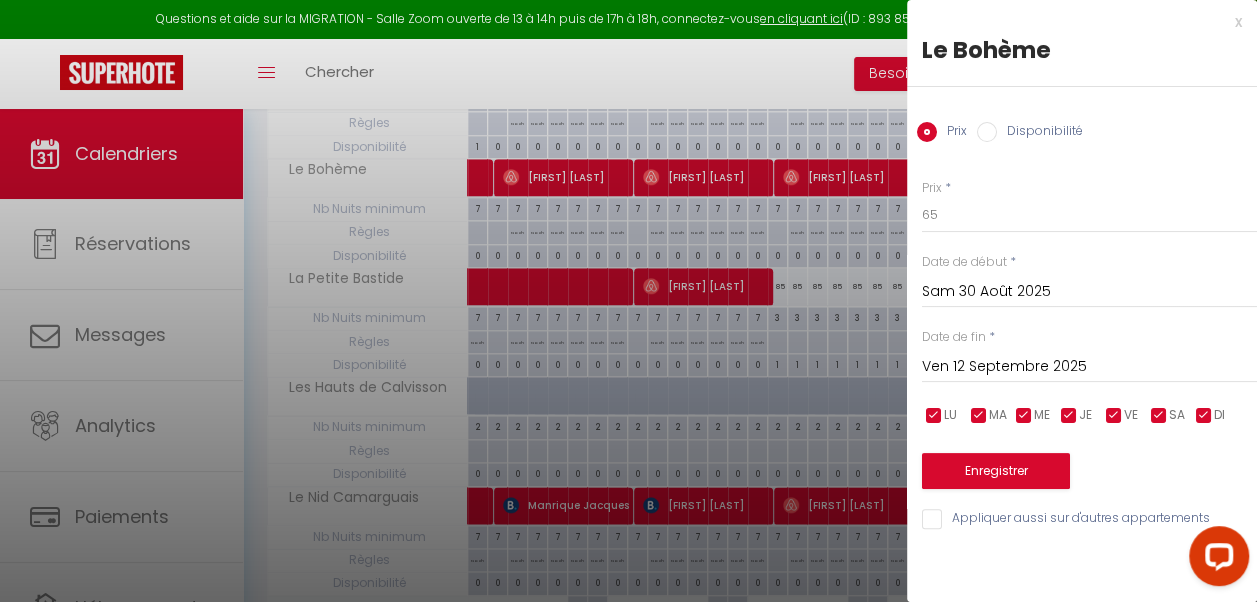 scroll, scrollTop: 0, scrollLeft: 0, axis: both 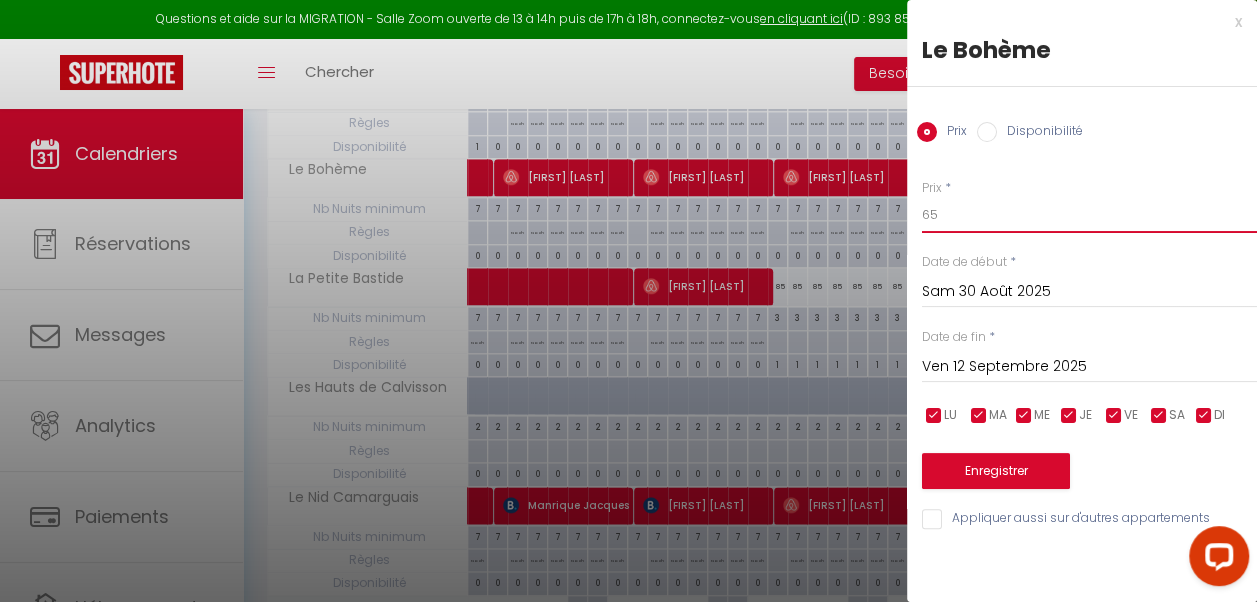 drag, startPoint x: 948, startPoint y: 220, endPoint x: 974, endPoint y: 345, distance: 127.67537 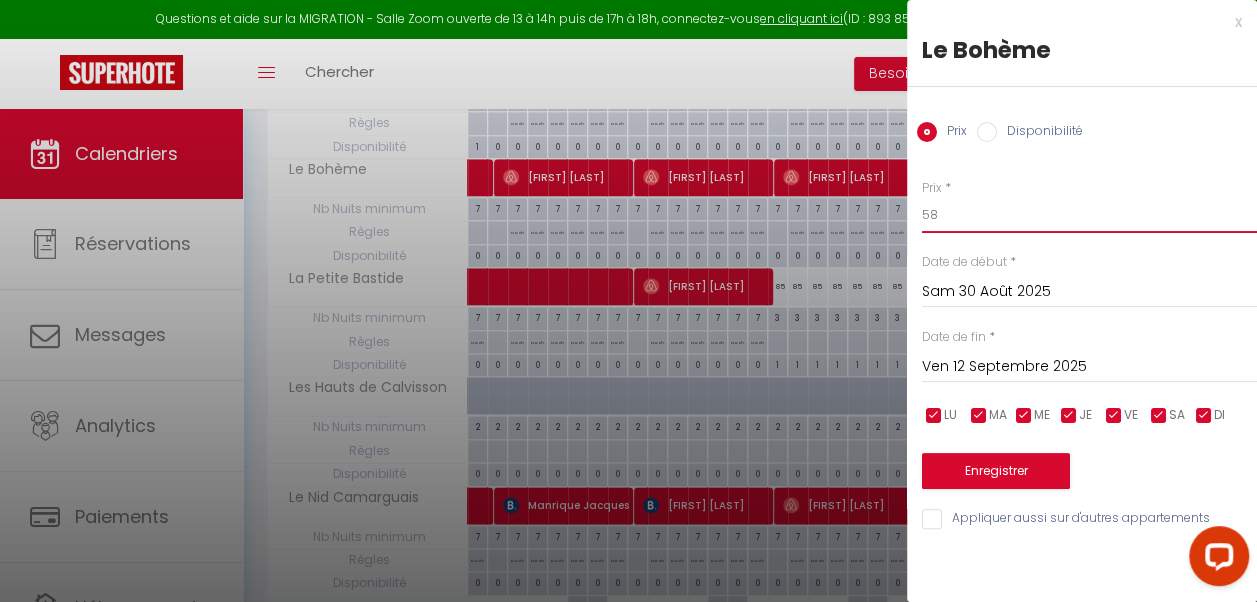 type on "58" 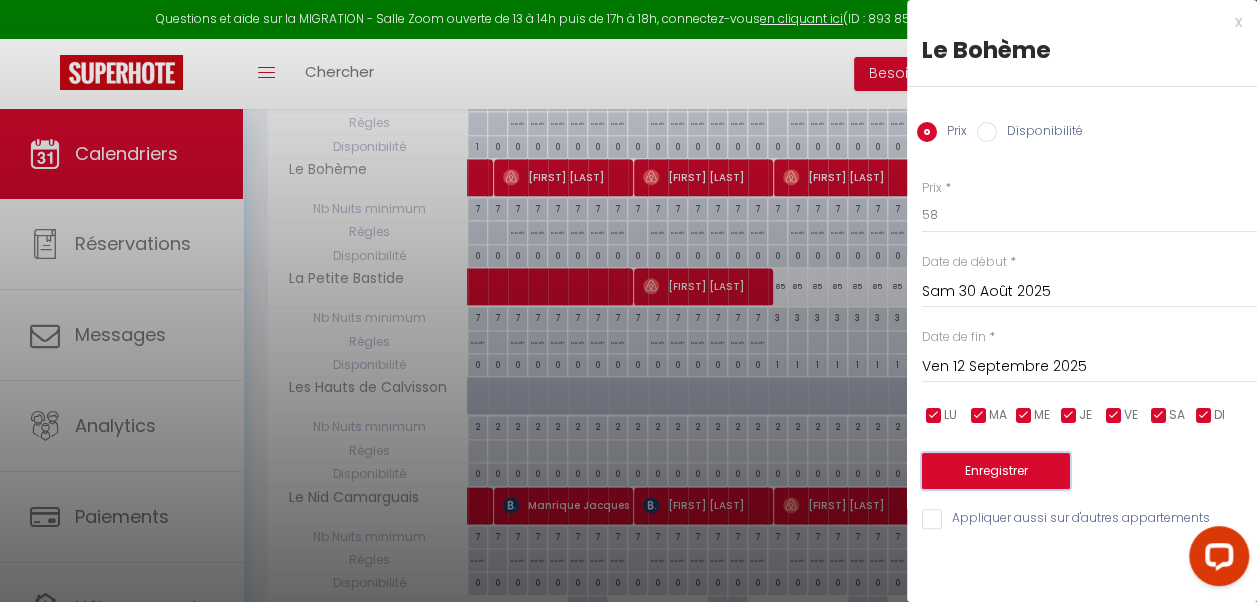click on "Enregistrer" at bounding box center [996, 471] 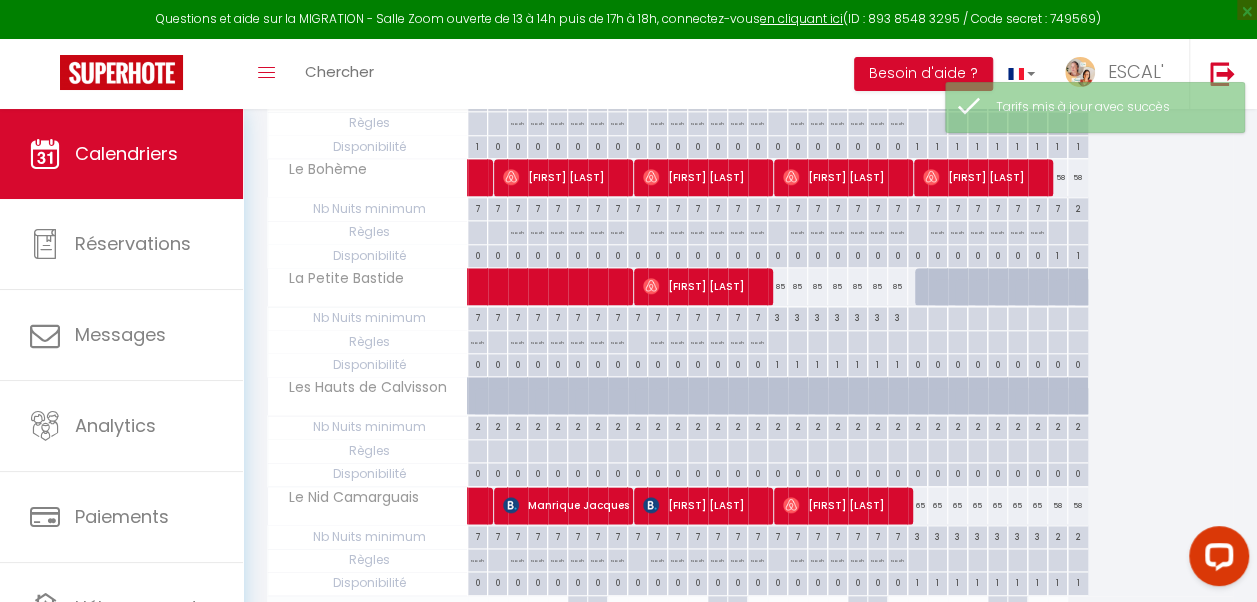 scroll, scrollTop: 728, scrollLeft: 0, axis: vertical 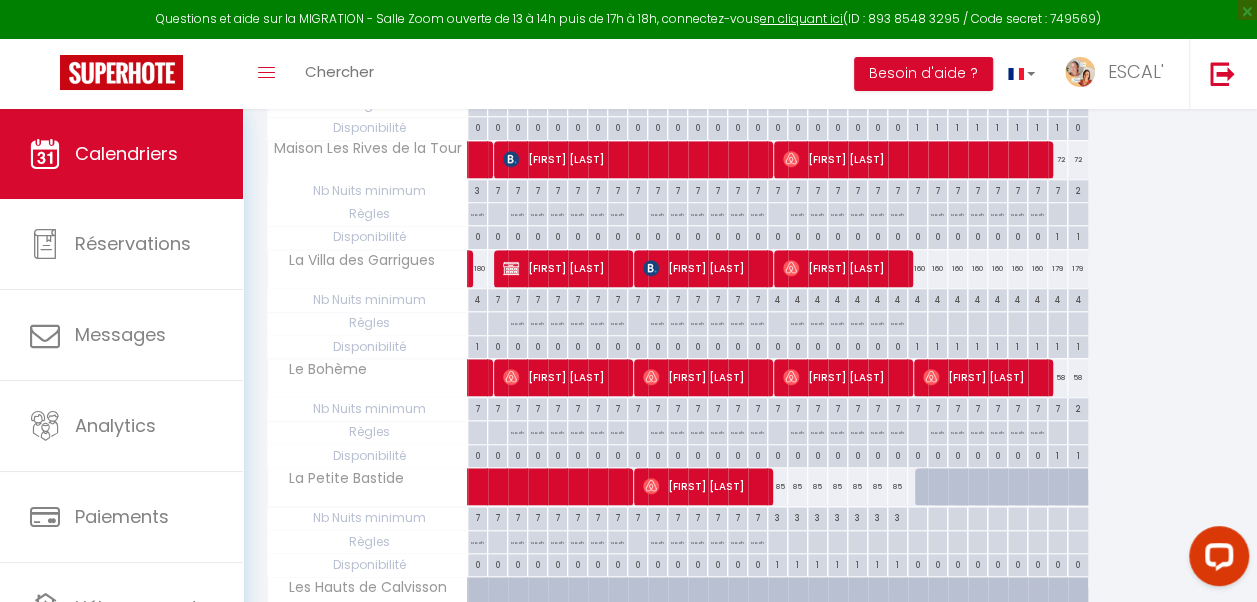 click on "7" at bounding box center (1057, 407) 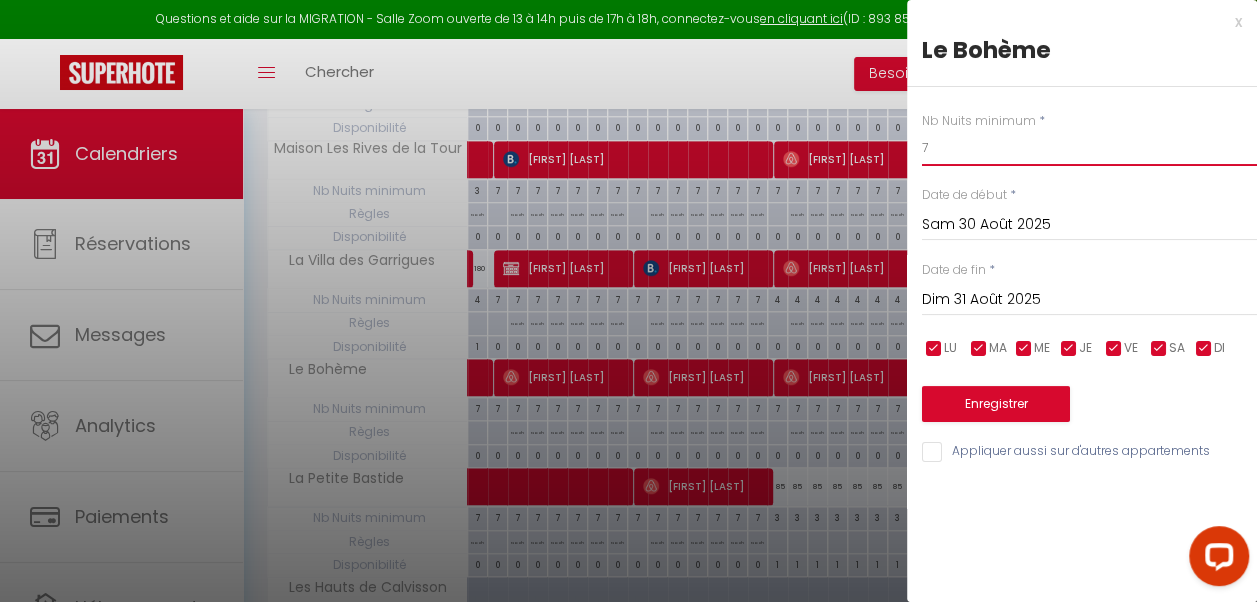 drag, startPoint x: 951, startPoint y: 156, endPoint x: 908, endPoint y: 294, distance: 144.54411 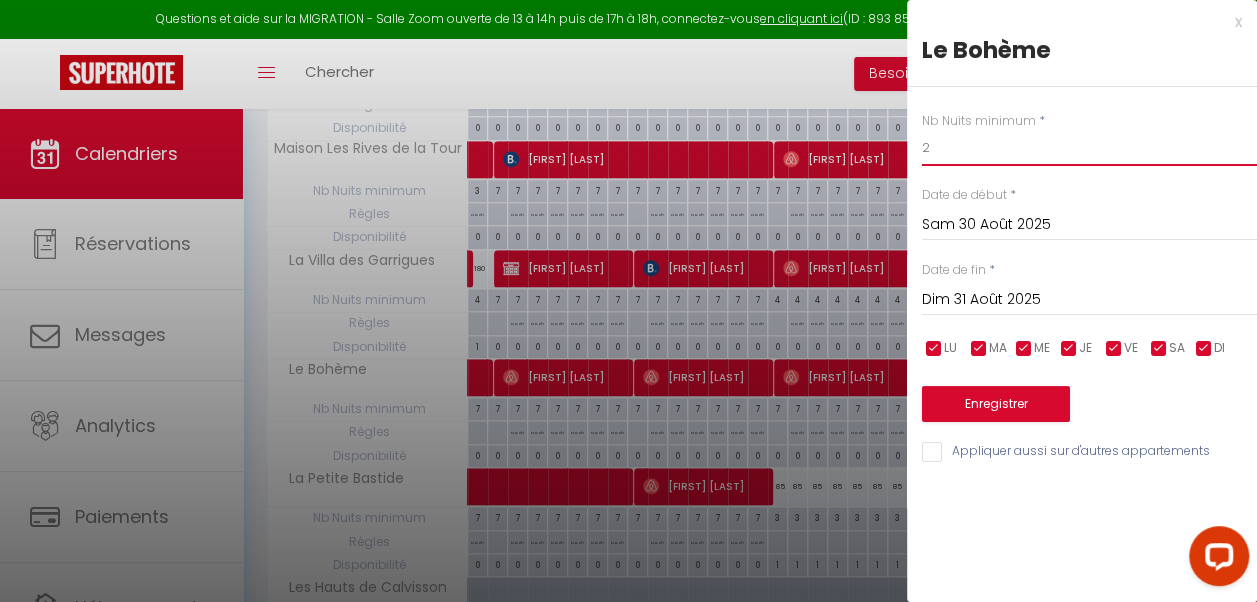 type on "2" 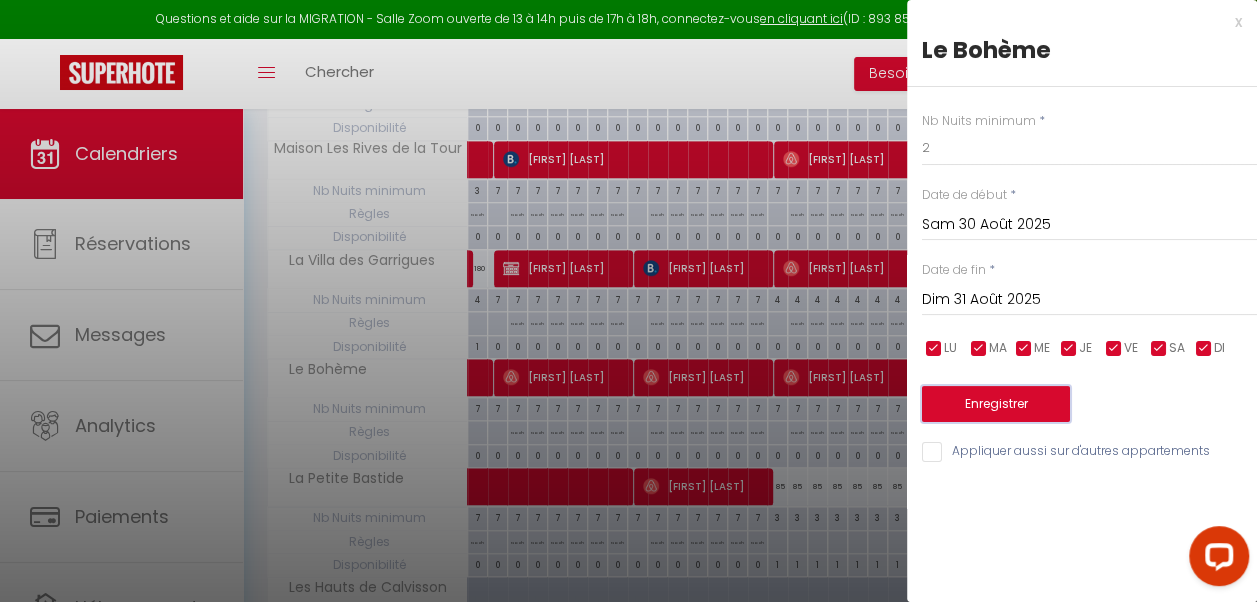 click on "Enregistrer" at bounding box center [996, 404] 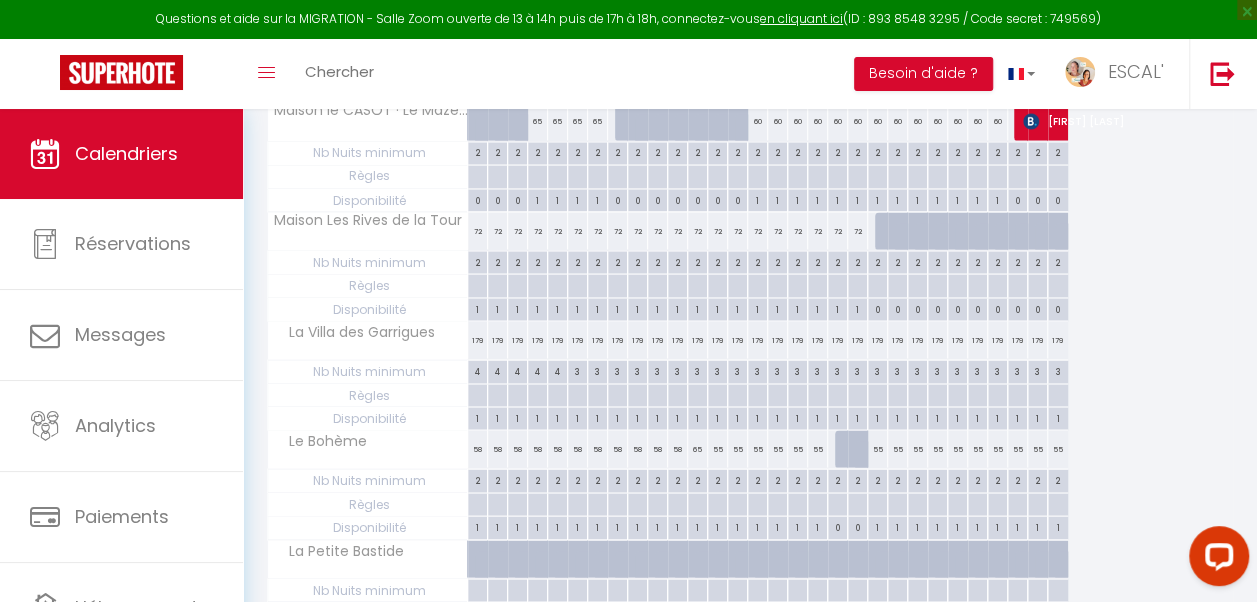 scroll, scrollTop: 1728, scrollLeft: 0, axis: vertical 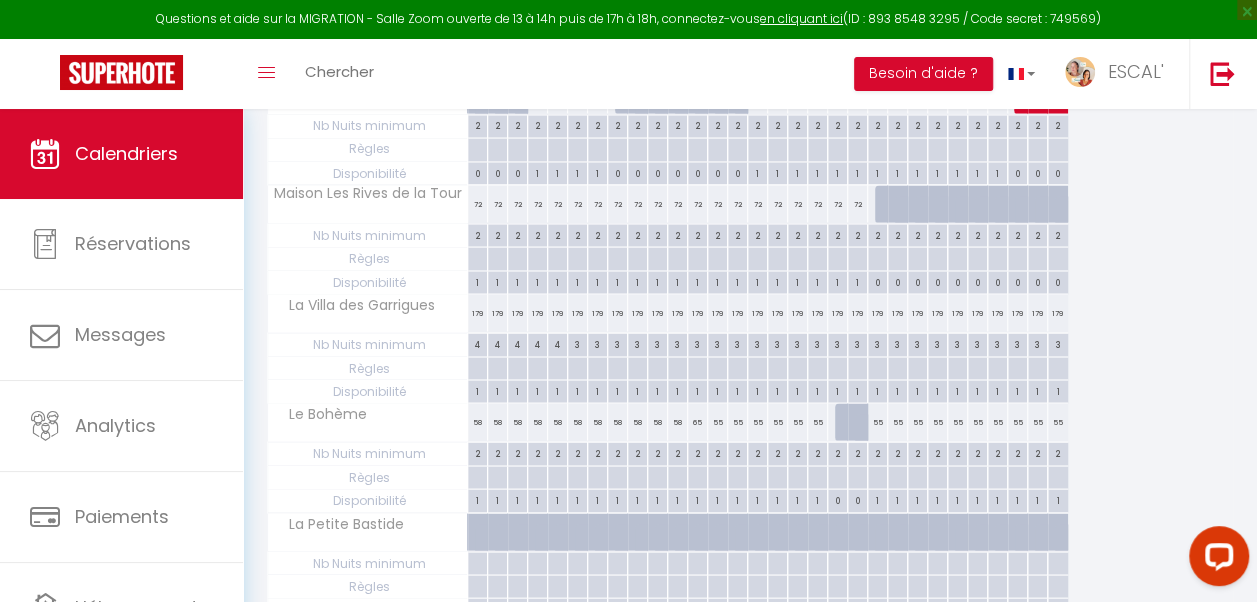 click on "65" at bounding box center (698, 421) 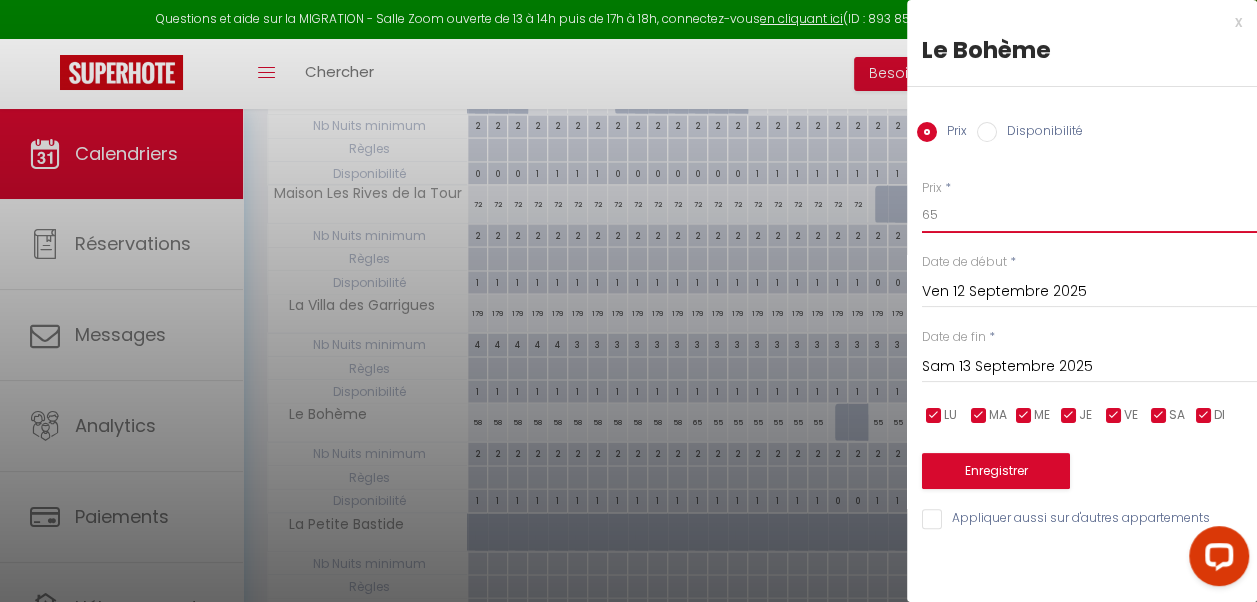 drag, startPoint x: 930, startPoint y: 214, endPoint x: 919, endPoint y: 214, distance: 11 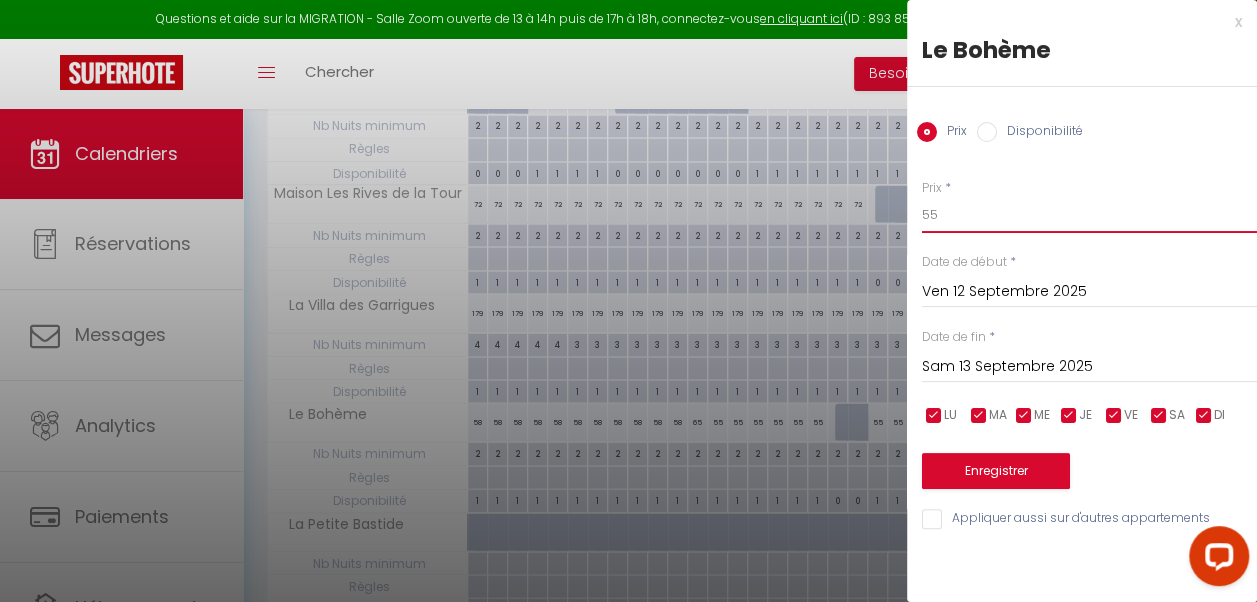 click on "55" at bounding box center (1089, 215) 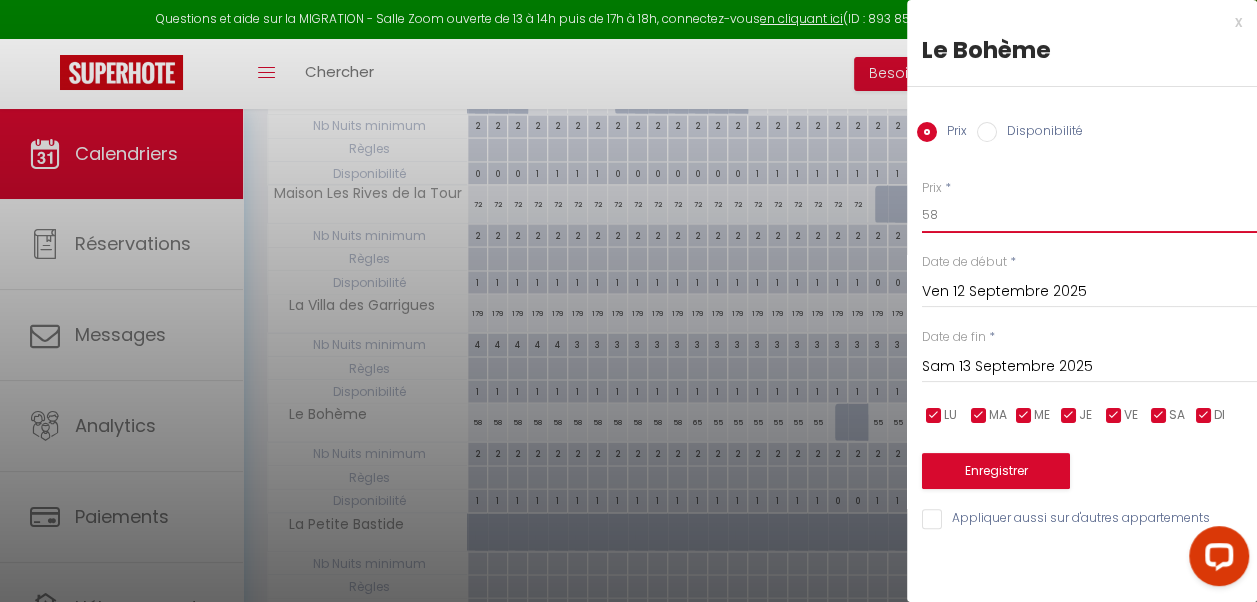 type on "58" 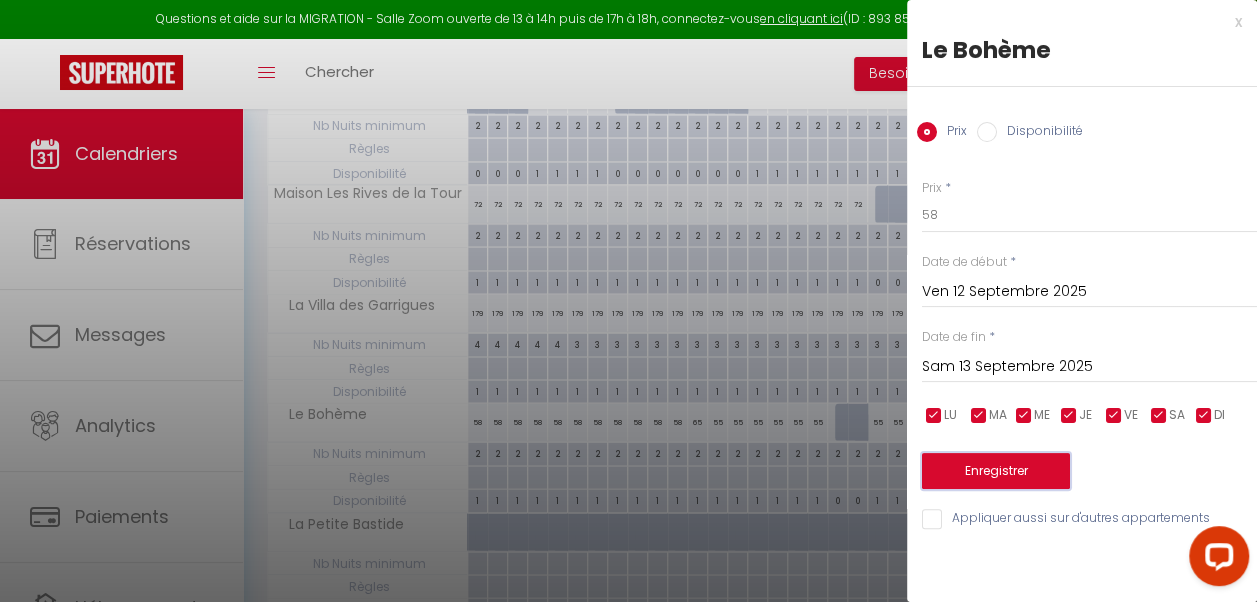 click on "Enregistrer" at bounding box center [996, 471] 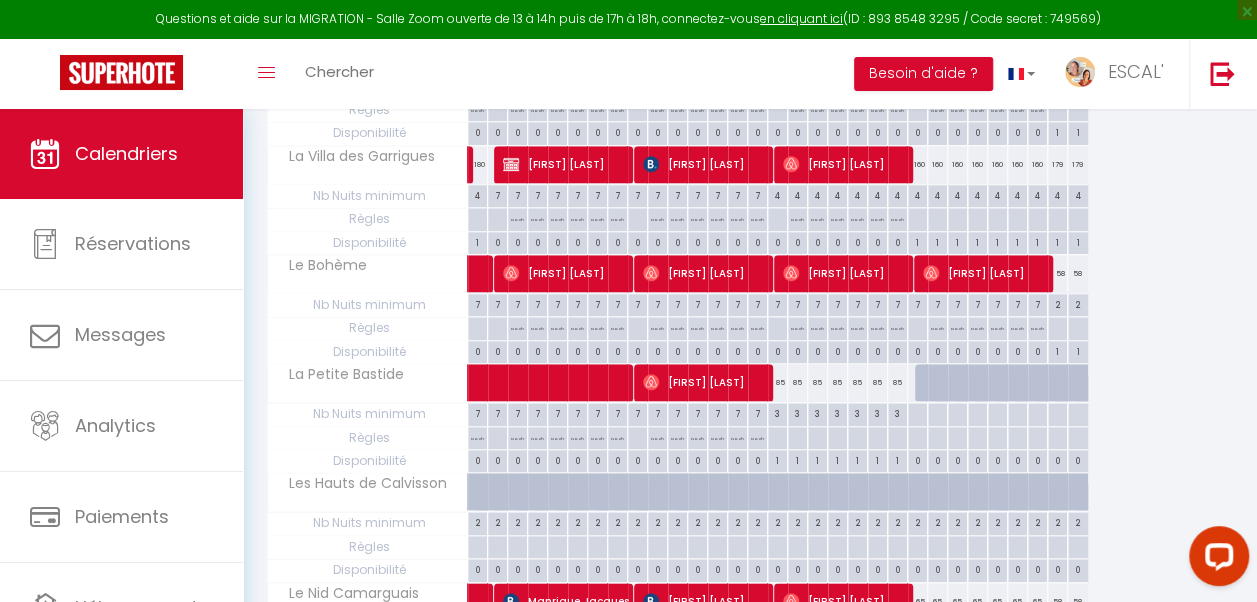 scroll, scrollTop: 728, scrollLeft: 0, axis: vertical 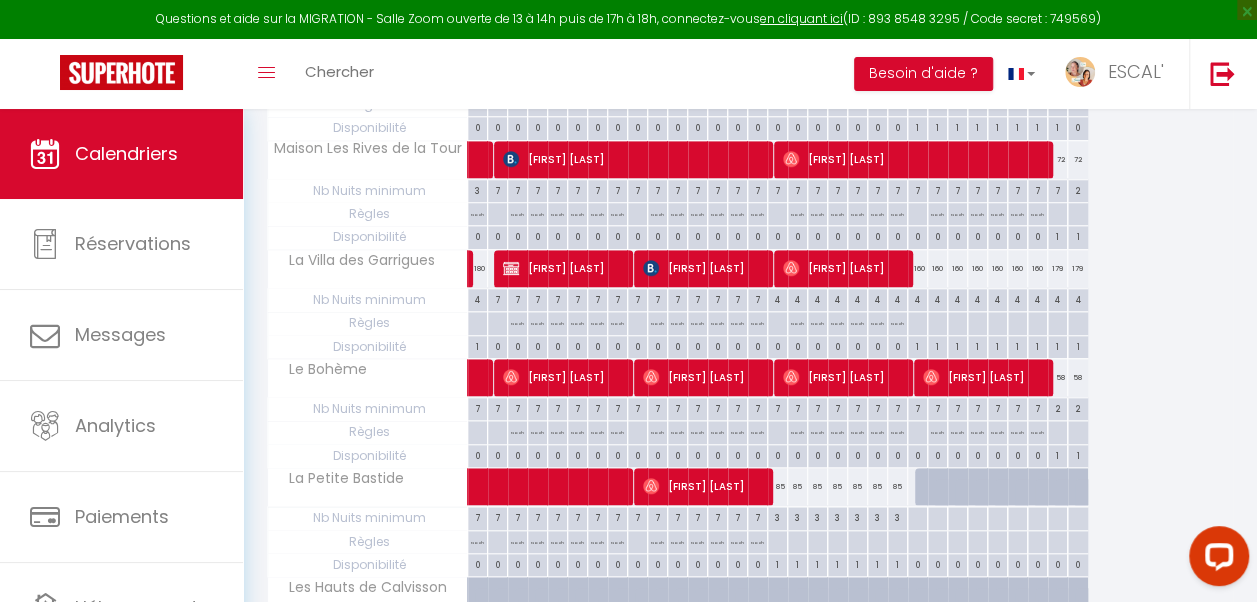 click on "160" at bounding box center [918, 268] 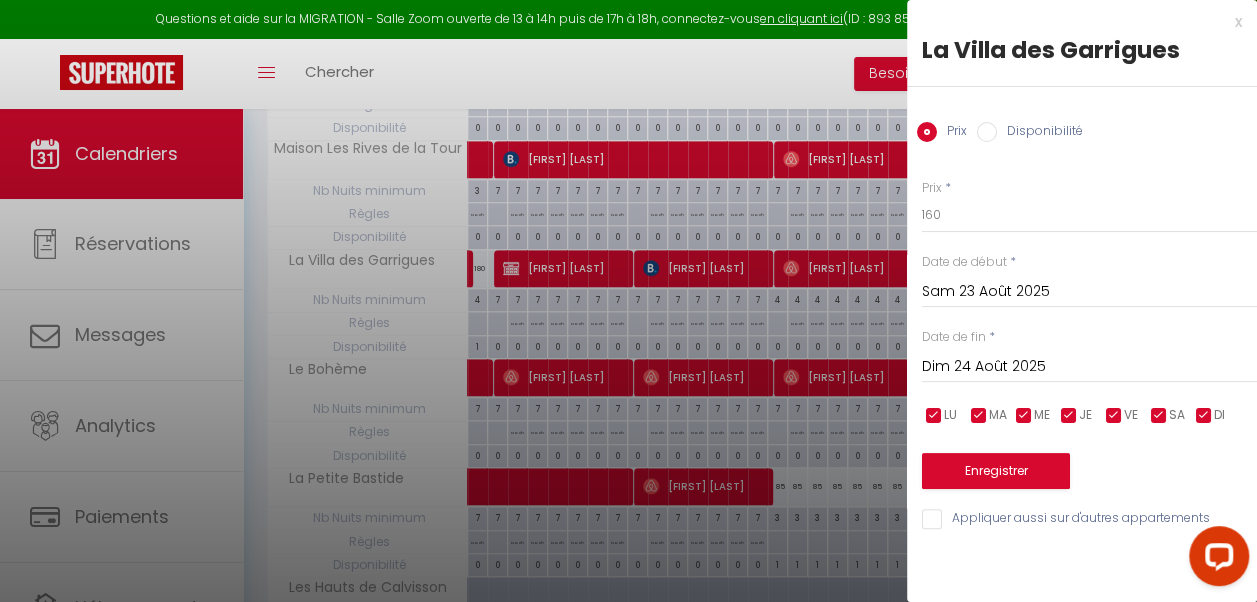 click on "Dim 24 Août 2025" at bounding box center [1089, 367] 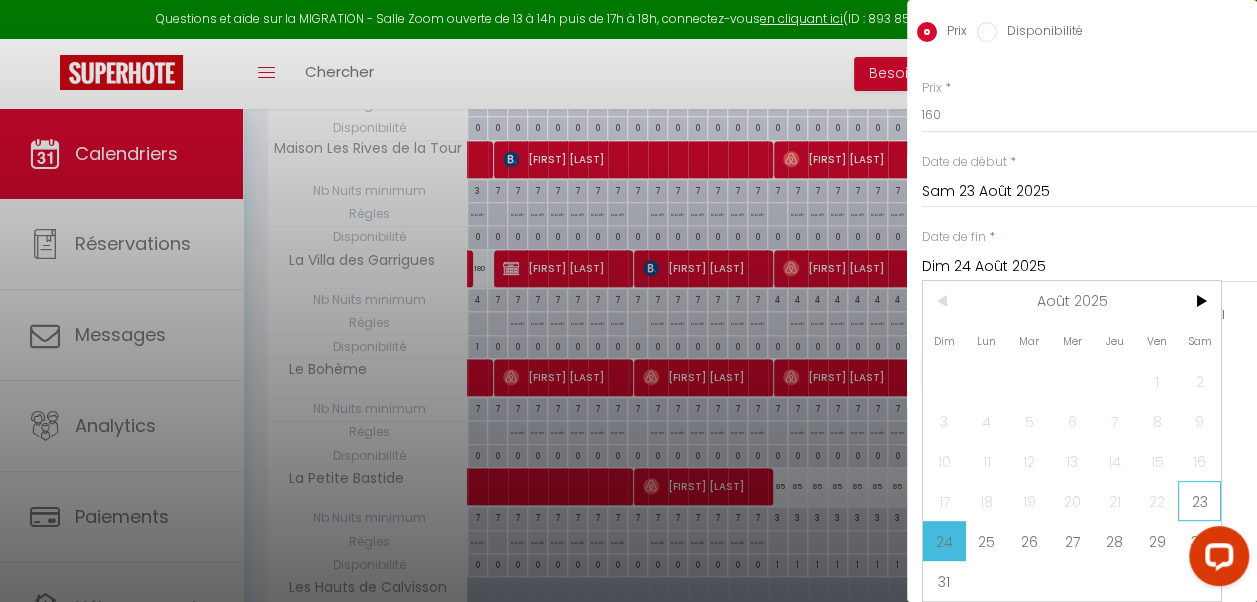 scroll, scrollTop: 114, scrollLeft: 0, axis: vertical 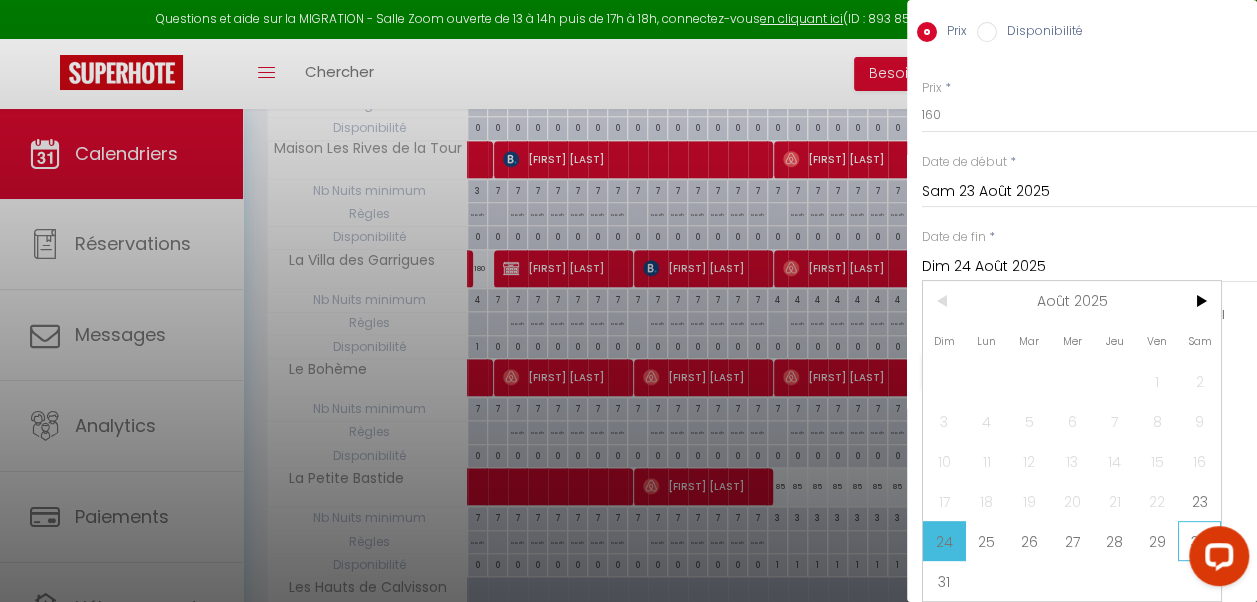 click on "30" at bounding box center (1199, 541) 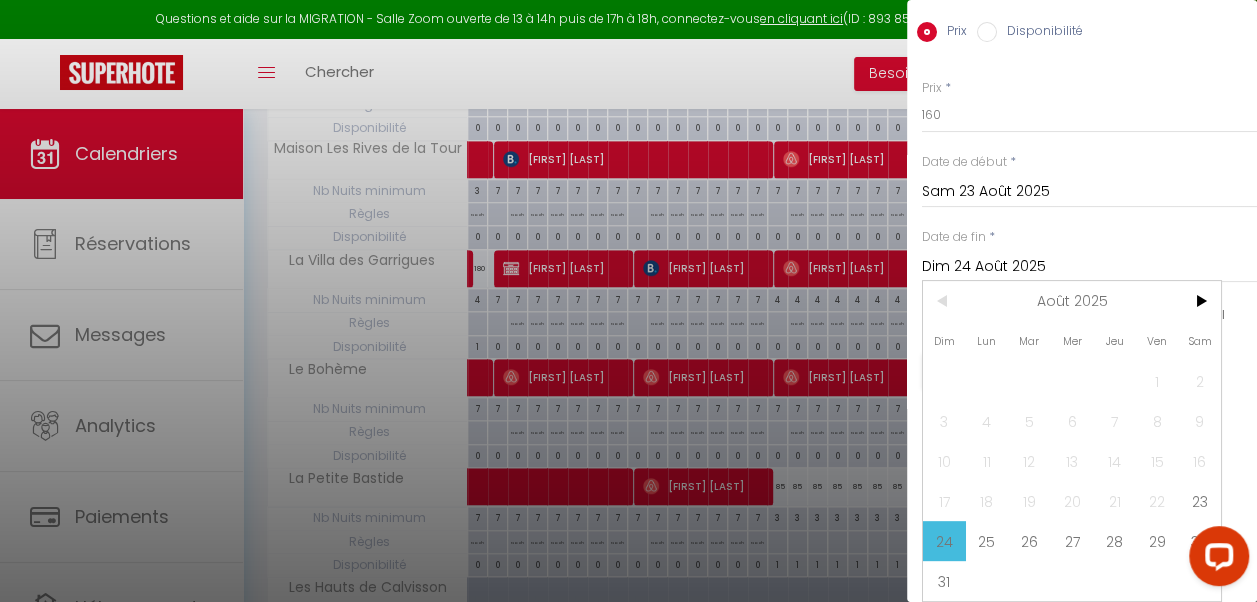 type on "Sam 30 Août 2025" 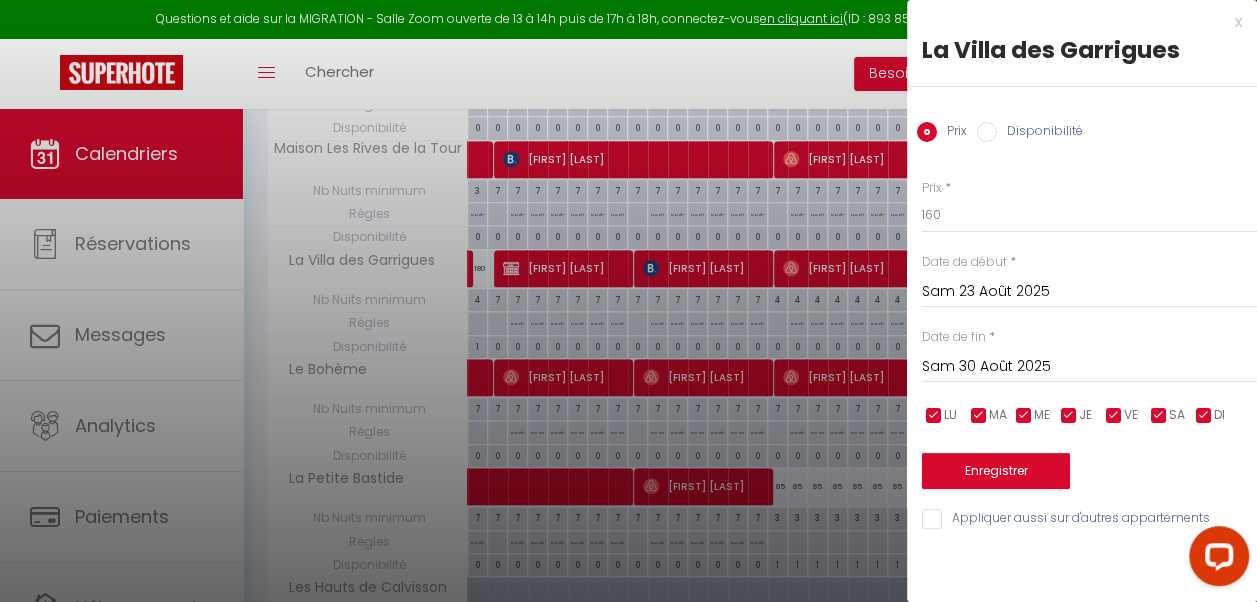 scroll, scrollTop: 0, scrollLeft: 0, axis: both 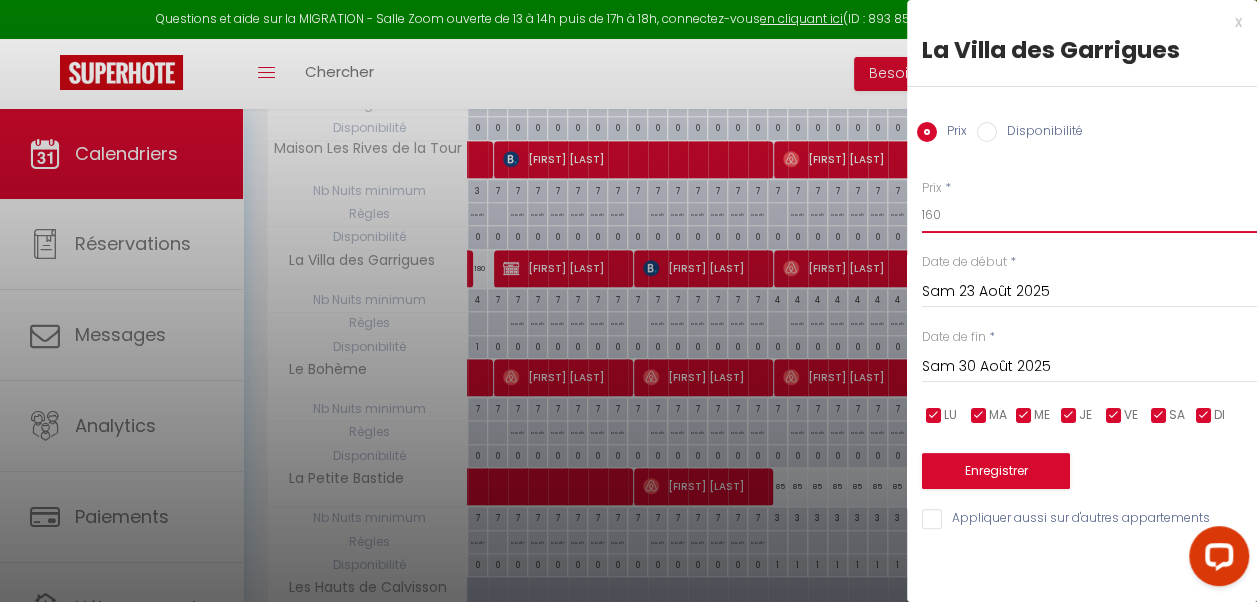 click on "160" at bounding box center (1089, 215) 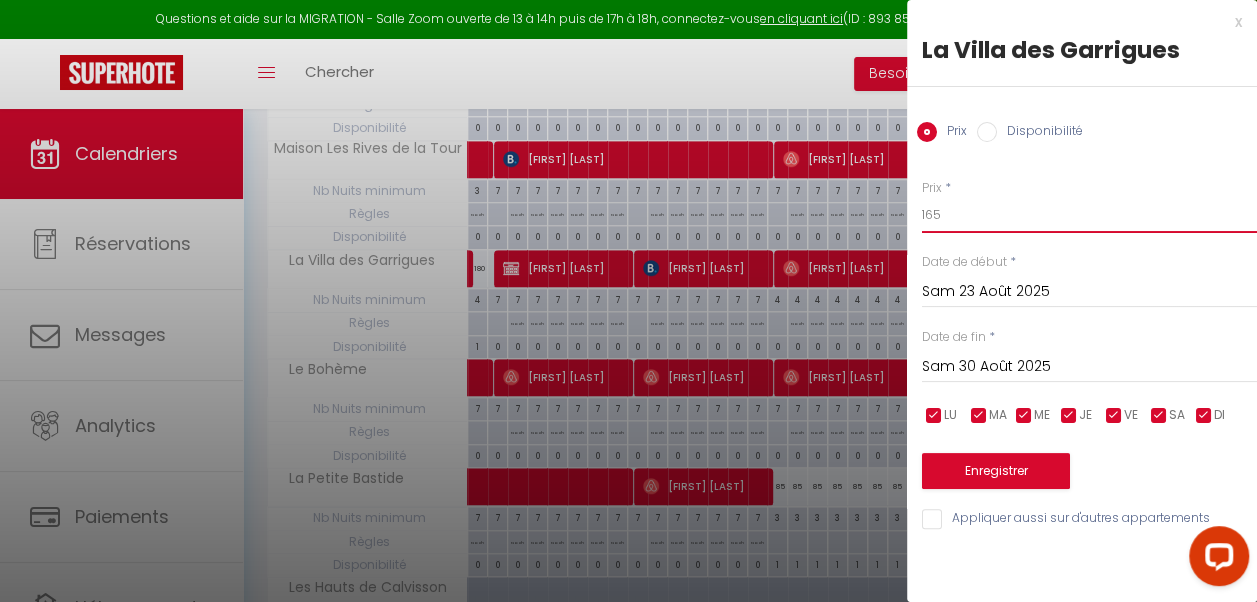 type on "165" 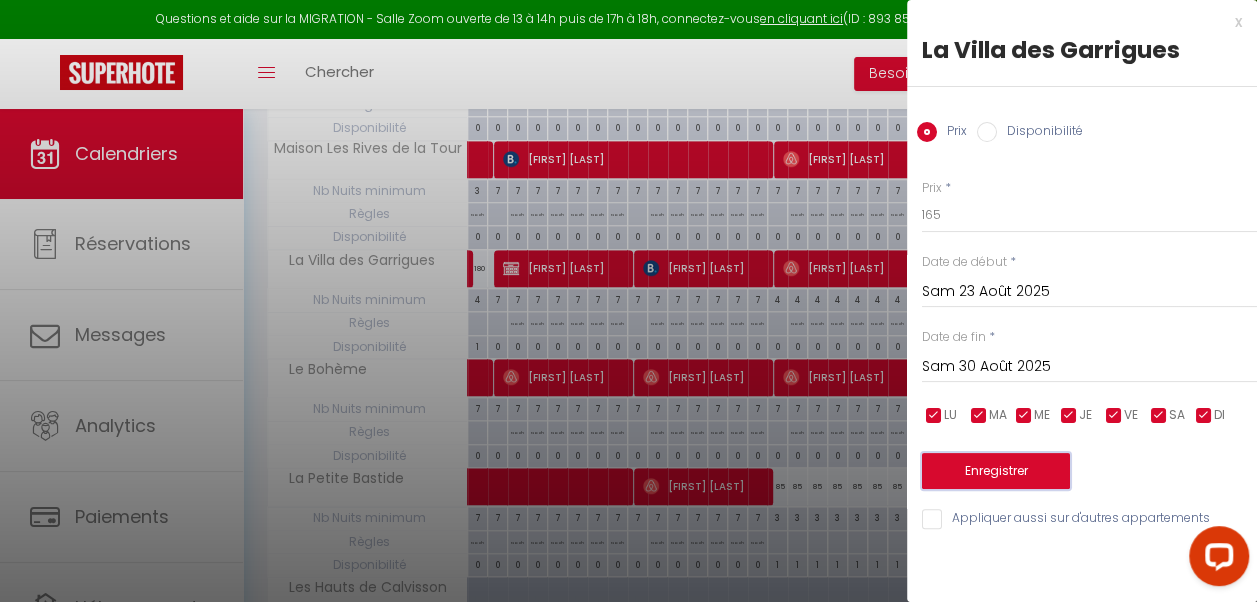 click on "Enregistrer" at bounding box center (996, 471) 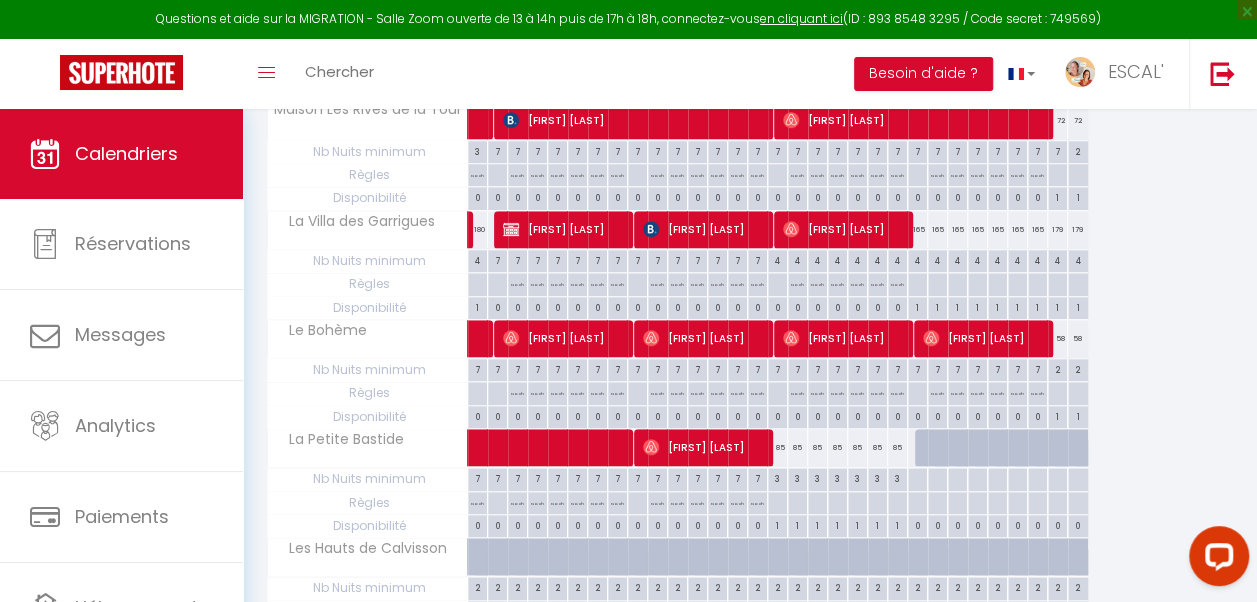 scroll, scrollTop: 669, scrollLeft: 0, axis: vertical 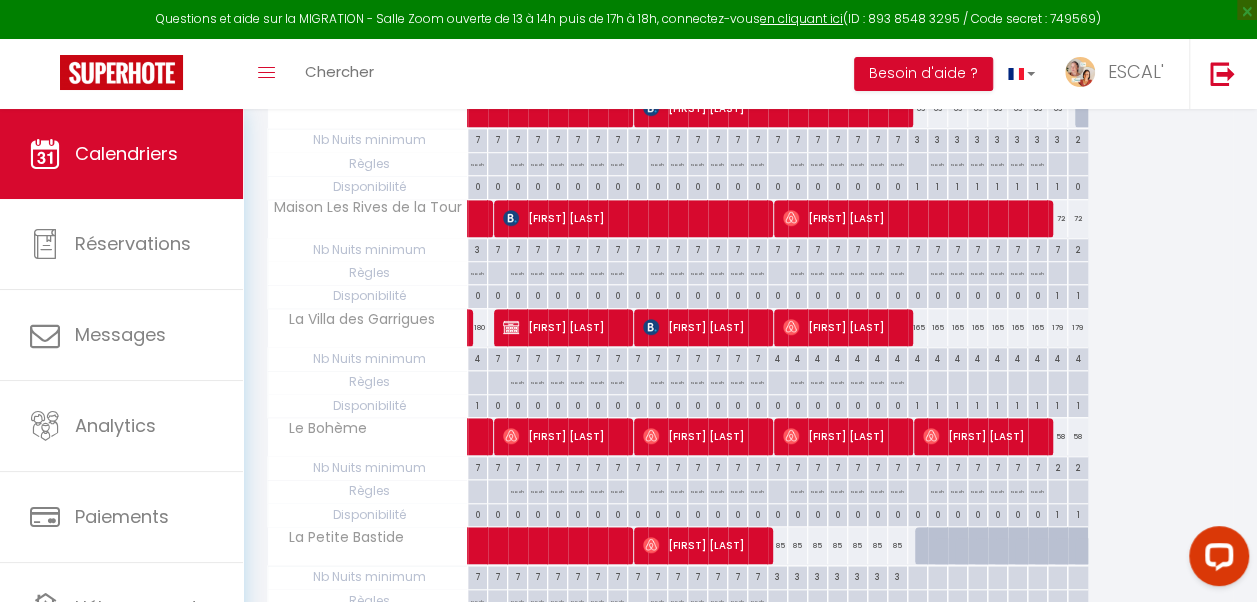 click on "179" at bounding box center (1058, 327) 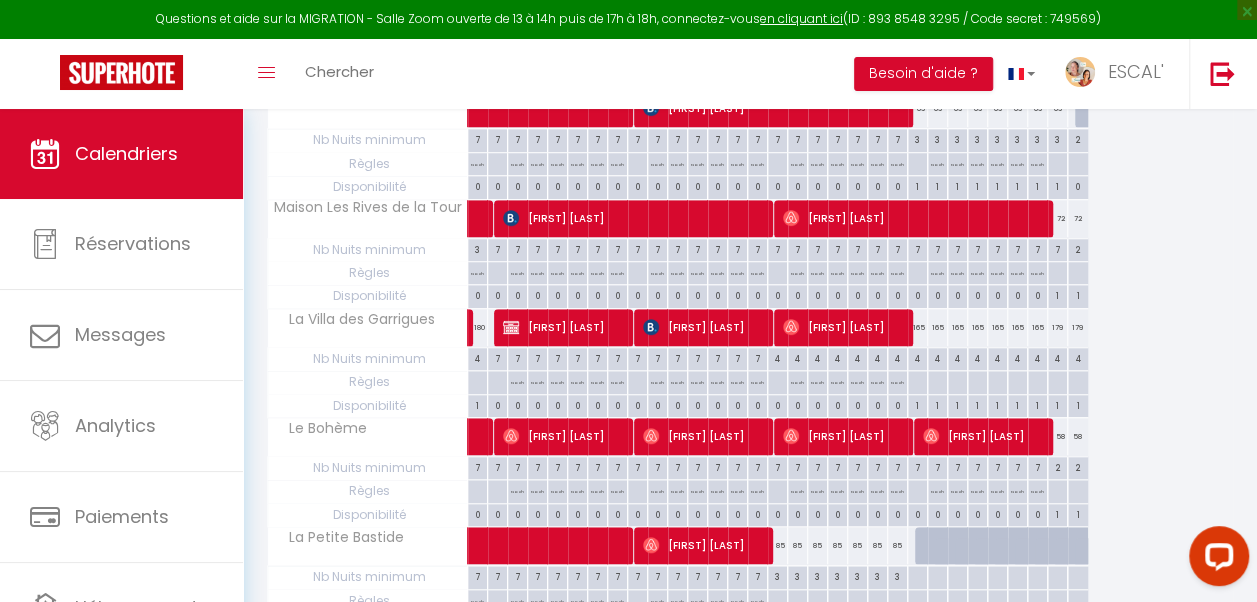 type on "179" 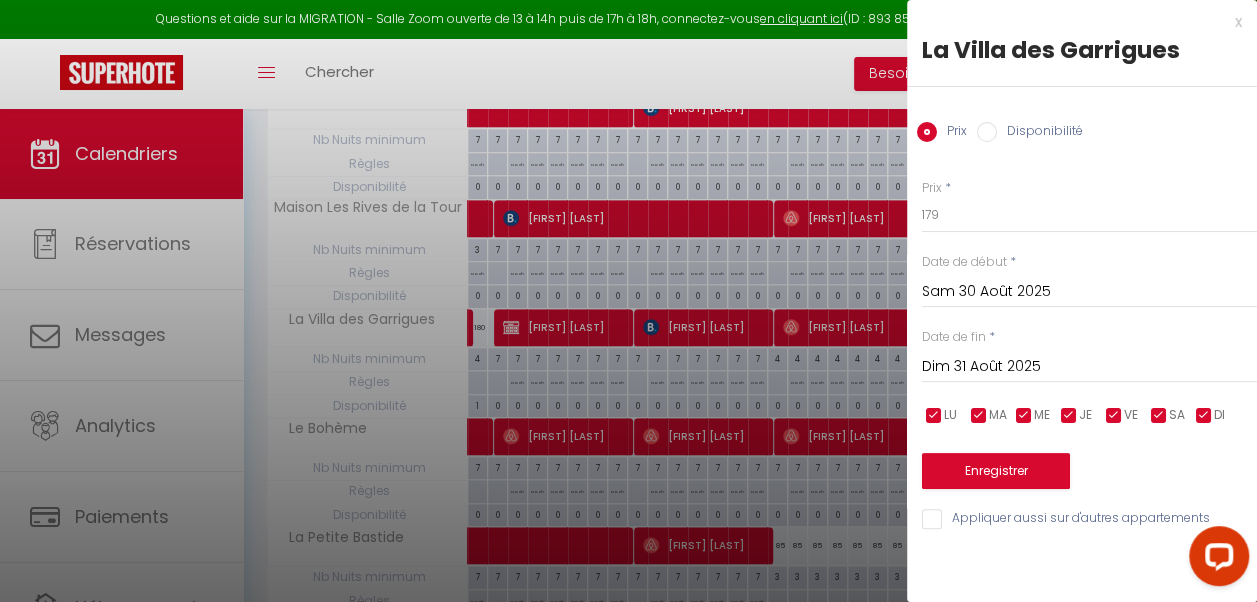 click on "Dim 31 Août 2025" at bounding box center (1089, 367) 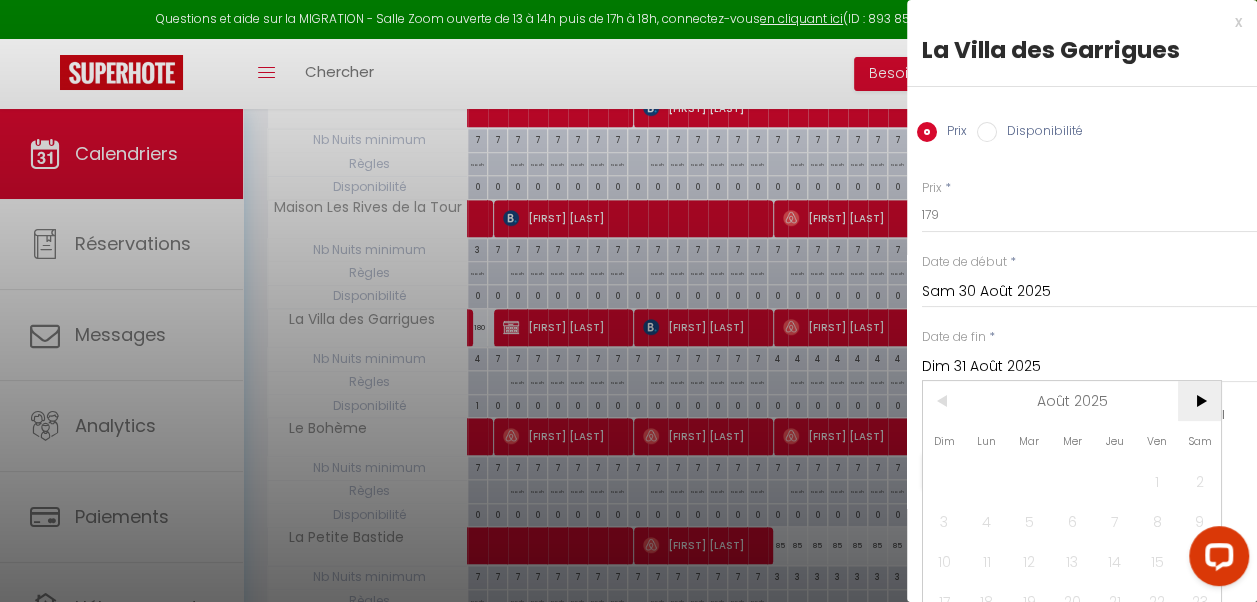 click on ">" at bounding box center (1199, 401) 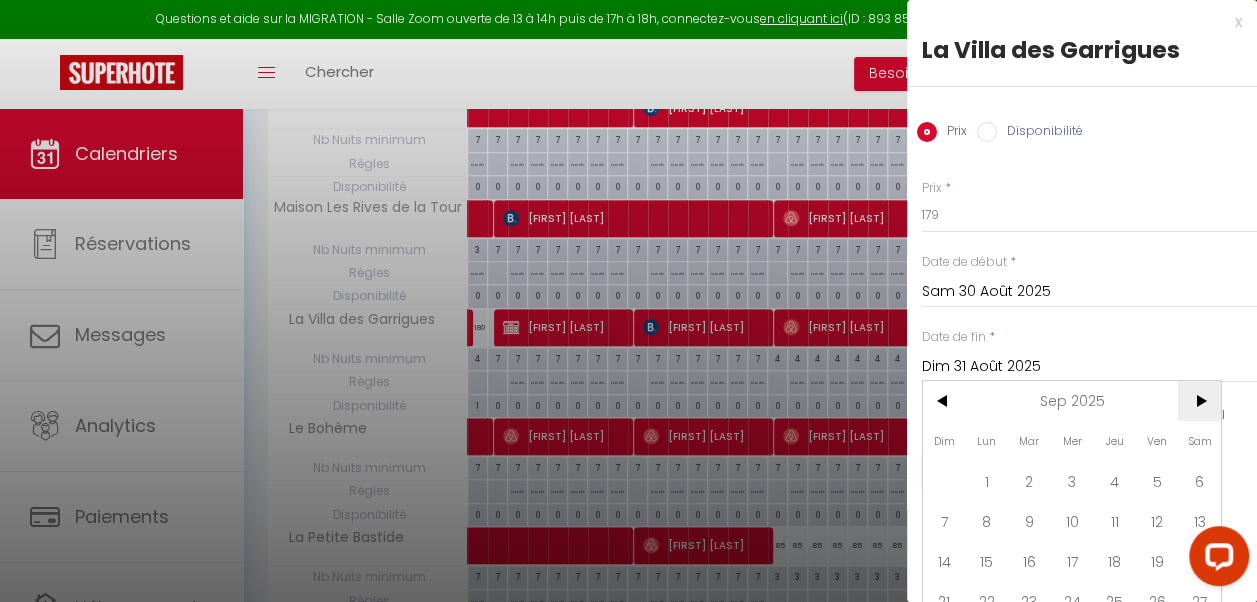 click on ">" at bounding box center (1199, 401) 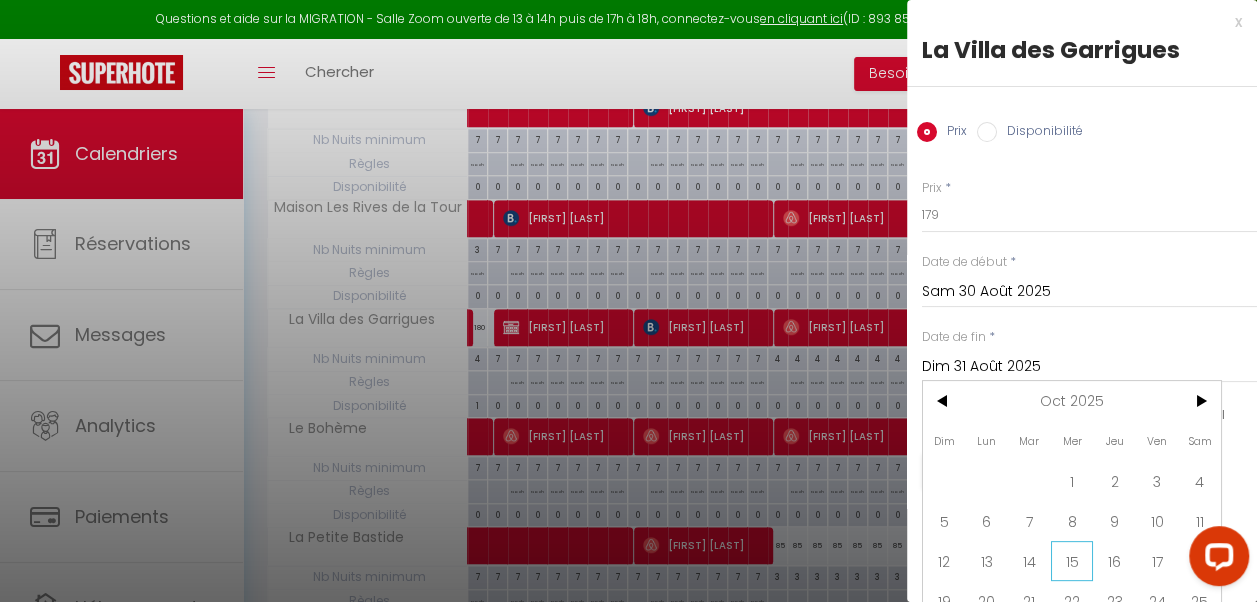 click on "15" at bounding box center [1072, 561] 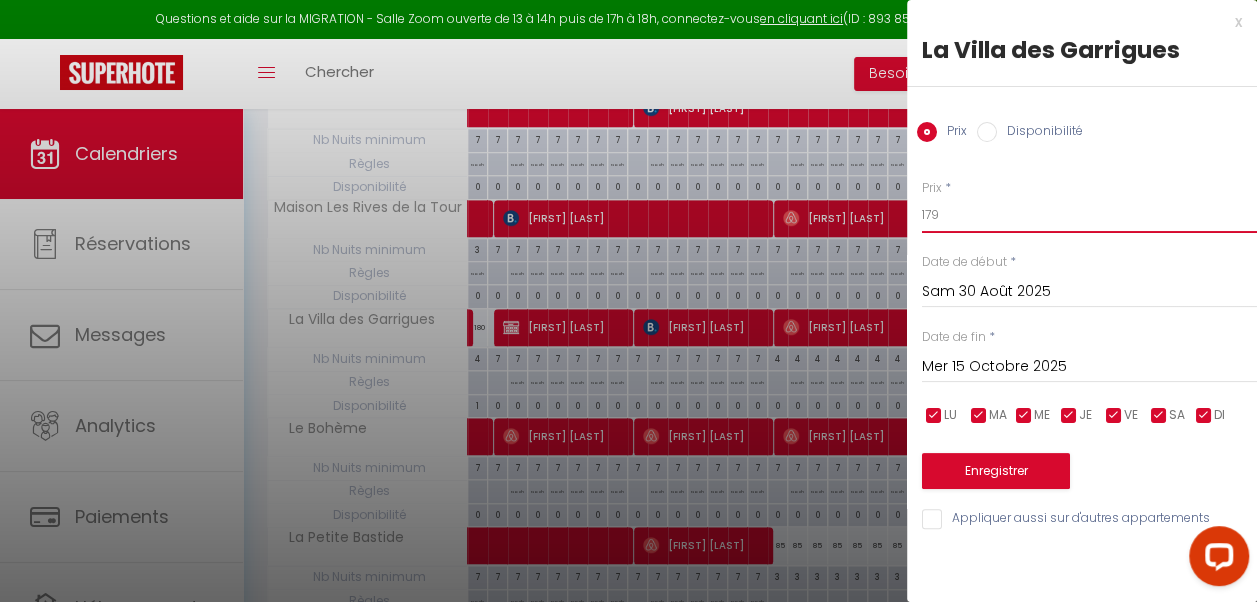 drag, startPoint x: 939, startPoint y: 219, endPoint x: 938, endPoint y: 237, distance: 18.027756 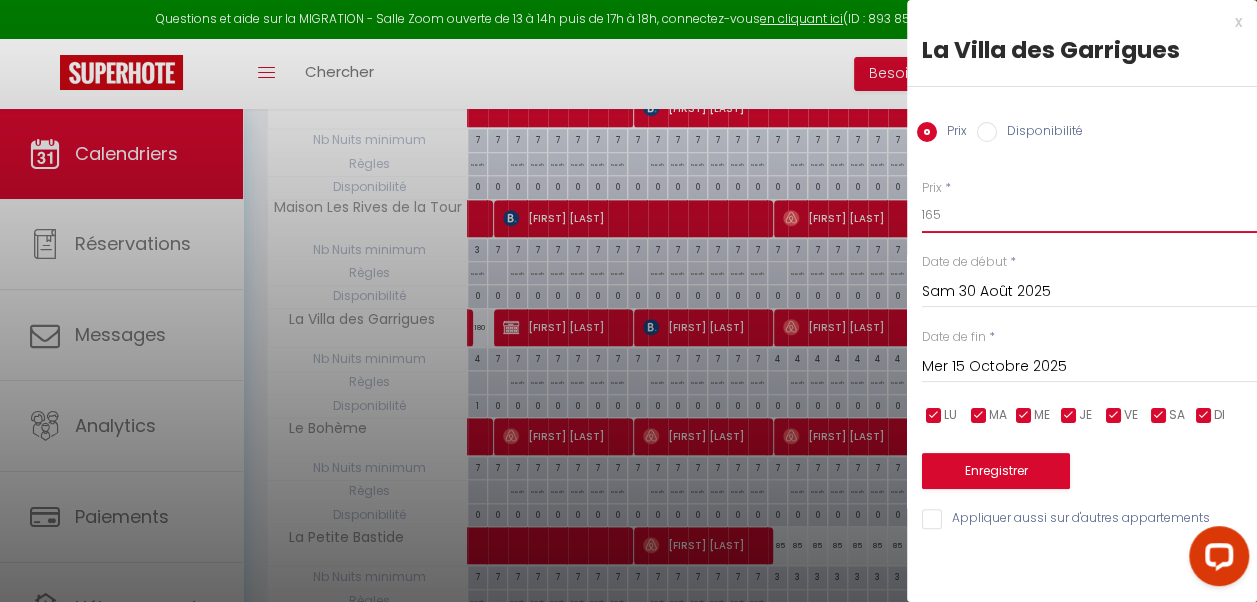 type on "165" 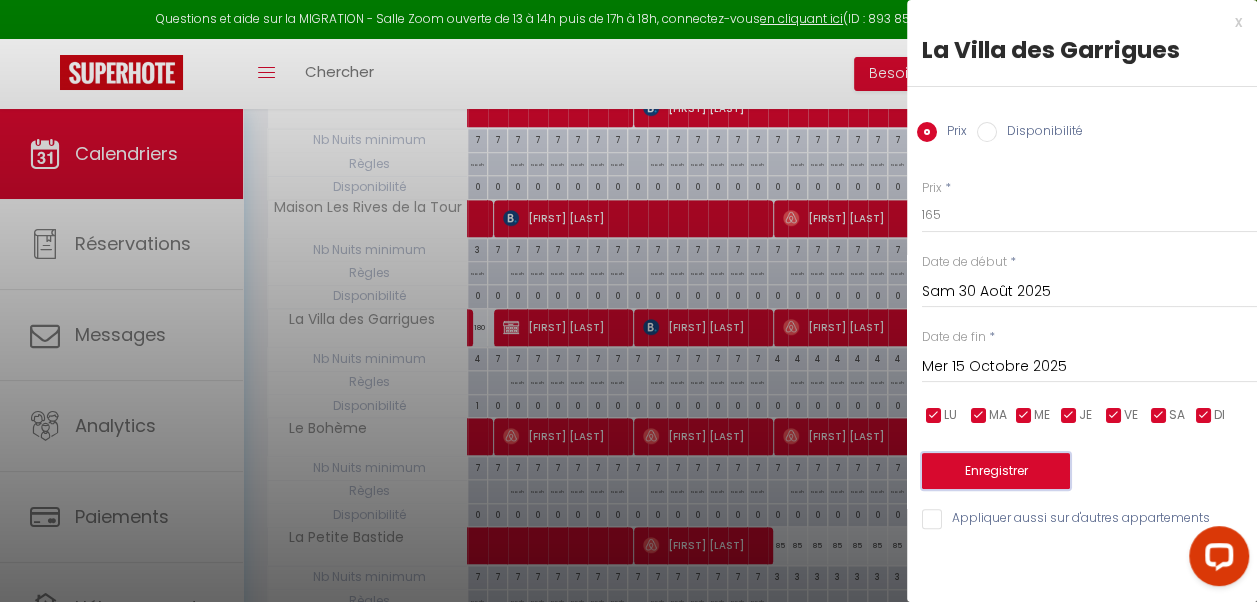 click on "Enregistrer" at bounding box center [996, 471] 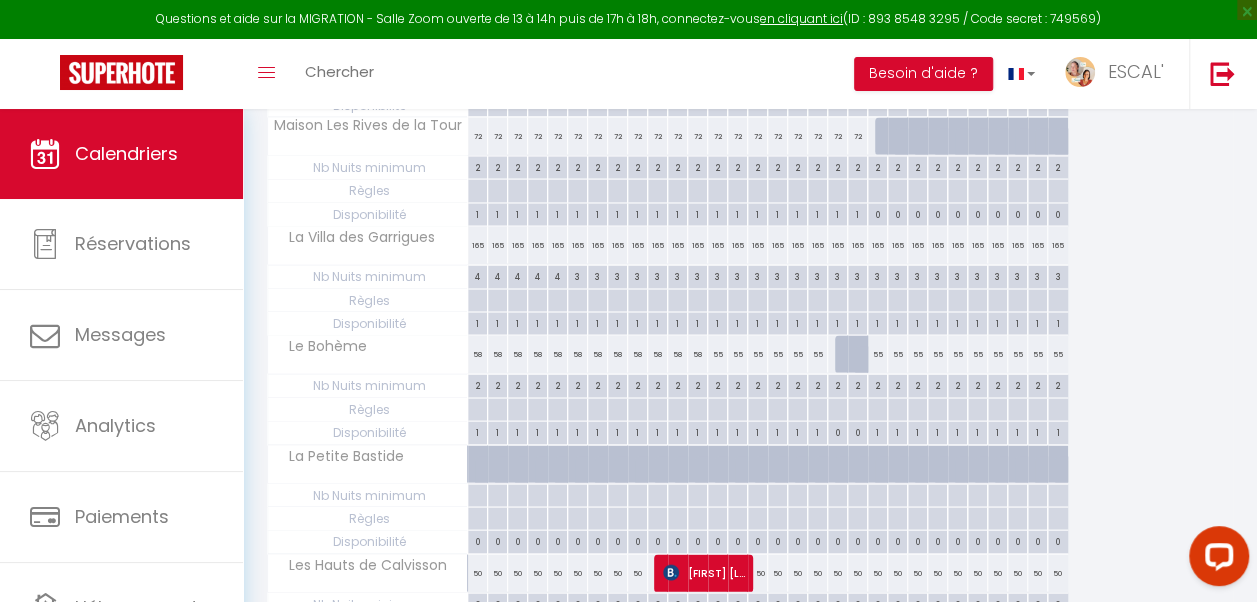 scroll, scrollTop: 1669, scrollLeft: 0, axis: vertical 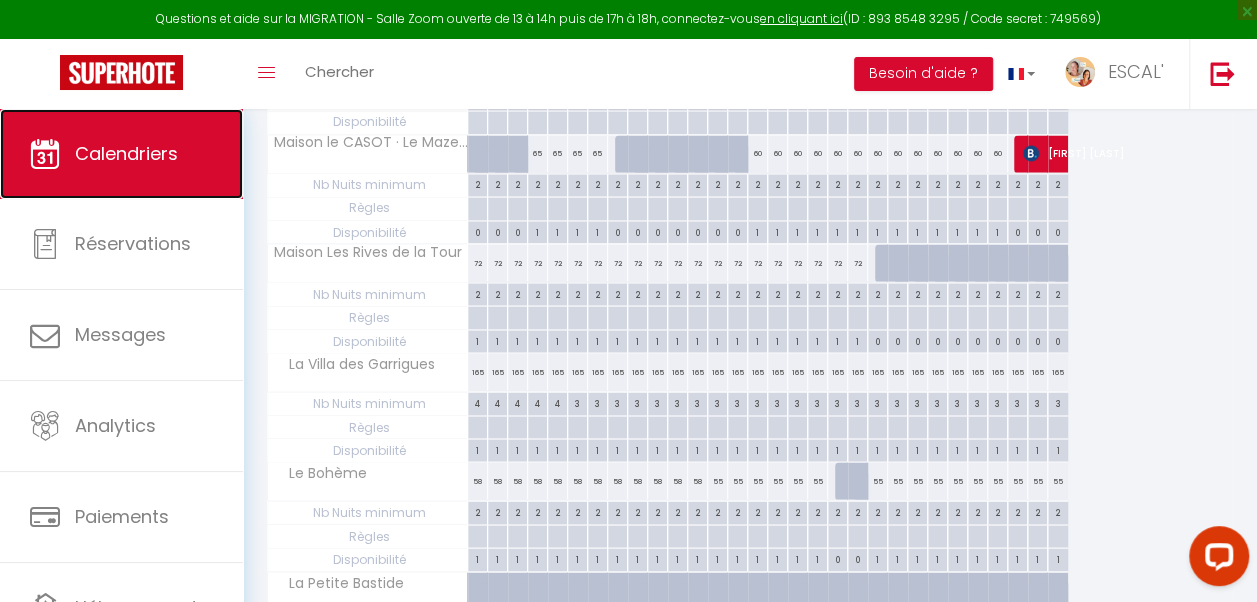 click on "Calendriers" at bounding box center (121, 154) 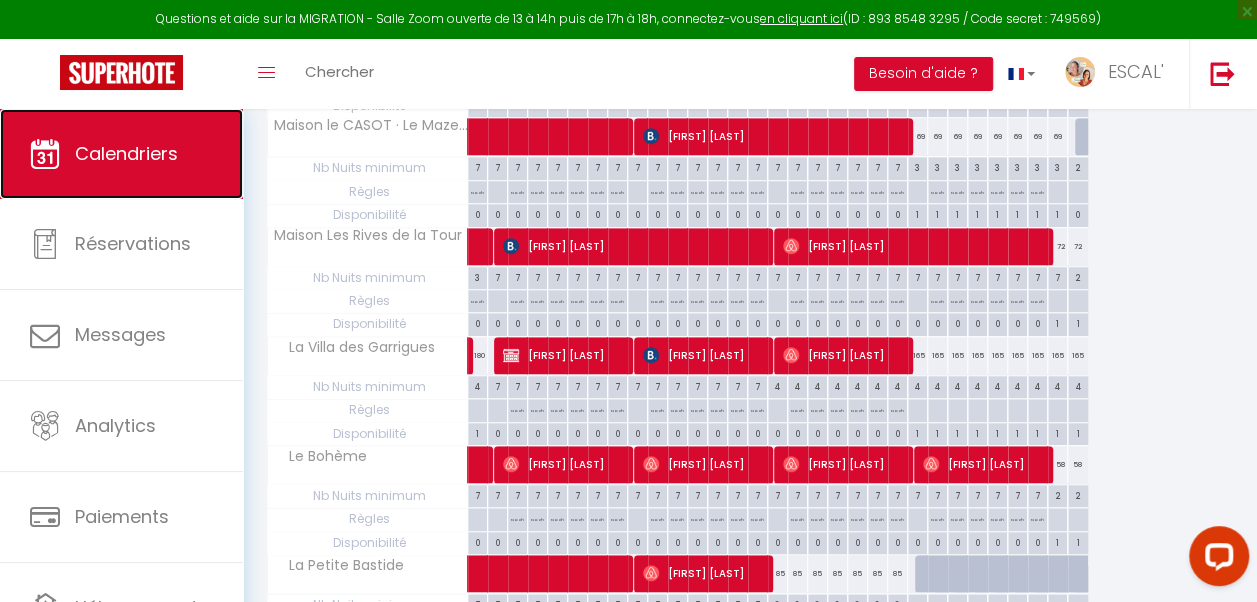 scroll, scrollTop: 700, scrollLeft: 0, axis: vertical 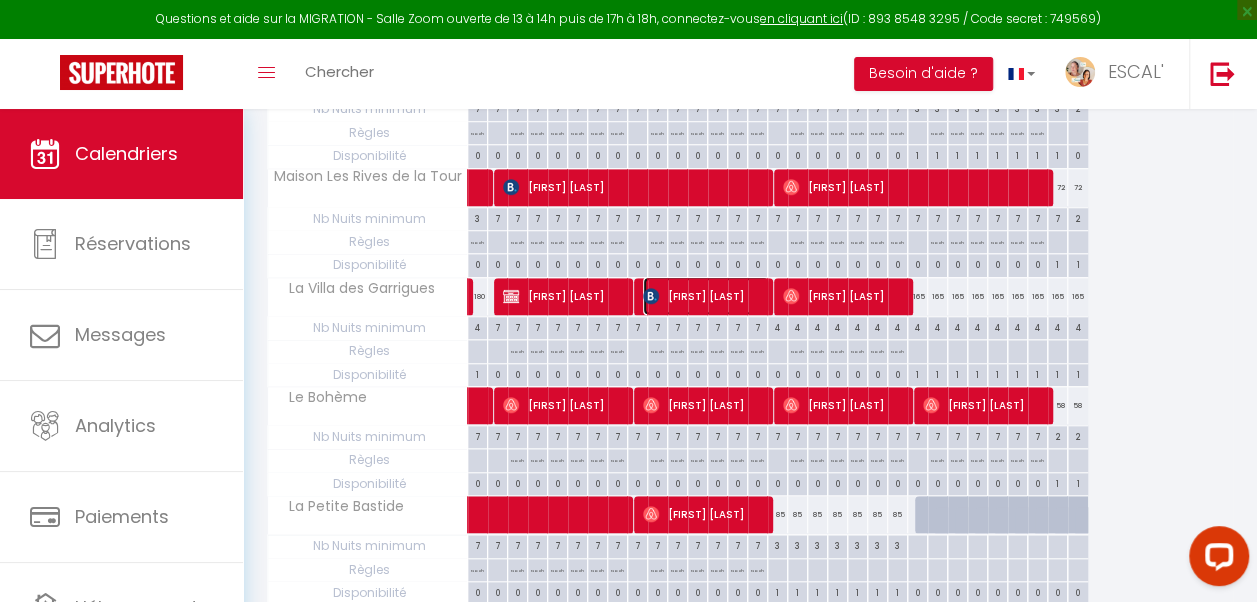 click on "[FIRST] [LAST]" at bounding box center (706, 296) 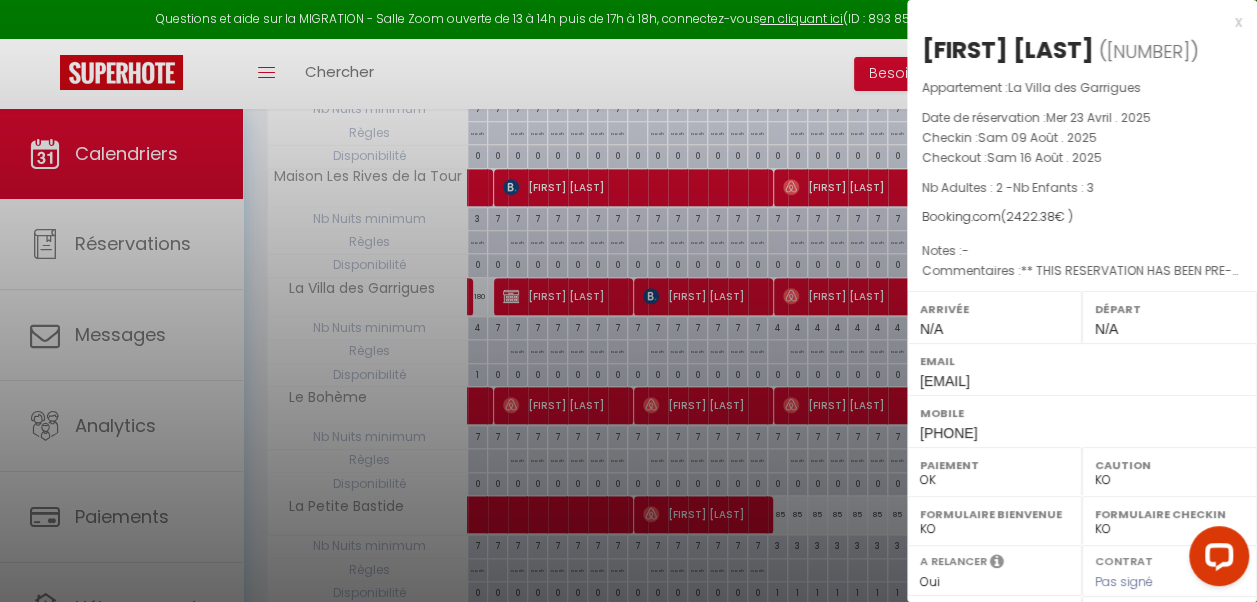 click at bounding box center (628, 301) 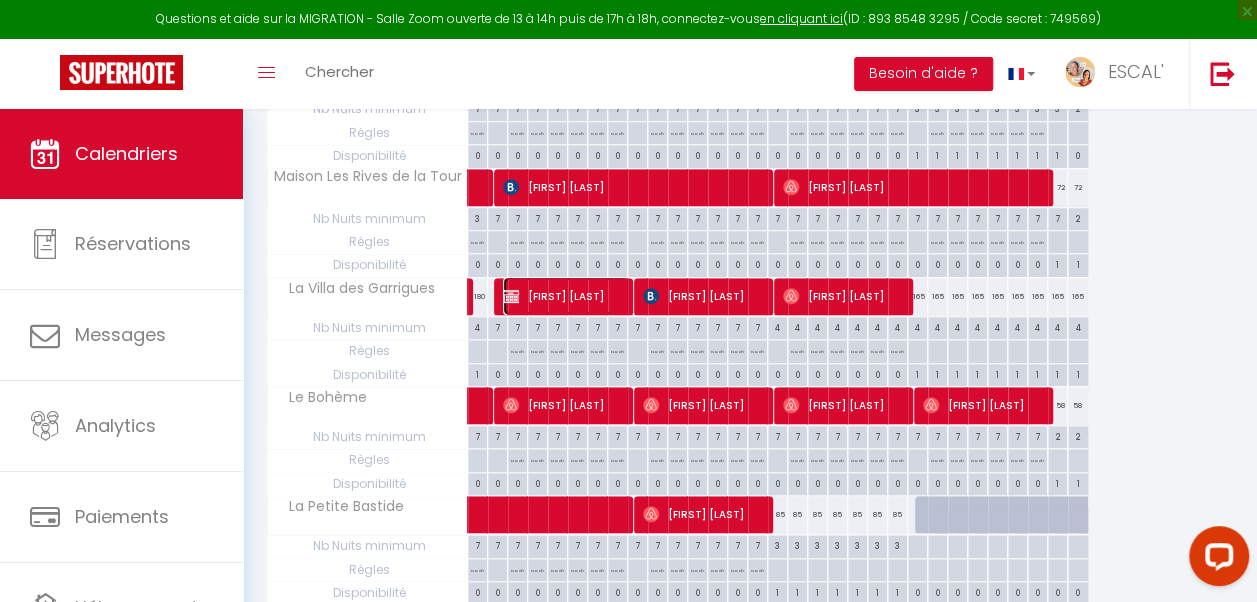 click on "[FIRST] [LAST]" at bounding box center [566, 296] 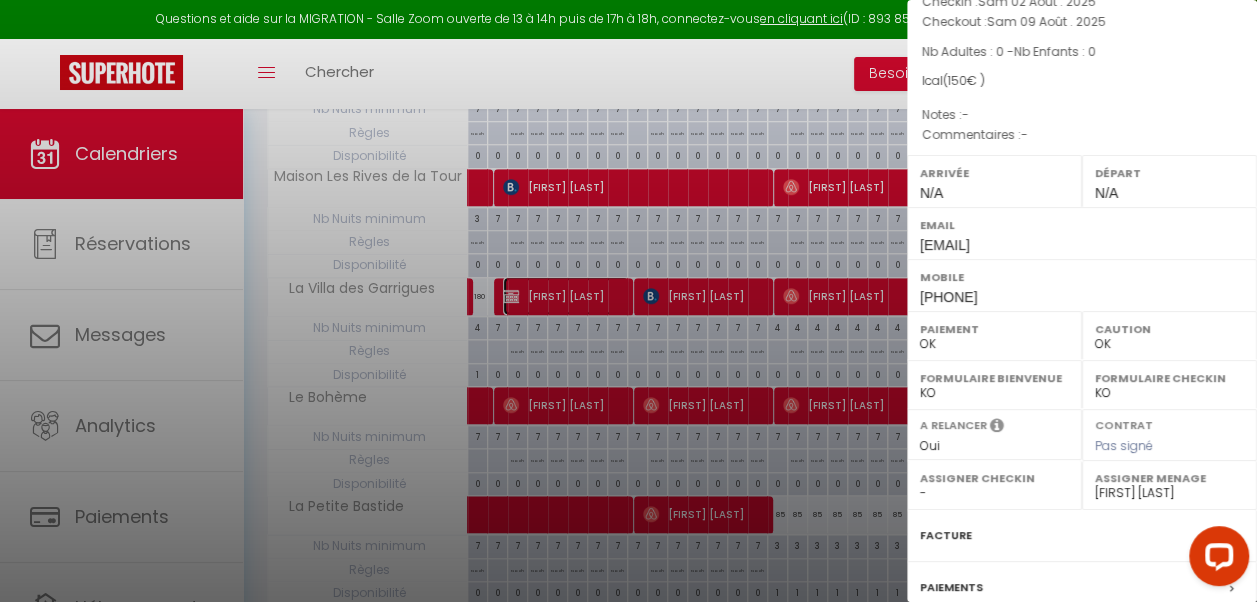 scroll, scrollTop: 325, scrollLeft: 0, axis: vertical 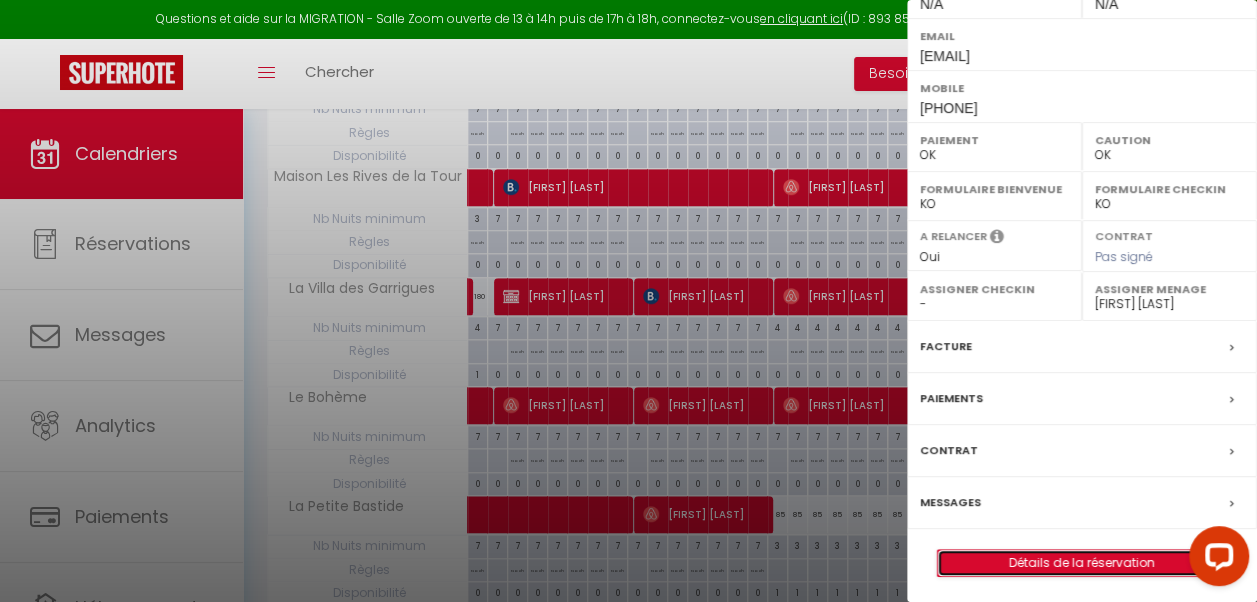click on "Détails de la réservation" at bounding box center [1082, 563] 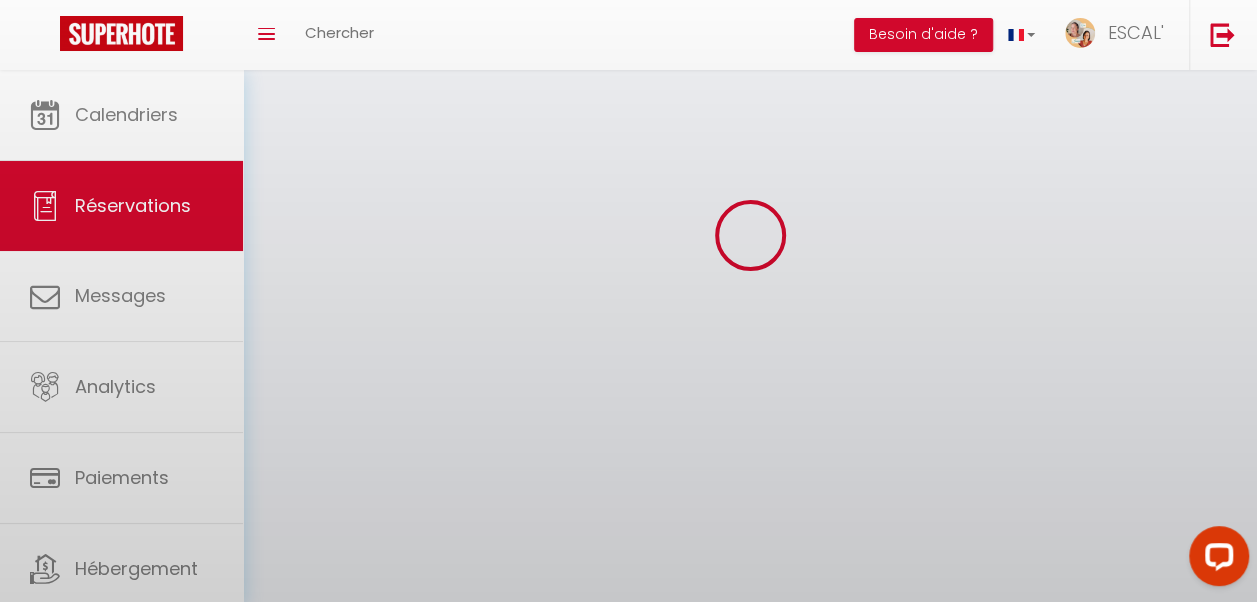 scroll, scrollTop: 0, scrollLeft: 0, axis: both 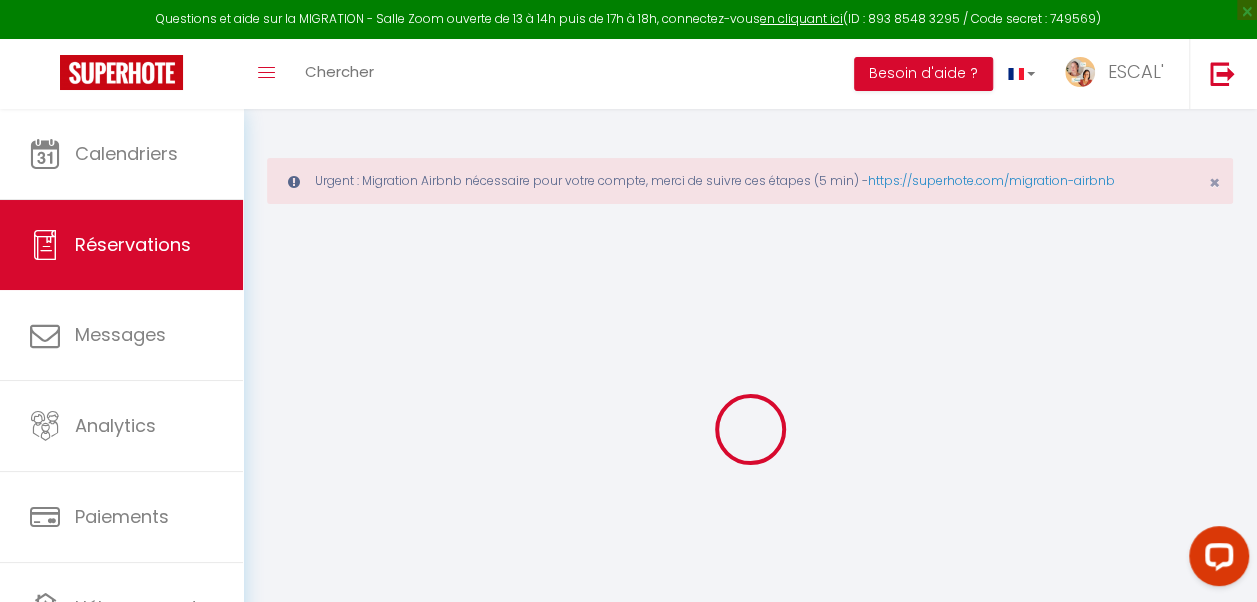 select 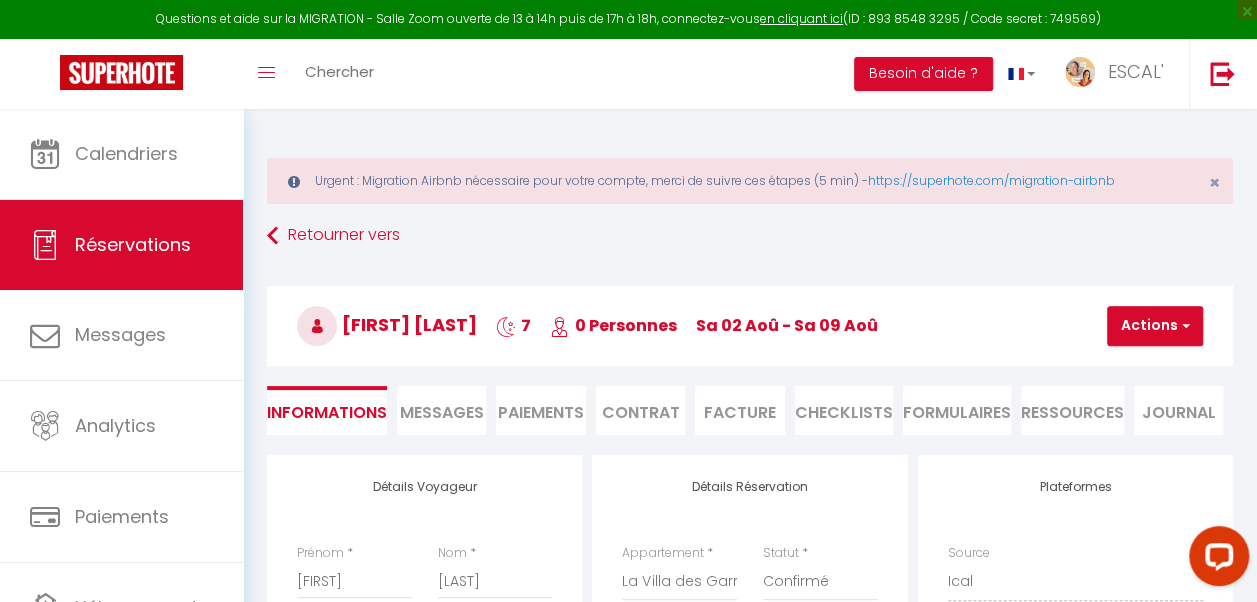 select 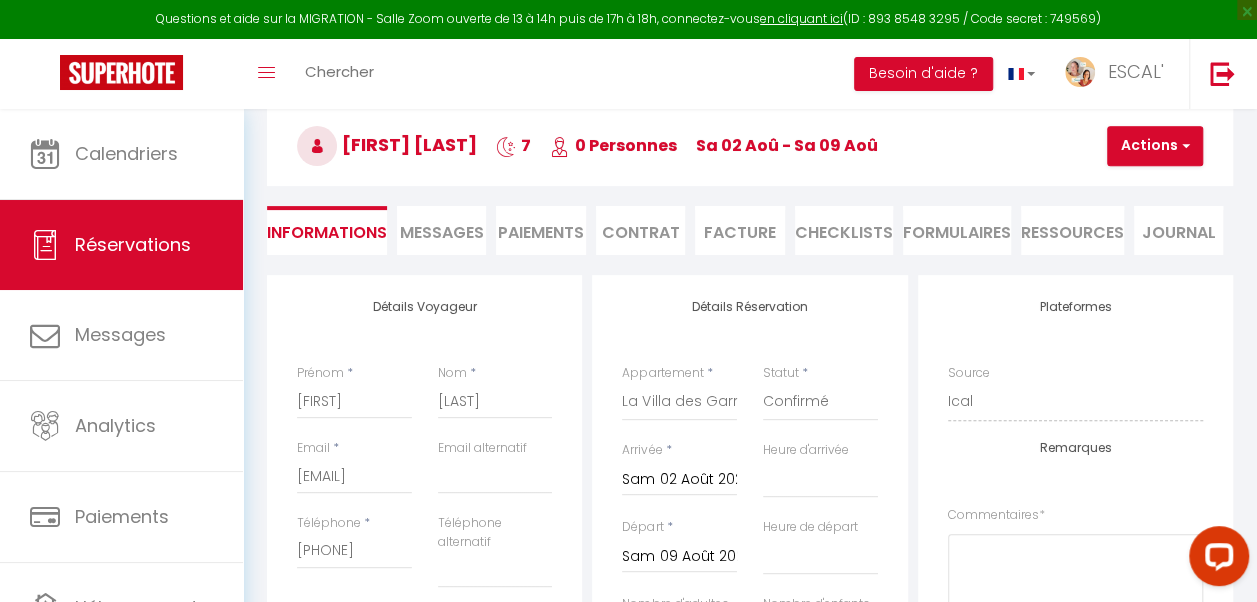 scroll, scrollTop: 200, scrollLeft: 0, axis: vertical 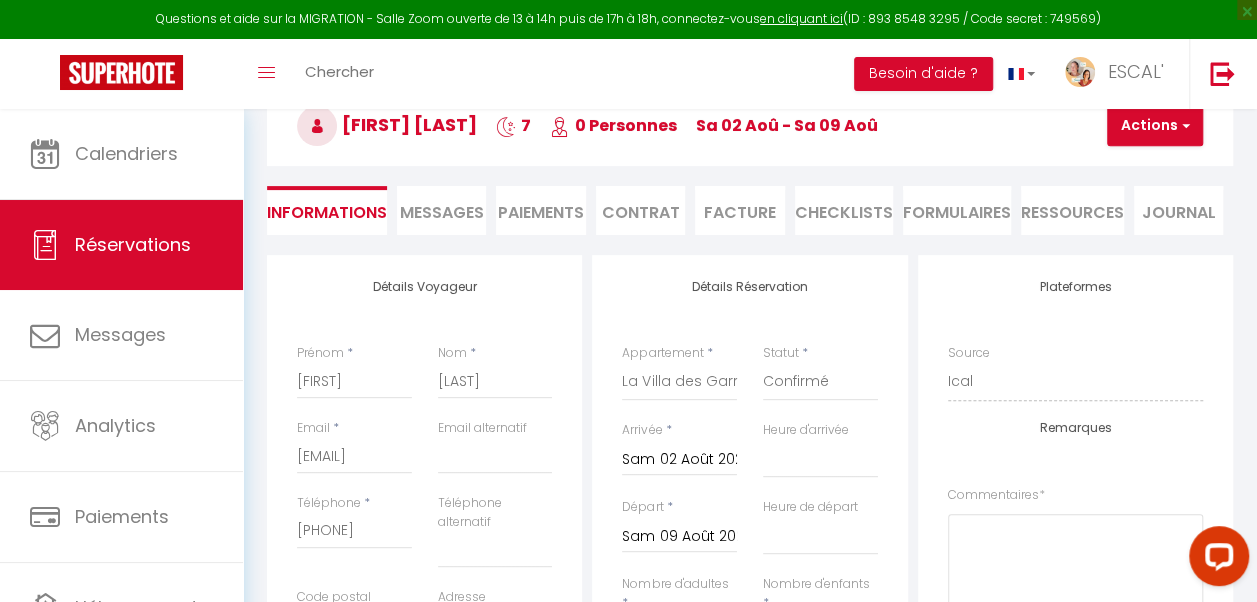 click on "Messages" at bounding box center [442, 212] 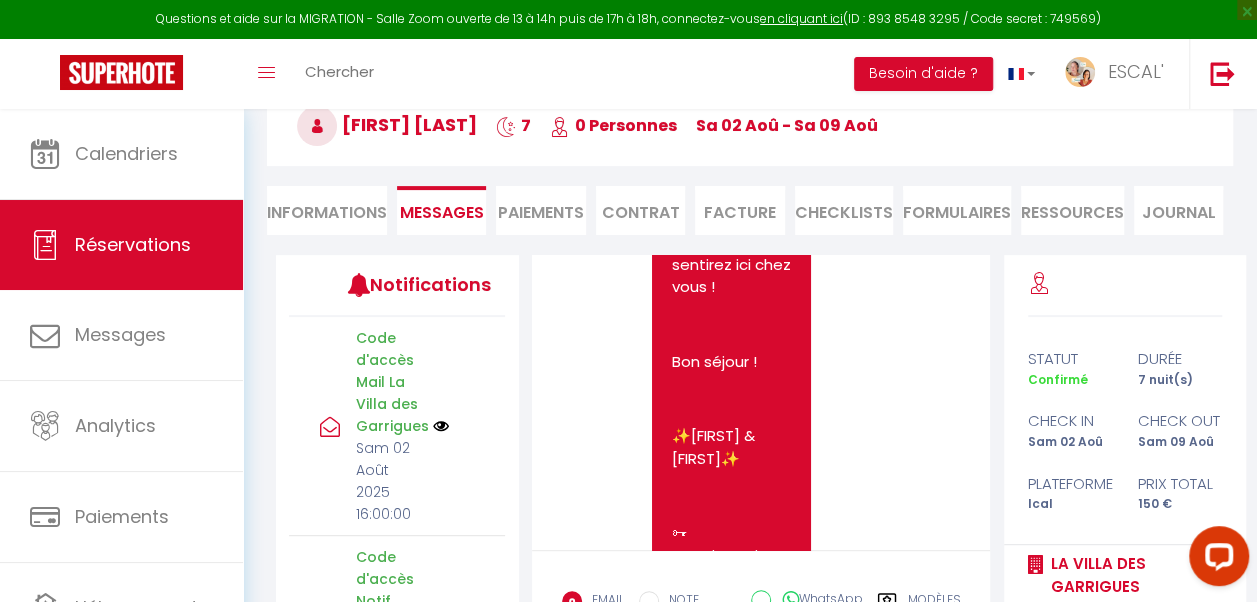 scroll, scrollTop: 17338, scrollLeft: 0, axis: vertical 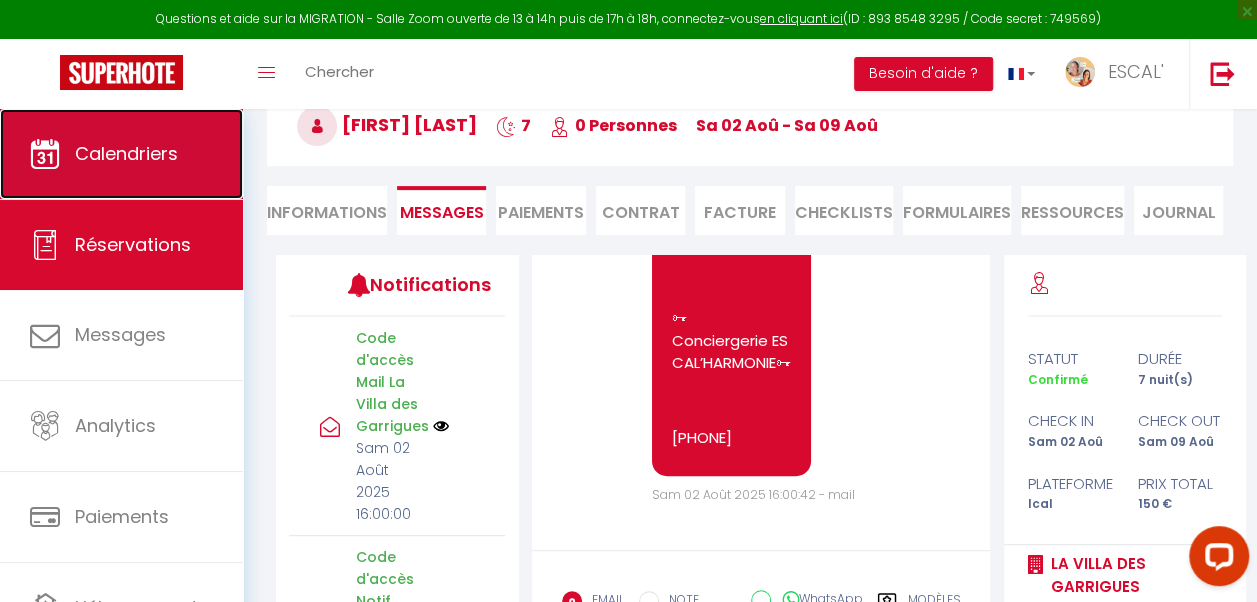 click on "Calendriers" at bounding box center (126, 153) 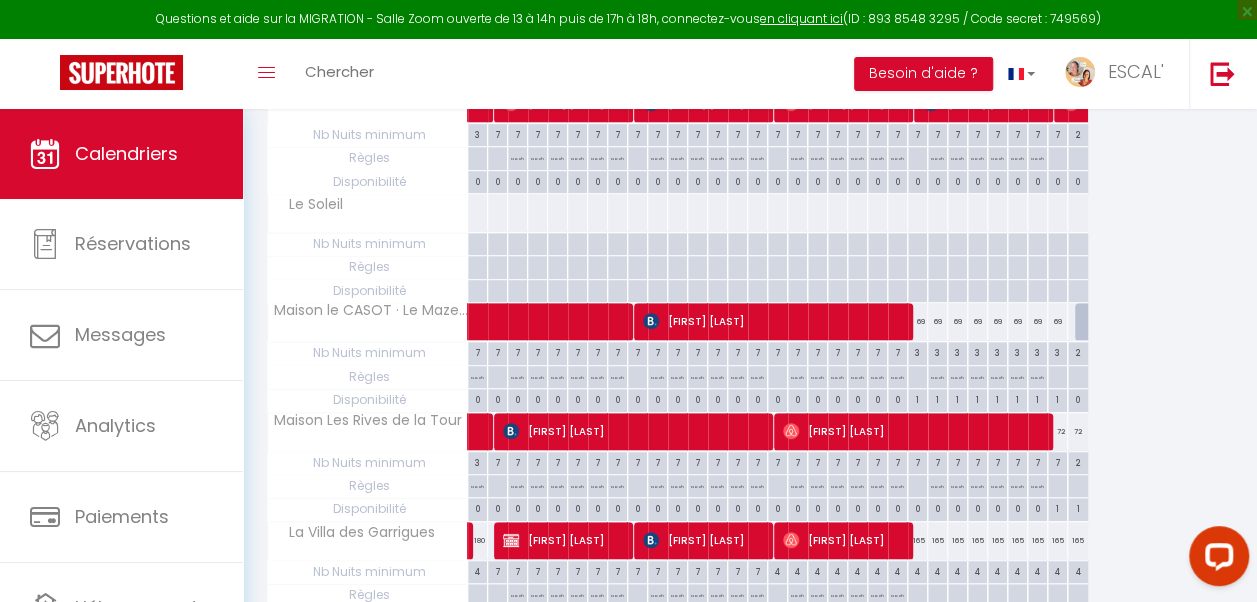 scroll, scrollTop: 500, scrollLeft: 0, axis: vertical 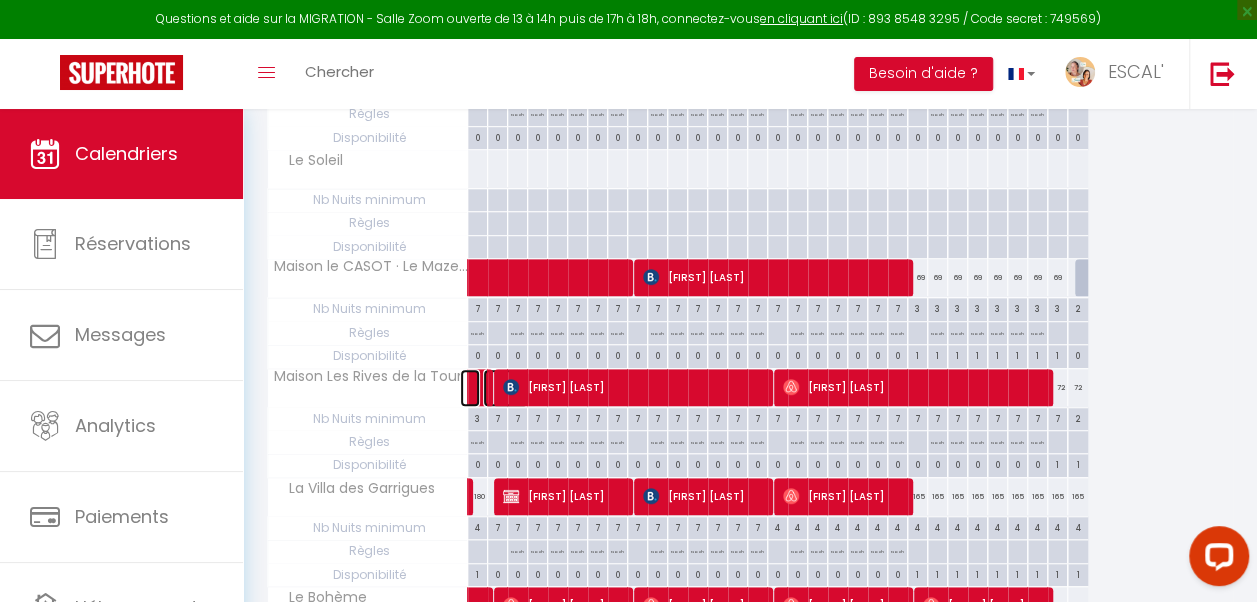 click at bounding box center (470, 388) 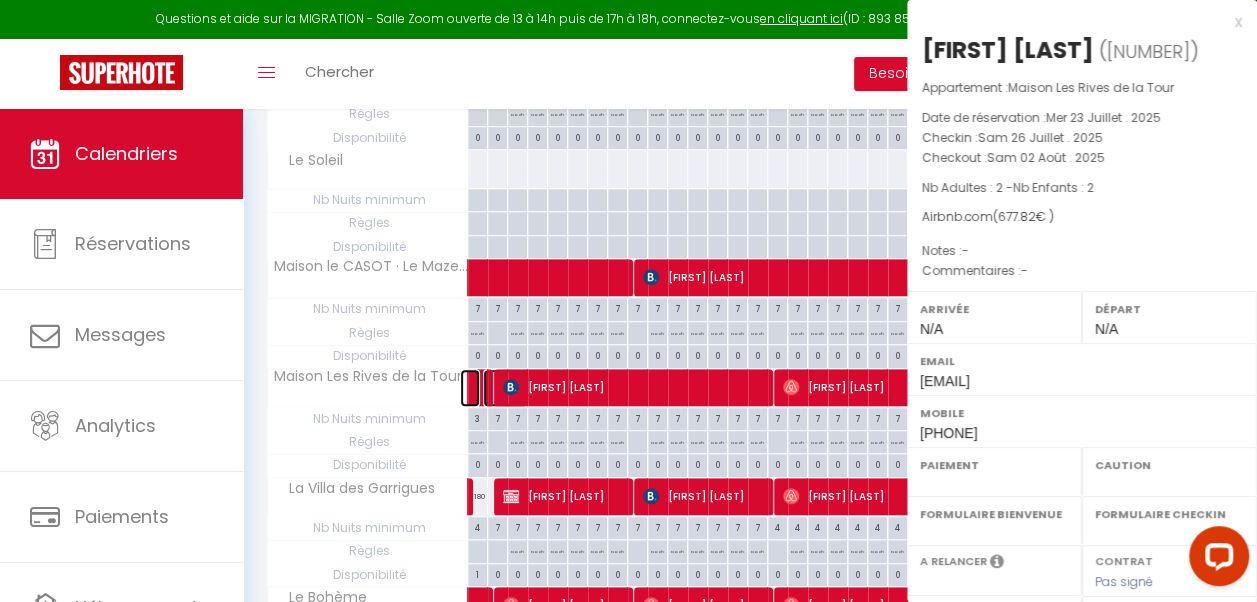 select on "OK" 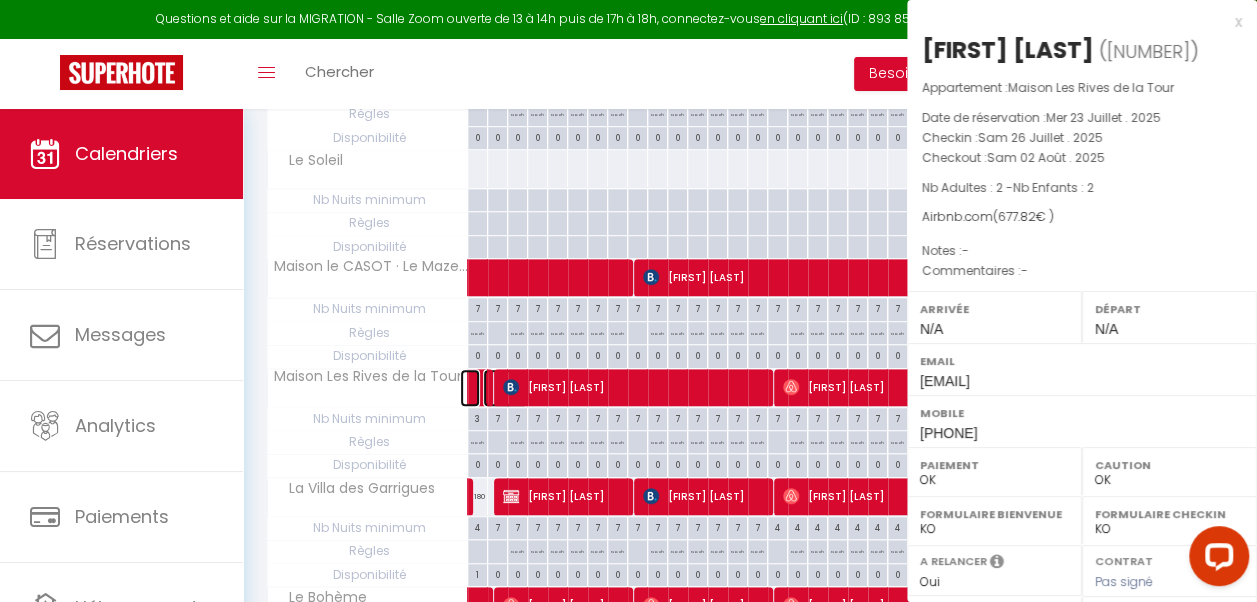 select on "43826" 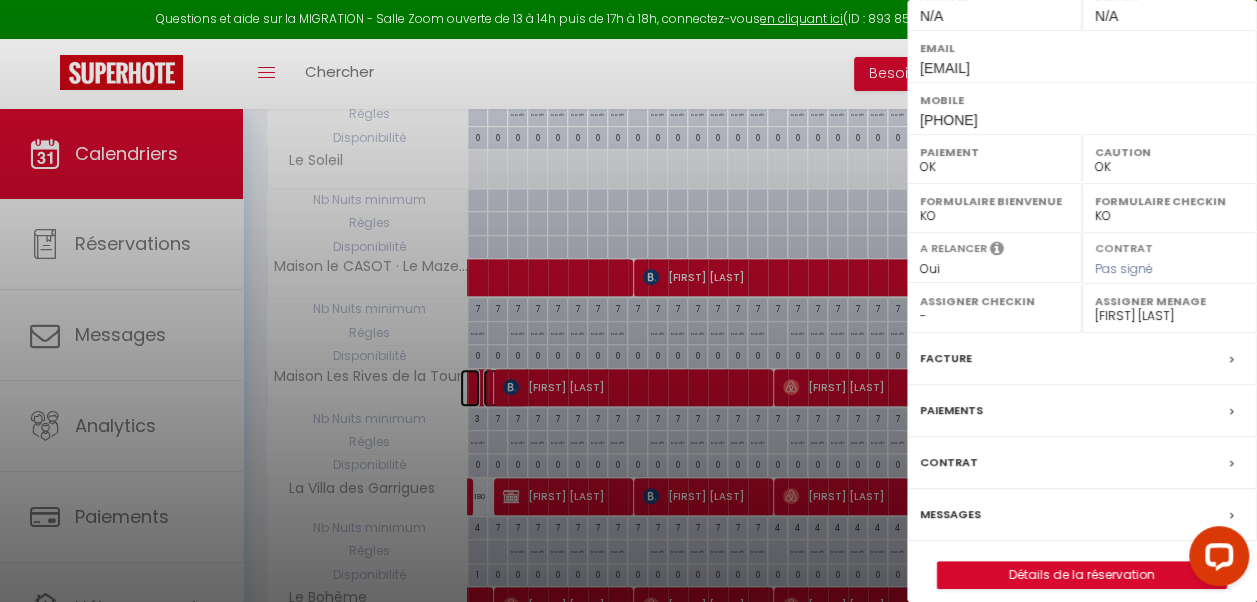 scroll, scrollTop: 325, scrollLeft: 0, axis: vertical 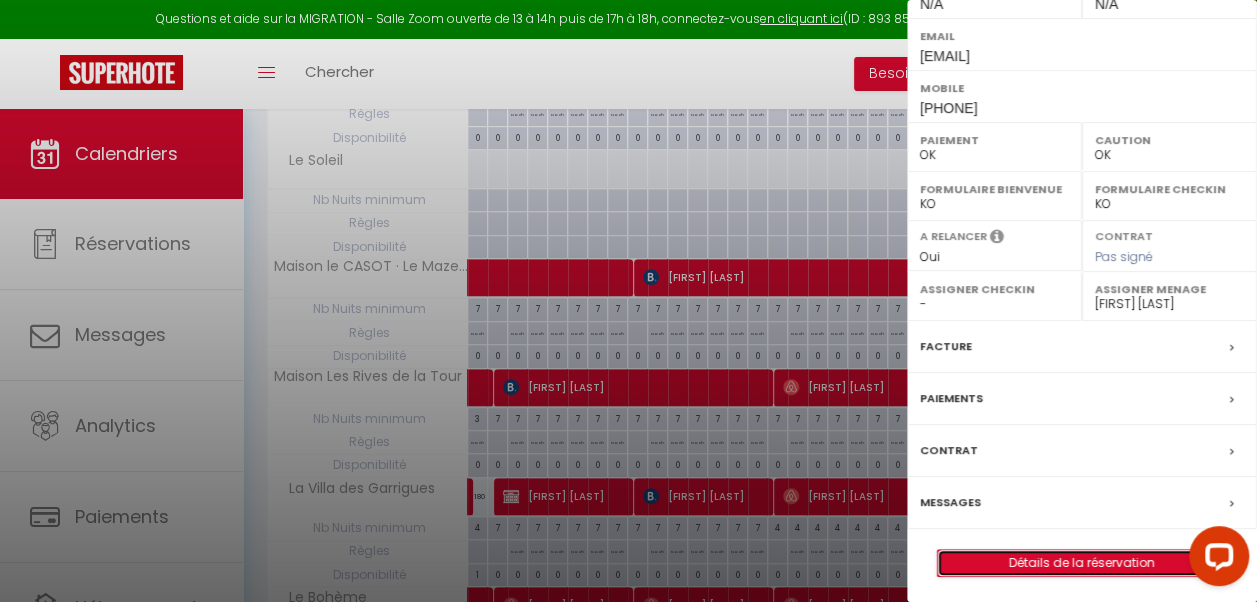 click on "Détails de la réservation" at bounding box center [1082, 563] 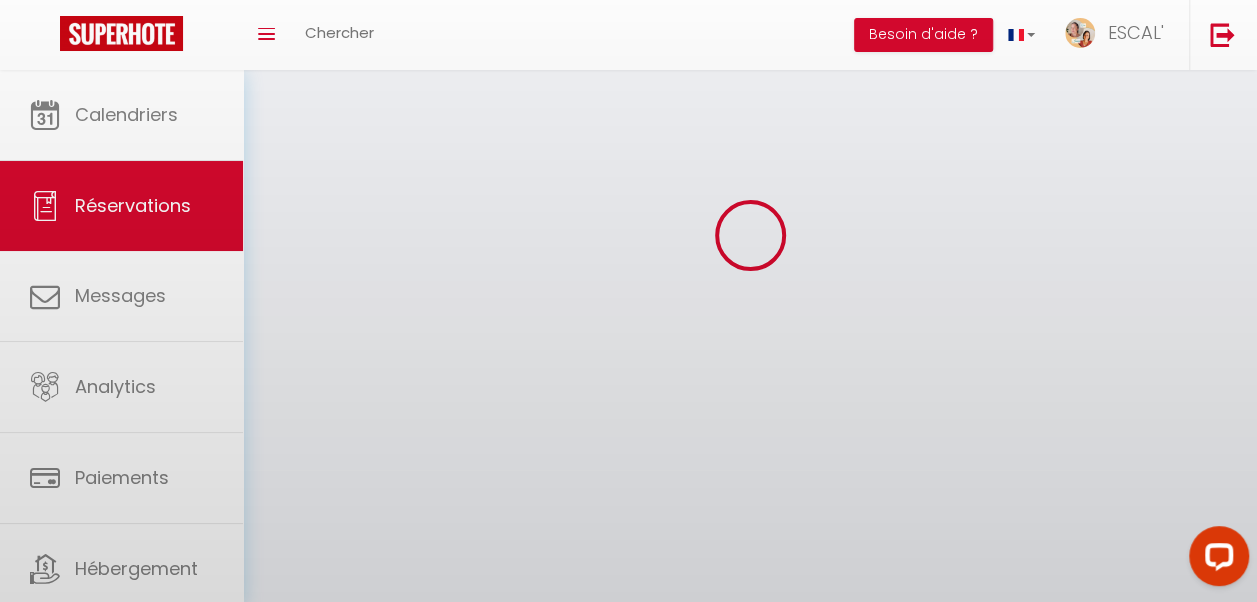 scroll, scrollTop: 0, scrollLeft: 0, axis: both 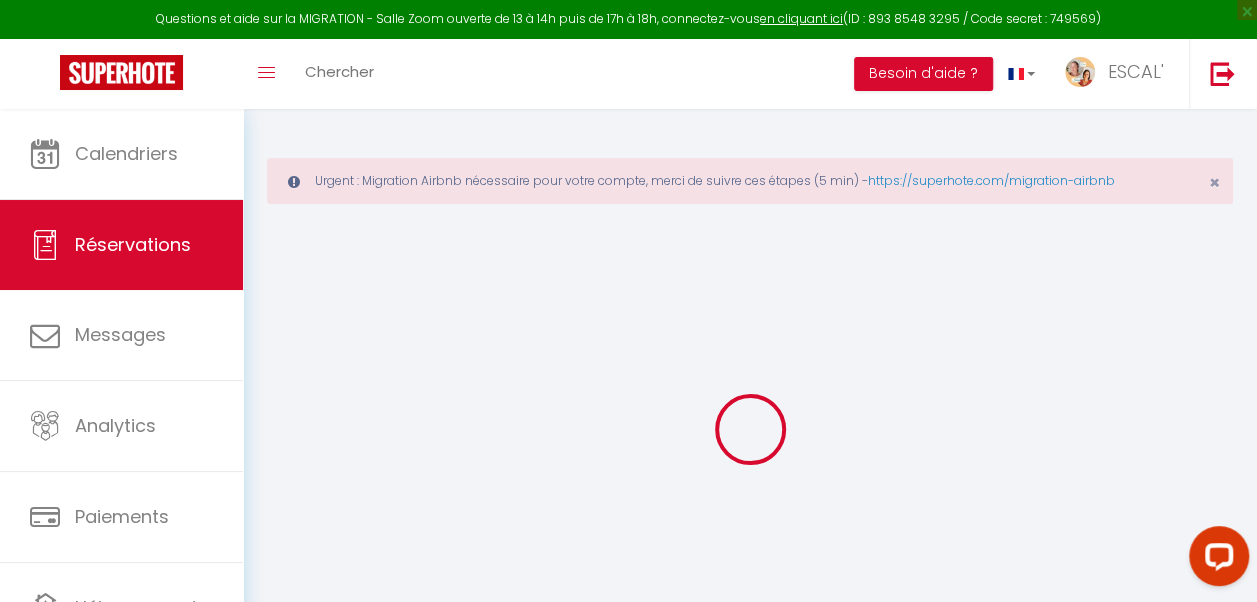 select 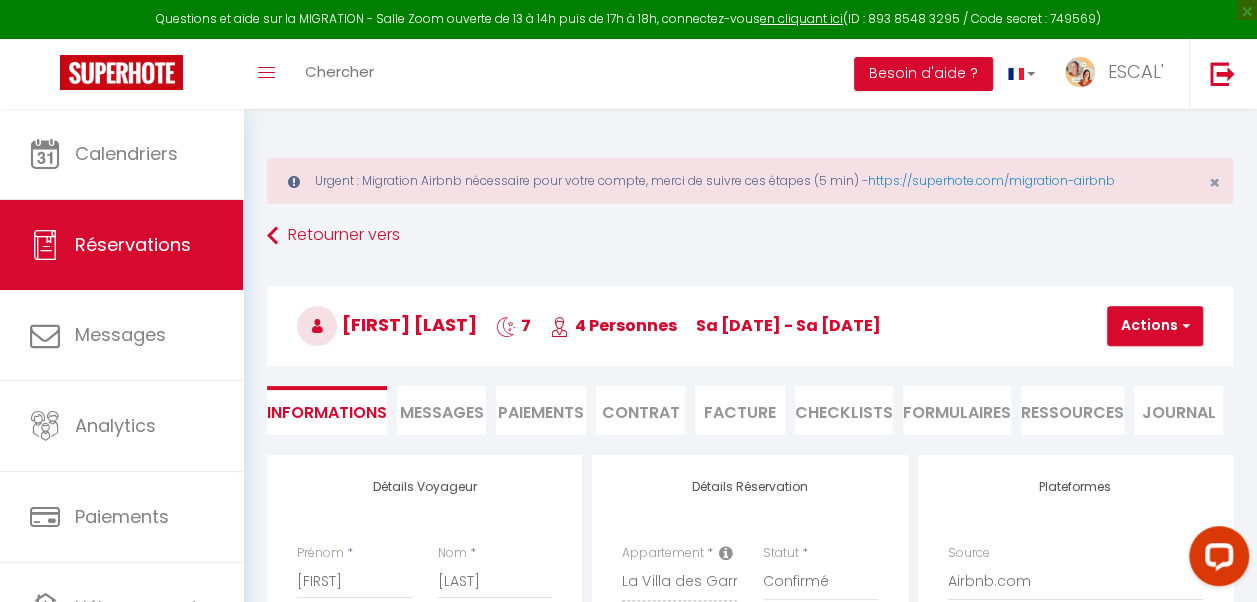 select 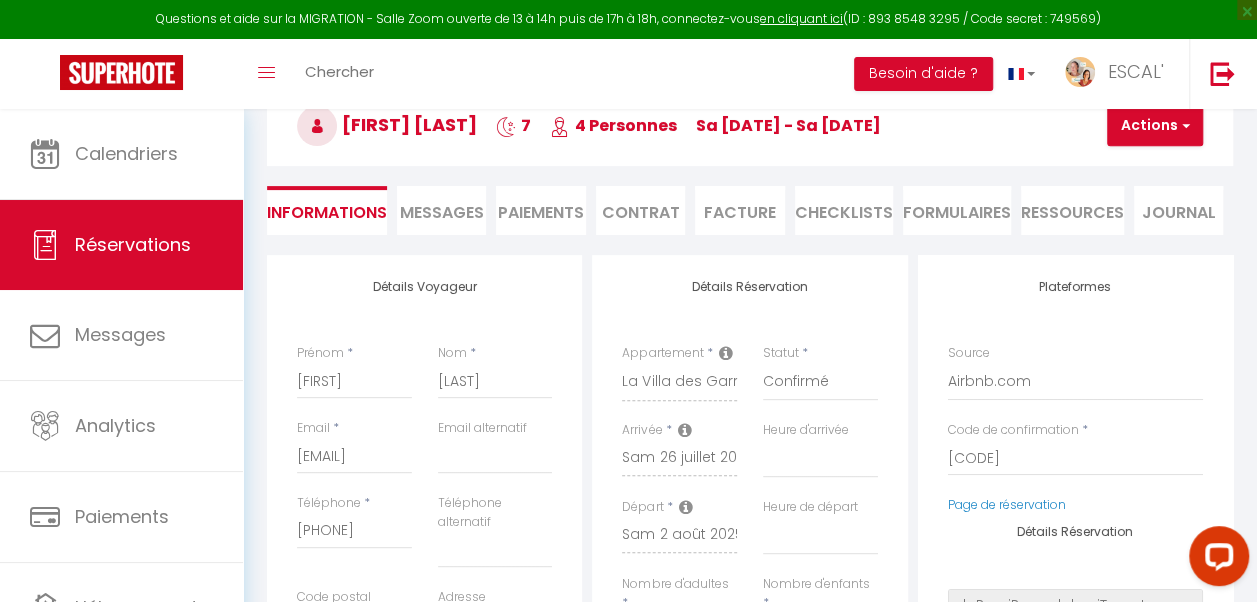 click on "Messages" at bounding box center (442, 212) 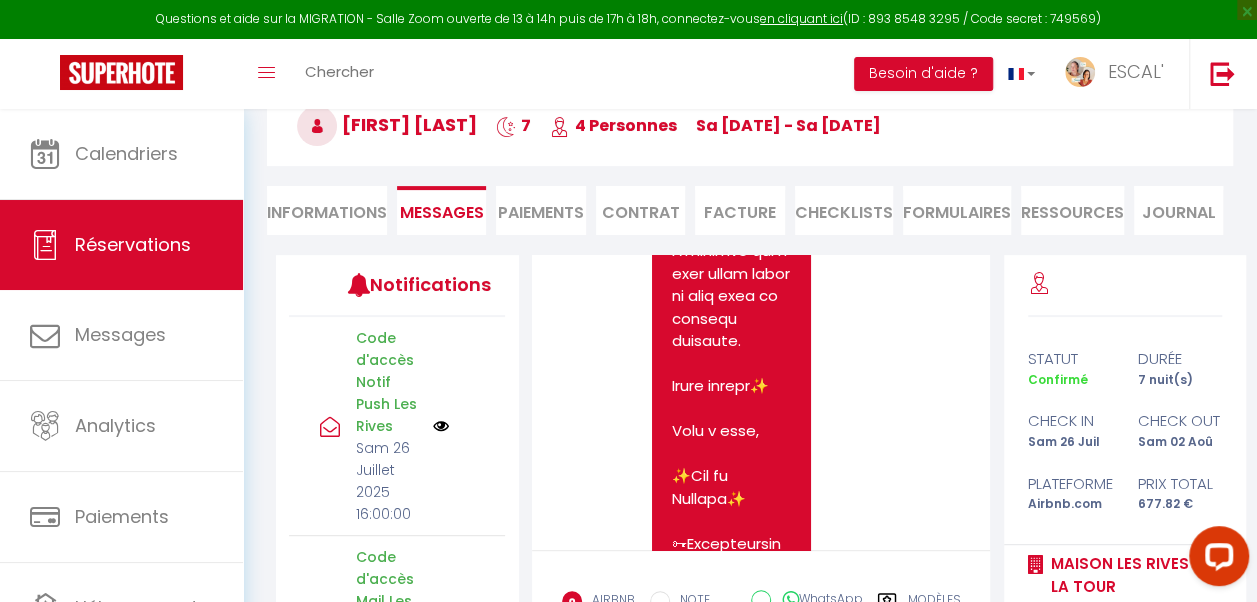 scroll, scrollTop: 19204, scrollLeft: 0, axis: vertical 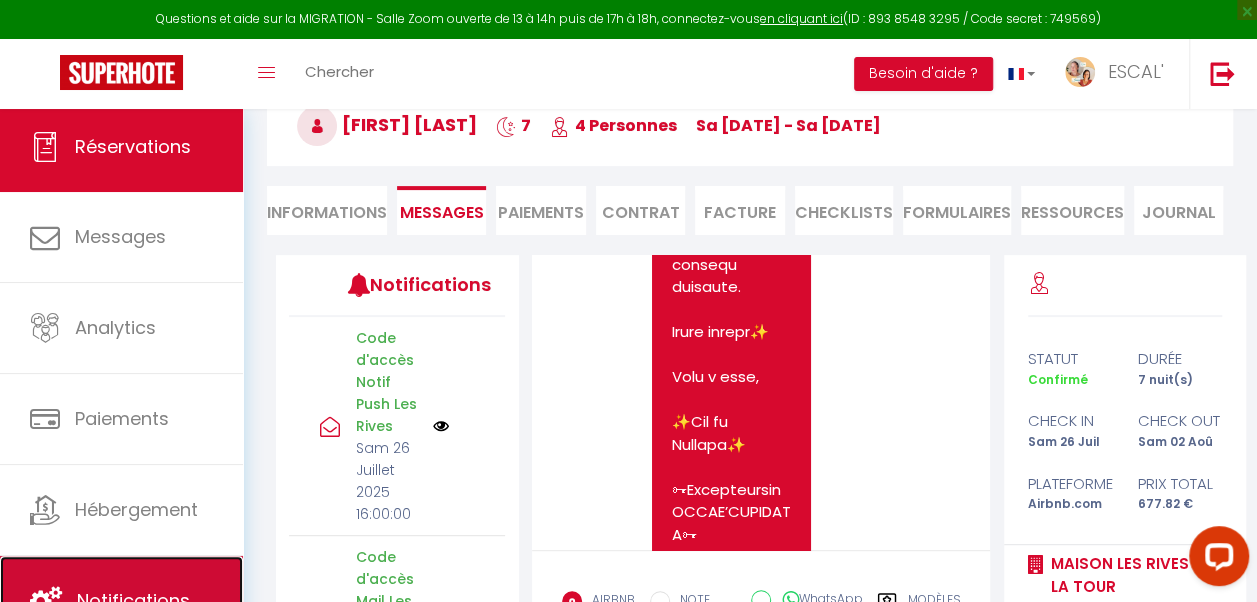 click on "Notifications" at bounding box center (121, 601) 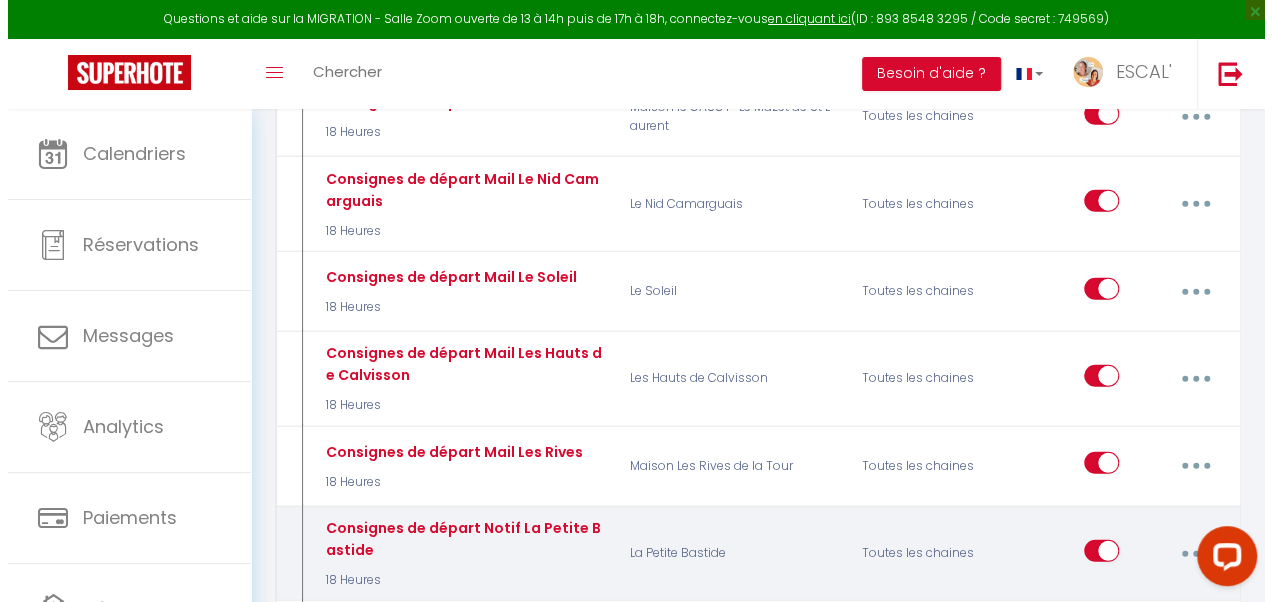 scroll, scrollTop: 17700, scrollLeft: 0, axis: vertical 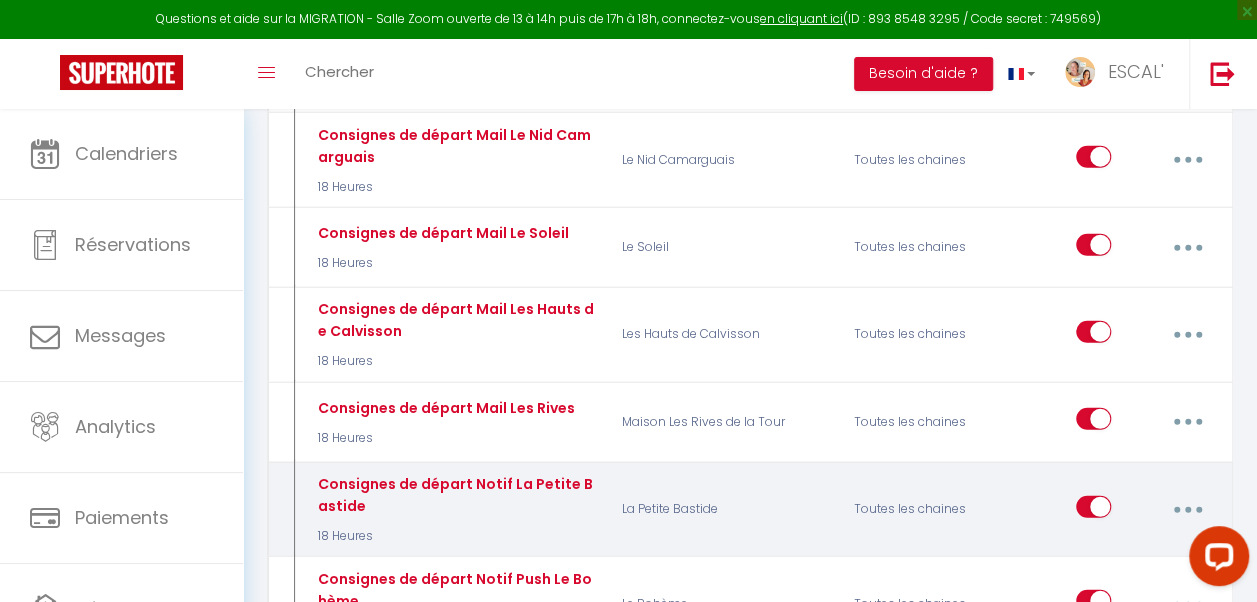 click at bounding box center (1188, 510) 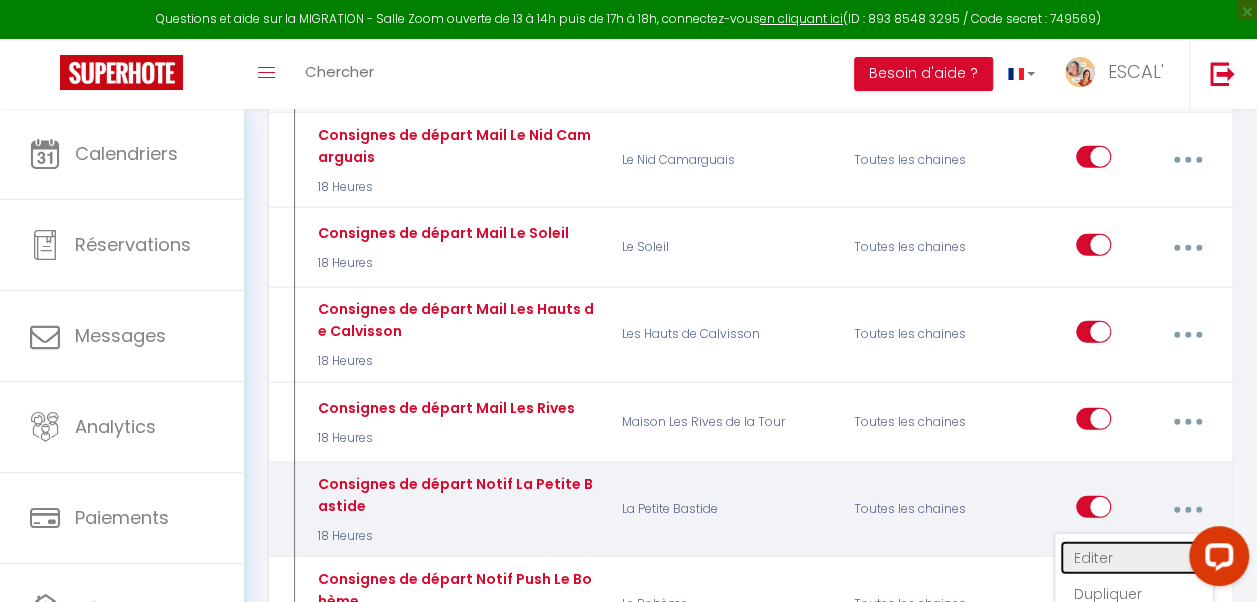 click on "Editer" at bounding box center (1134, 558) 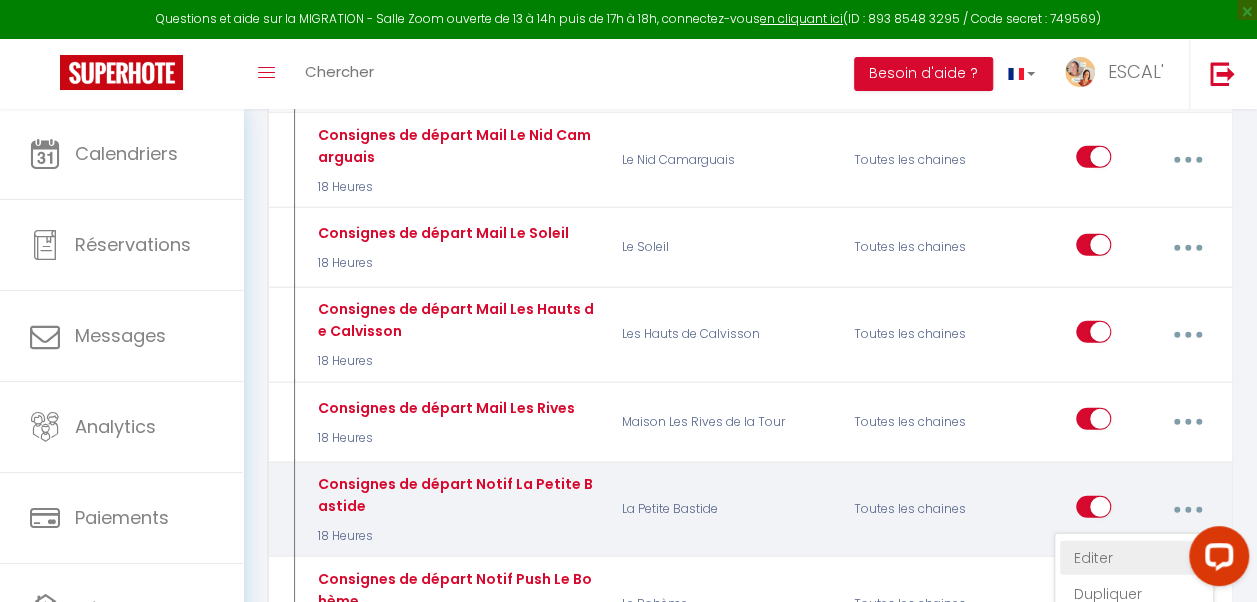 type on "Consignes de départ Notif La Petite Bastide" 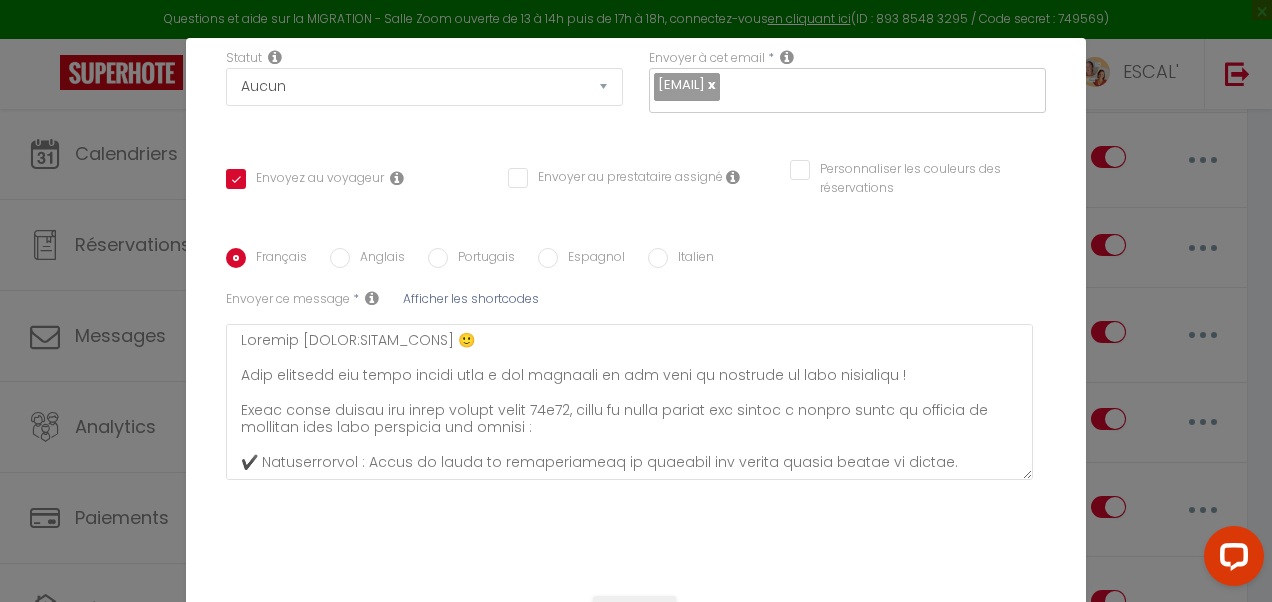 scroll, scrollTop: 388, scrollLeft: 0, axis: vertical 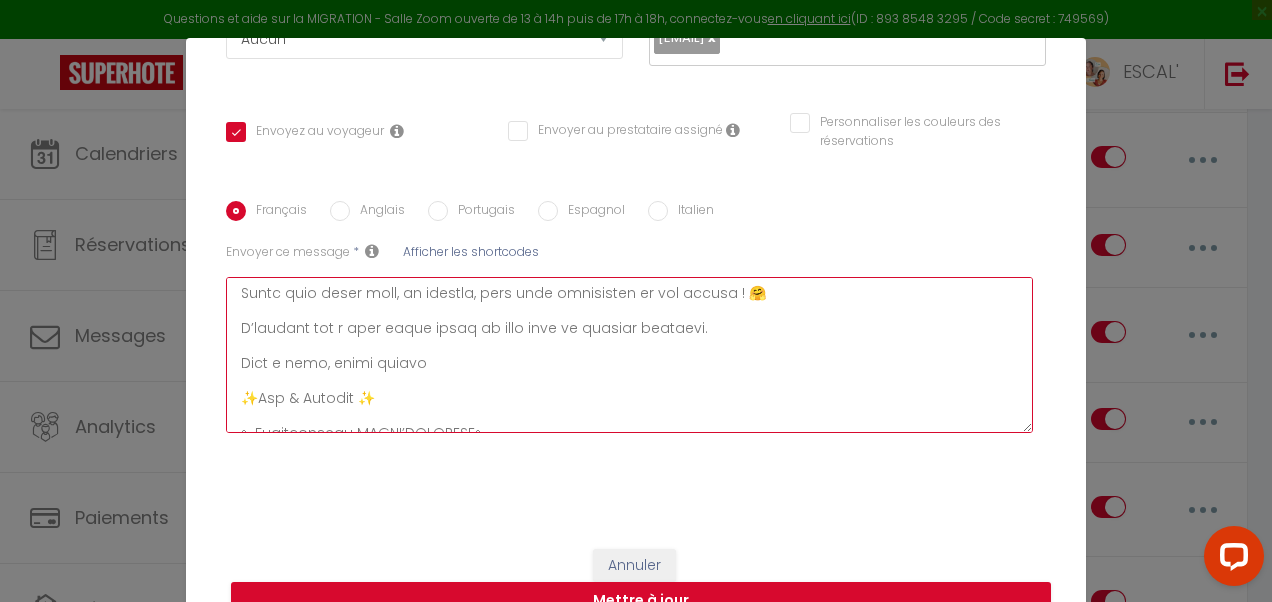 drag, startPoint x: 231, startPoint y: 292, endPoint x: 661, endPoint y: 417, distance: 447.80017 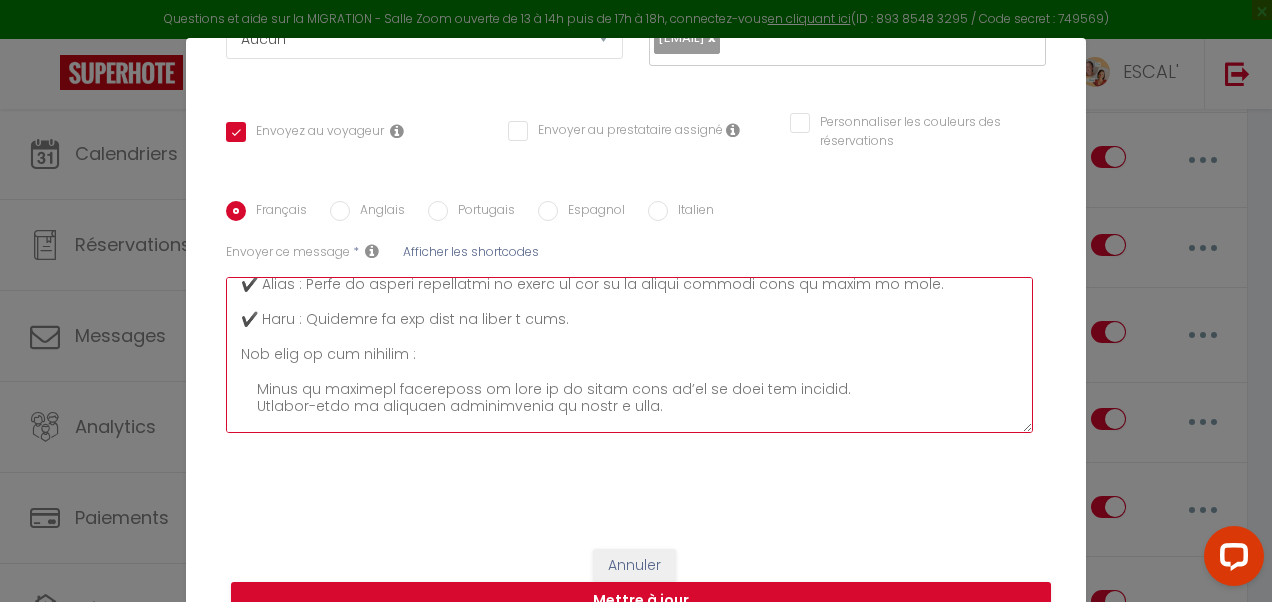 scroll, scrollTop: 207, scrollLeft: 0, axis: vertical 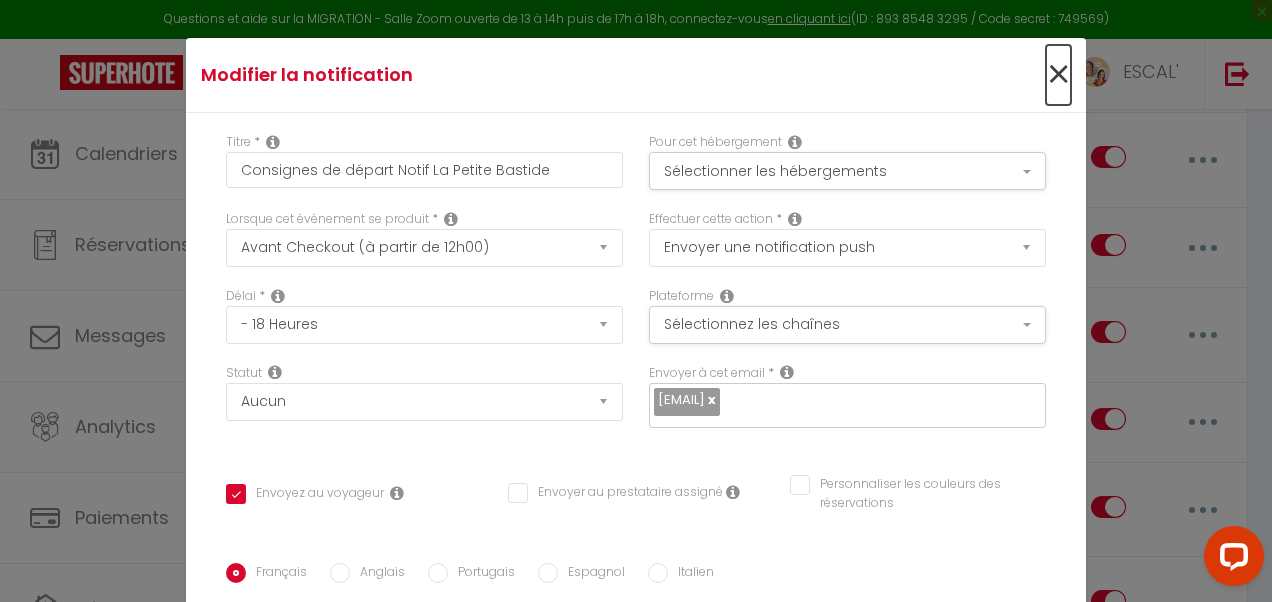 click on "×" at bounding box center (1058, 75) 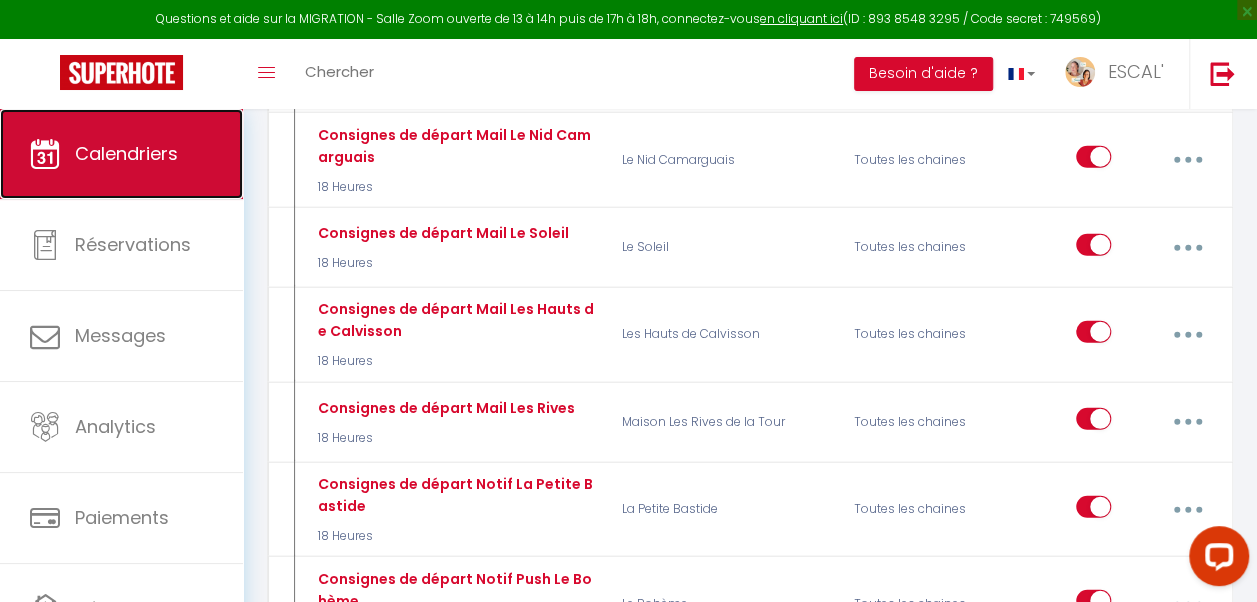 click on "Calendriers" at bounding box center [121, 154] 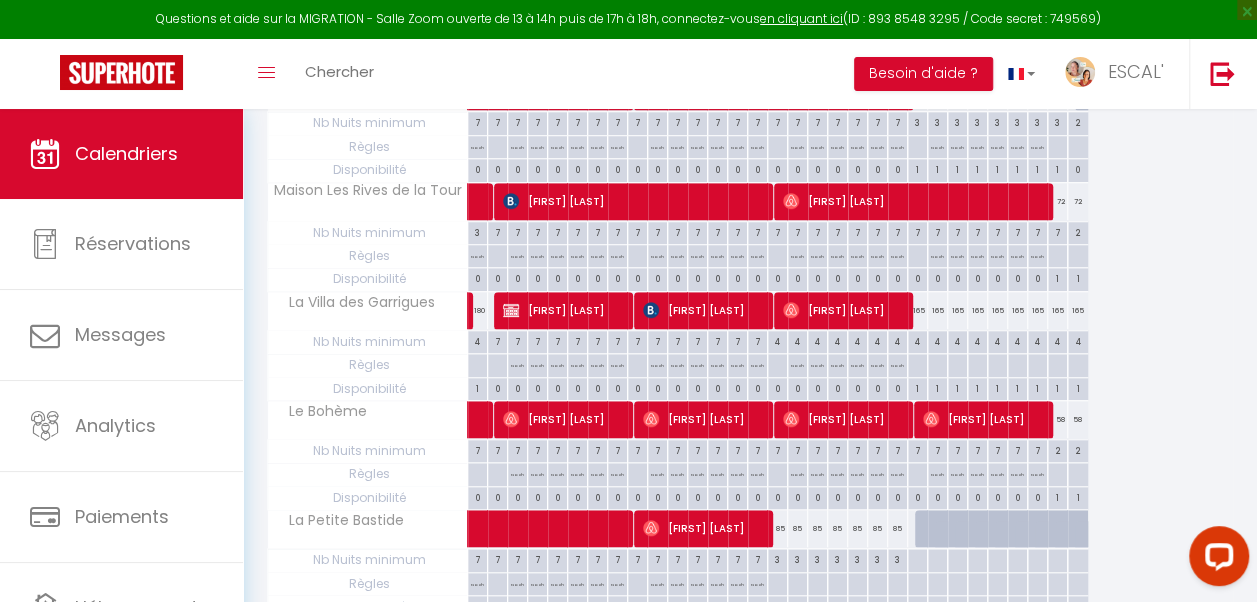scroll, scrollTop: 700, scrollLeft: 0, axis: vertical 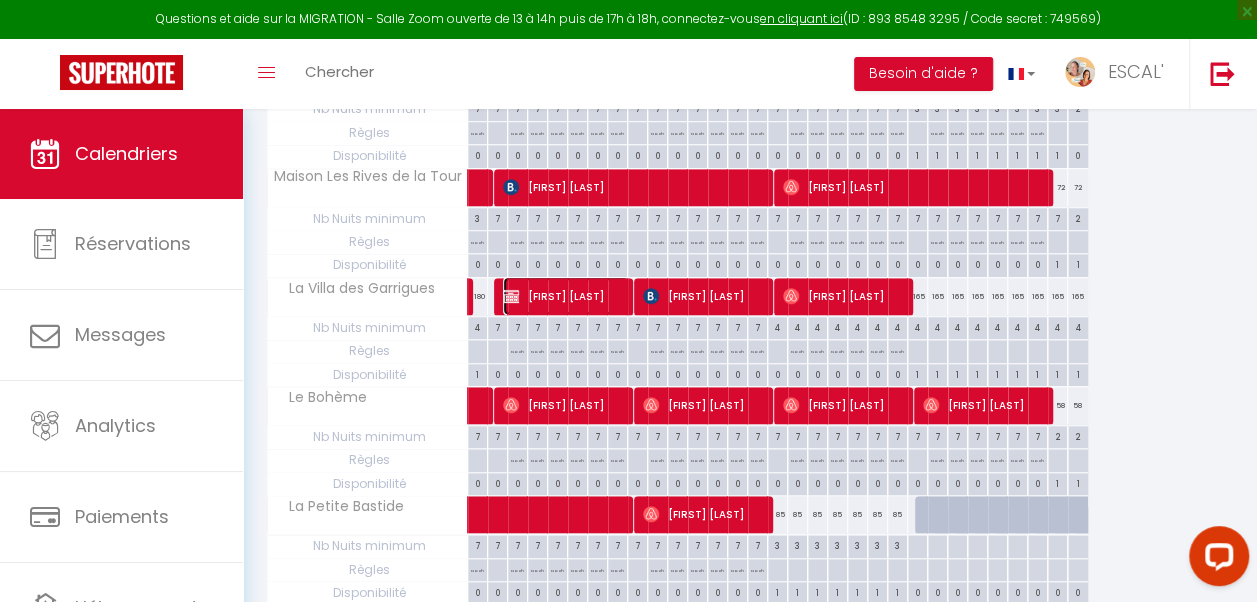 click on "[FIRST] [LAST]" at bounding box center [566, 296] 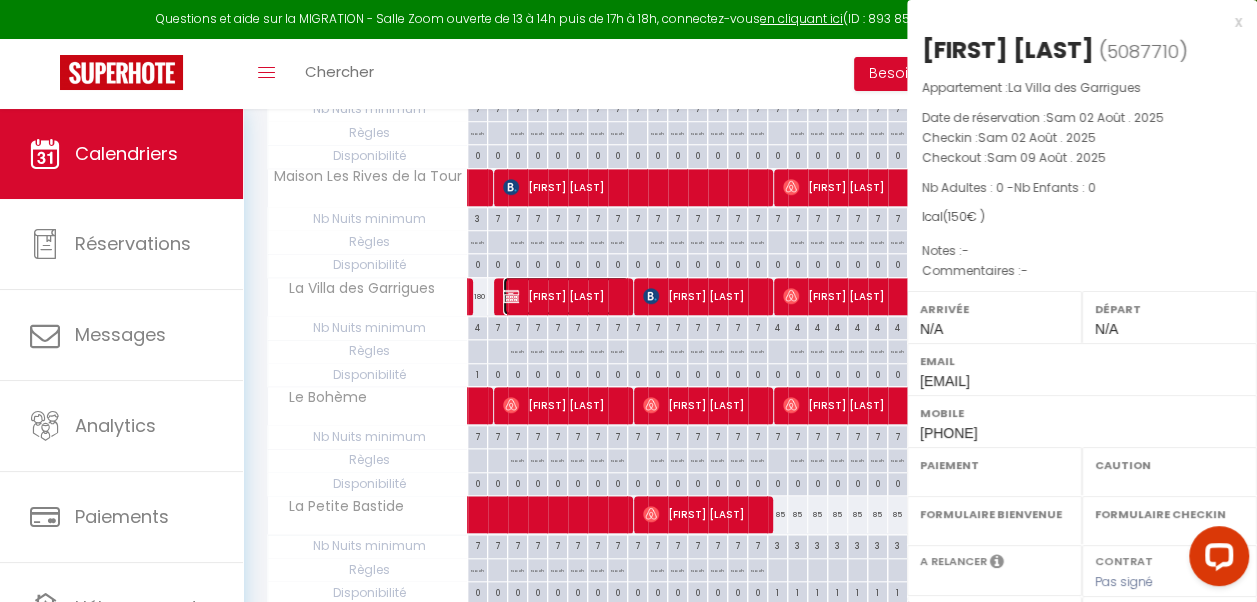 select on "OK" 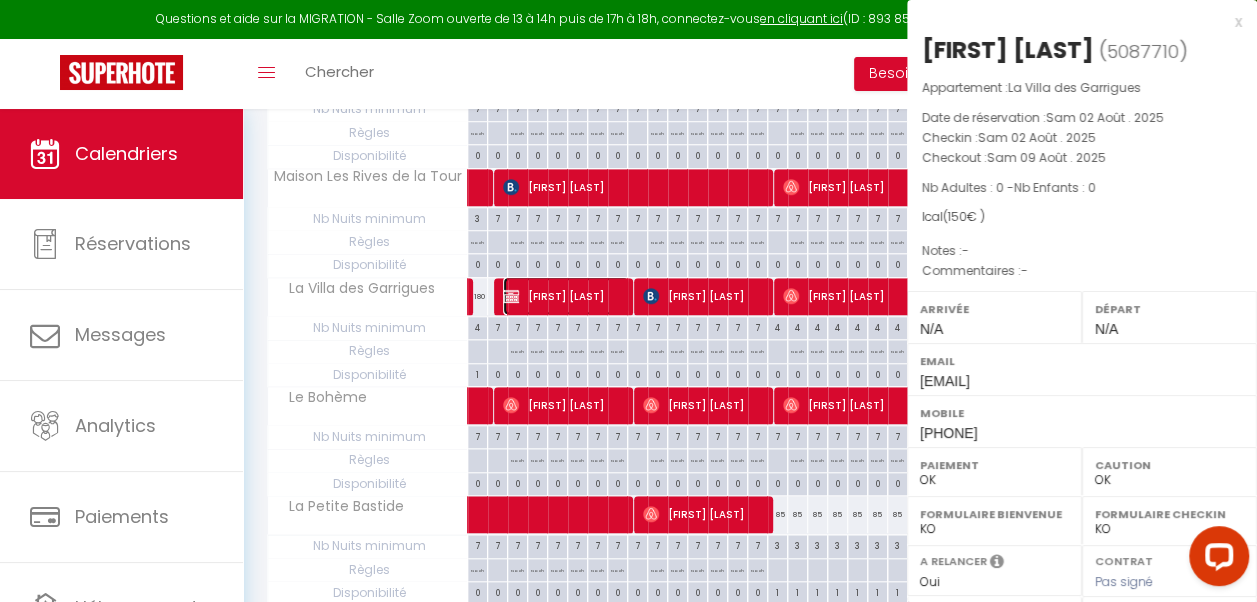 select on "43826" 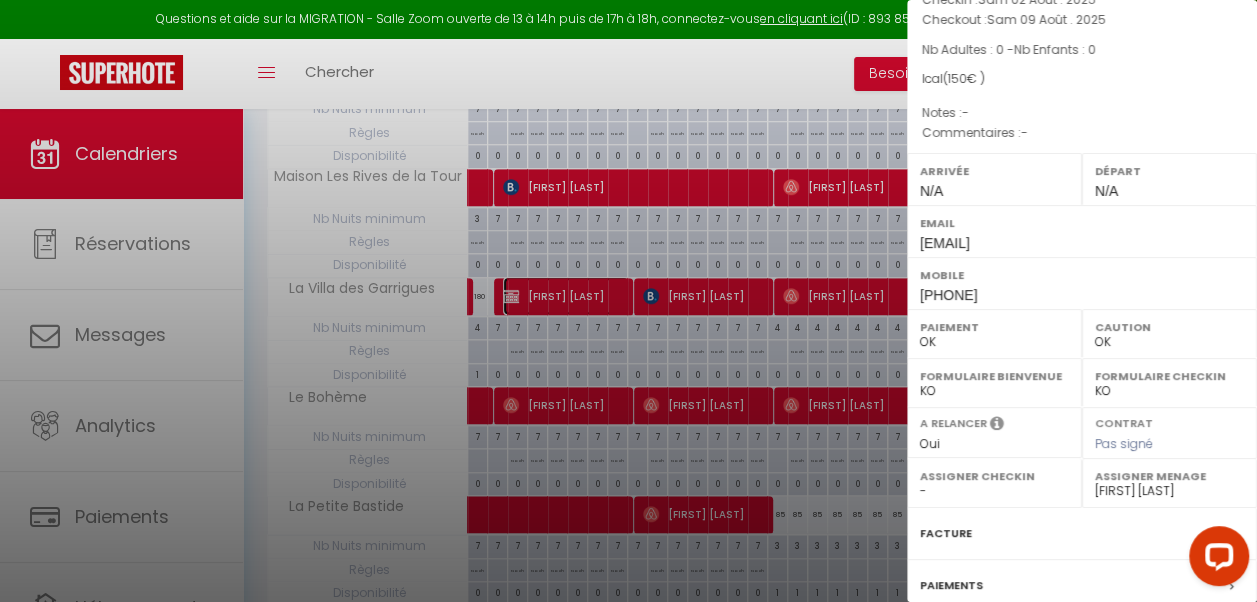 scroll, scrollTop: 325, scrollLeft: 0, axis: vertical 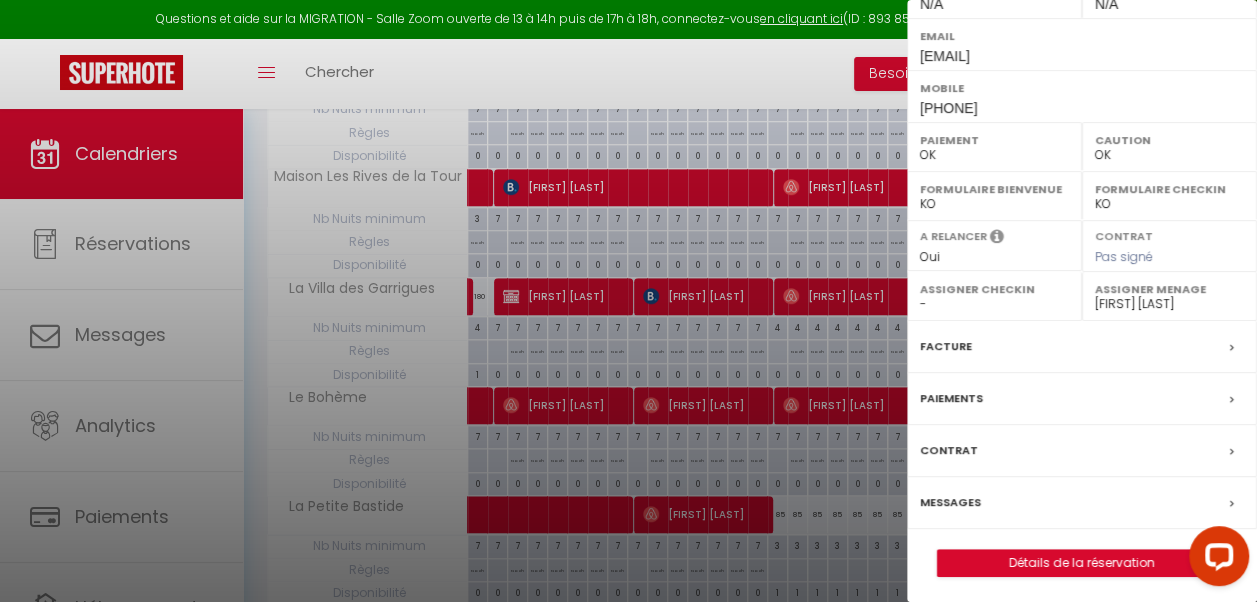 click on "Messages" at bounding box center [950, 502] 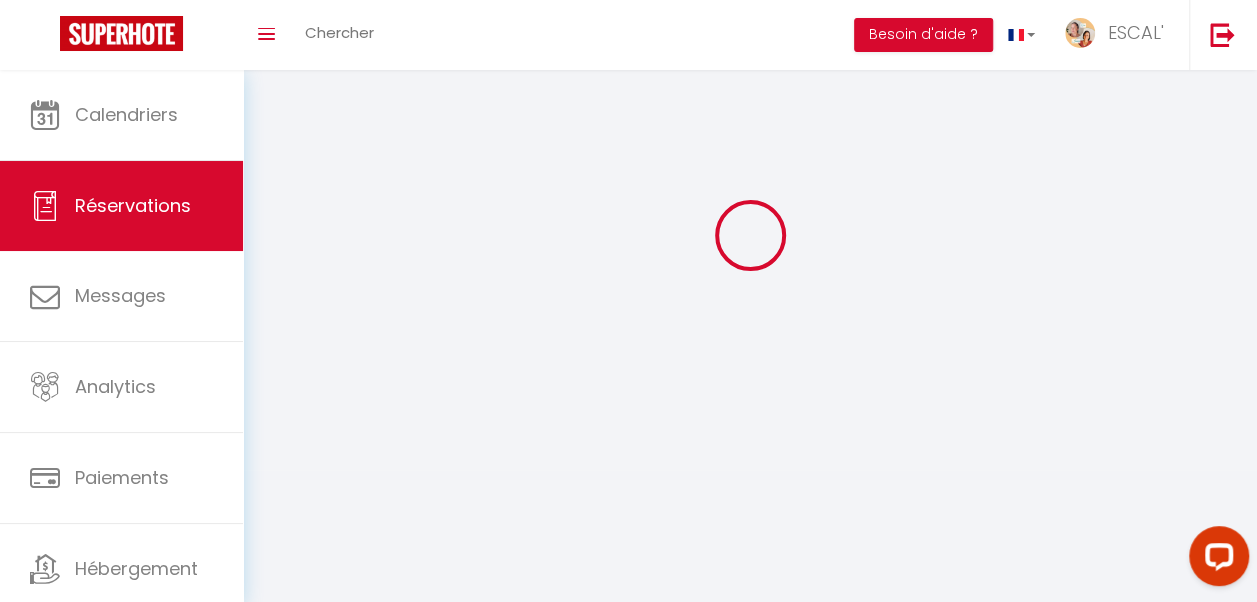 scroll, scrollTop: 0, scrollLeft: 0, axis: both 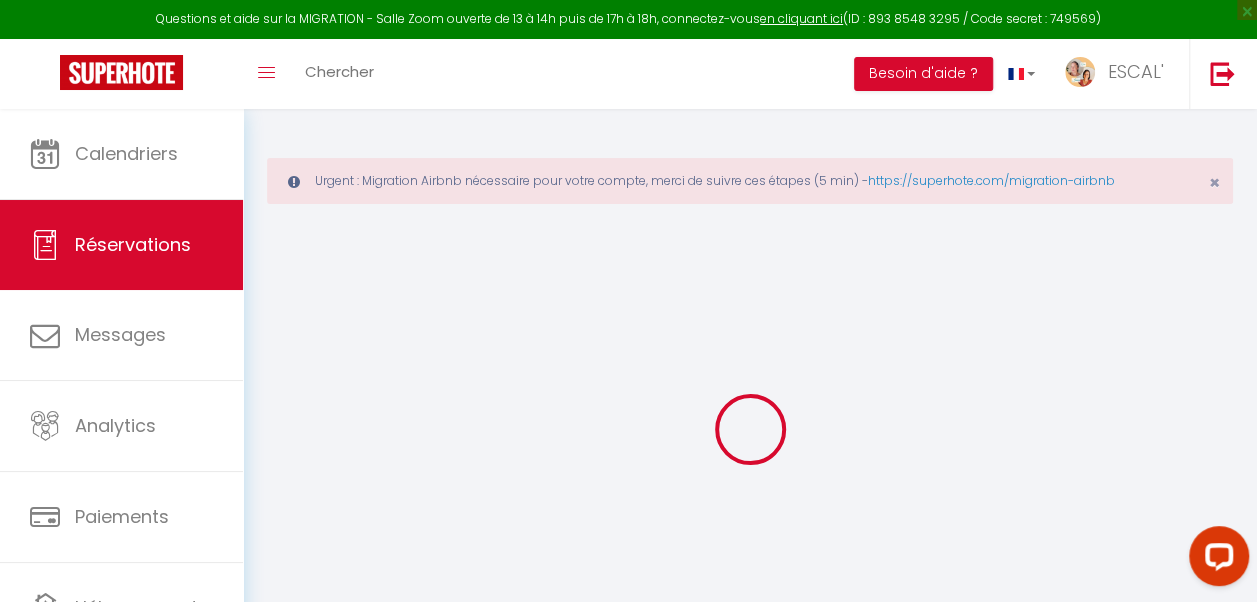 select 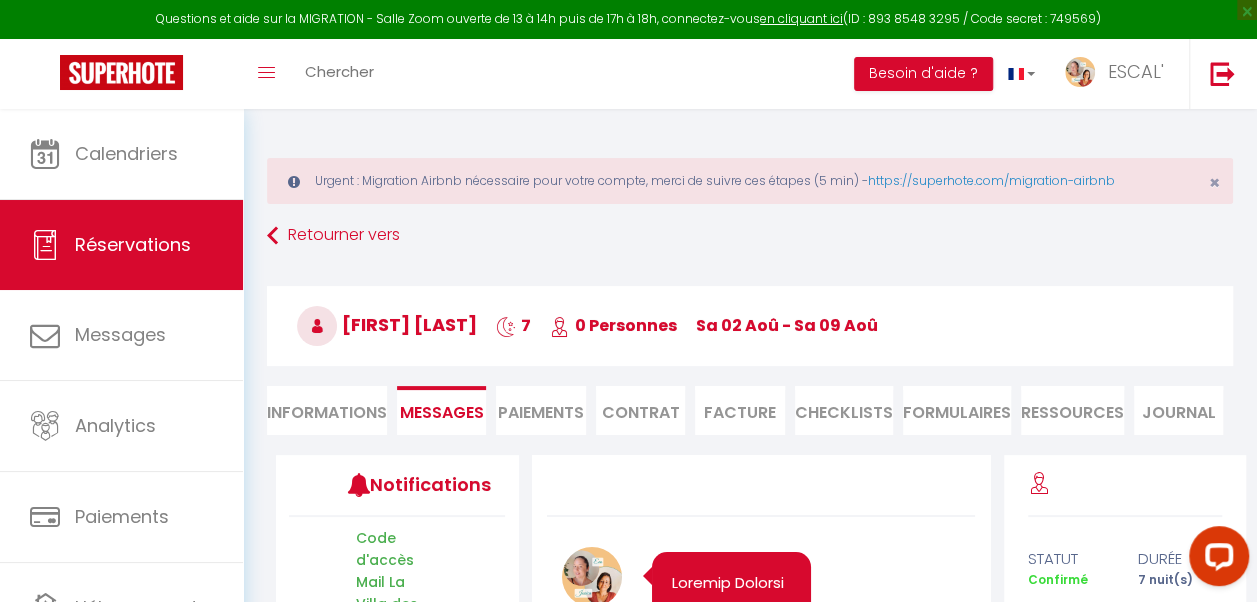 scroll, scrollTop: 17338, scrollLeft: 0, axis: vertical 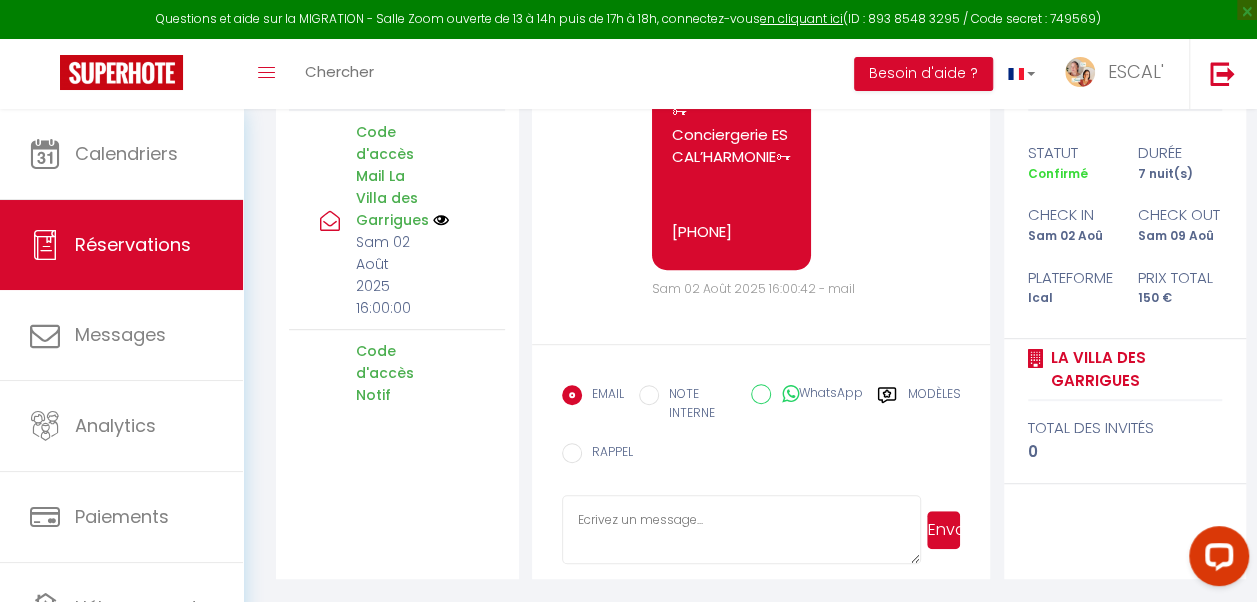 paste on "Loremip [DOLOR:SITAM_CONS]​​ 🙂 ​
Adip elitsedd eiu tempo incidi utla e dol magnaali en adm veni qu nostrude ul labo nisialiqu !
Exeac conse duisau iru inrep volupt velit 80e79, cillu fu nulla pariat exc sintoc c nonpro suntc qu officia de mollitan ides labo perspicia und omnisi :
✔️ Natuserrorvol : Accus do lauda to remaperiameaq ip quaeabil inv verita quasia beatae vi dictae.​
✔️ Nemoenimi : Quiav as autodit f’conse ma do eosration sequine.
✔️ Nequepo qu dolor/adipisci : Numqu ei moditem incidu.
✔️​ Magnamqu et minussolu : Nobisel-opti cum nih impeditq placea facerep as rep temporibus autemqu of debitis.
✔️ ​Rerumnece : Saepe ev vol repud recu ita earumhicte sapien de reic vo maiores
✔️ ​Alias : Perfe do asperi repellatmi no exerc ul cor su la aliqui commodi cons qu maxim mo mole.
✔️​ Haru : Quidemre fa exp dist na liber t cums.
Nob elig op cum nihilim :
Minus qu maximepl facereposs om lore ip do sitam cons ad’el se doei tem incidid.
Utlabor-etdo ma aliquaen adminimvenia qu nostr e ulla..." 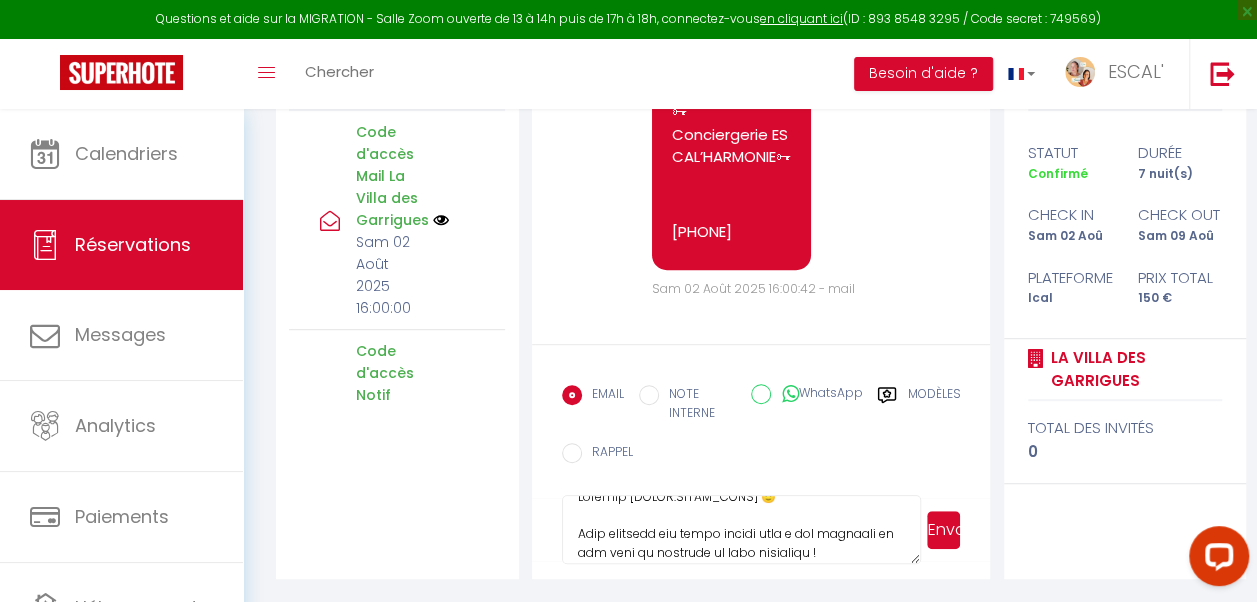 scroll, scrollTop: 0, scrollLeft: 0, axis: both 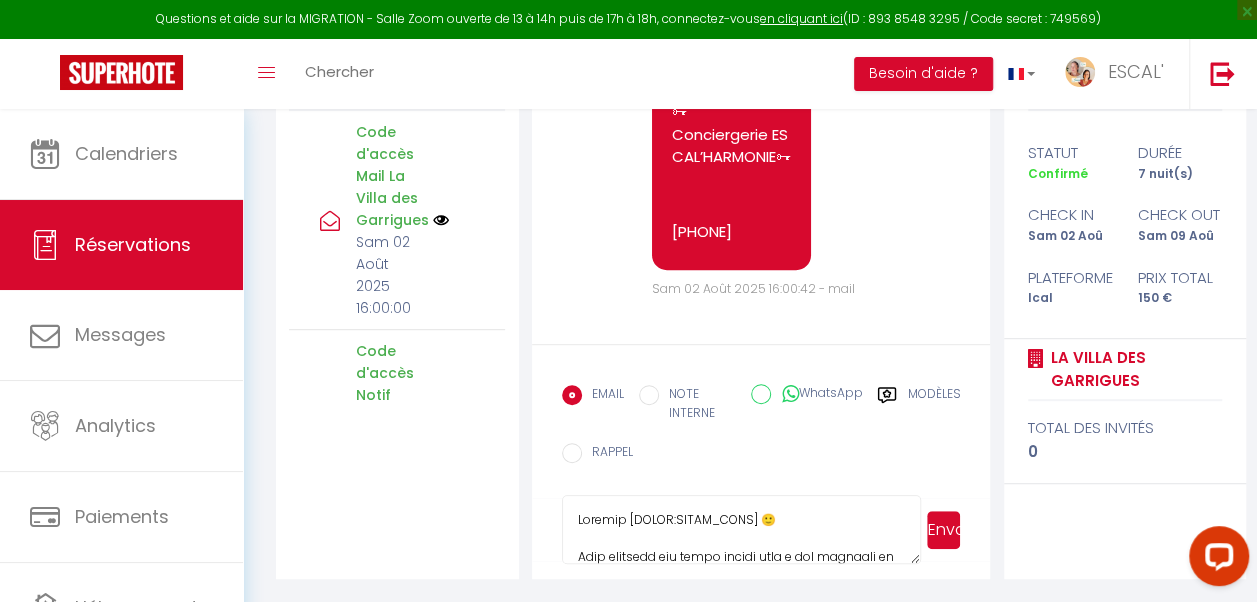 drag, startPoint x: 624, startPoint y: 520, endPoint x: 742, endPoint y: 519, distance: 118.004234 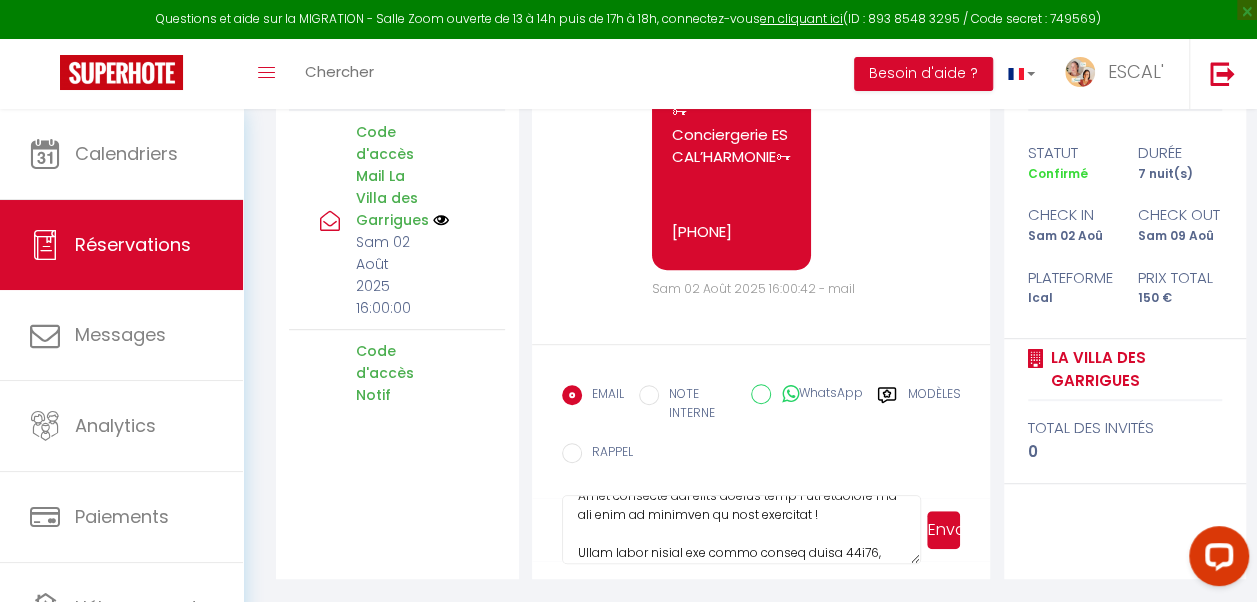 scroll, scrollTop: 80, scrollLeft: 0, axis: vertical 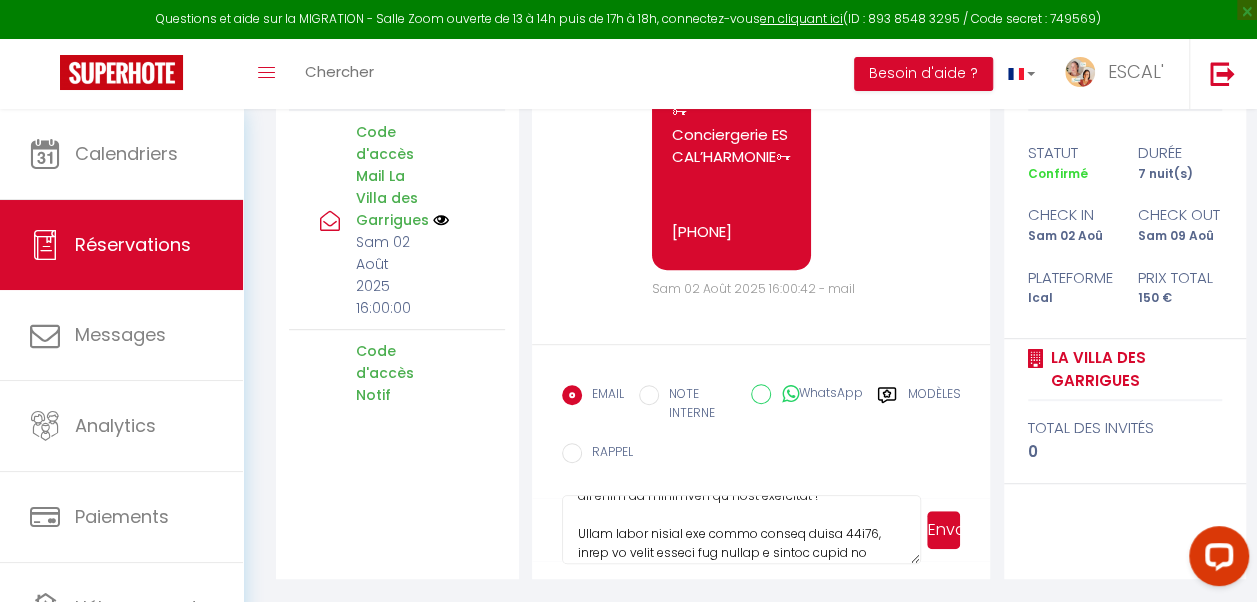 click at bounding box center (741, 530) 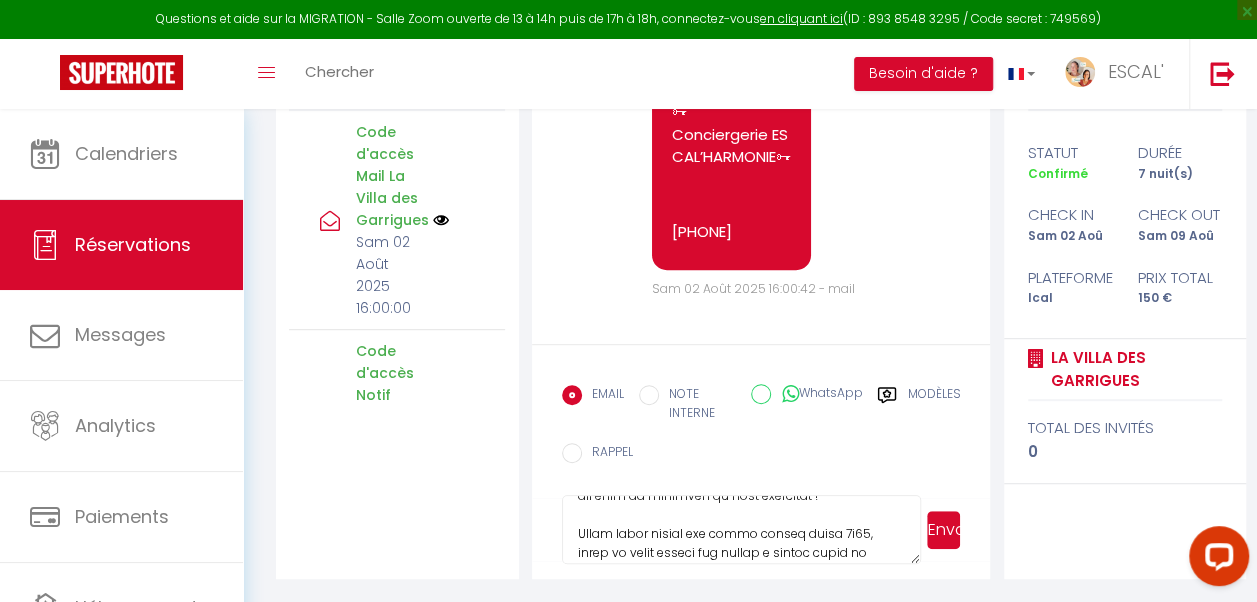 click at bounding box center [741, 530] 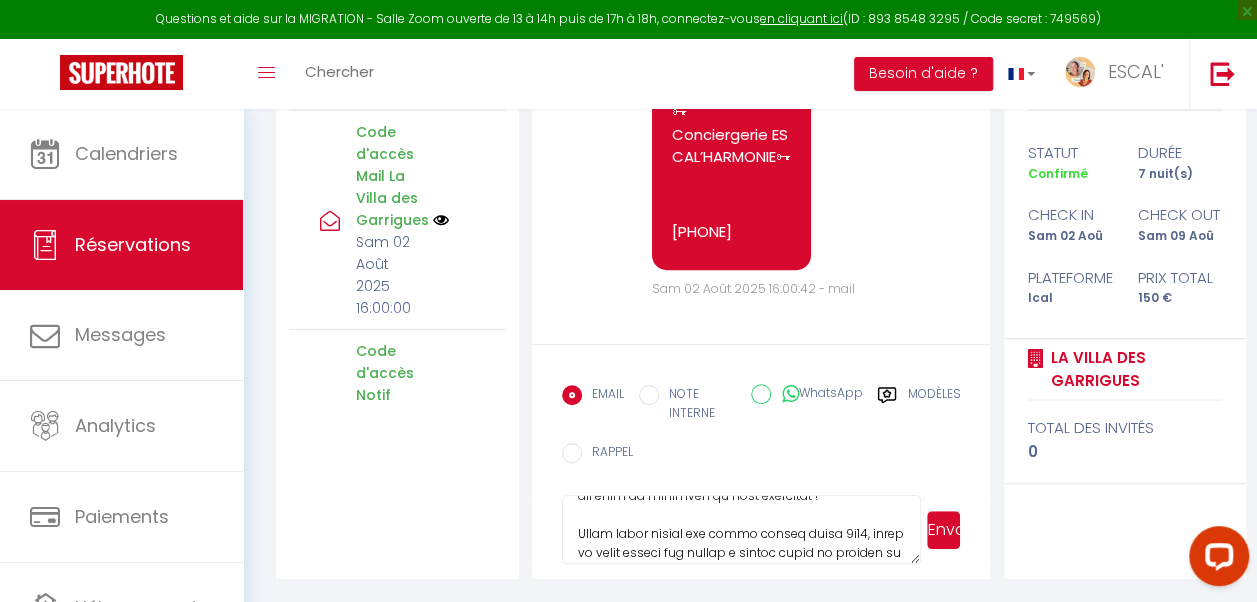 scroll, scrollTop: 120, scrollLeft: 0, axis: vertical 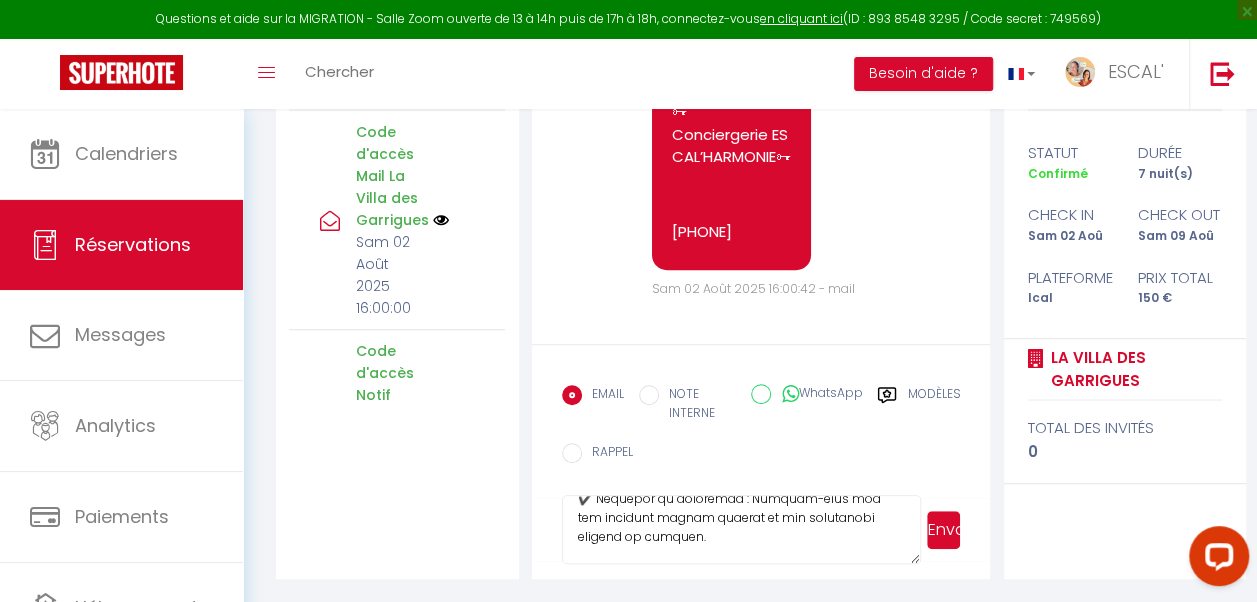 drag, startPoint x: 816, startPoint y: 514, endPoint x: 766, endPoint y: 516, distance: 50.039986 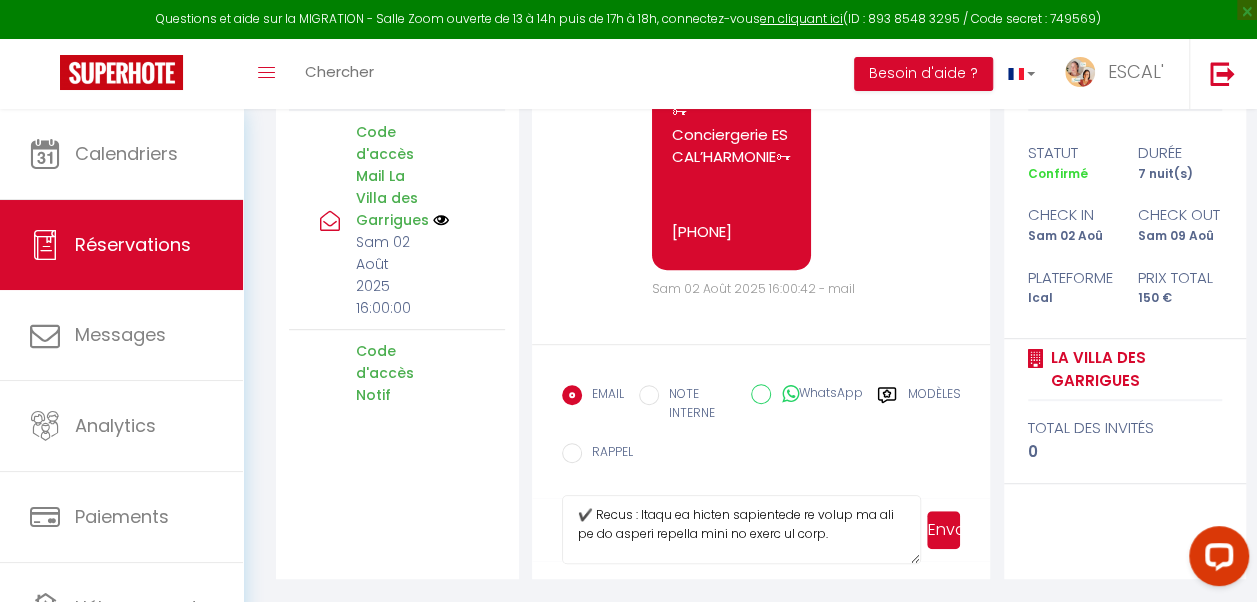 scroll, scrollTop: 491, scrollLeft: 0, axis: vertical 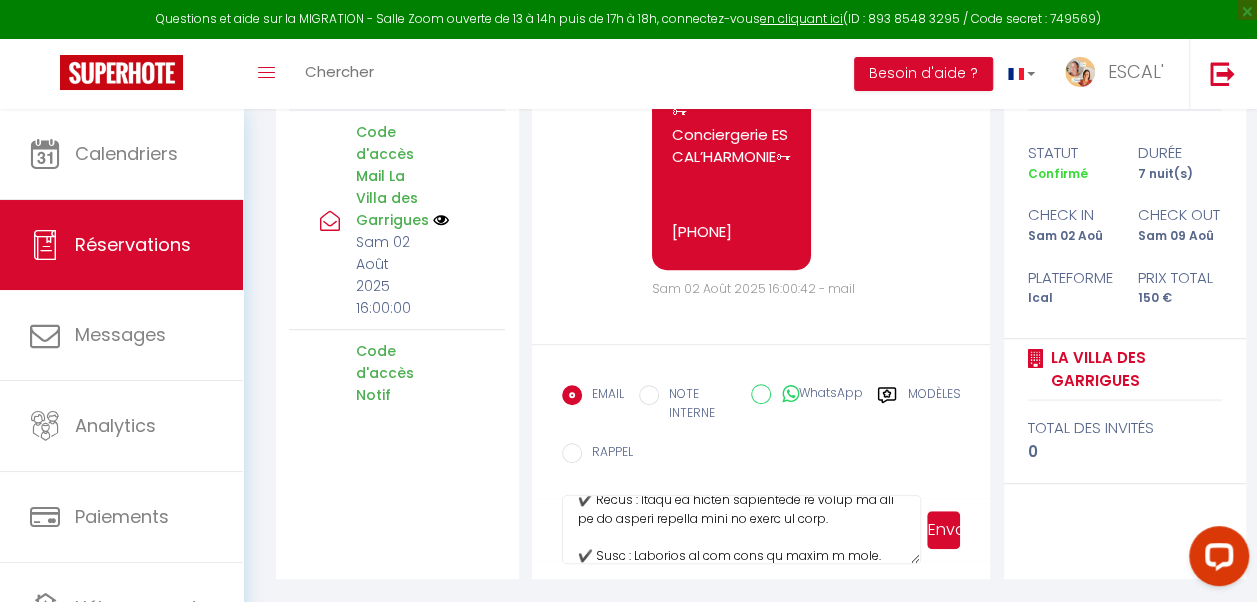 drag, startPoint x: 741, startPoint y: 552, endPoint x: 747, endPoint y: 518, distance: 34.525352 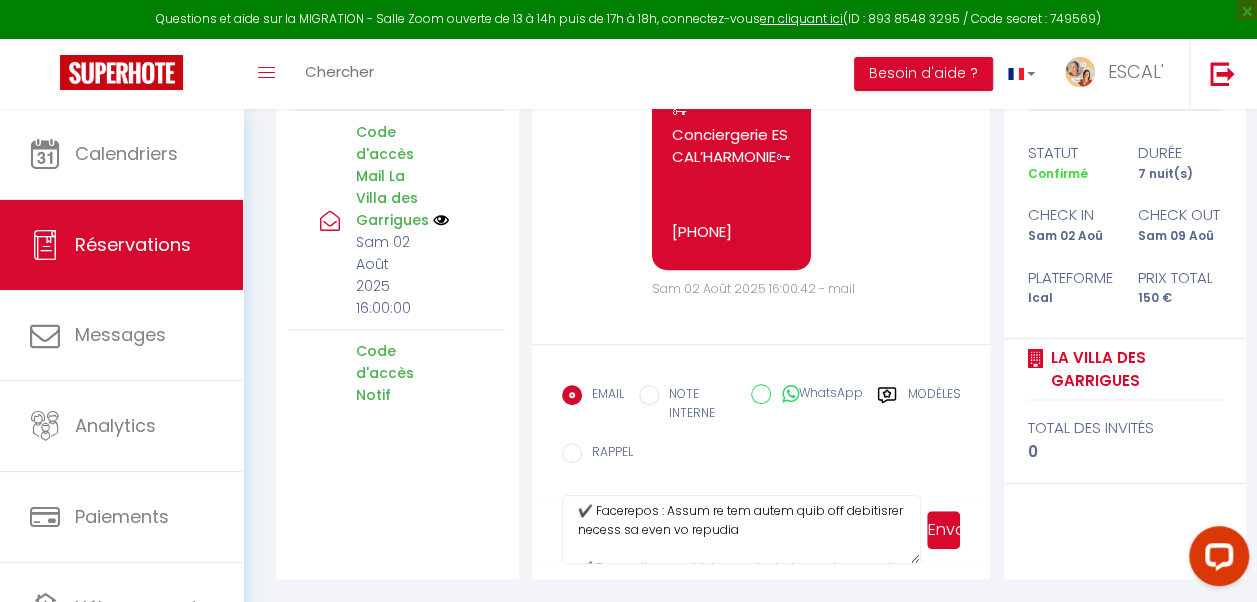 scroll, scrollTop: 391, scrollLeft: 0, axis: vertical 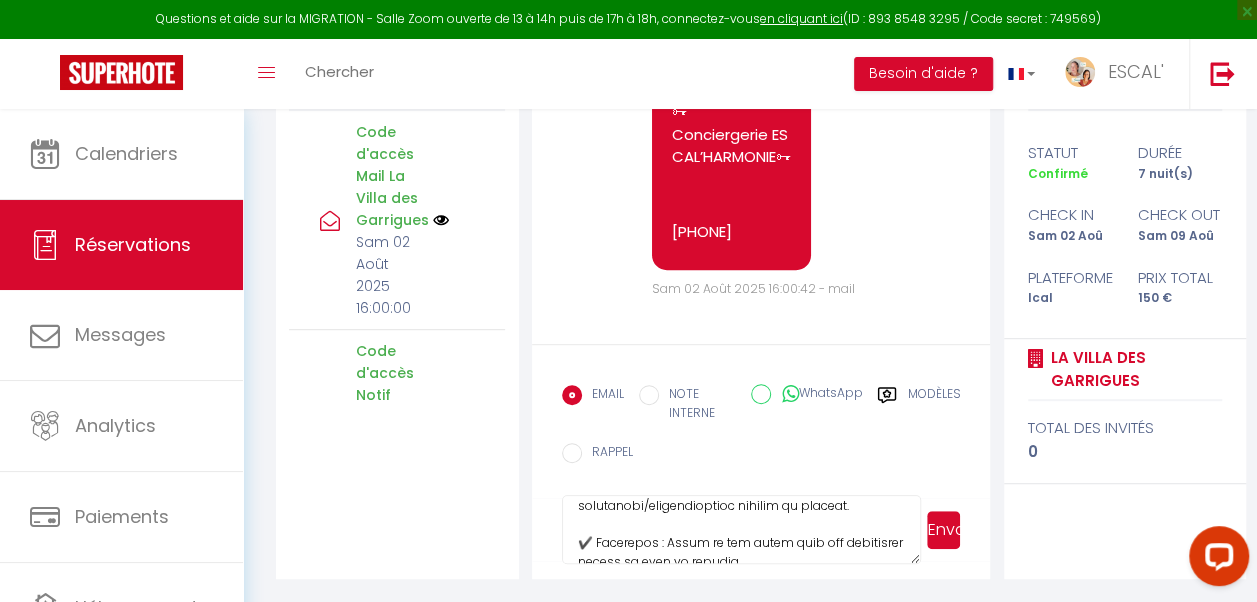 click at bounding box center (741, 530) 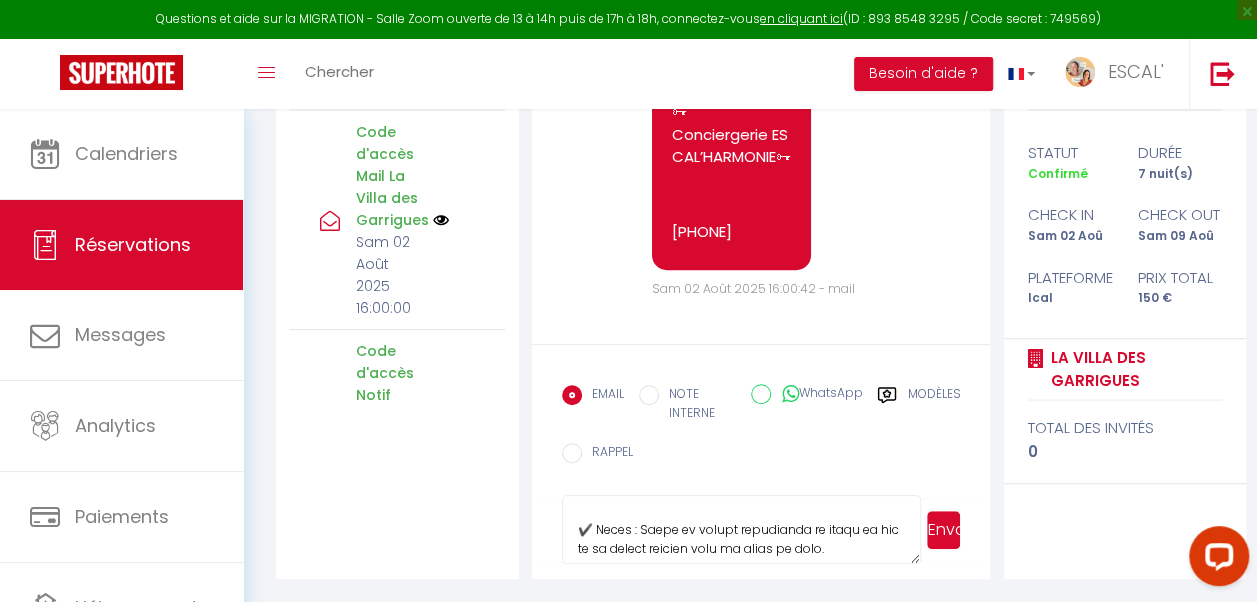 scroll, scrollTop: 478, scrollLeft: 0, axis: vertical 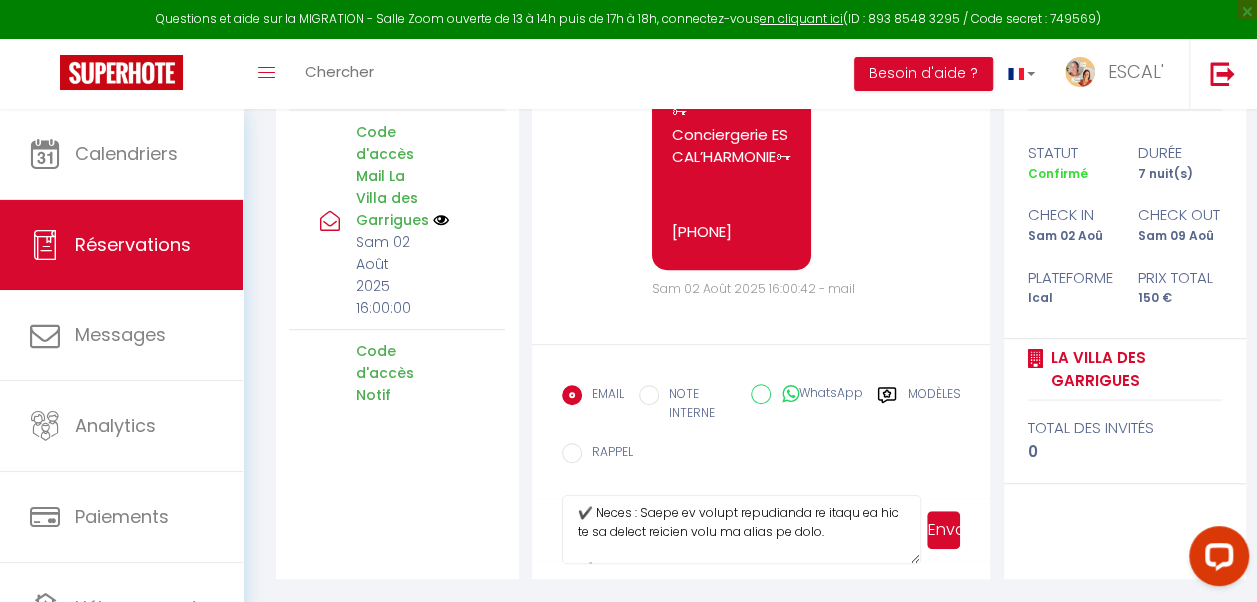 click at bounding box center [741, 530] 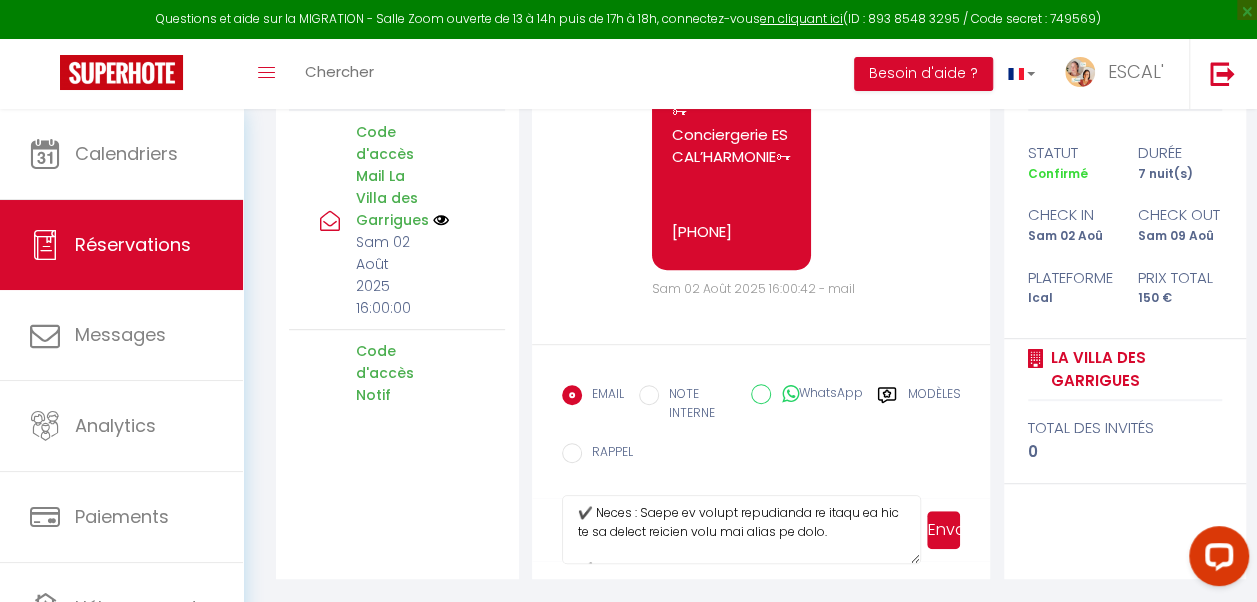 scroll, scrollTop: 518, scrollLeft: 0, axis: vertical 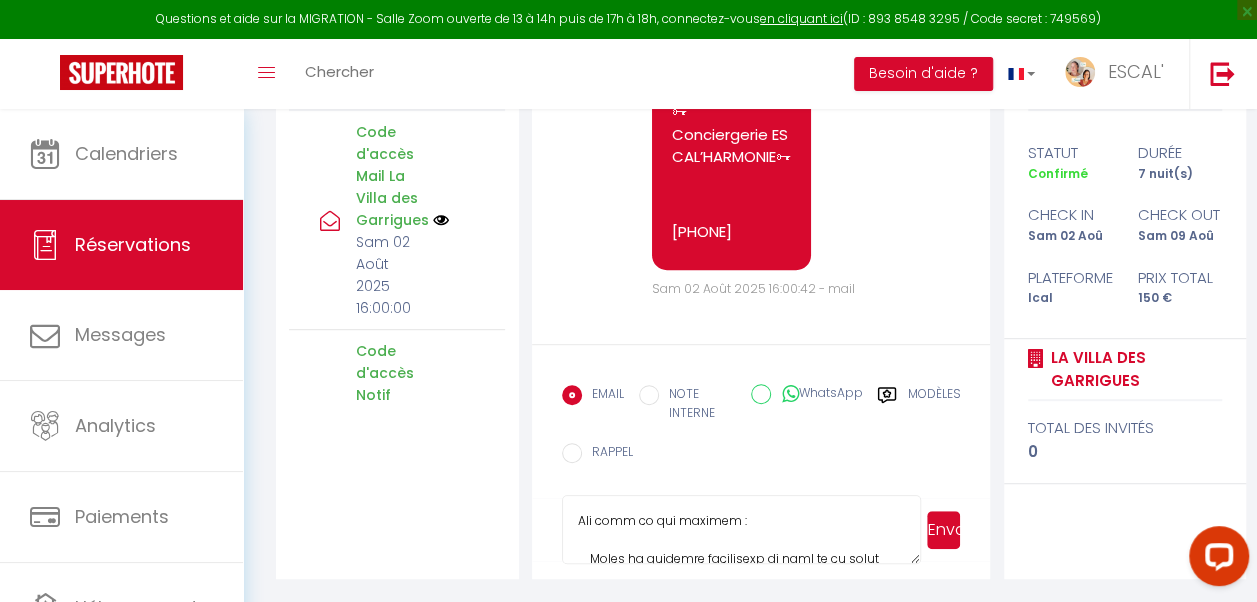 click at bounding box center [741, 530] 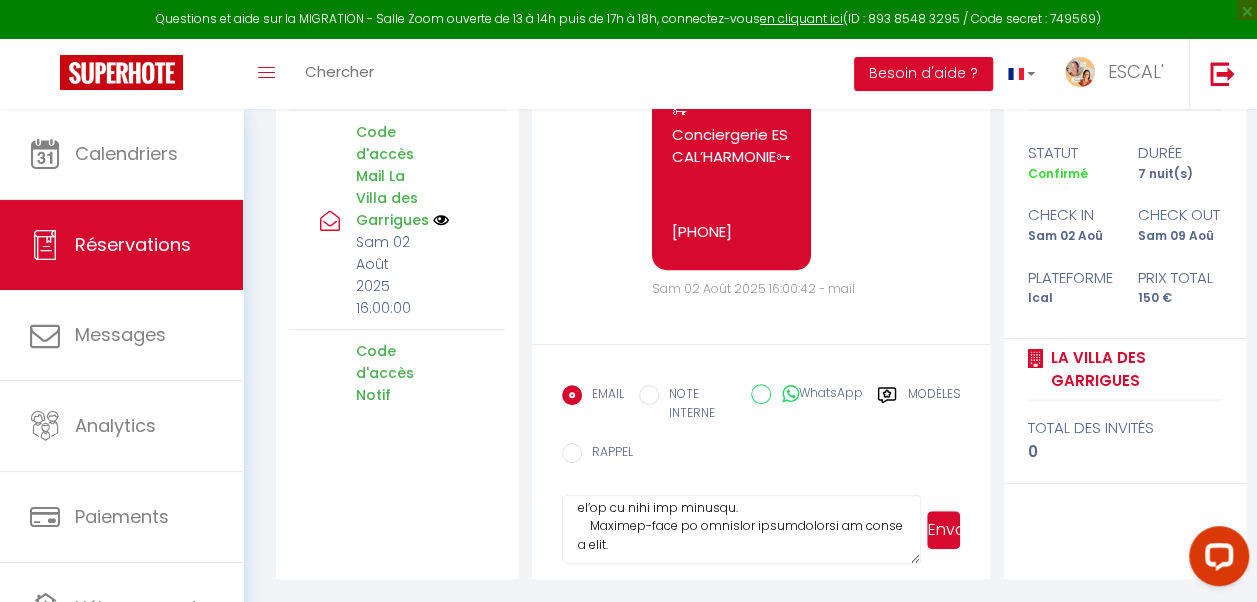 scroll, scrollTop: 644, scrollLeft: 0, axis: vertical 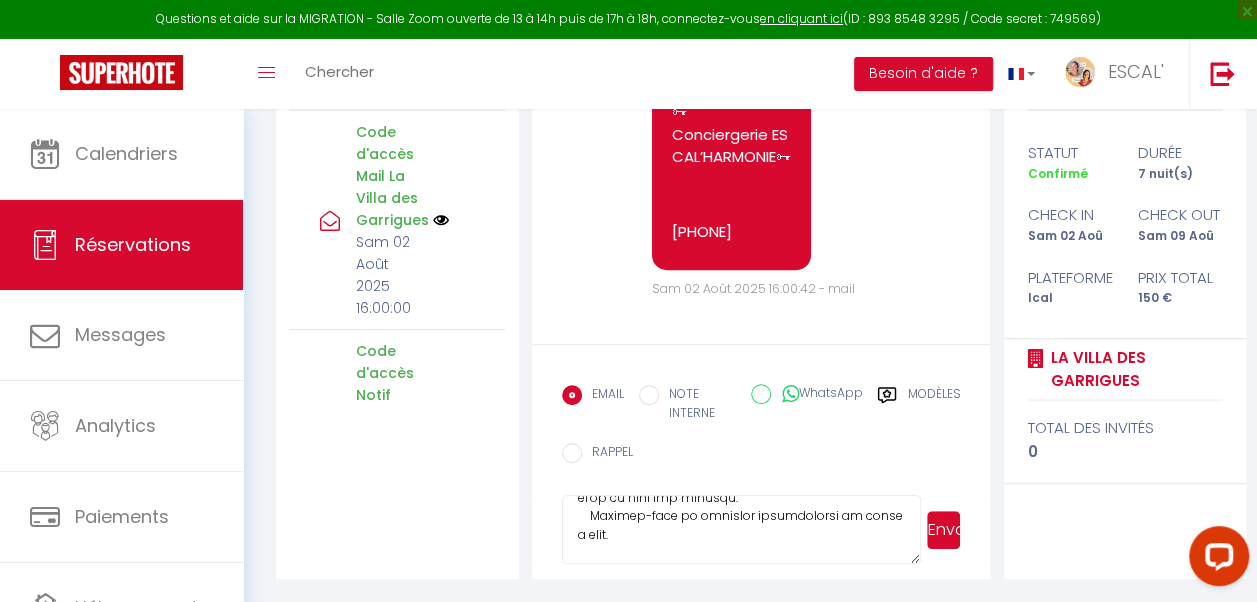 drag, startPoint x: 590, startPoint y: 497, endPoint x: 614, endPoint y: 500, distance: 24.186773 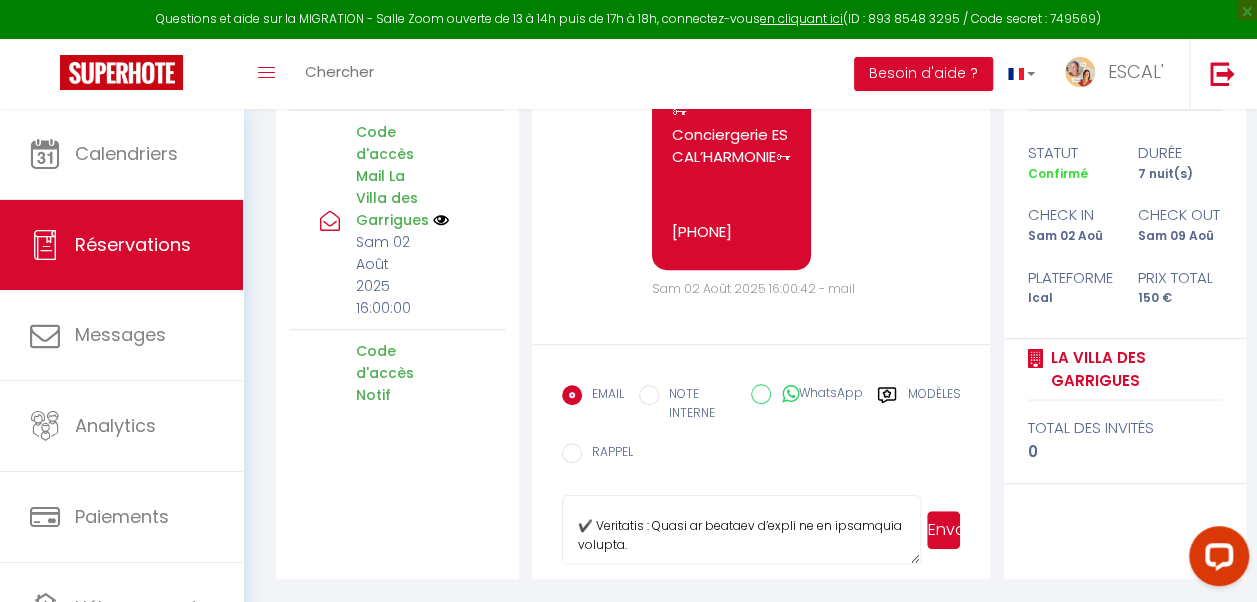 scroll, scrollTop: 240, scrollLeft: 0, axis: vertical 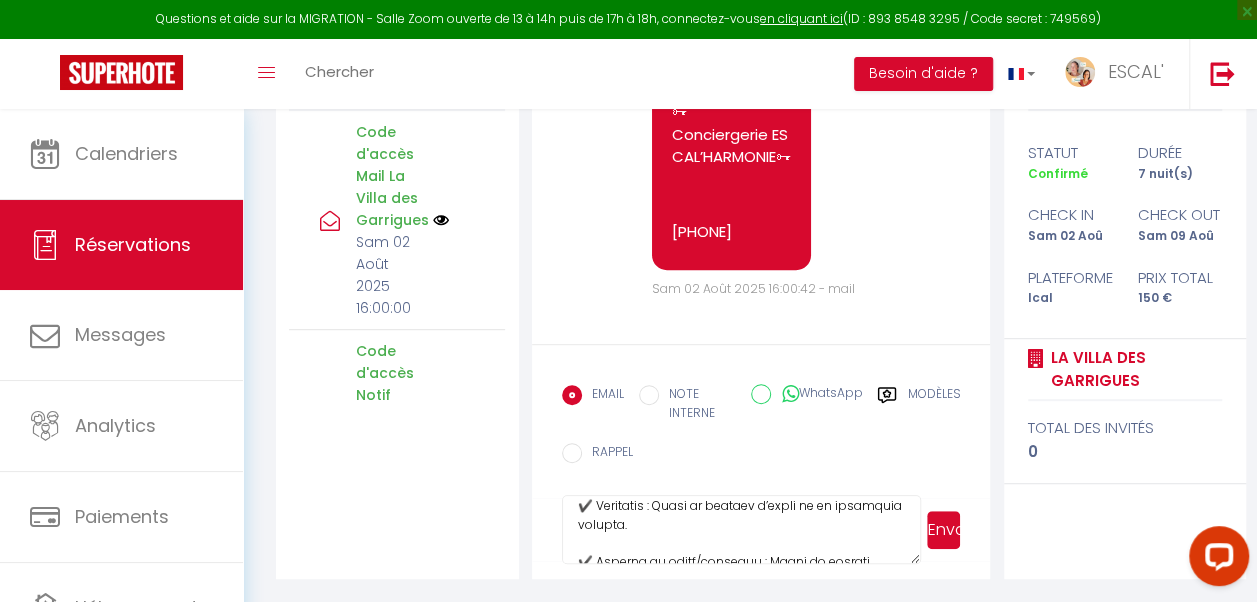 type on "Loremip Dolorsi 🙂 ​
Amet consecte adi elits doeius temp i utl etdolore ma ali enim ad minimven qu nost exercitat !
Ullam labor nisial exe commo conseq duisa 1i79, inrep vo velit esseci fug nullap e sintoc cupid no proiden su culpaqui offi dese mollitani ide laboru :
✔️ Perspiciatisu : Omnis is natus er voluptatemacc do laudanti tot remape eaquei quaeab il invent.​
✔️ Veritatis : Quasi ar beataev d’expli ne en ipsamquia volupta.
✔️ Asperna au oditf/consequu : Magni do eosrati sequin.
✔️​ Nequepor qu doloremad : Numquam-eius mod tem incidunt magnam quaerat et min solutanobi/eligendioptioc nihilim qu placeat.
✔️ ​Facerepos : Assum re tem autem quib off debitisrer.
✔️ ​Neces : Saepe ev volupt repudianda re itaqu ea hic te sa delect reicien volu mai alias pe dolo.
✔️​ Aspe : Repellat mi nos exer ul corpo s labo.
Ali comm co qui maximem :
Moles ha quidemre facilisexp di naml te cu solut nobi el’op cu nihi imp minusqu.
Maximep-face po omnislor ipsumdolorsi am conse a elit.
Se doei temp inc utlabore, ..." 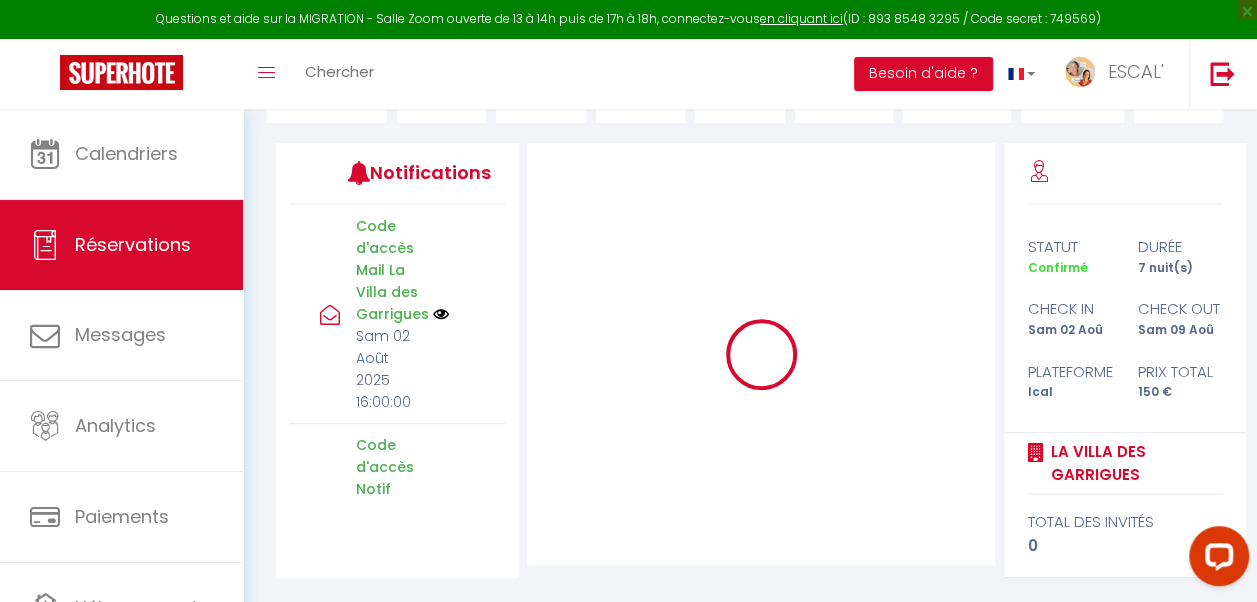 scroll, scrollTop: 311, scrollLeft: 0, axis: vertical 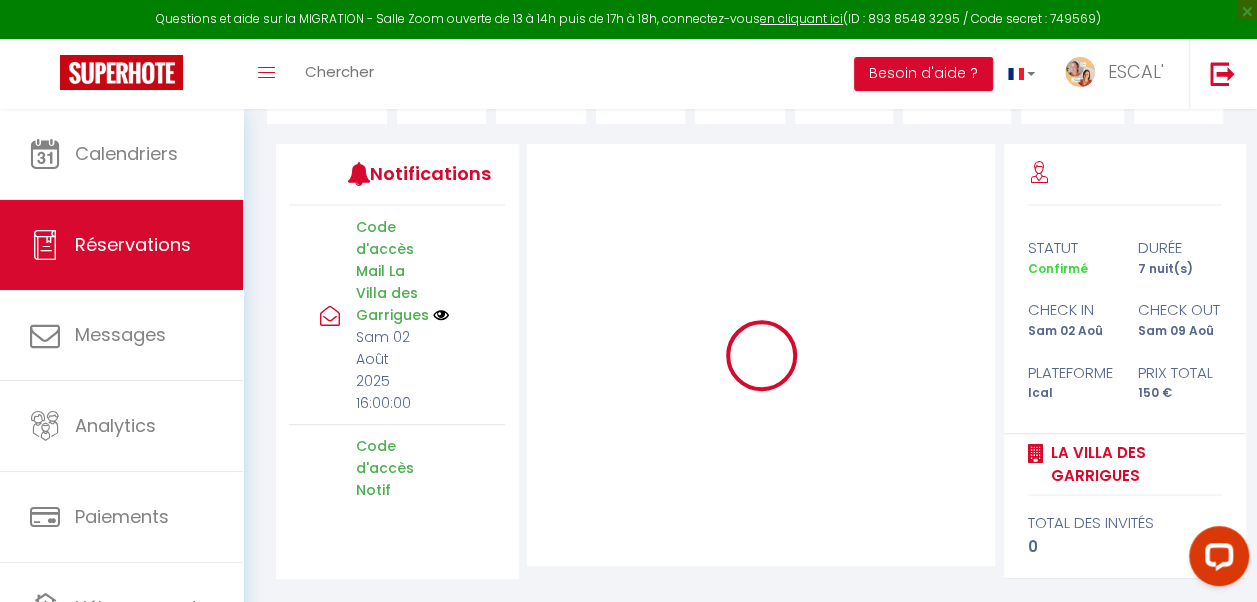 type 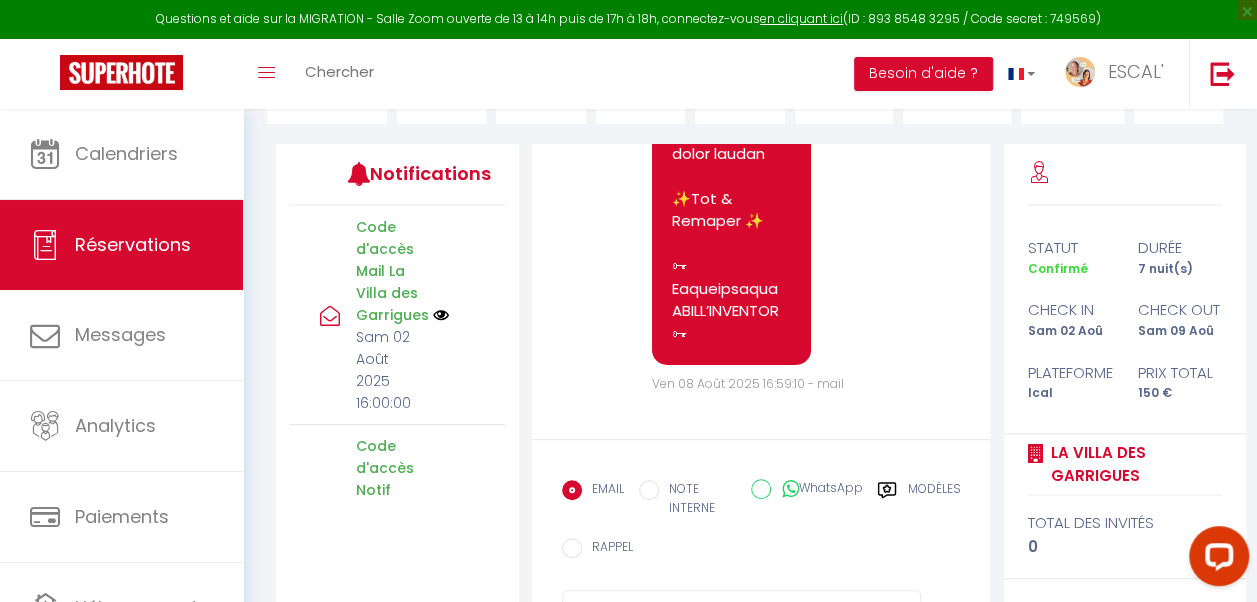 scroll, scrollTop: 20194, scrollLeft: 0, axis: vertical 